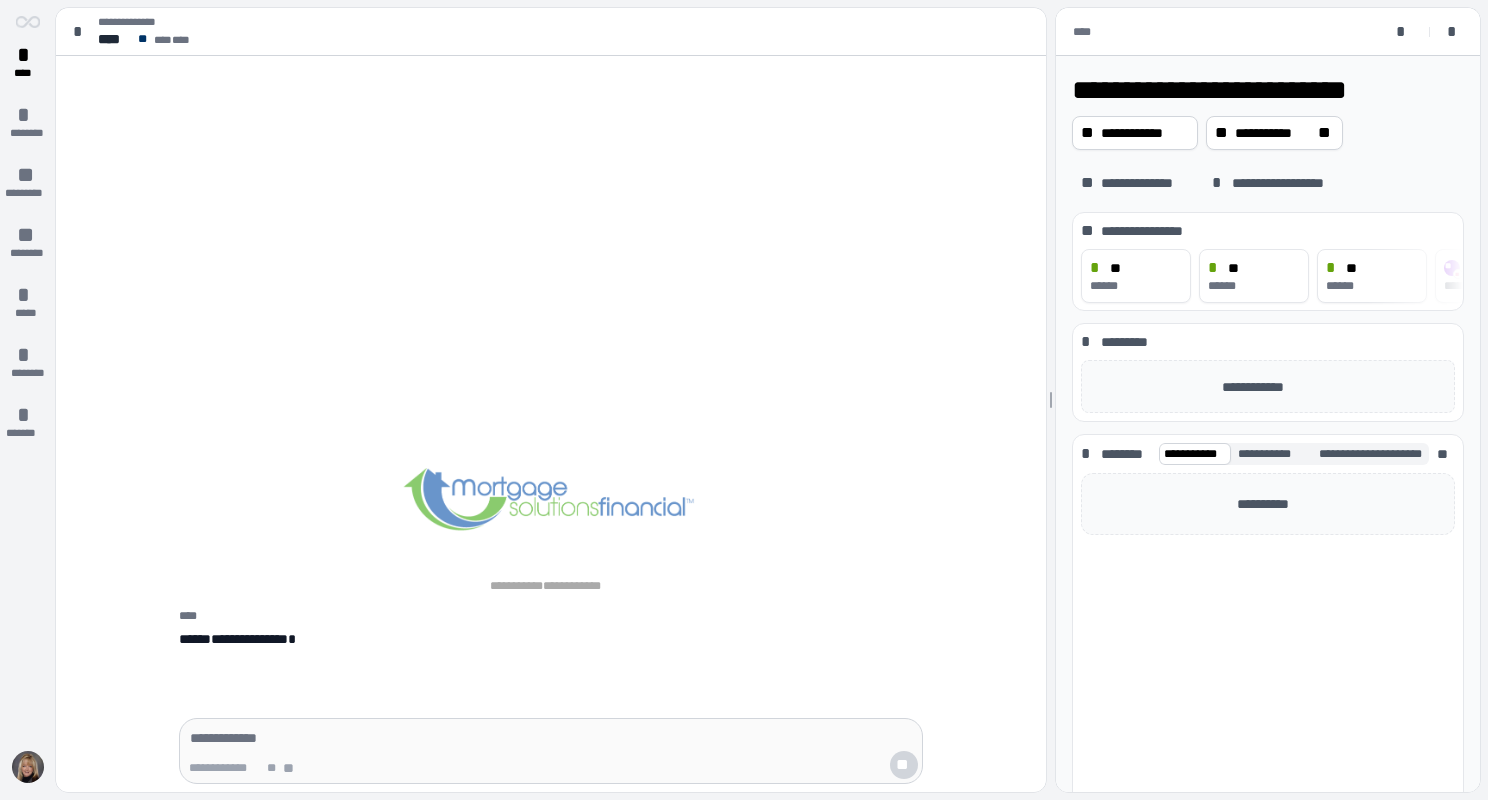 scroll, scrollTop: 0, scrollLeft: 0, axis: both 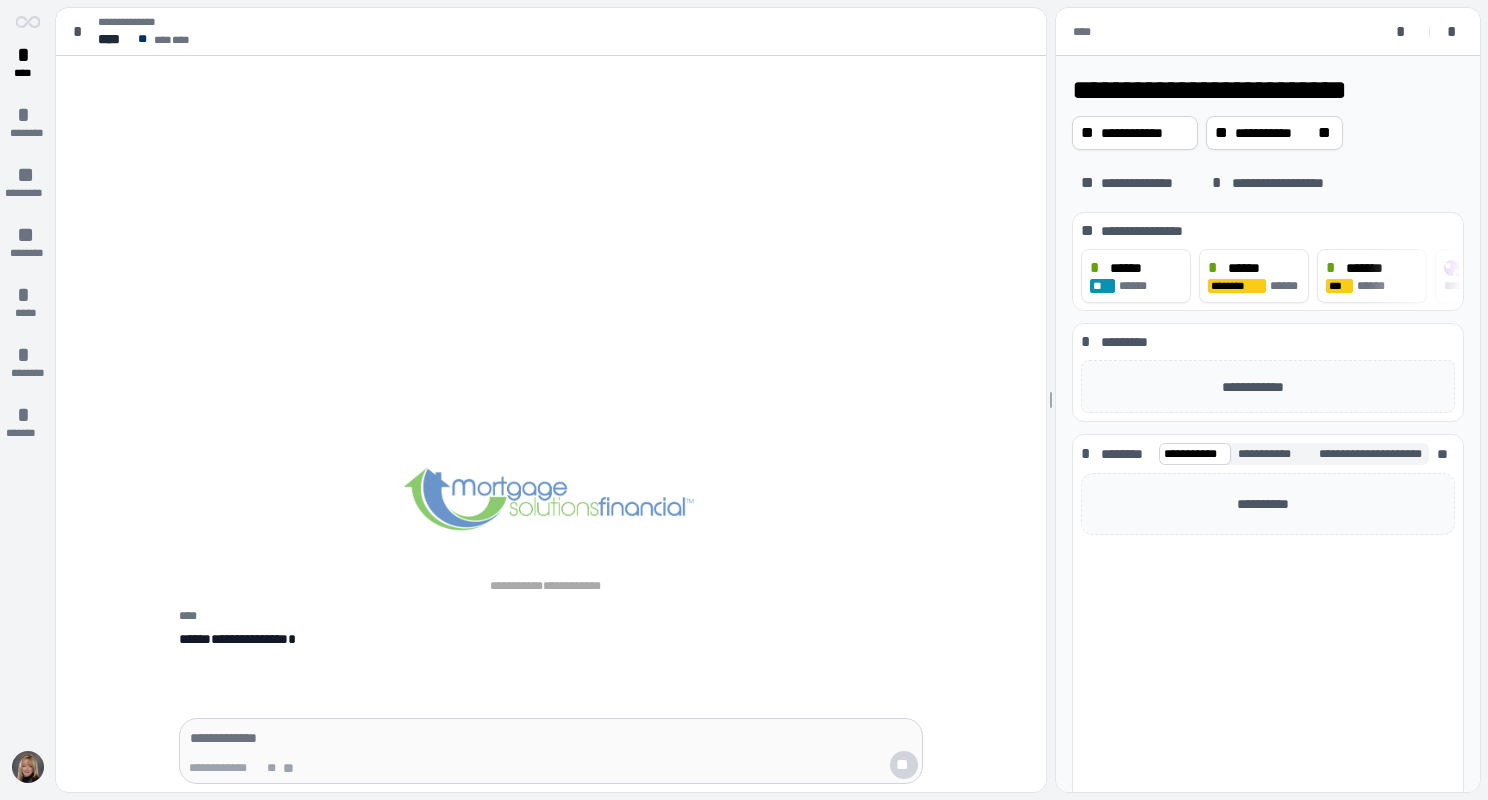 drag, startPoint x: 1264, startPoint y: 1, endPoint x: 876, endPoint y: 230, distance: 450.53857 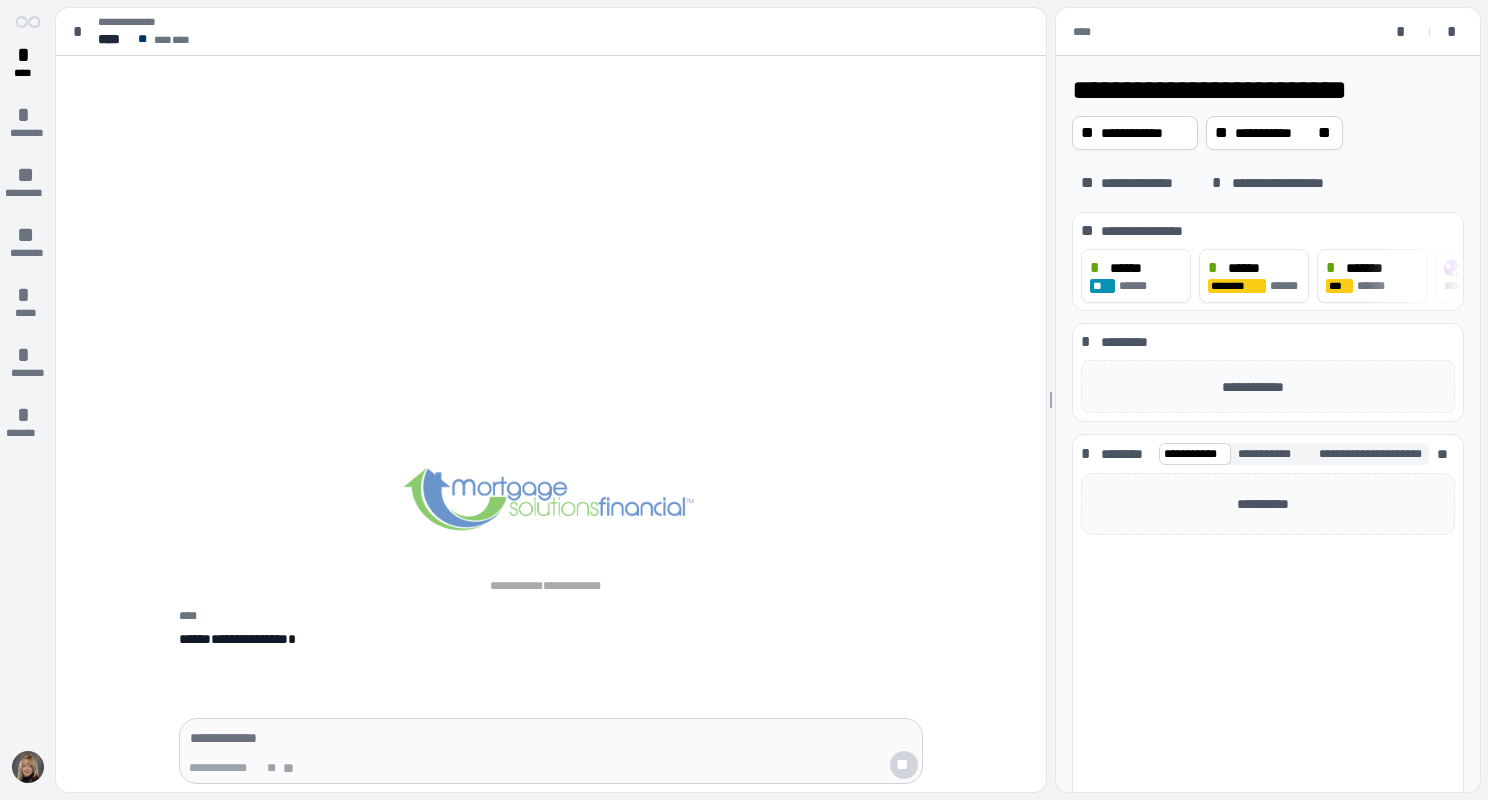 click on "**********" at bounding box center (551, 32) 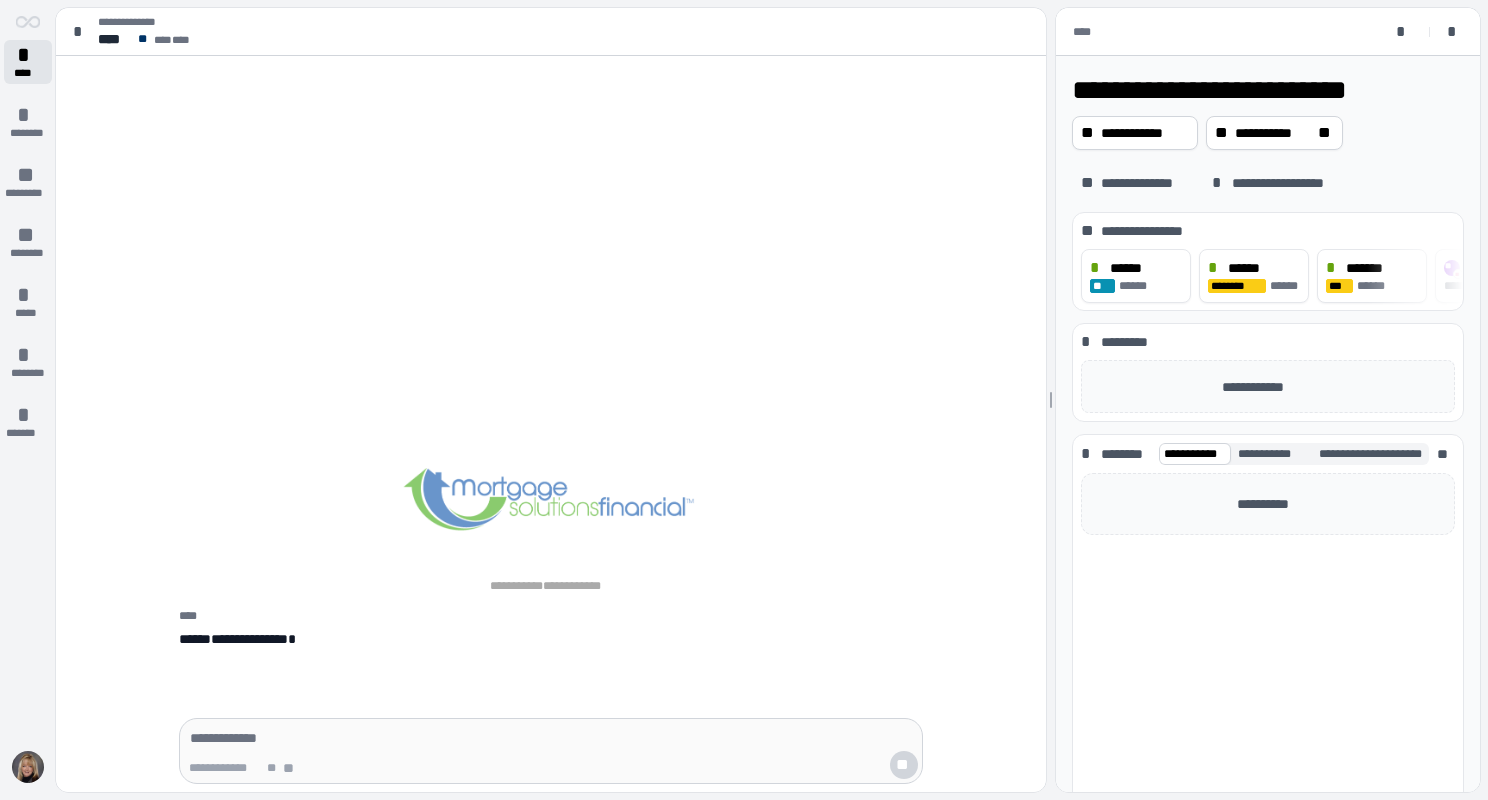 click on "****" at bounding box center (28, 73) 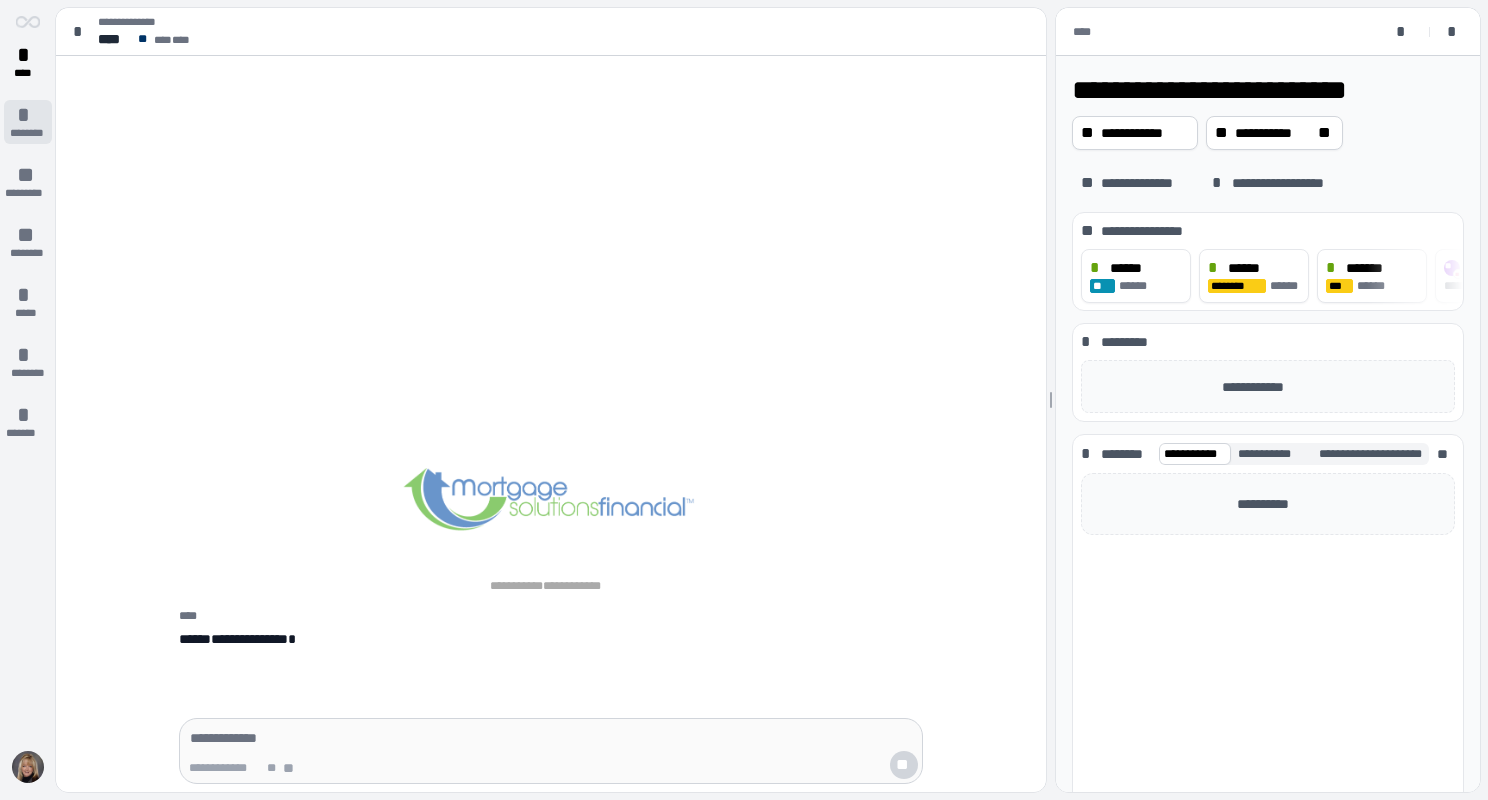 click on "*" at bounding box center (28, 115) 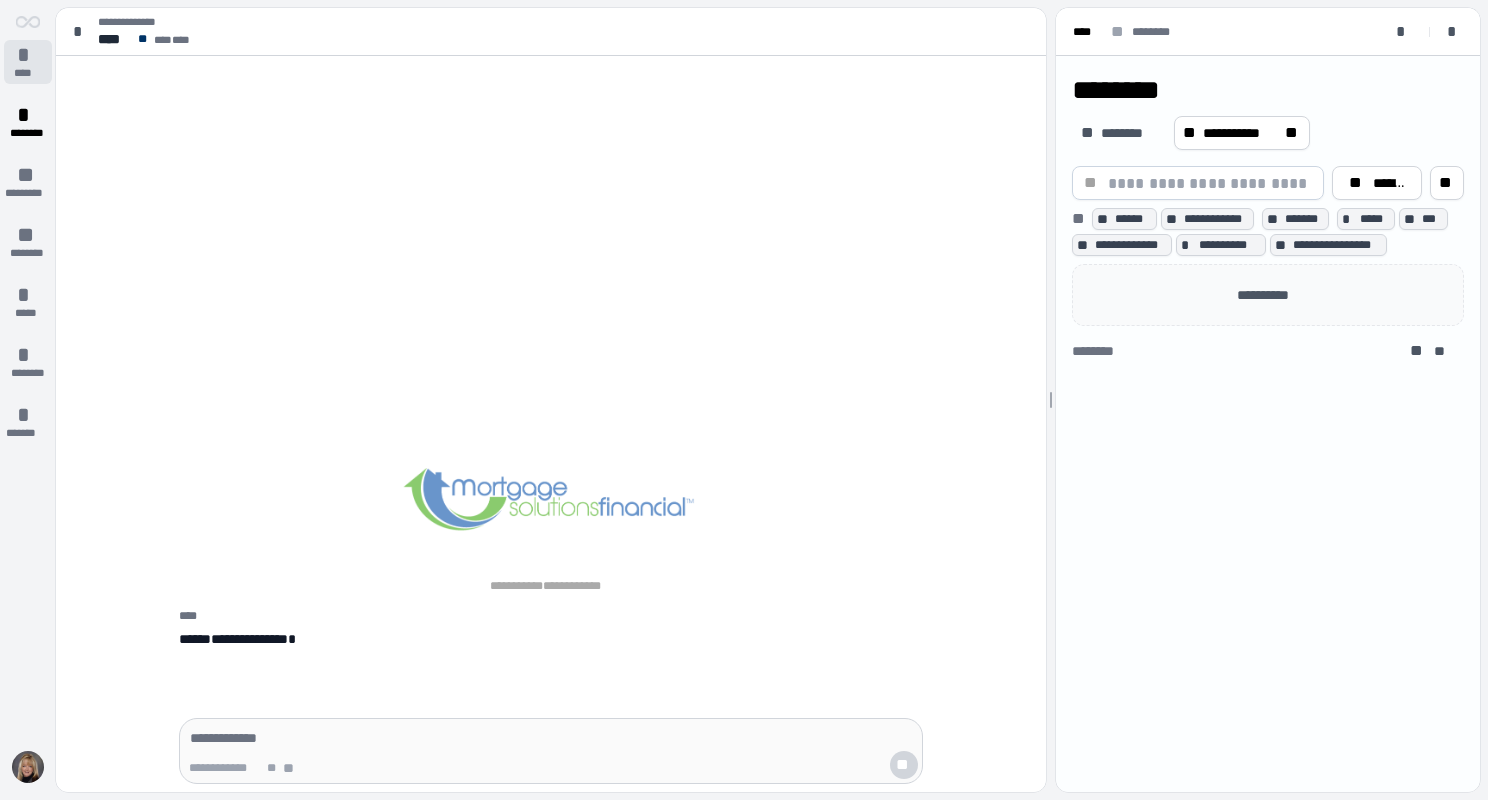 click on "*" at bounding box center (28, 55) 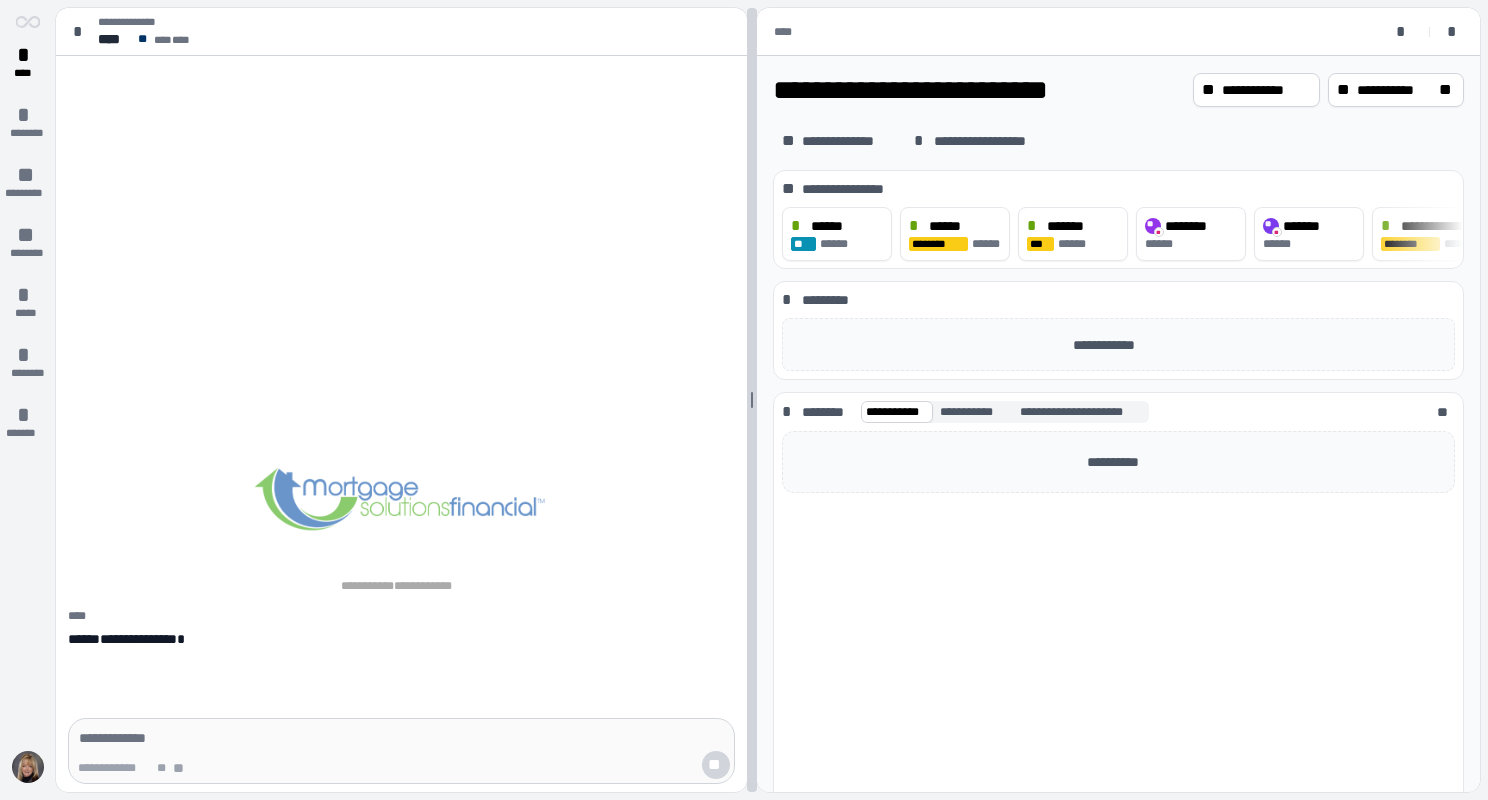 click at bounding box center (752, 400) 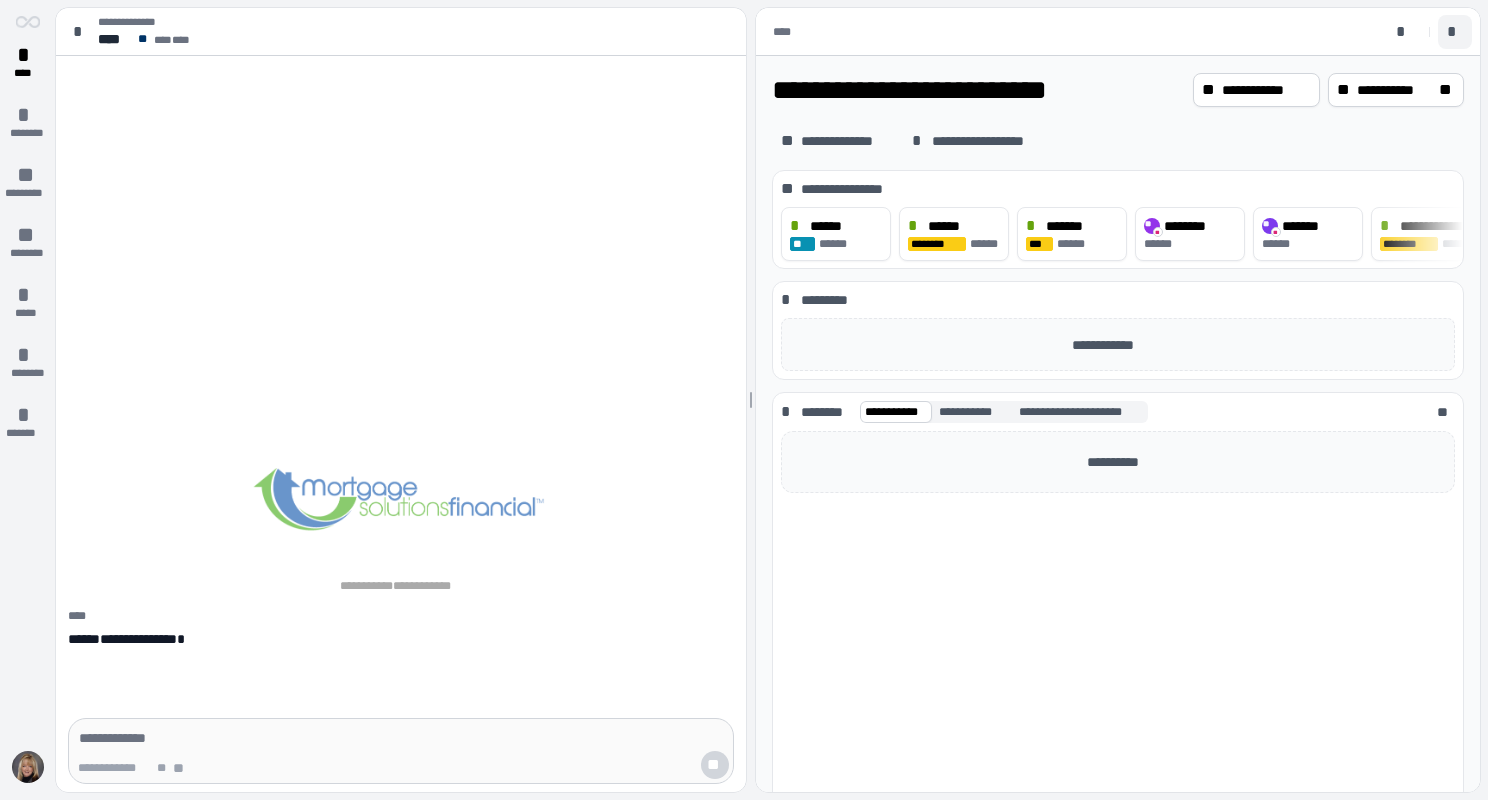 click on "*" at bounding box center (1455, 32) 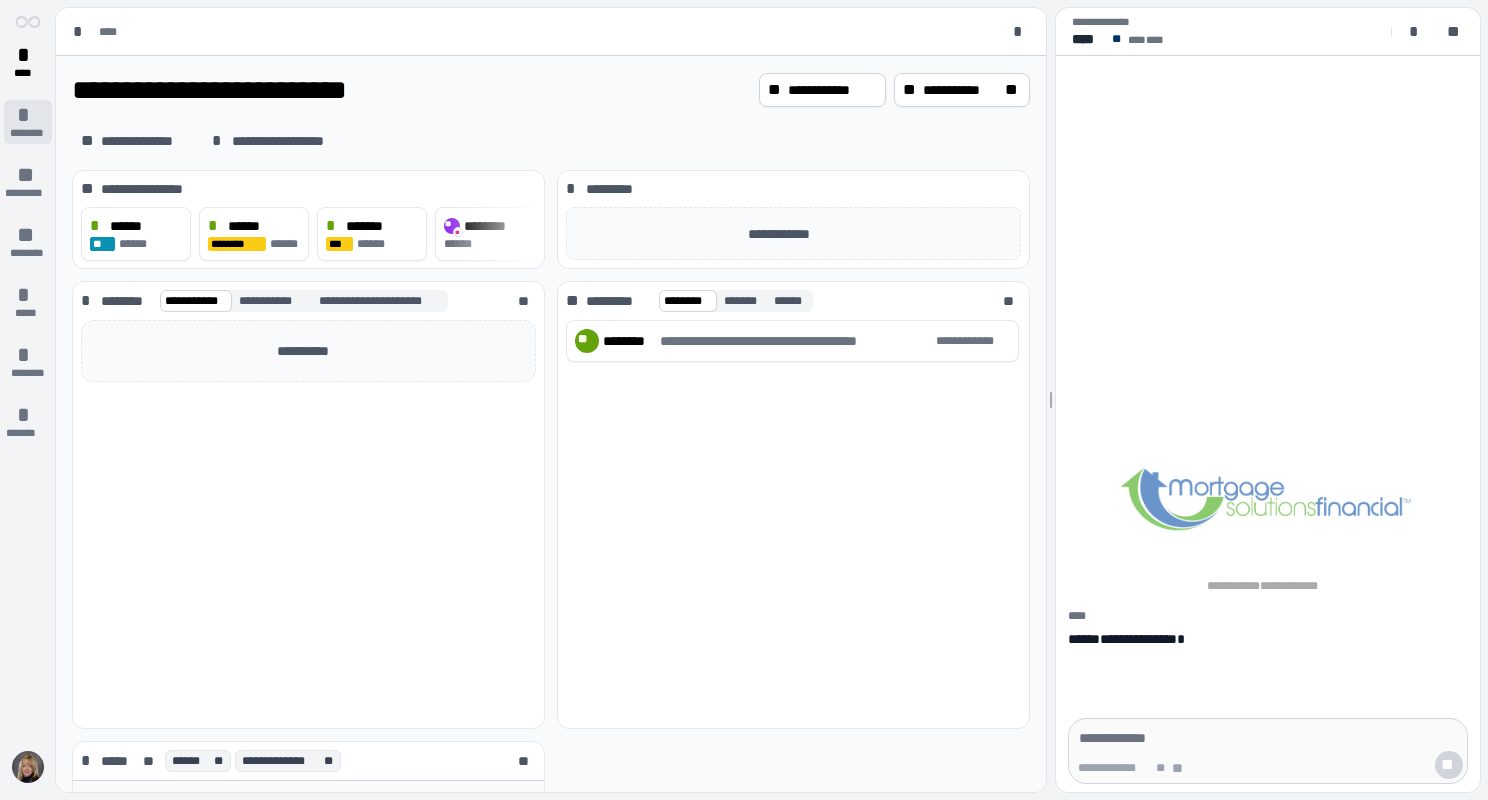 click on "* ********" at bounding box center [28, 122] 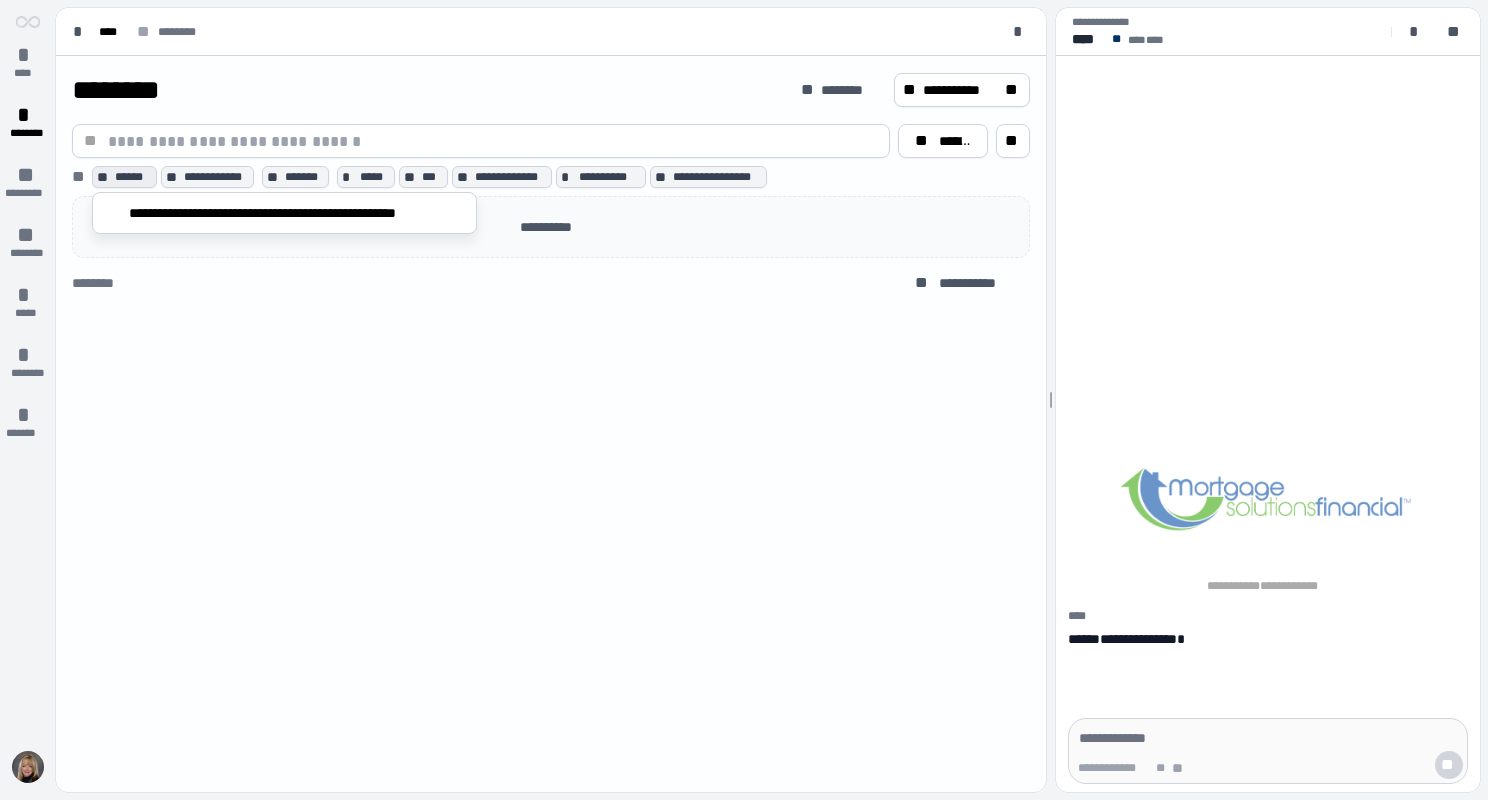 click on "**" at bounding box center [104, 177] 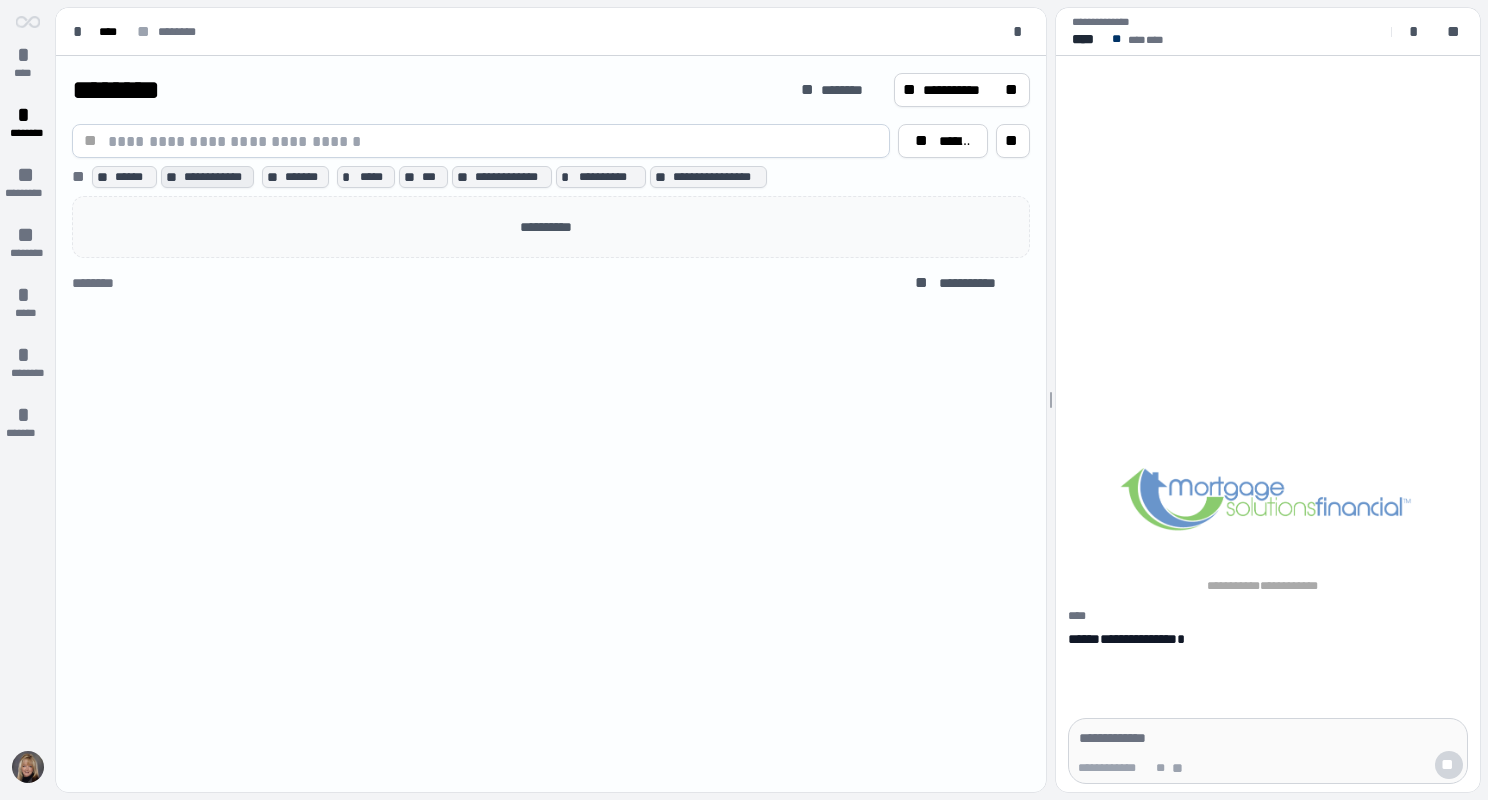 click on "**********" at bounding box center (217, 177) 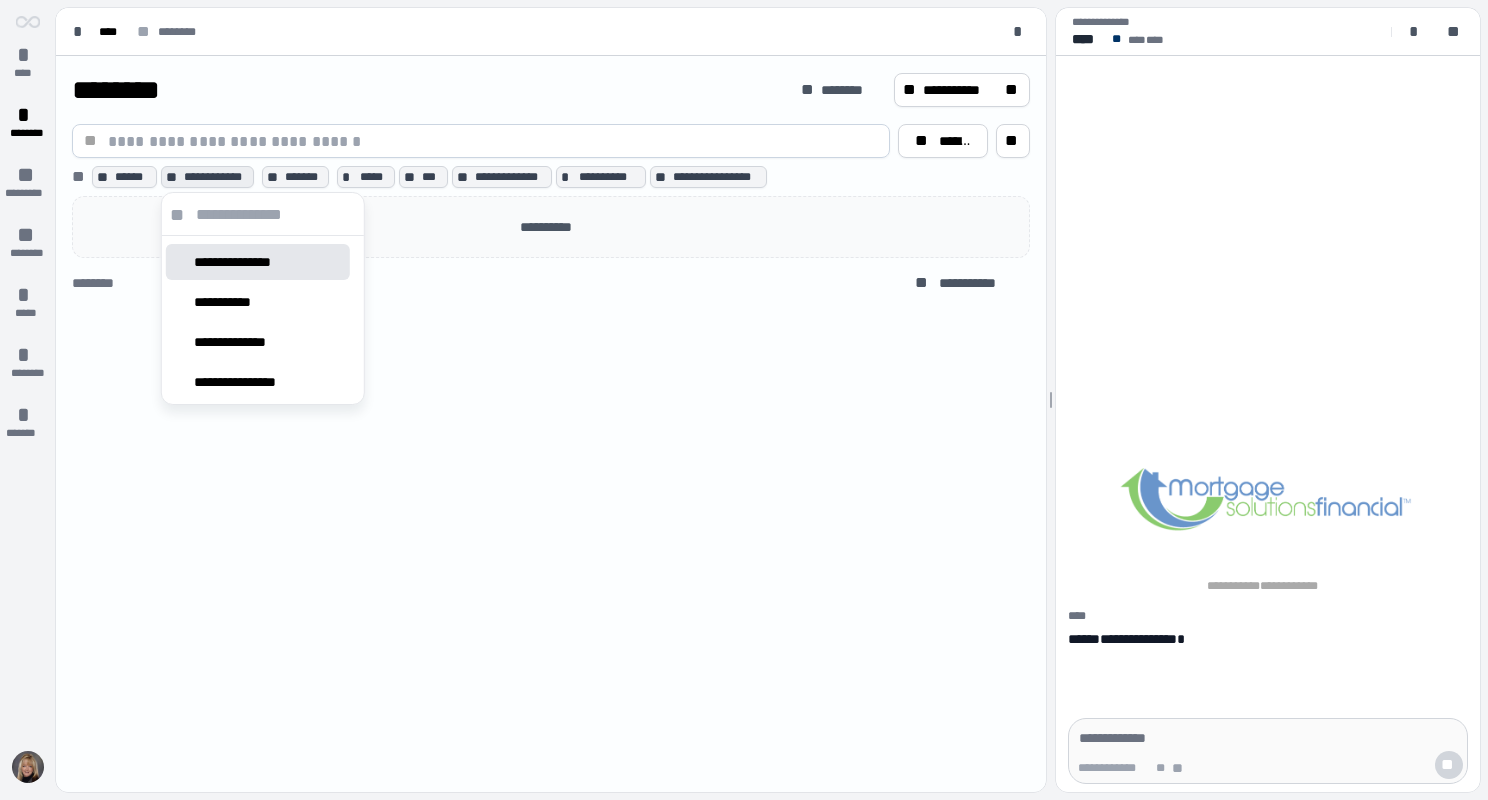 click on "**********" at bounding box center (217, 177) 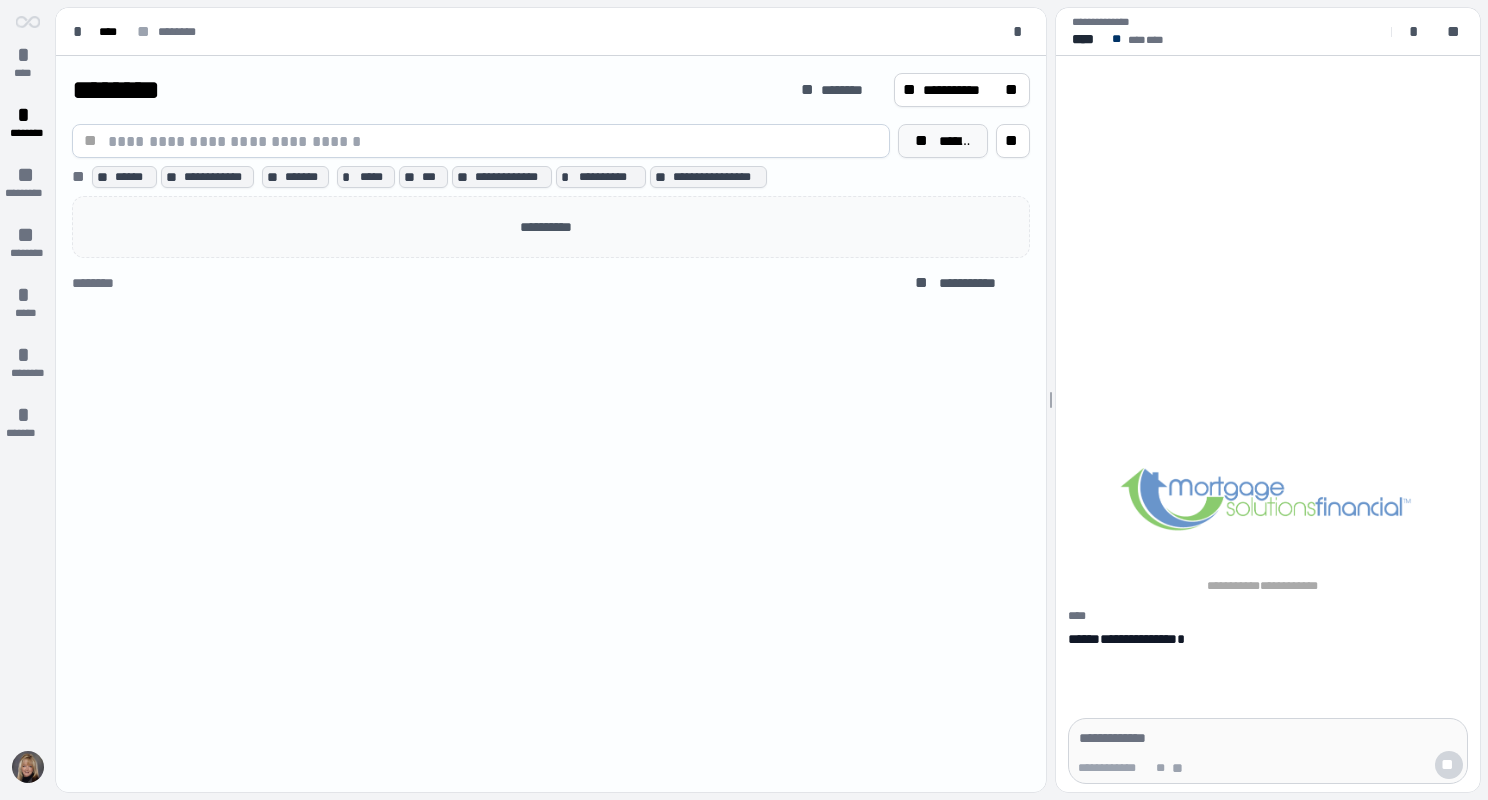 click on "******" at bounding box center (955, 141) 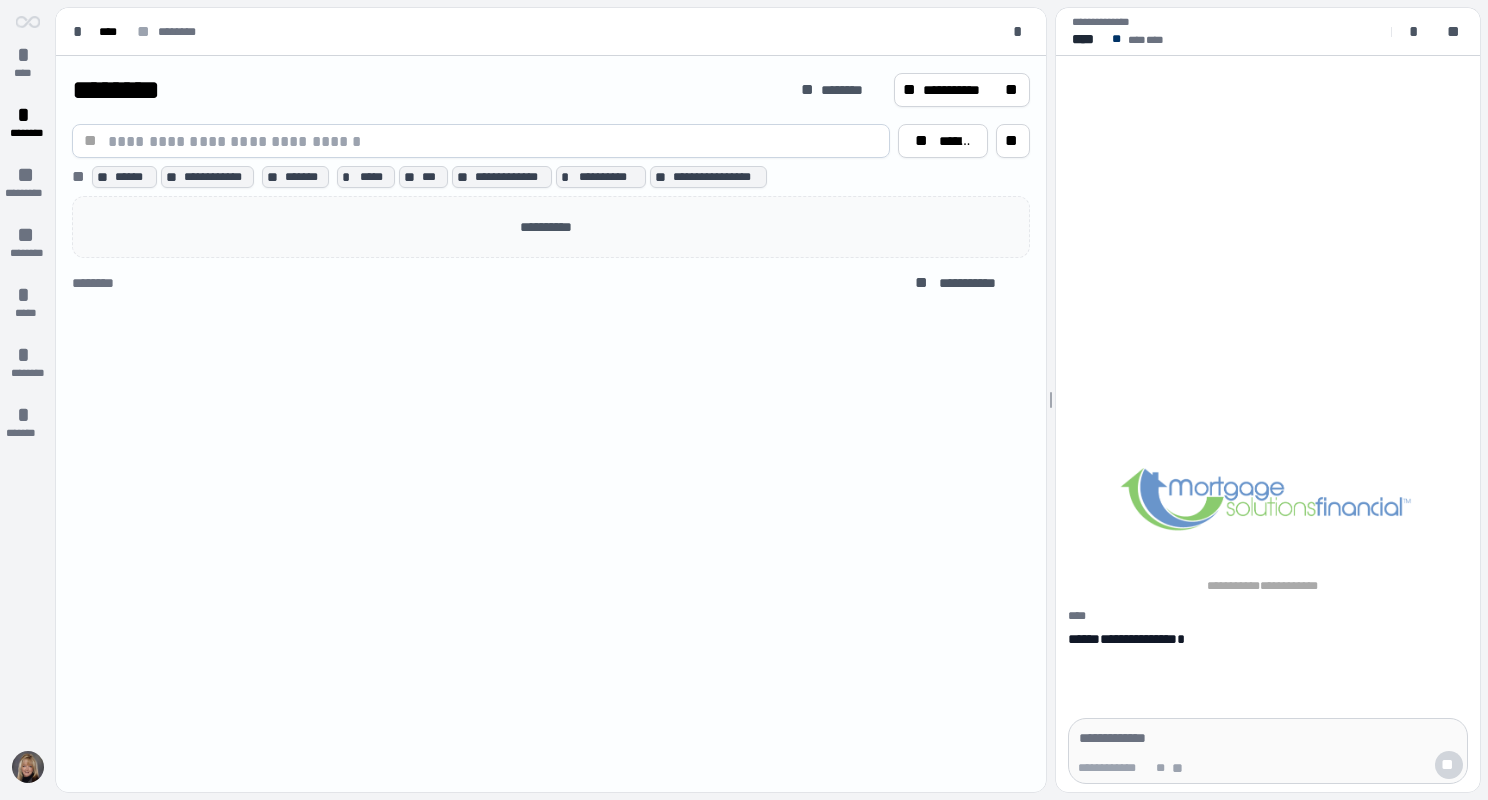 click on "**********" at bounding box center [551, 424] 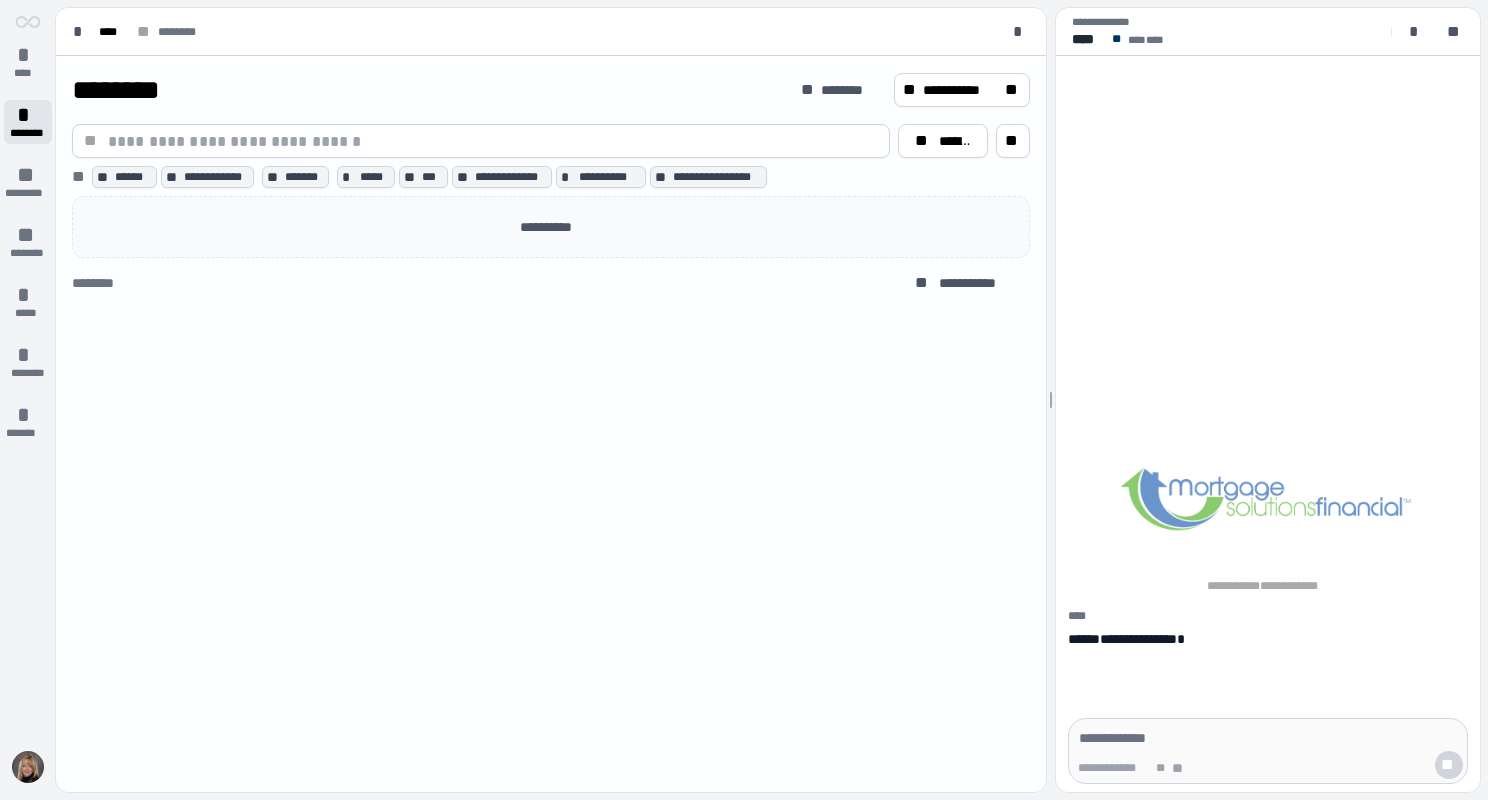 click on "*" at bounding box center [28, 115] 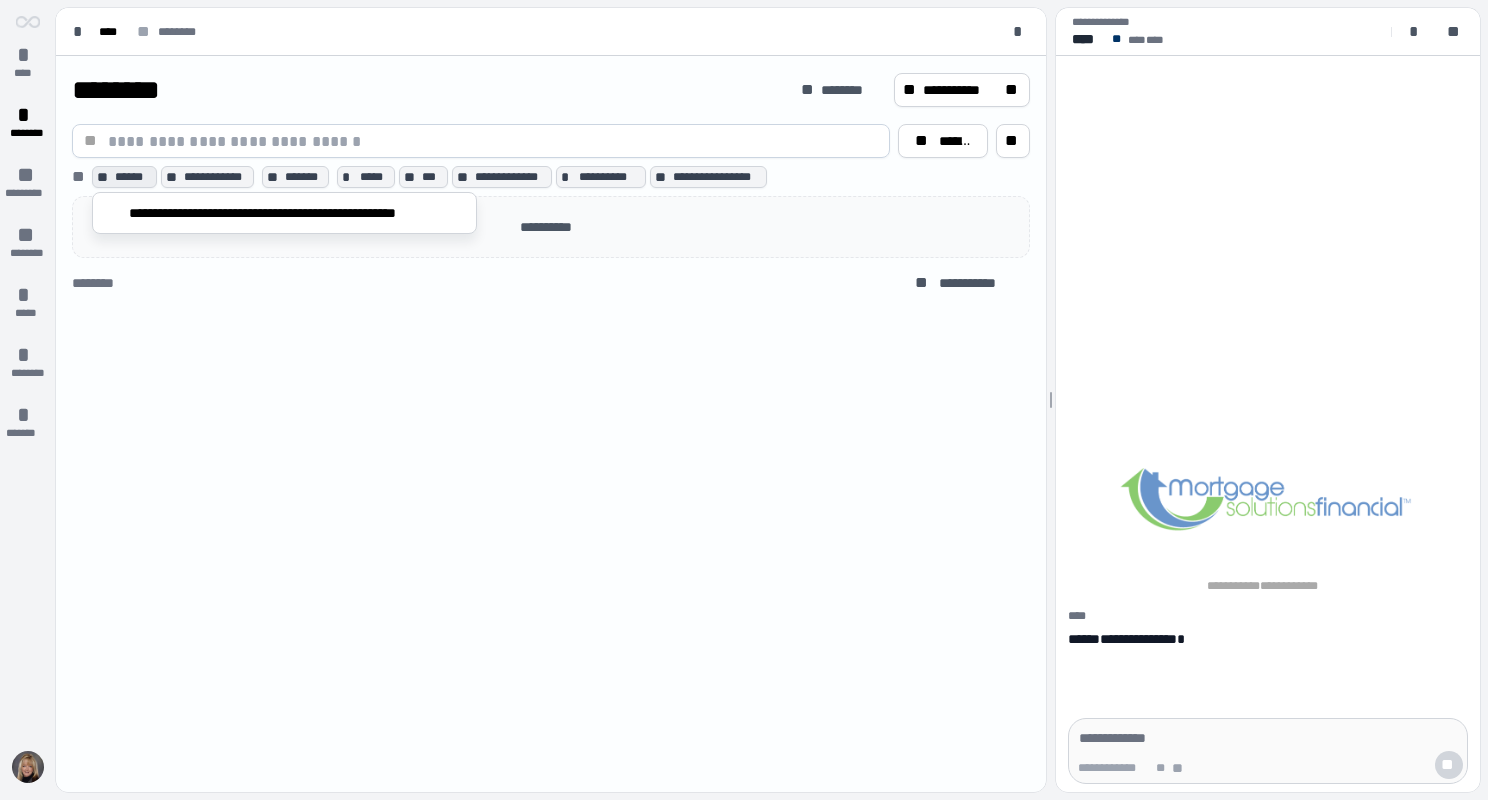 click on "******" at bounding box center [133, 177] 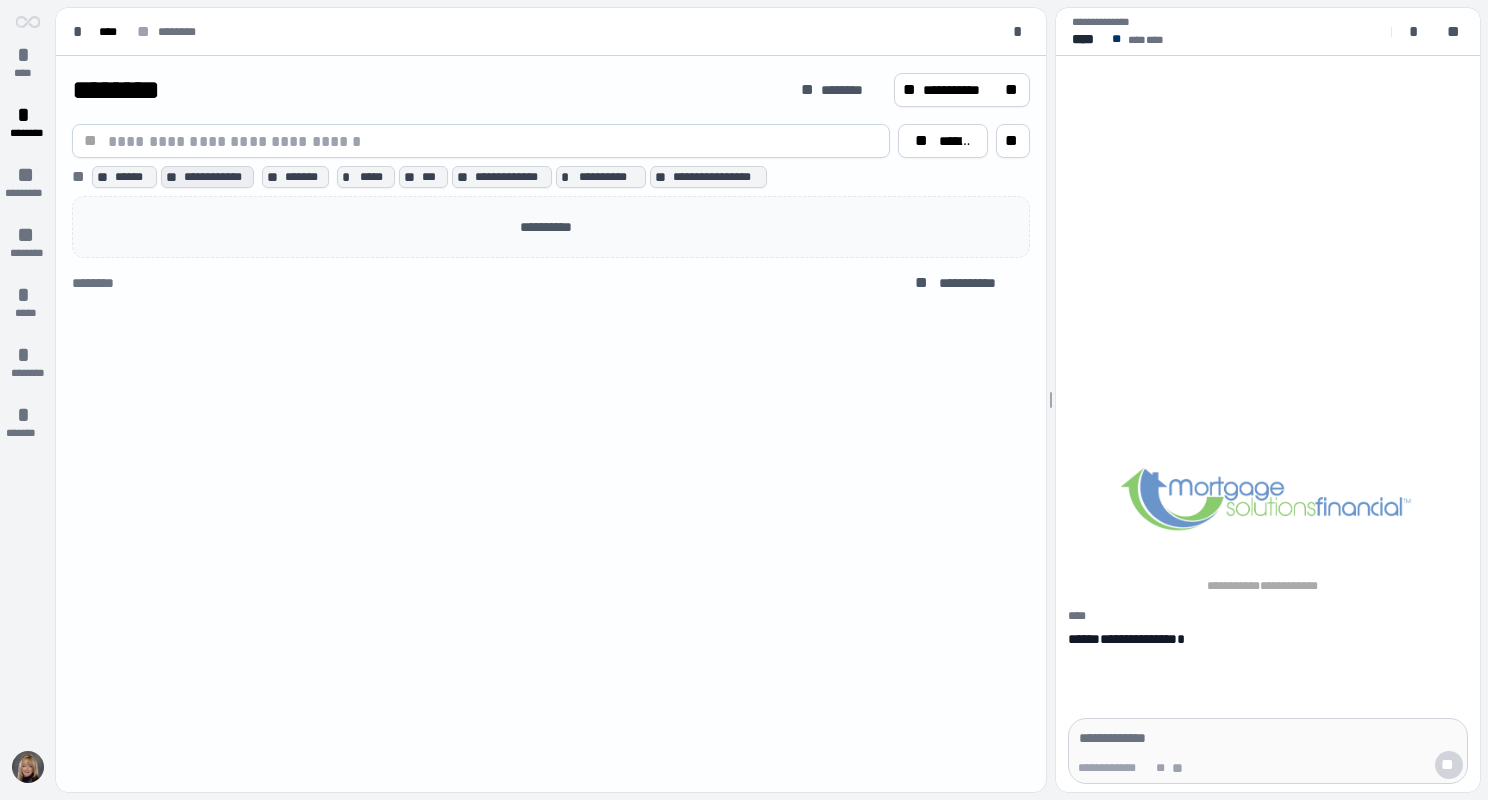 click on "**********" at bounding box center [208, 177] 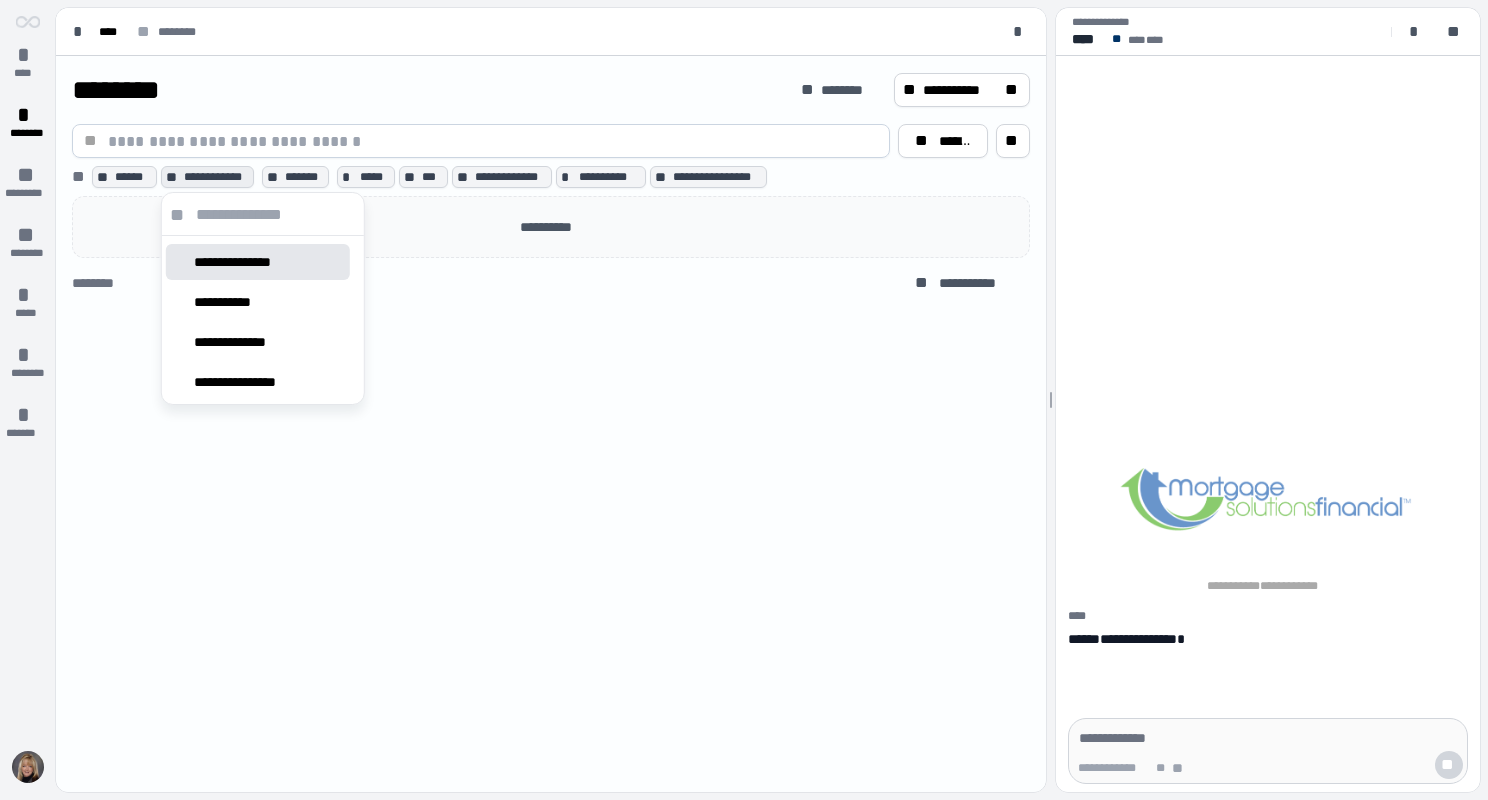 click on "**********" at bounding box center (245, 262) 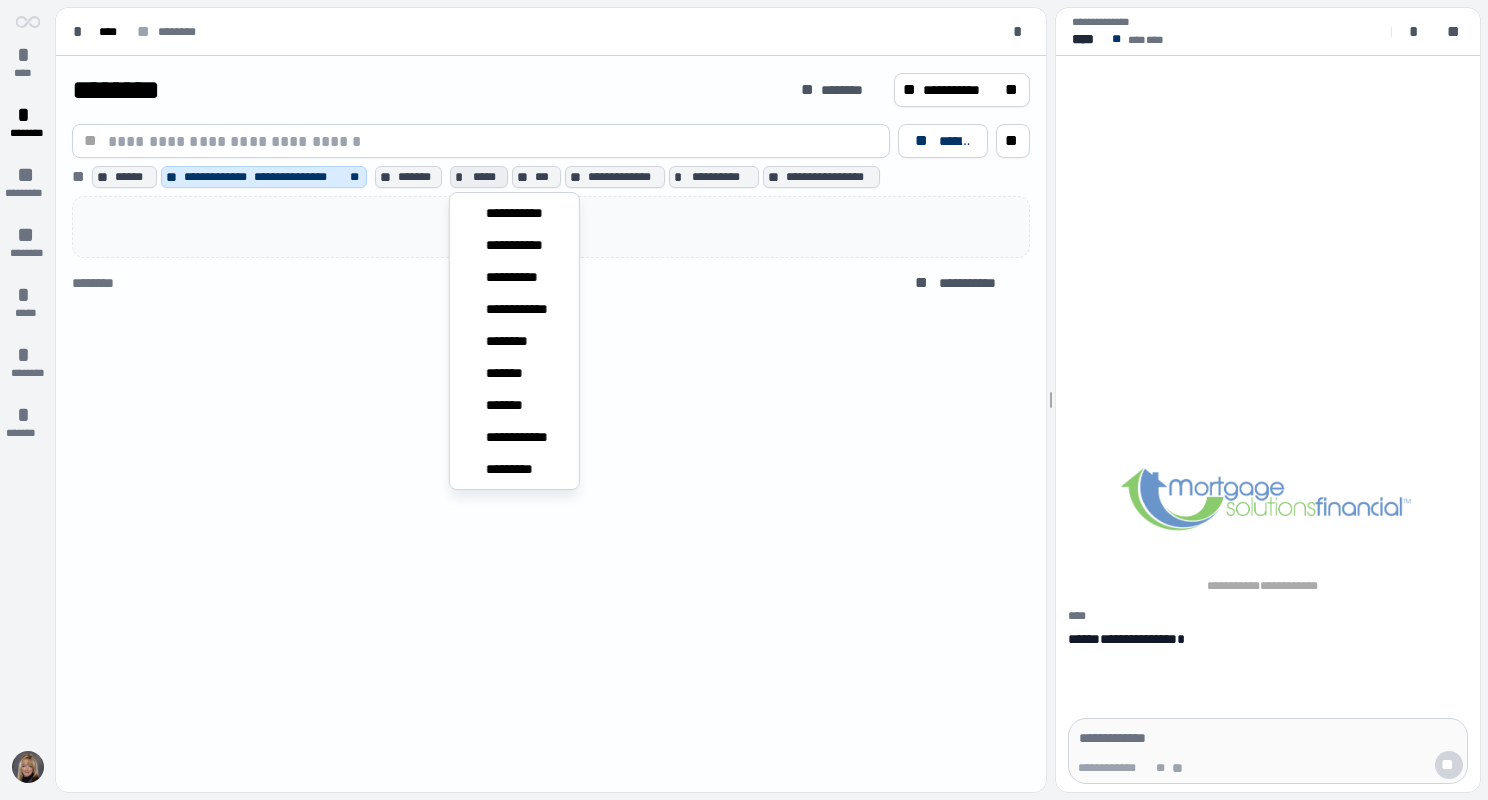 click on "*****" at bounding box center [488, 177] 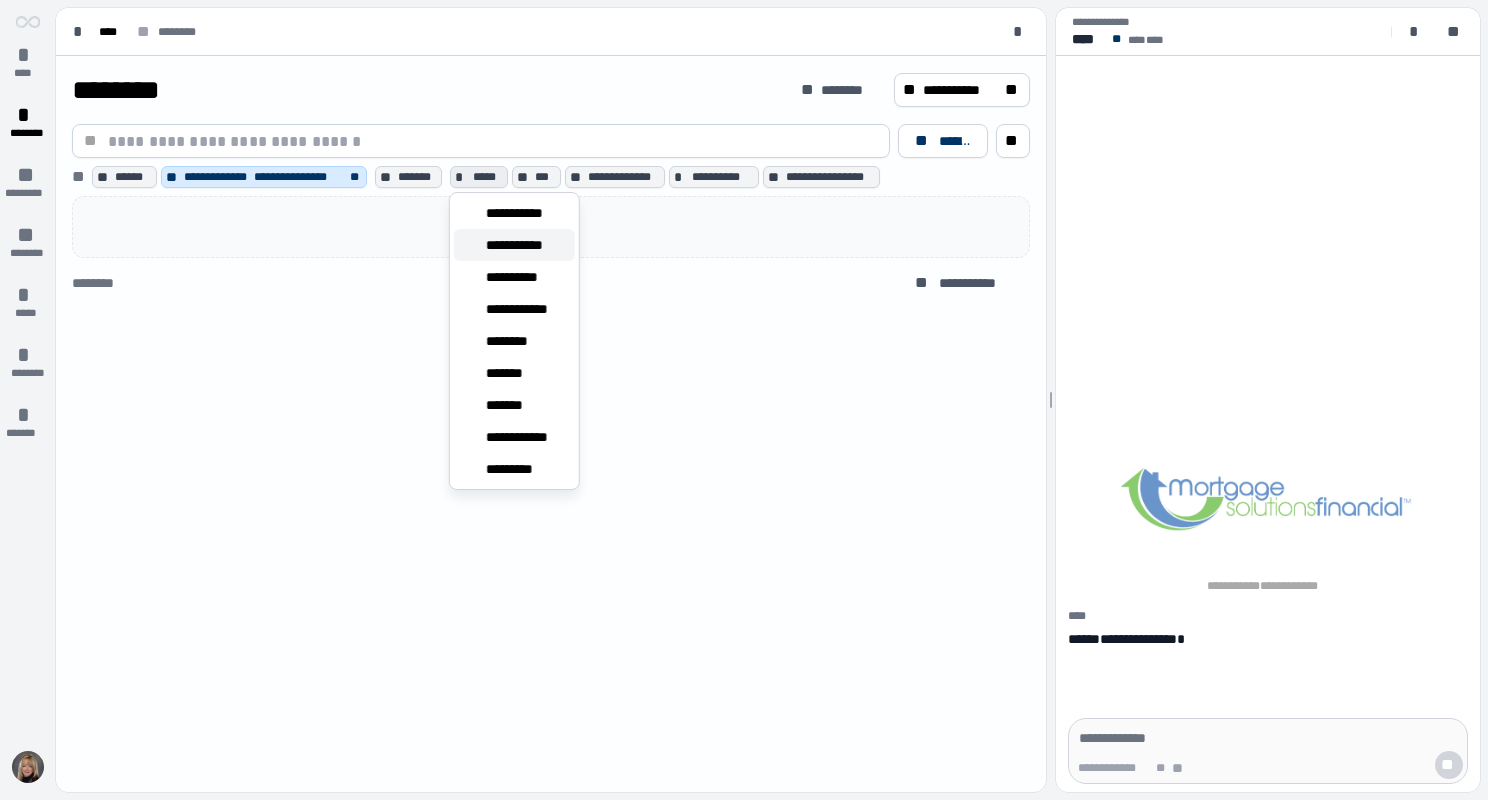 click on "**********" at bounding box center [521, 245] 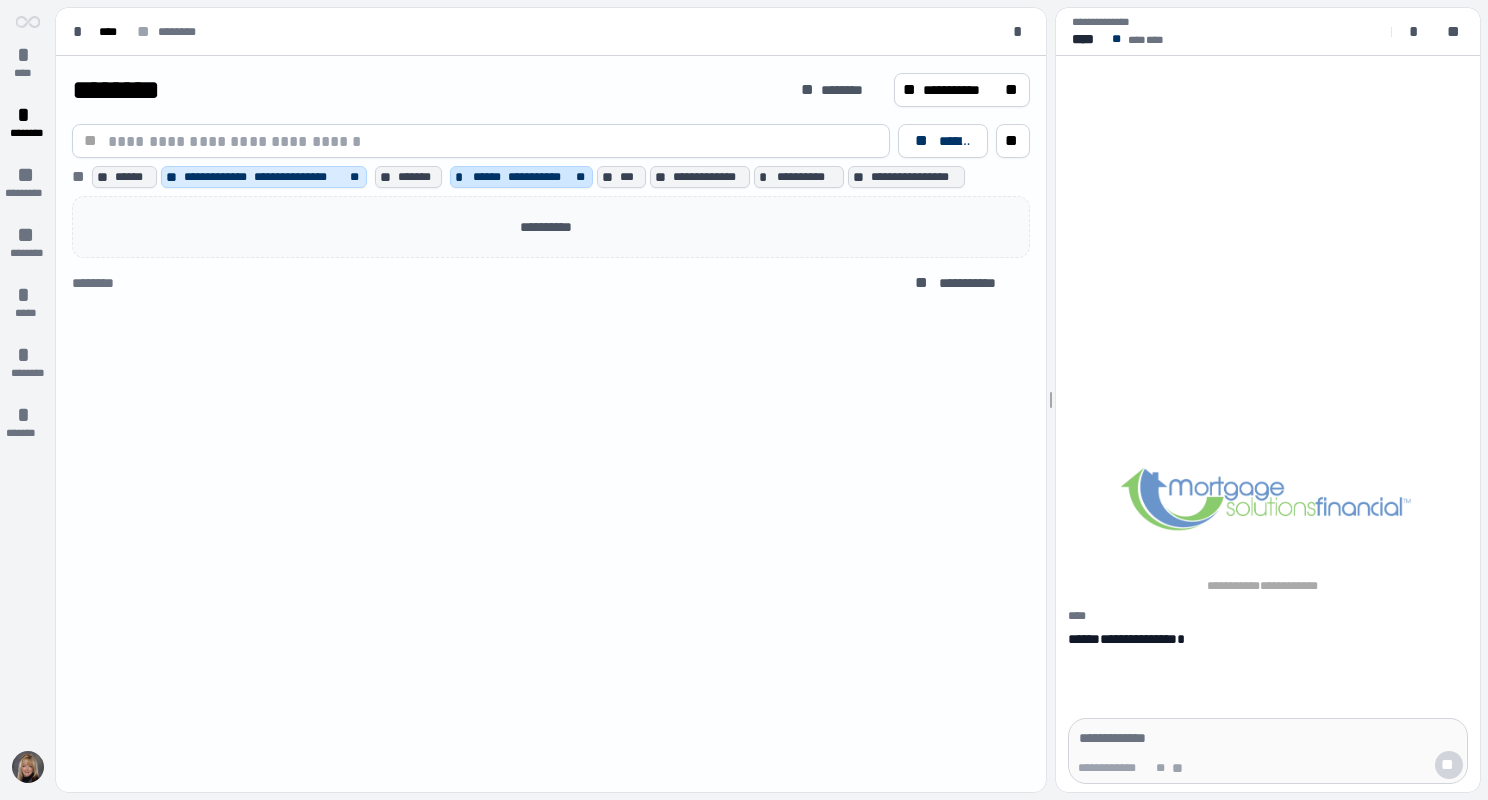 click on "**********" at bounding box center [539, 177] 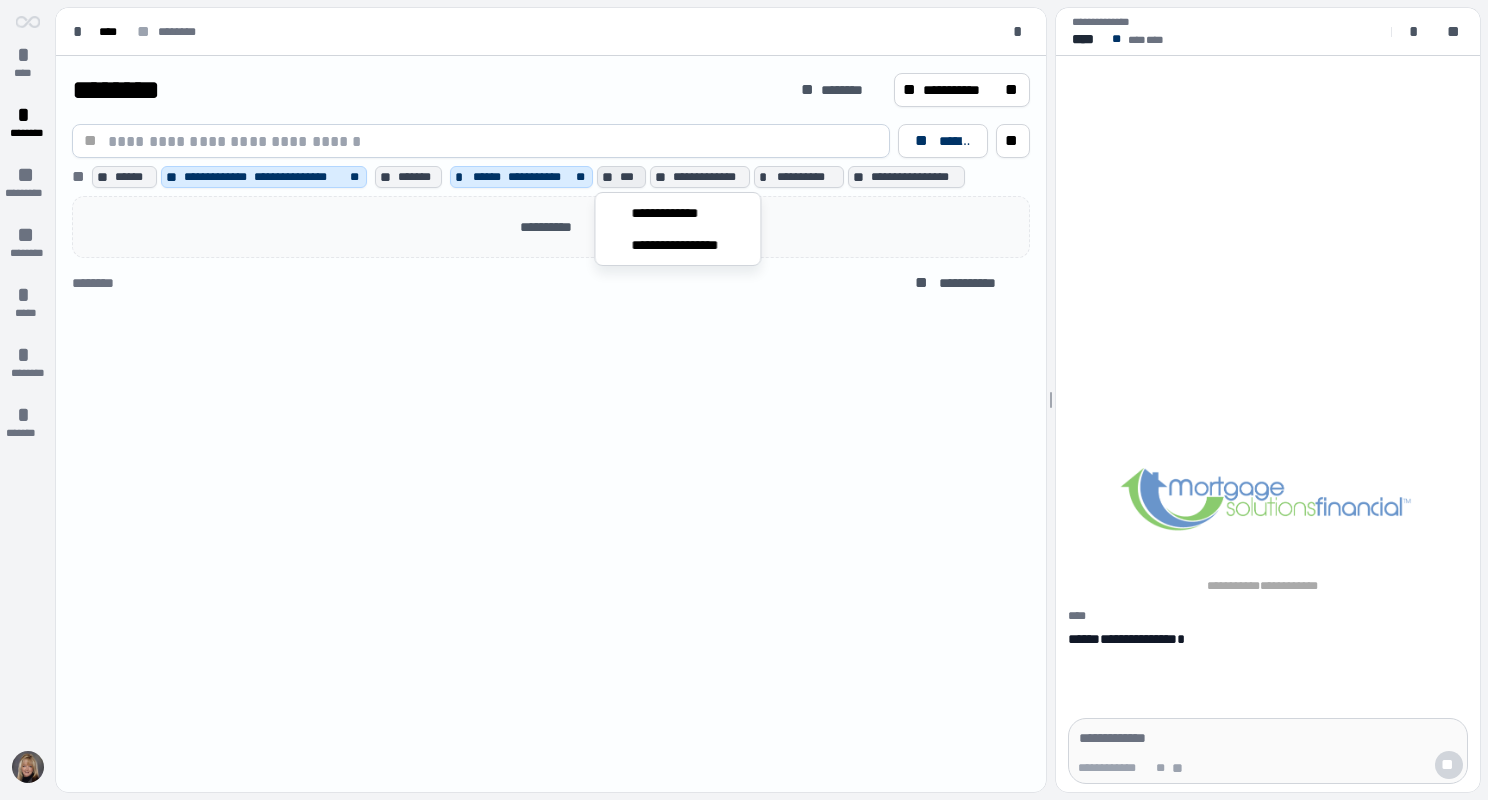 click on "***" at bounding box center (630, 177) 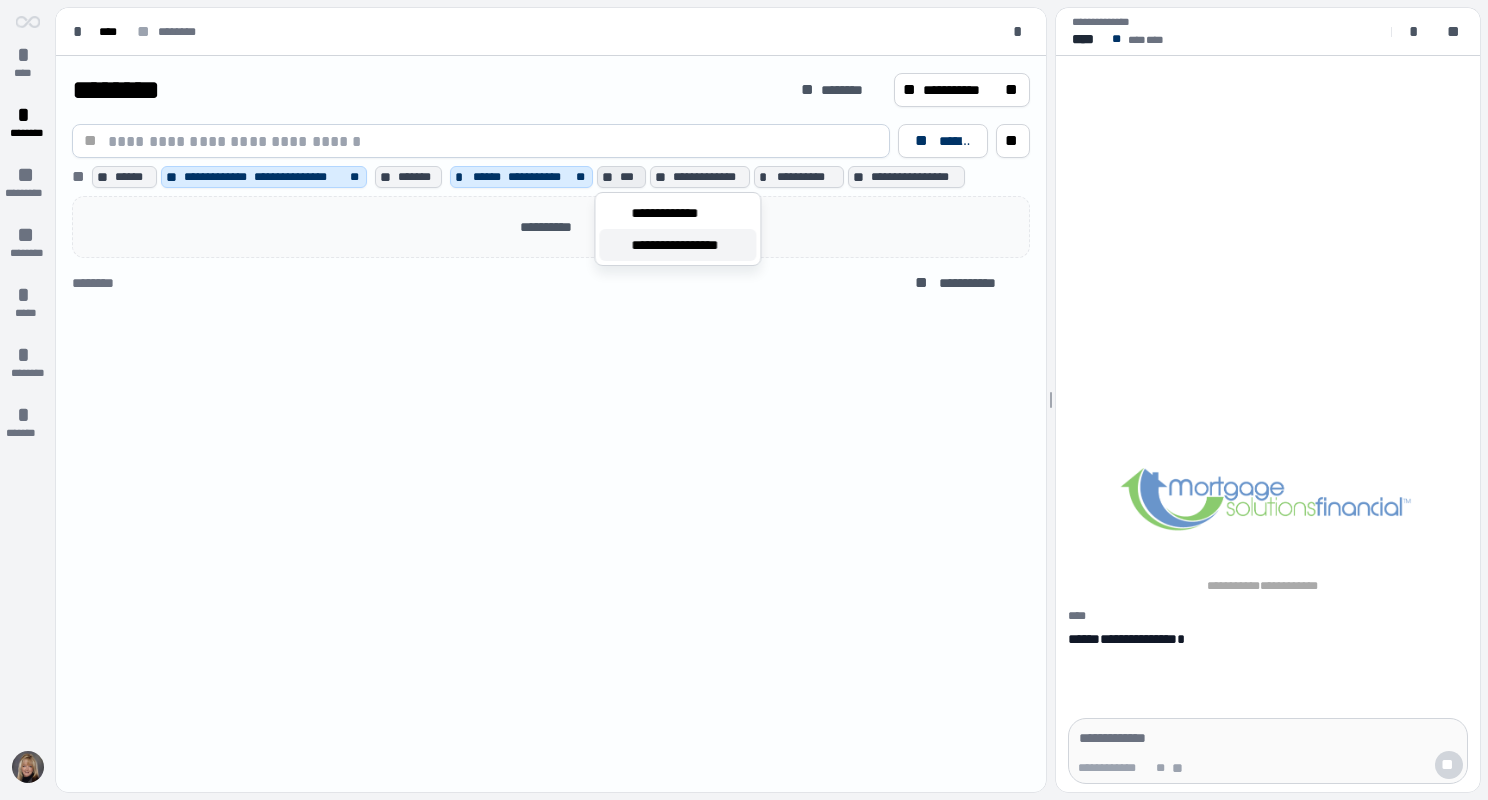click on "**********" at bounding box center (689, 245) 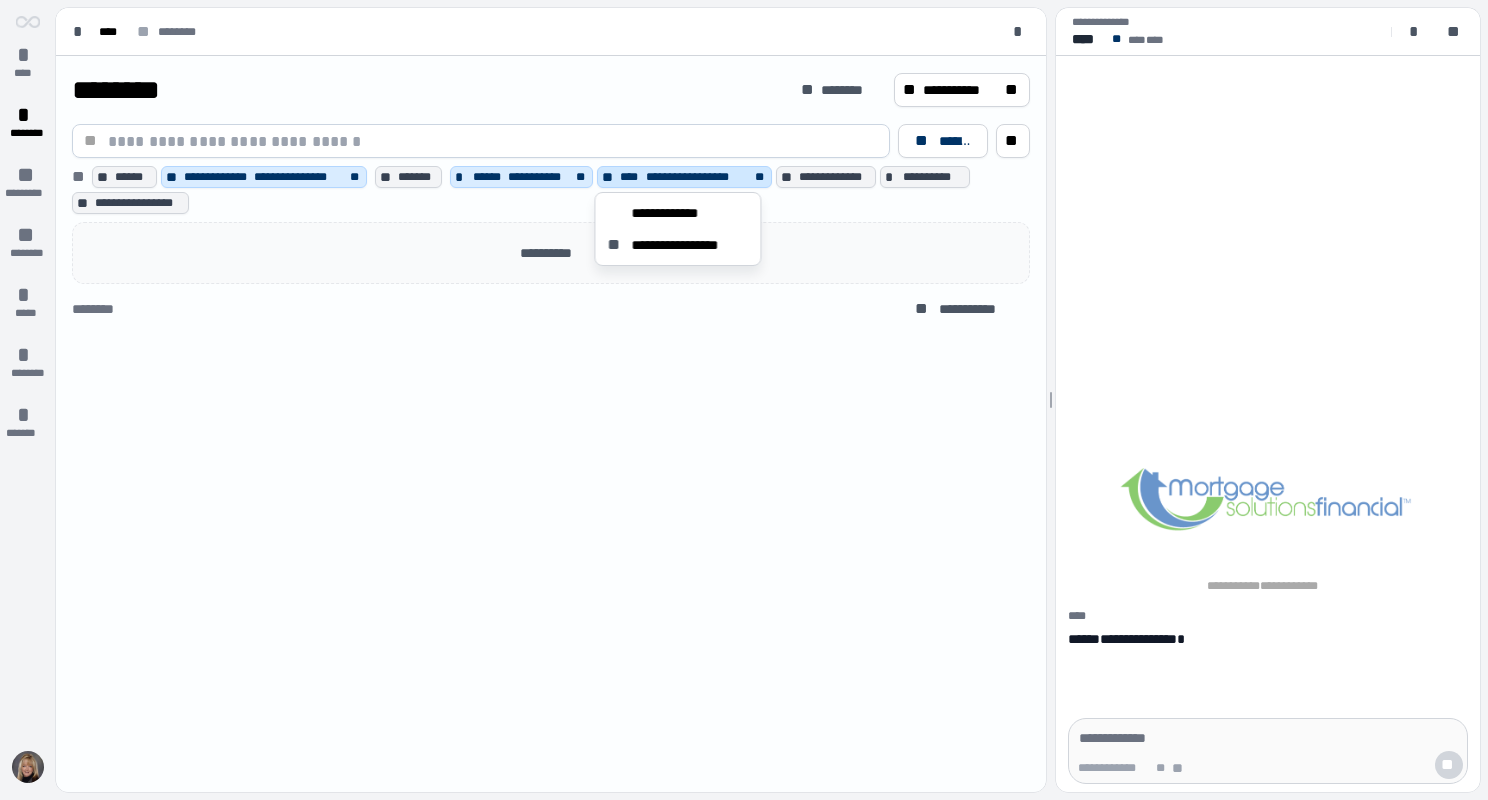 click on "**********" at bounding box center [698, 177] 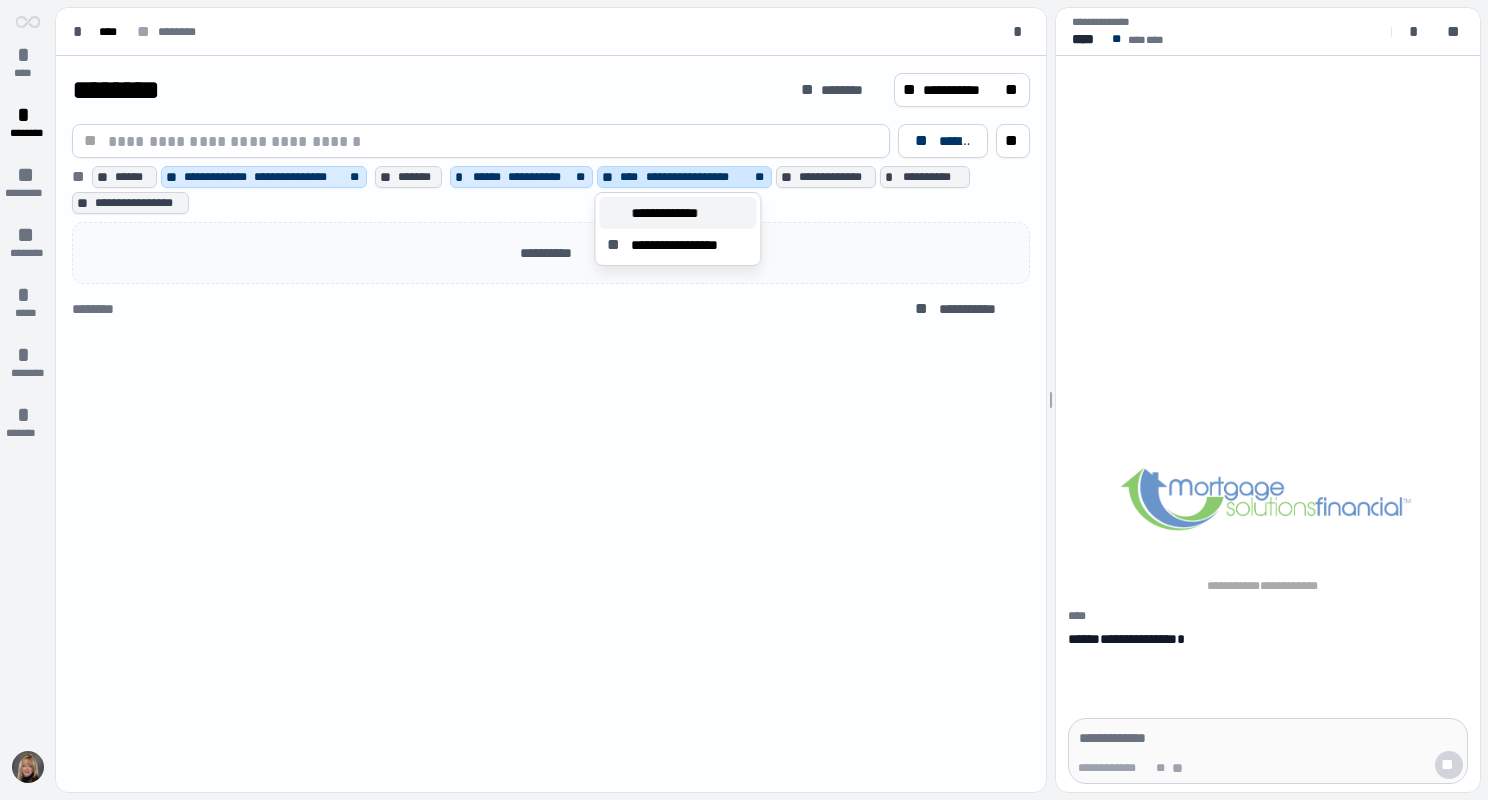 click on "**********" at bounding box center (676, 213) 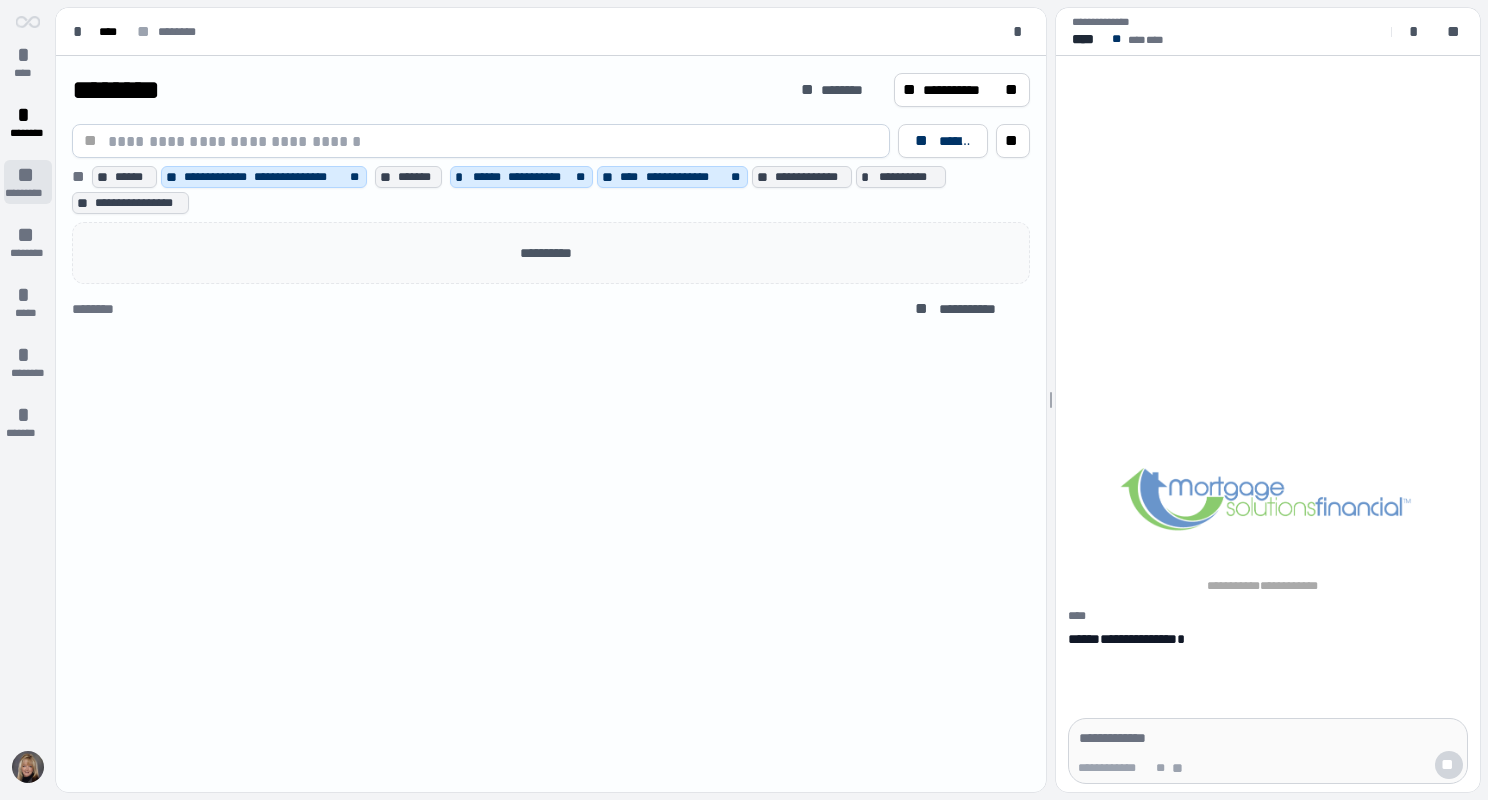 click on "*********" at bounding box center (28, 193) 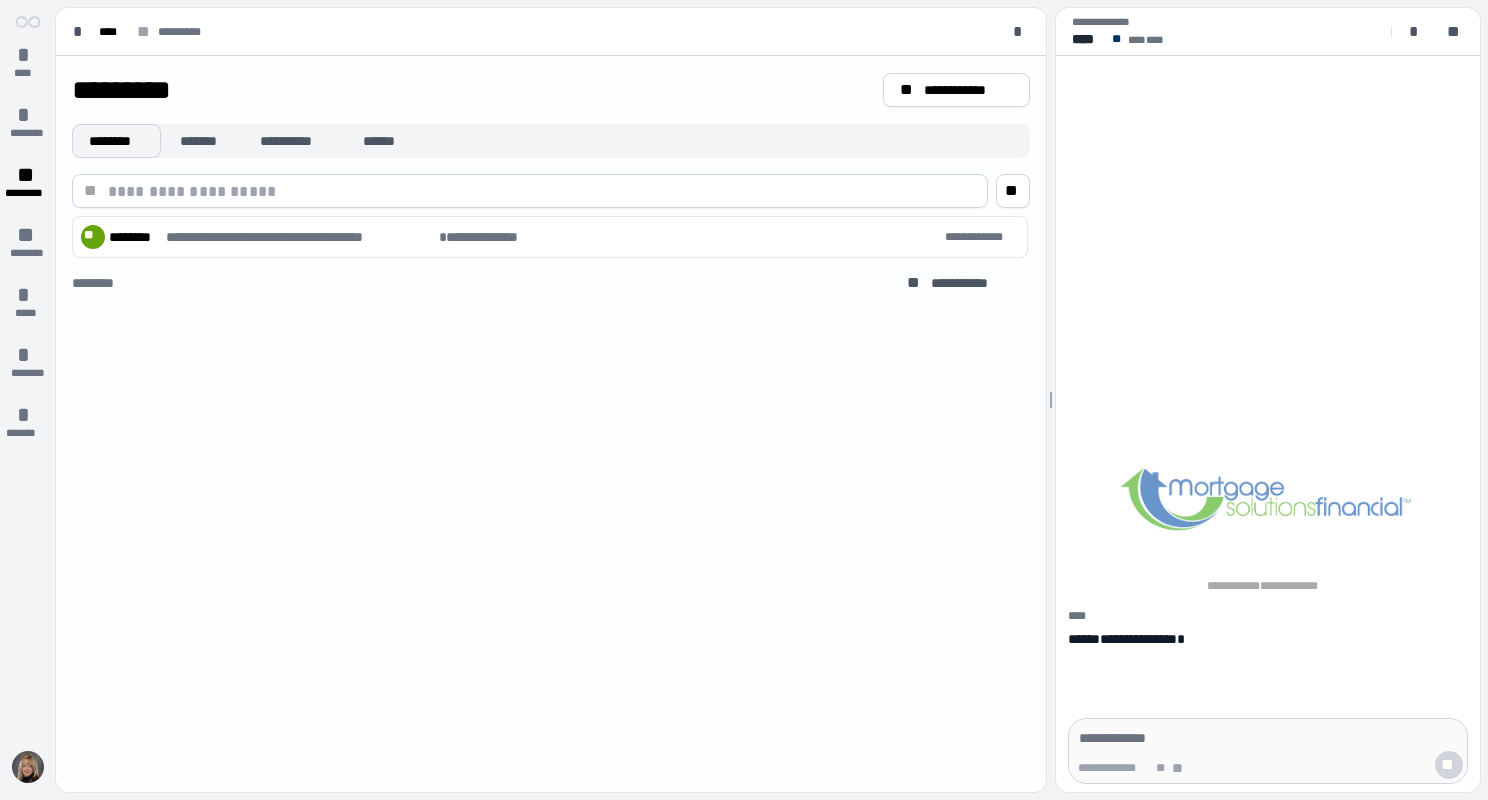 click on "********" at bounding box center (116, 141) 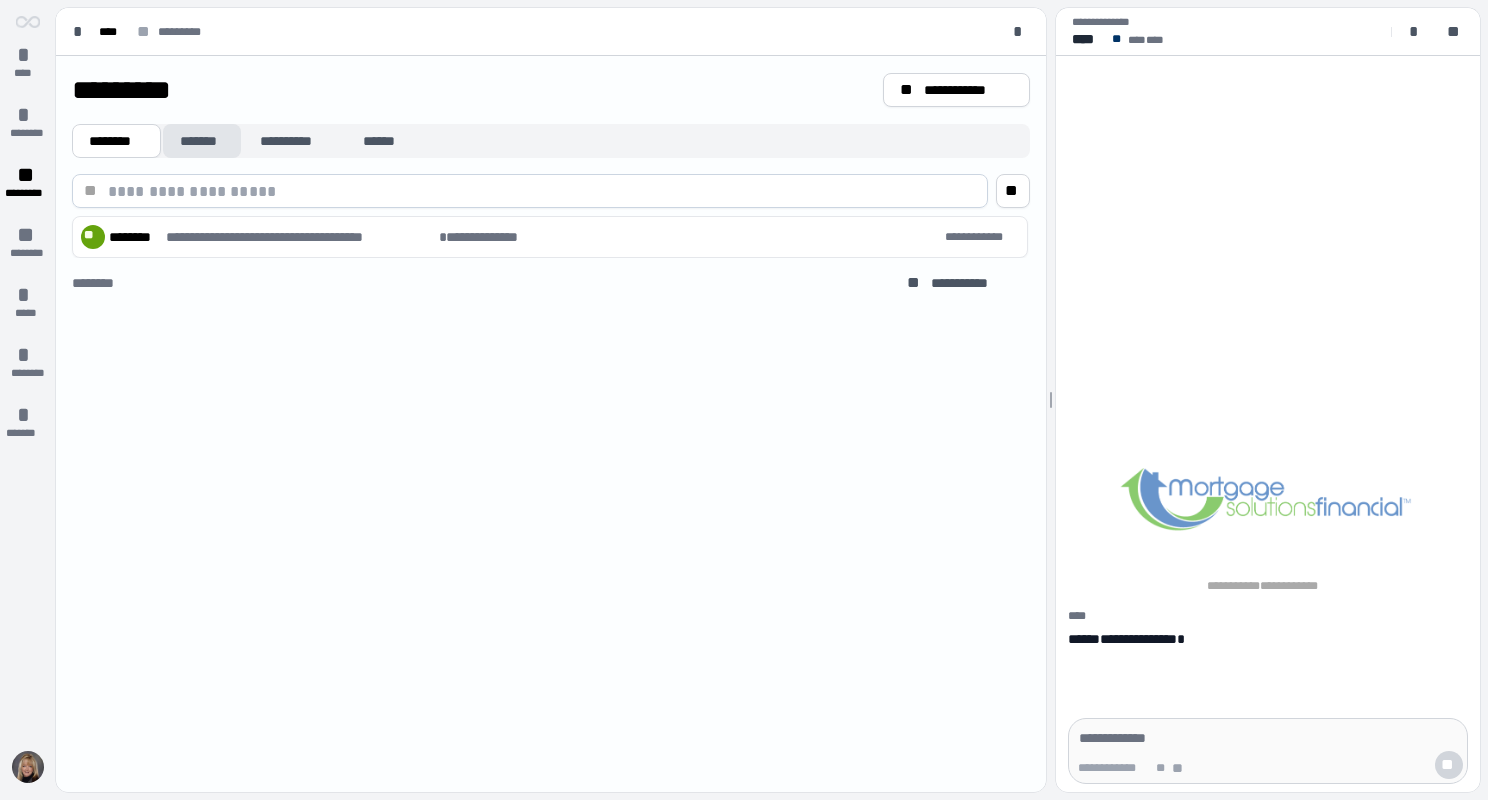 click on "*******" at bounding box center (202, 141) 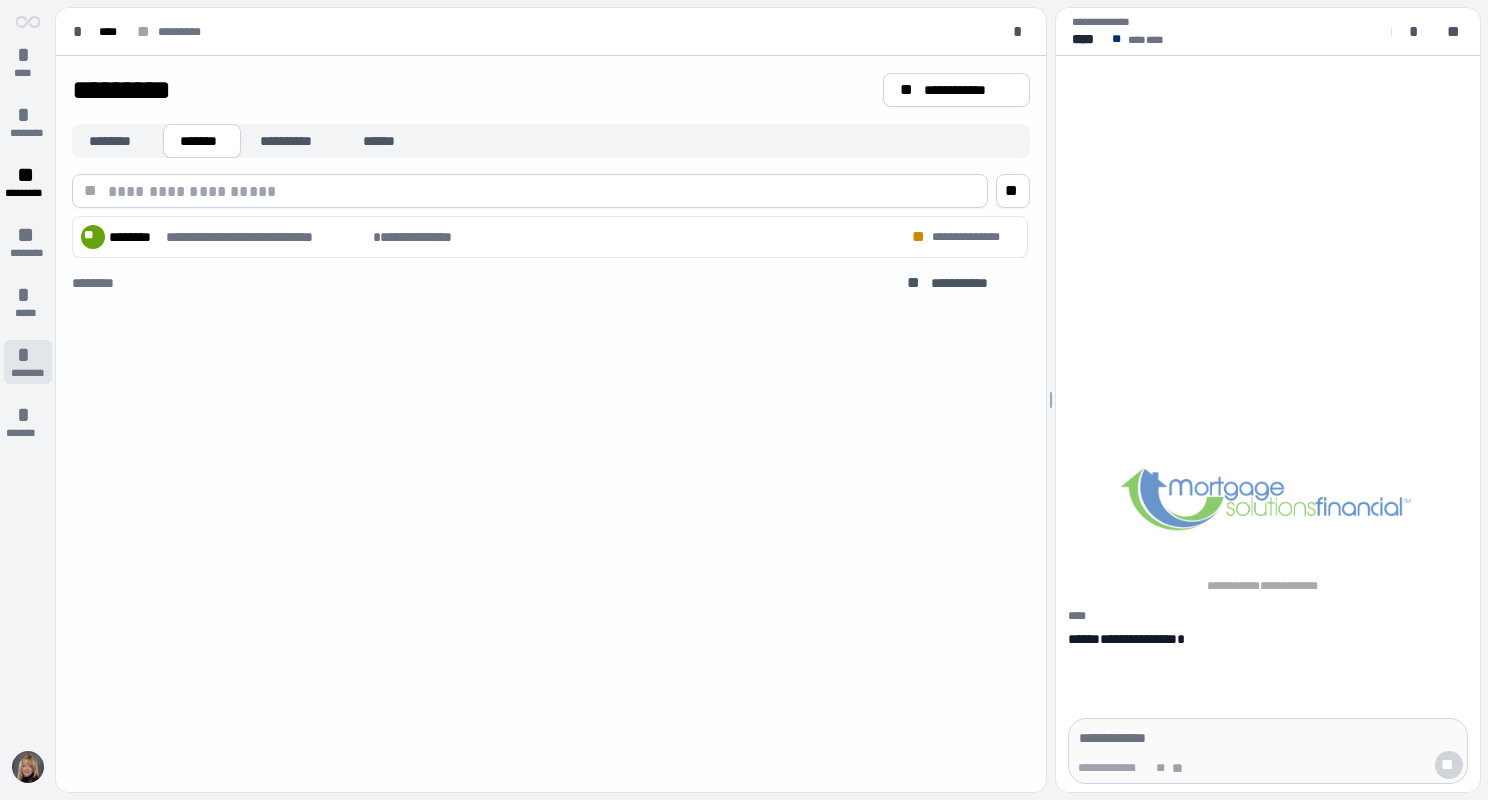 click on "*" at bounding box center [28, 355] 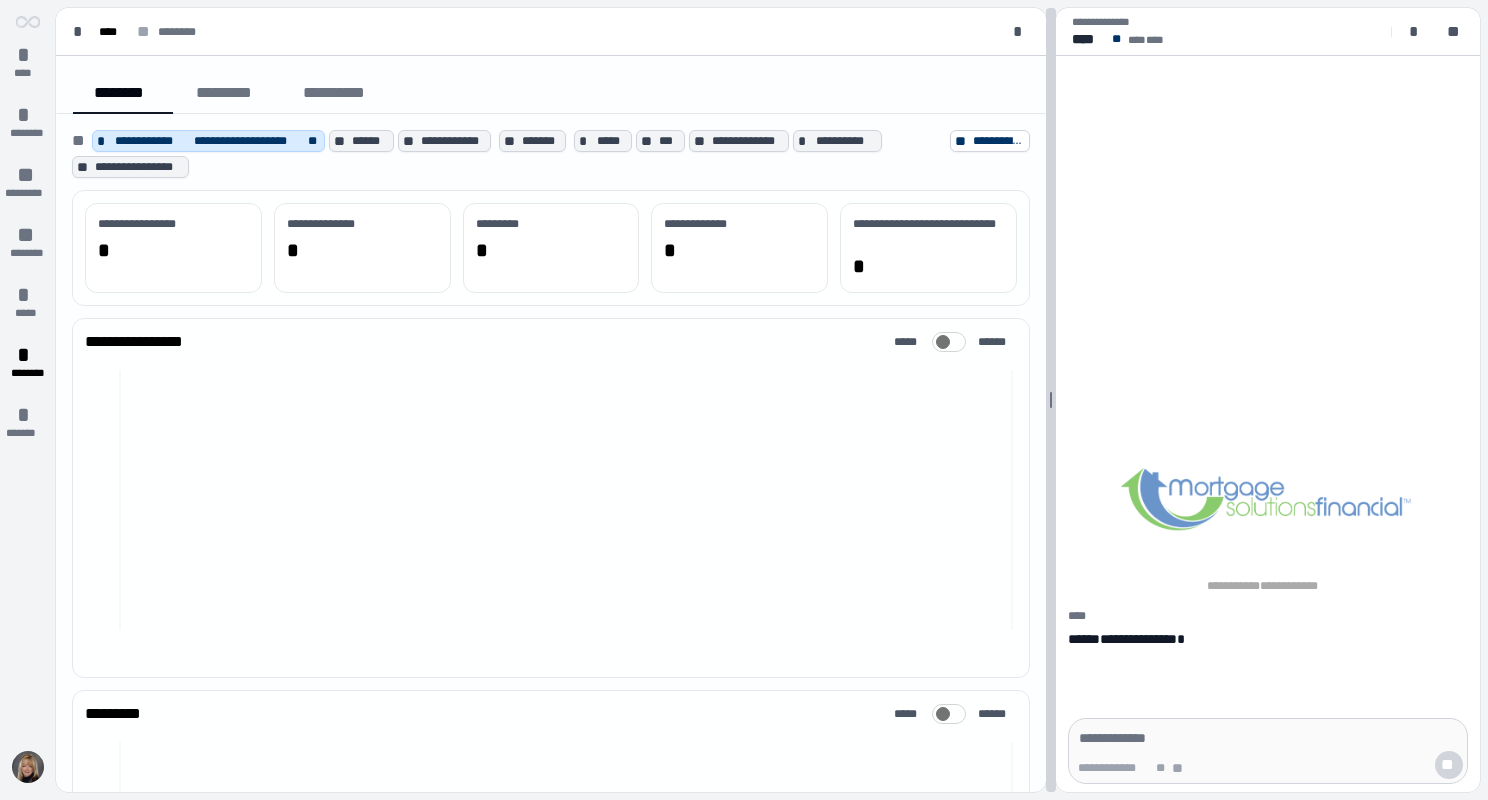 click on "**********" at bounding box center [768, 400] 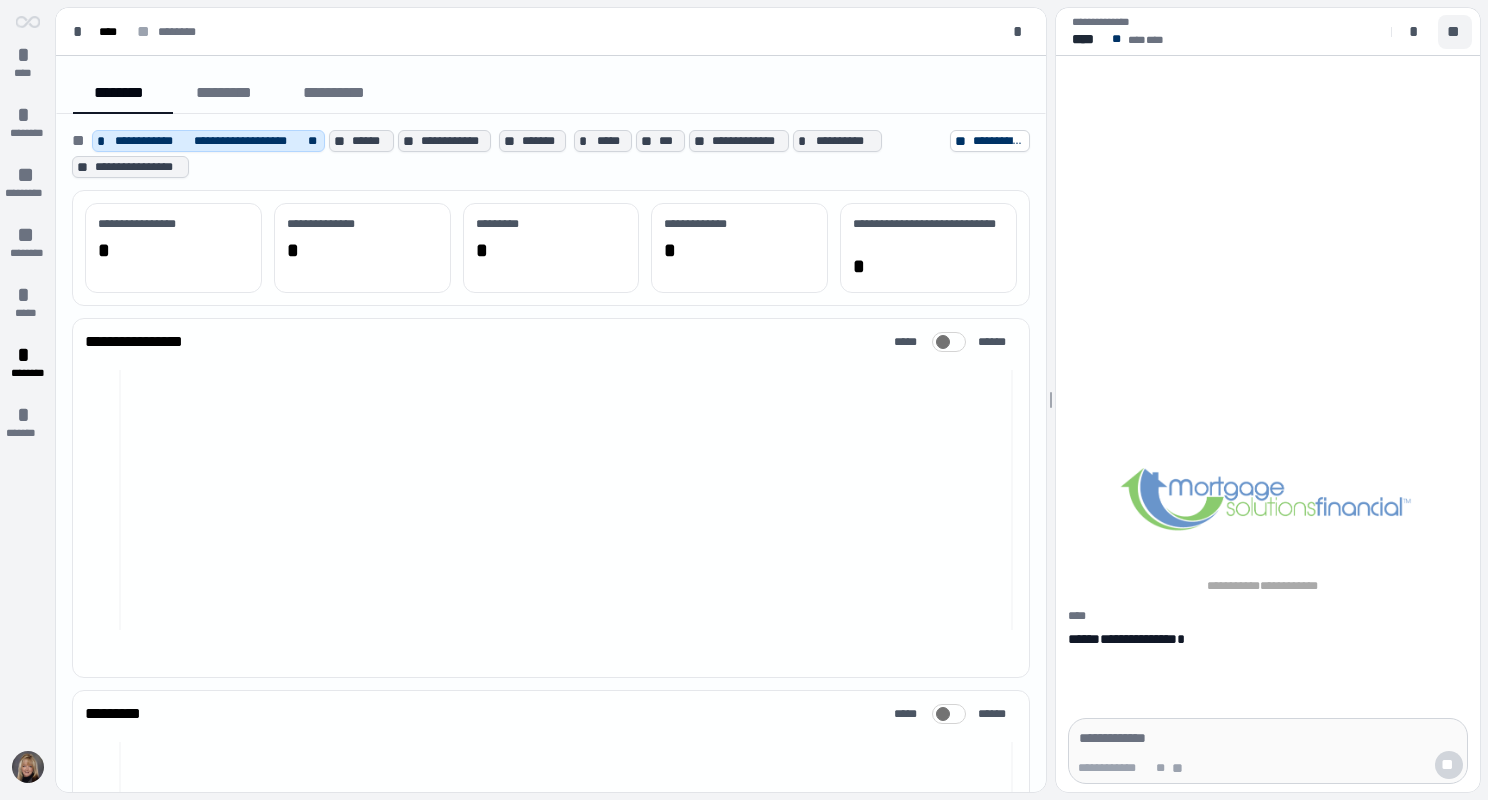 click on "**" at bounding box center (1455, 32) 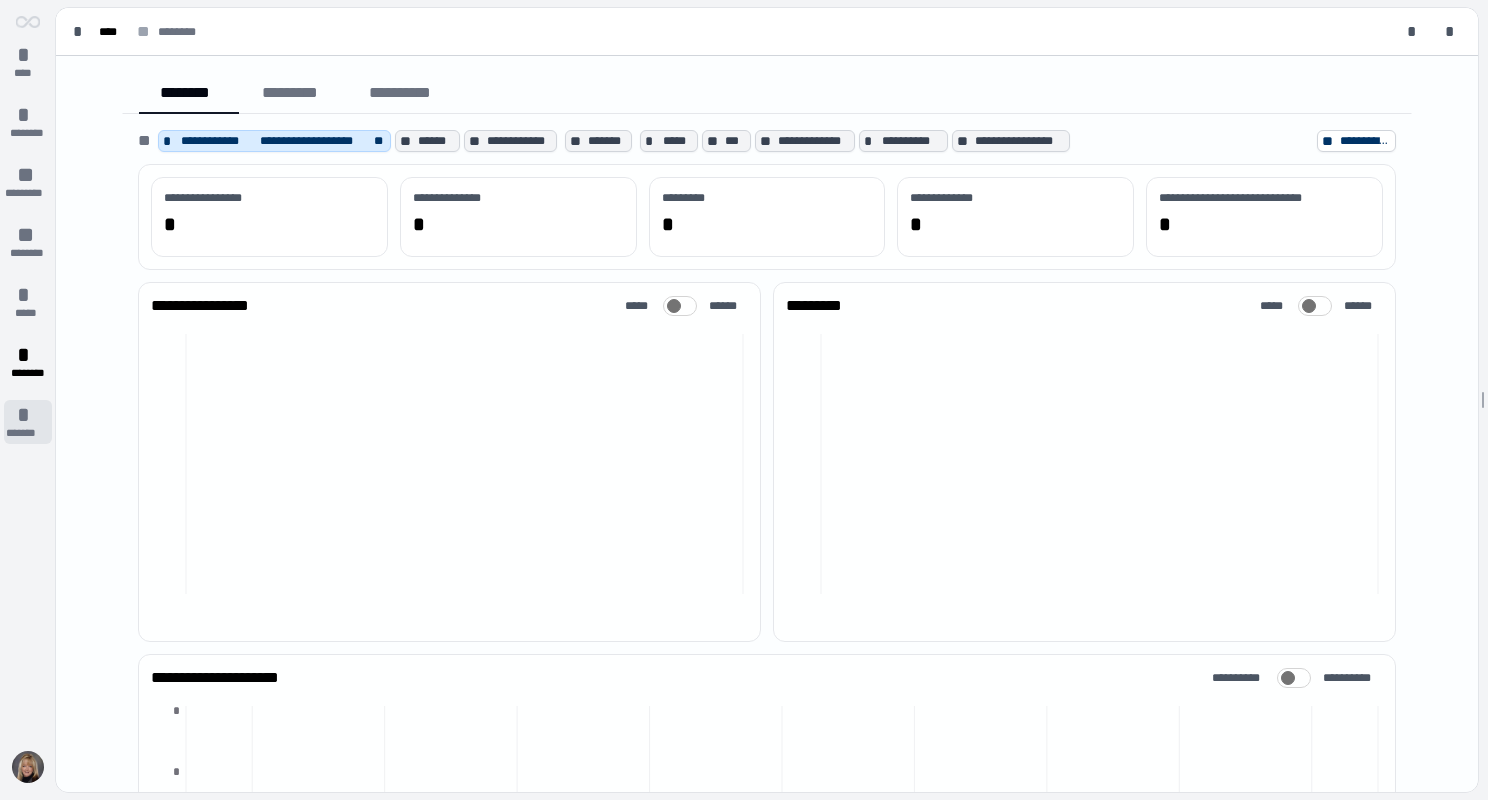 click on "*" at bounding box center [28, 415] 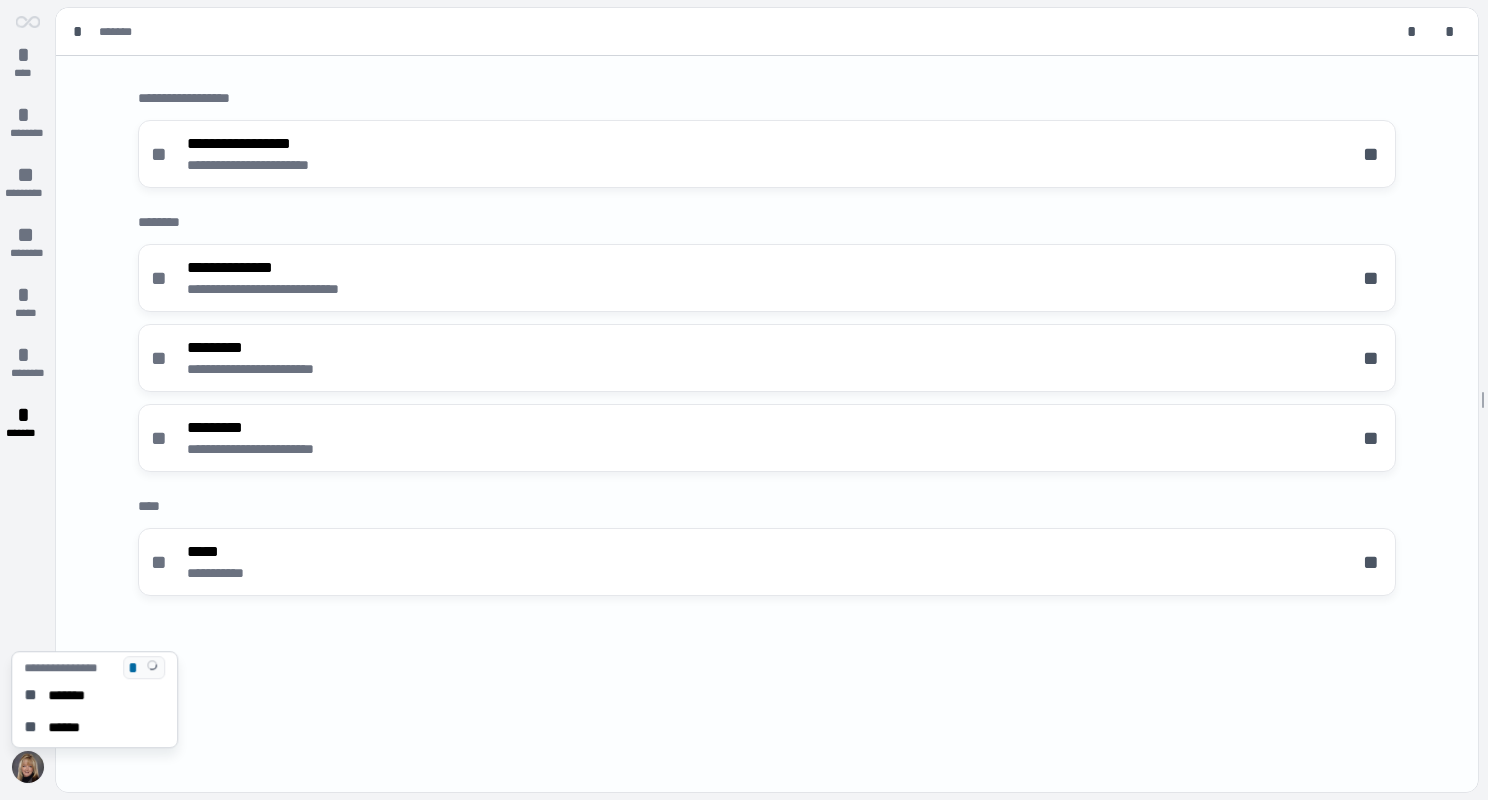 click at bounding box center [28, 767] 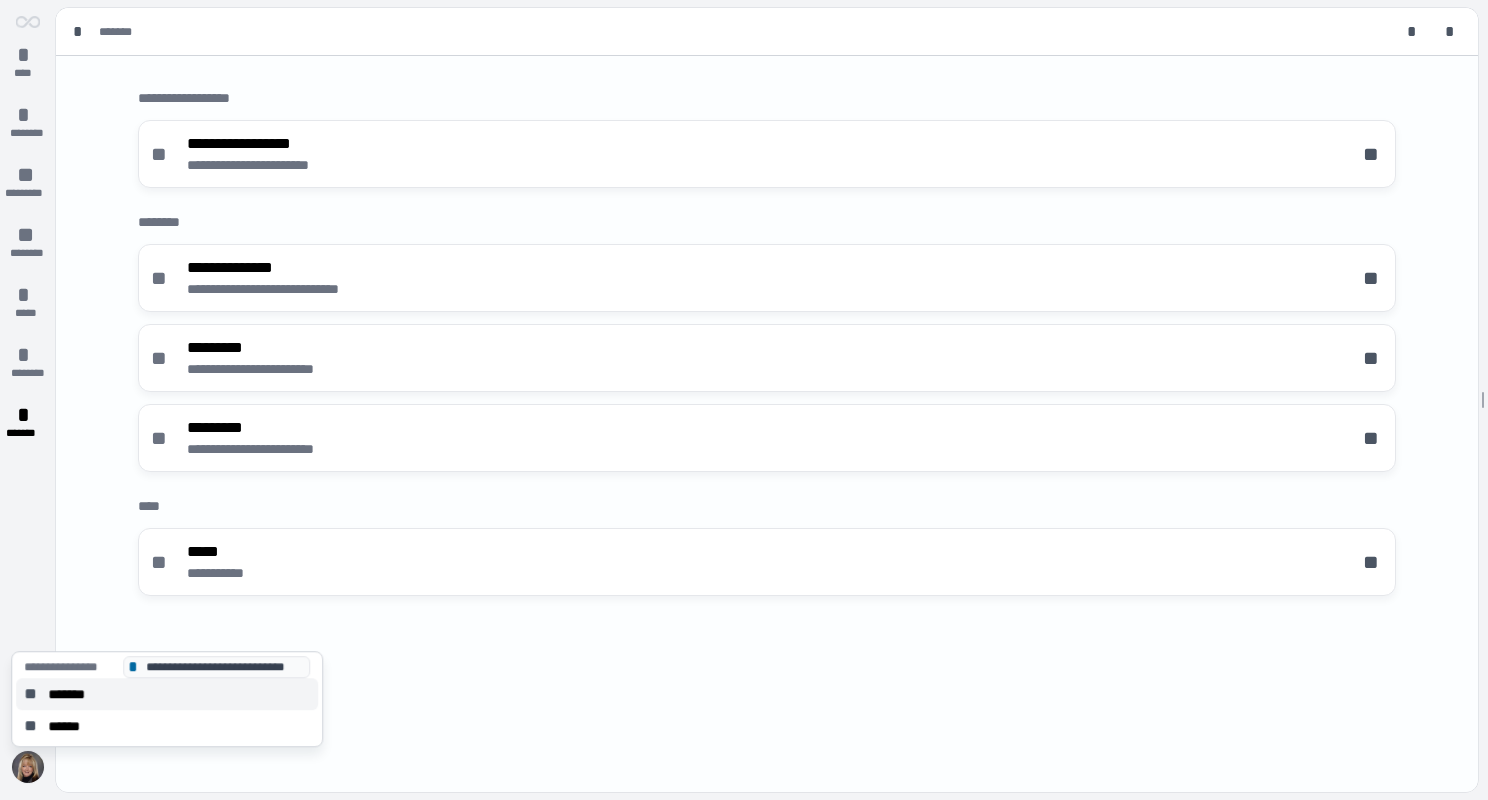 click on "*******" at bounding box center [73, 694] 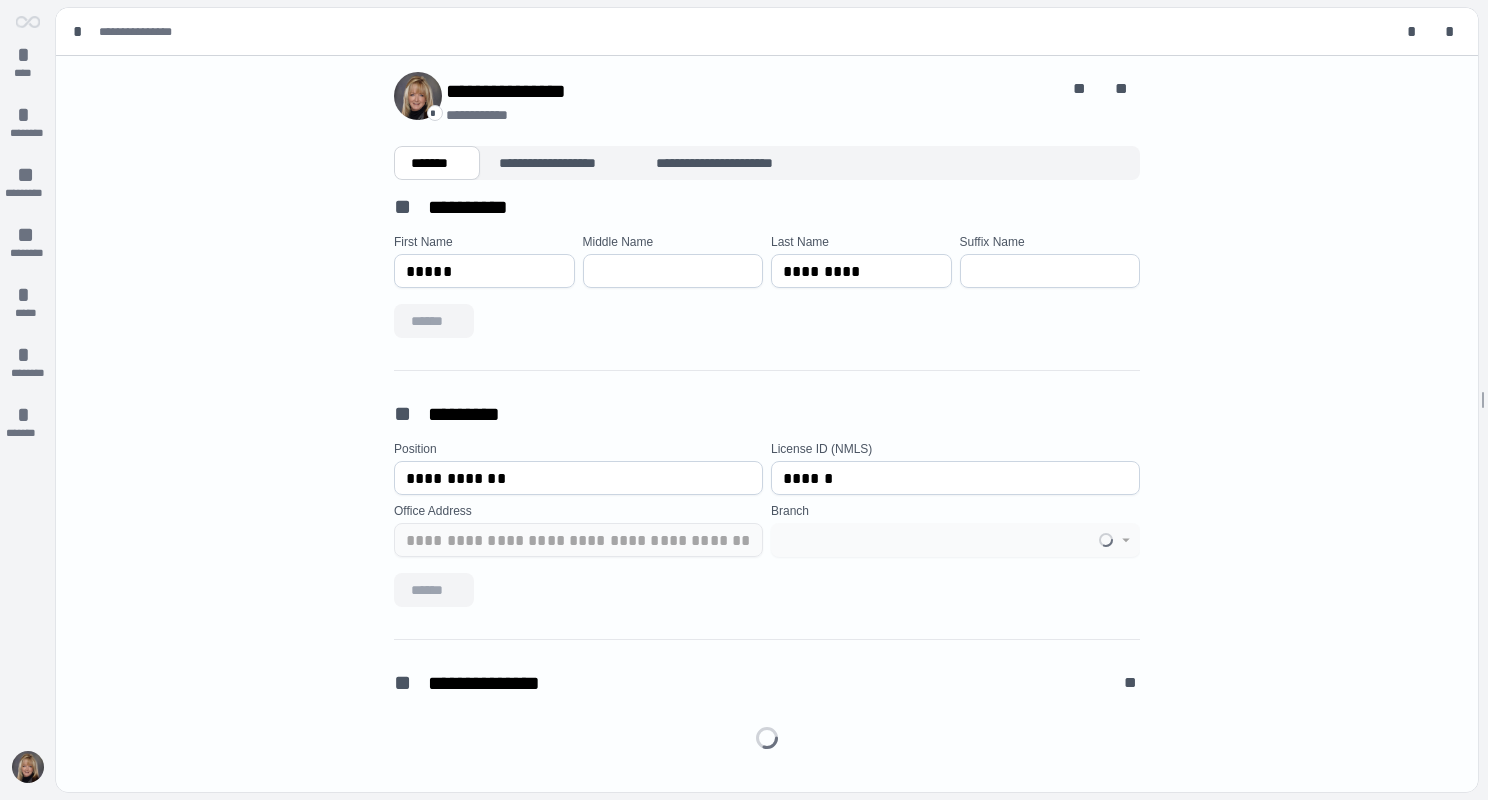 type on "**********" 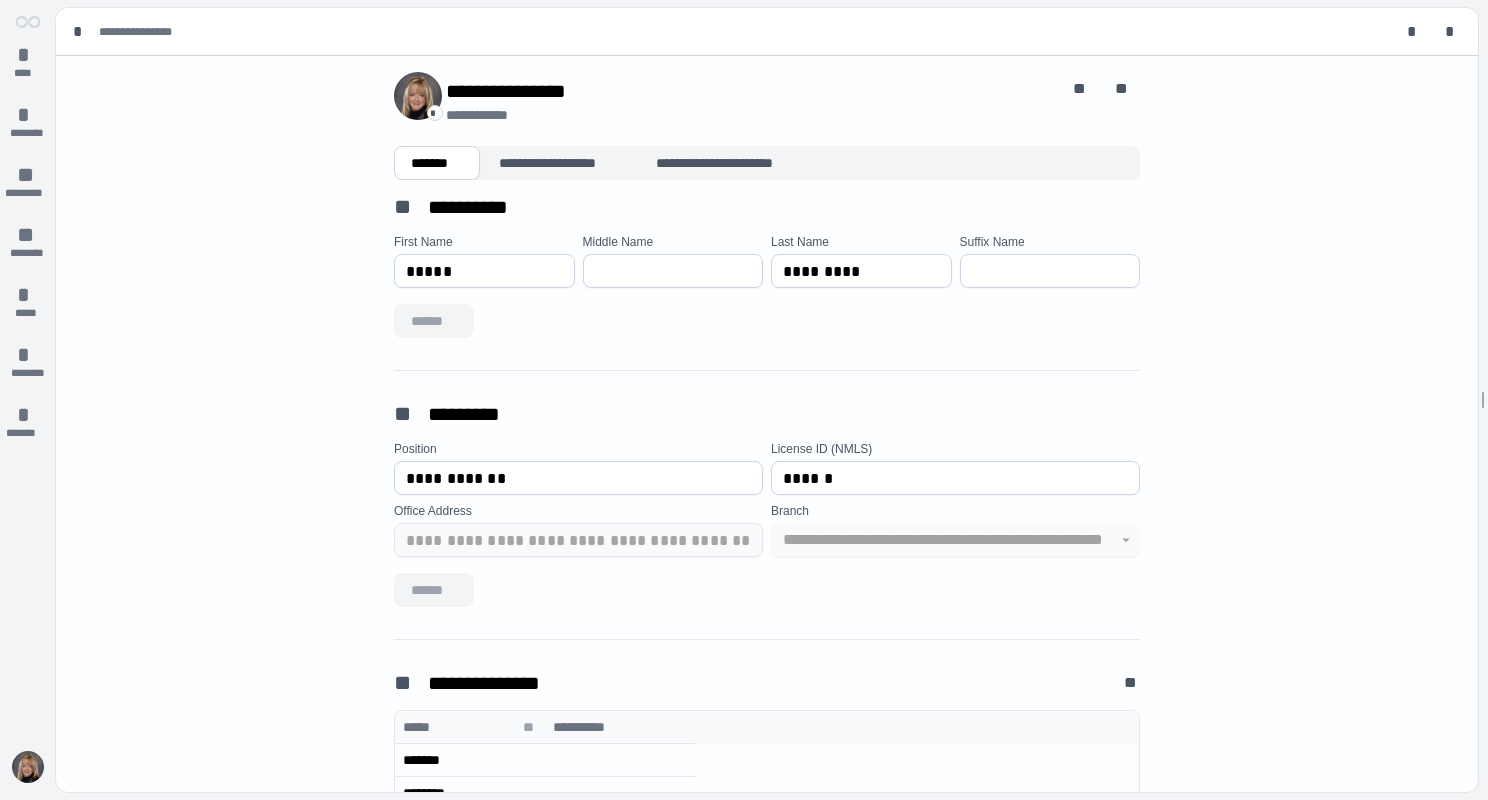 click at bounding box center (673, 271) 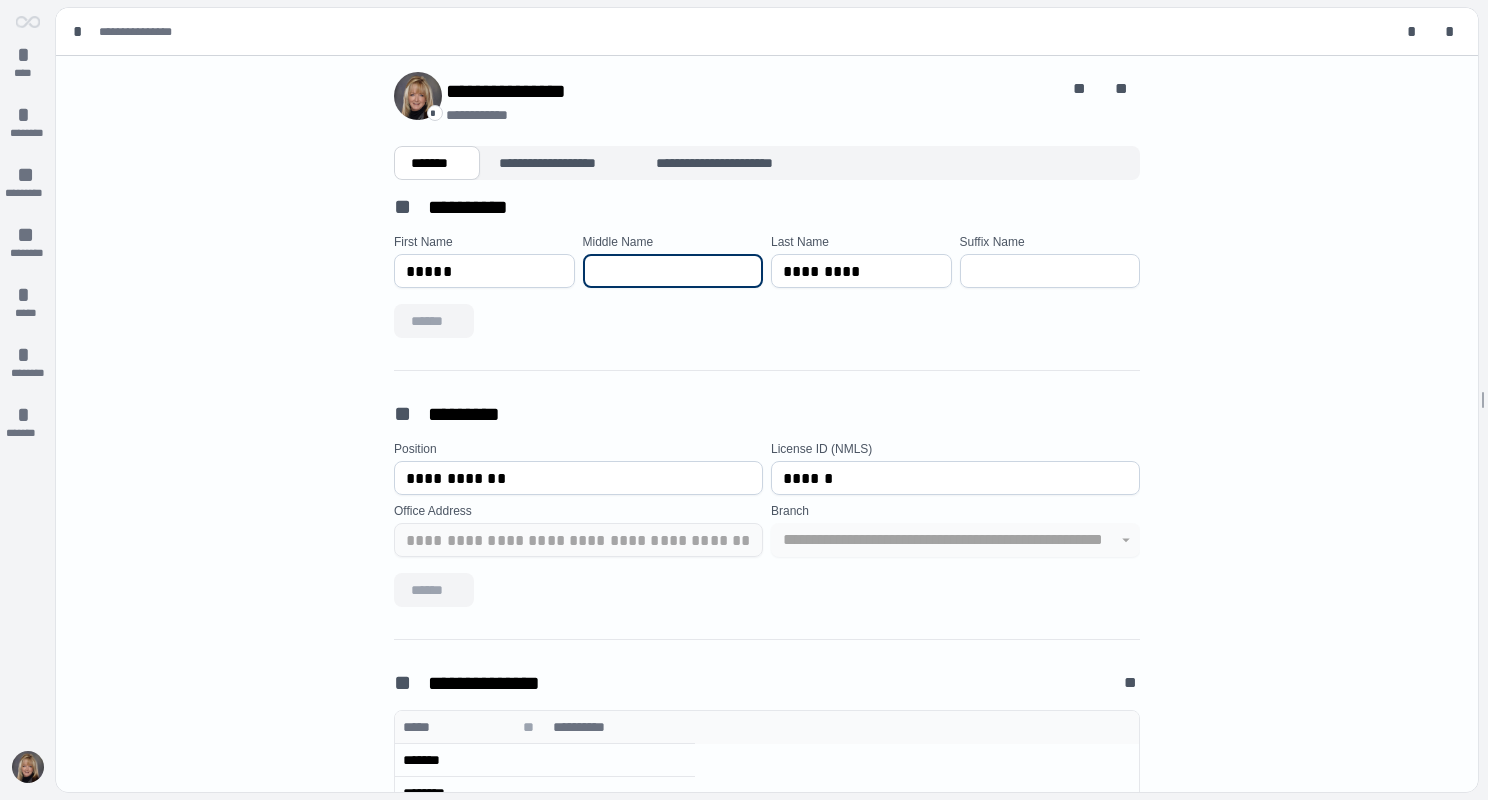 click at bounding box center [673, 271] 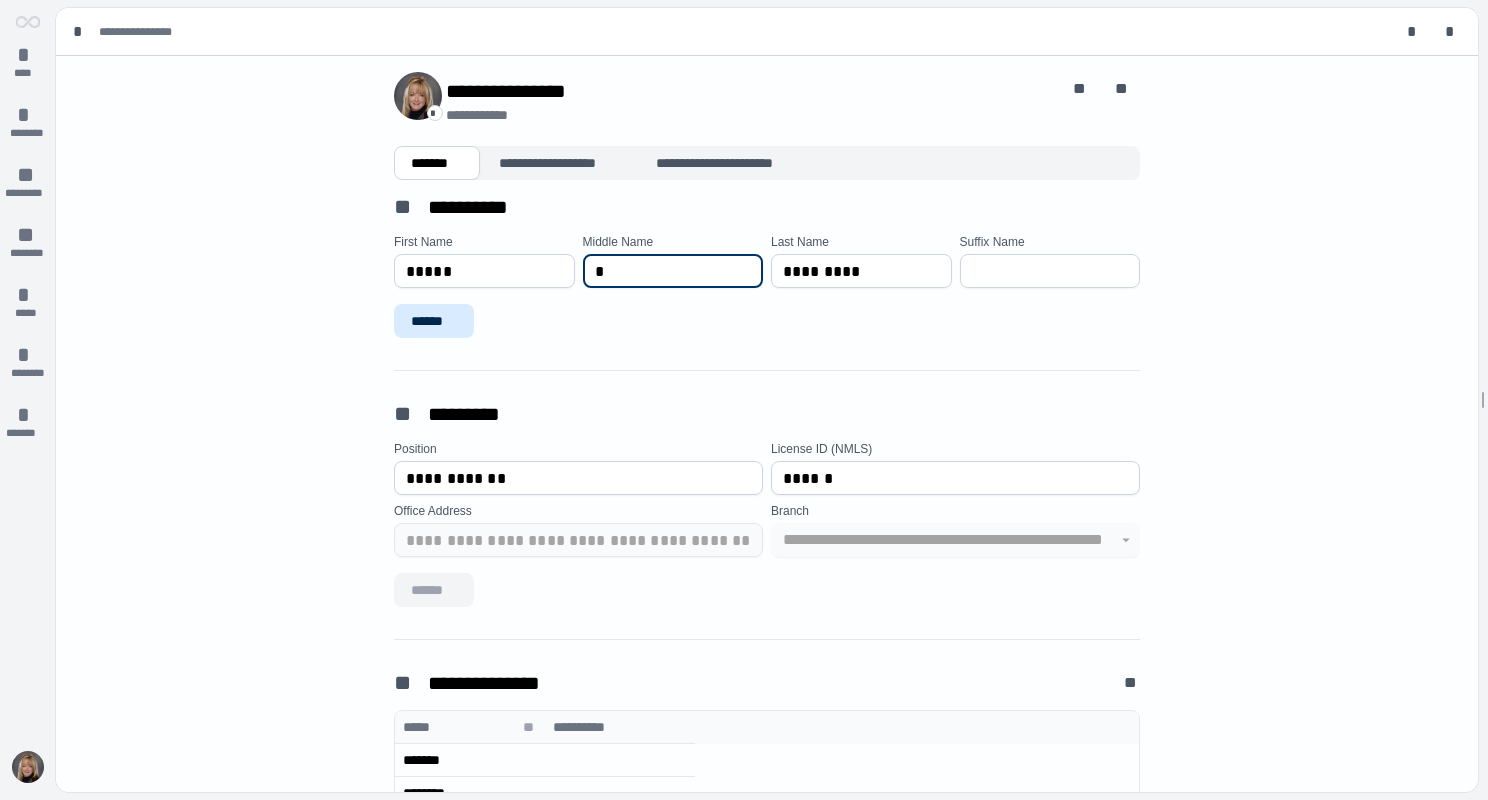 type on "*" 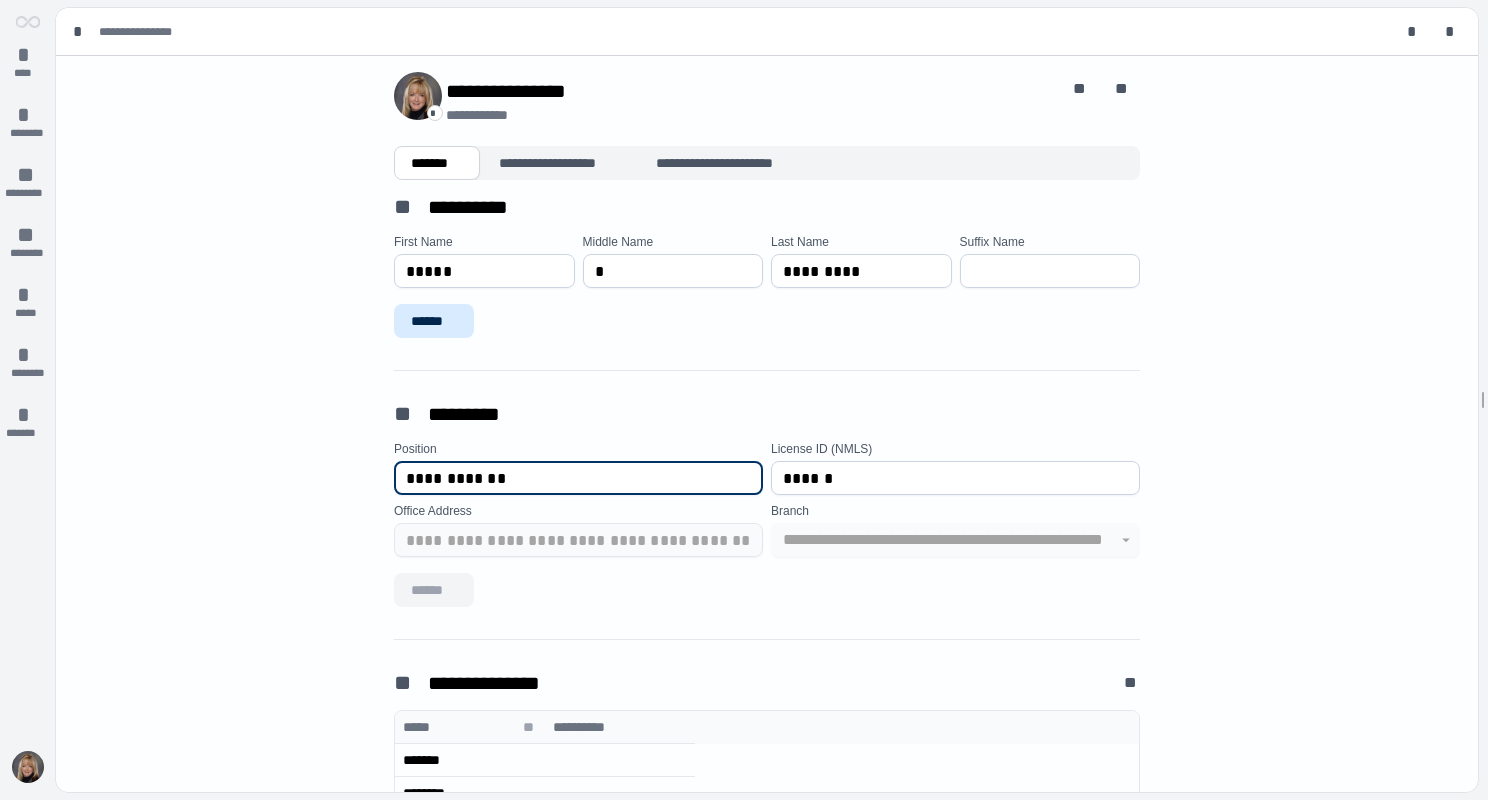 drag, startPoint x: 508, startPoint y: 474, endPoint x: 337, endPoint y: 492, distance: 171.94476 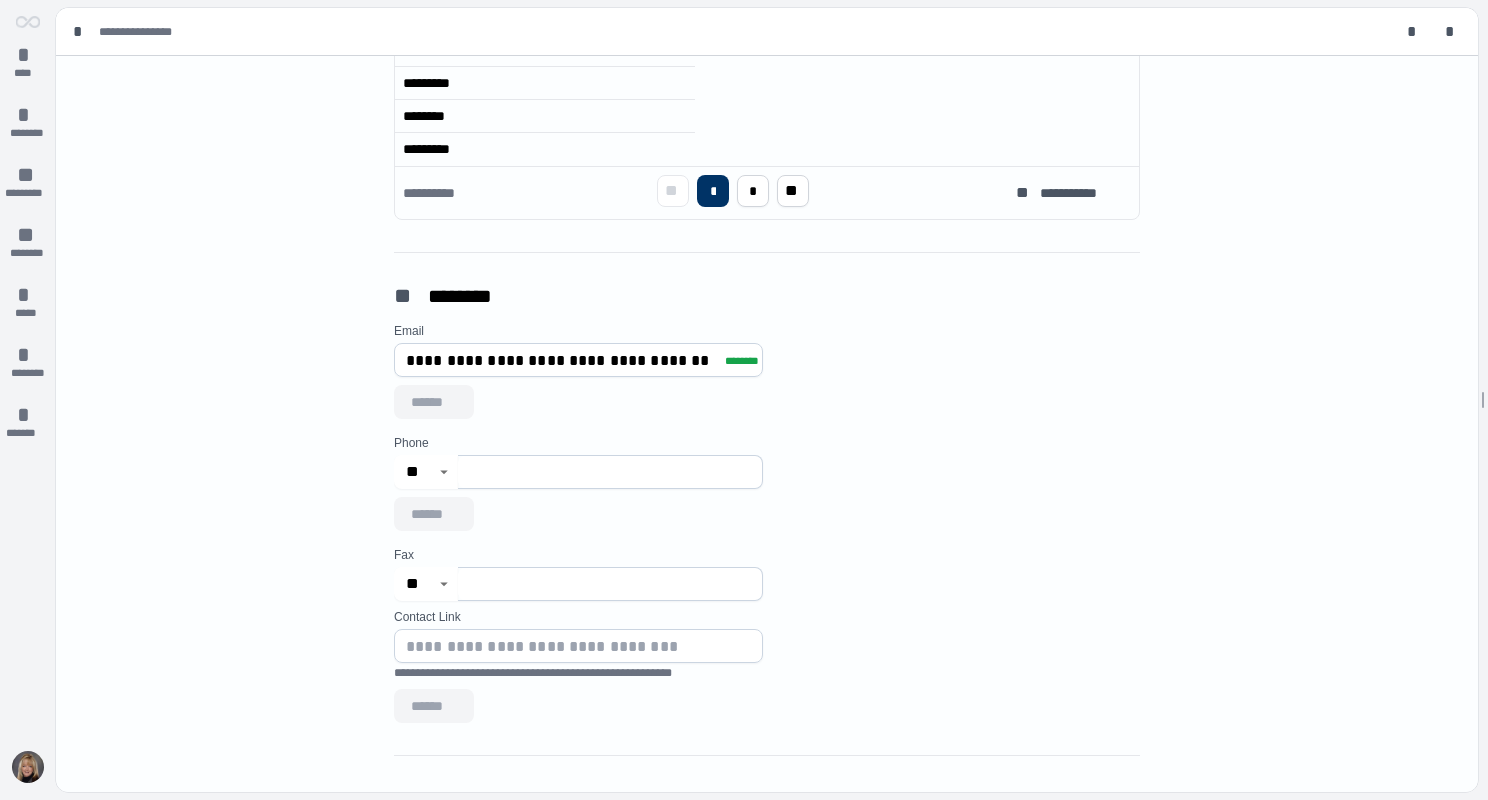 scroll, scrollTop: 913, scrollLeft: 0, axis: vertical 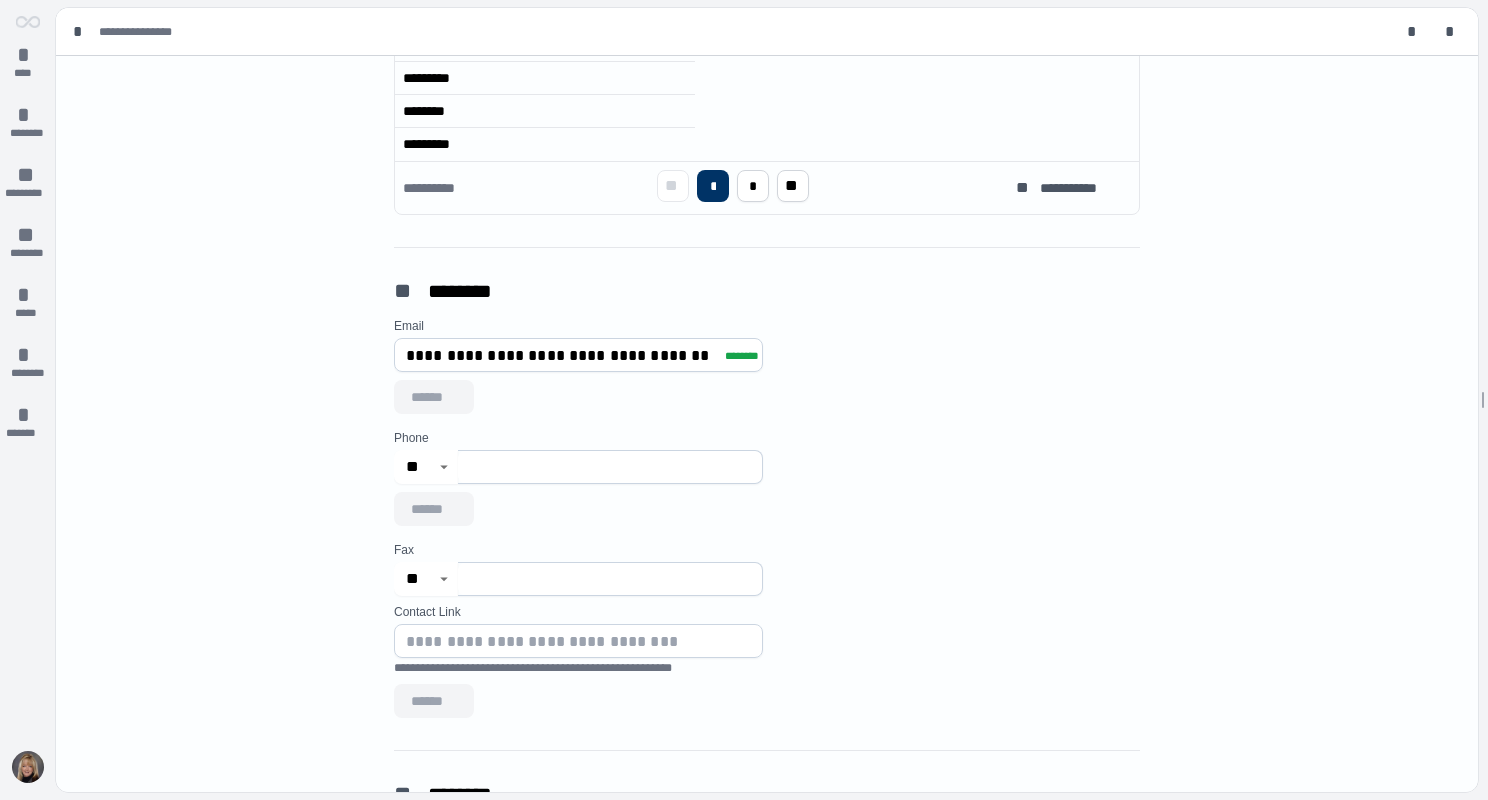 type on "**********" 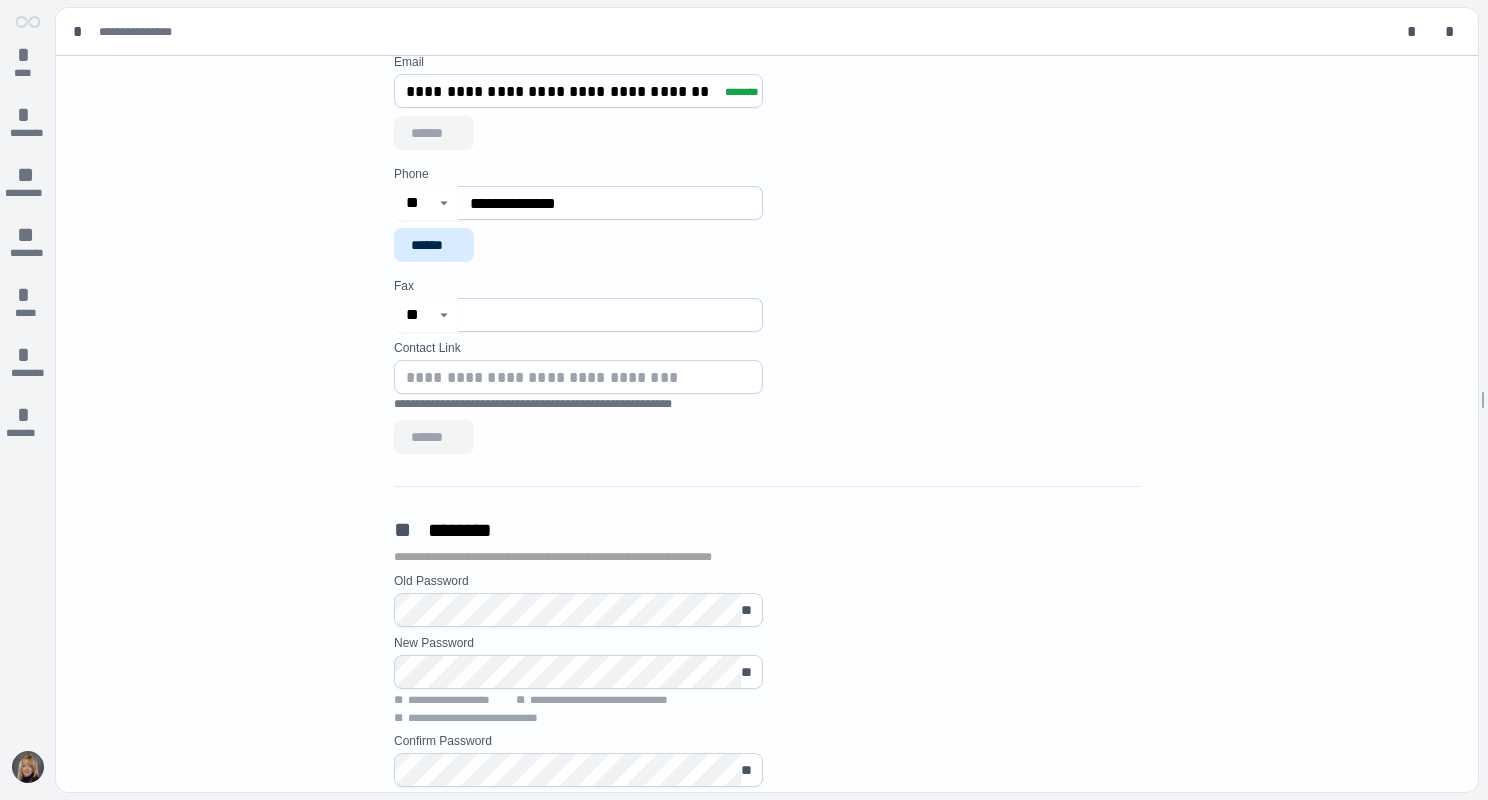 scroll, scrollTop: 1174, scrollLeft: 0, axis: vertical 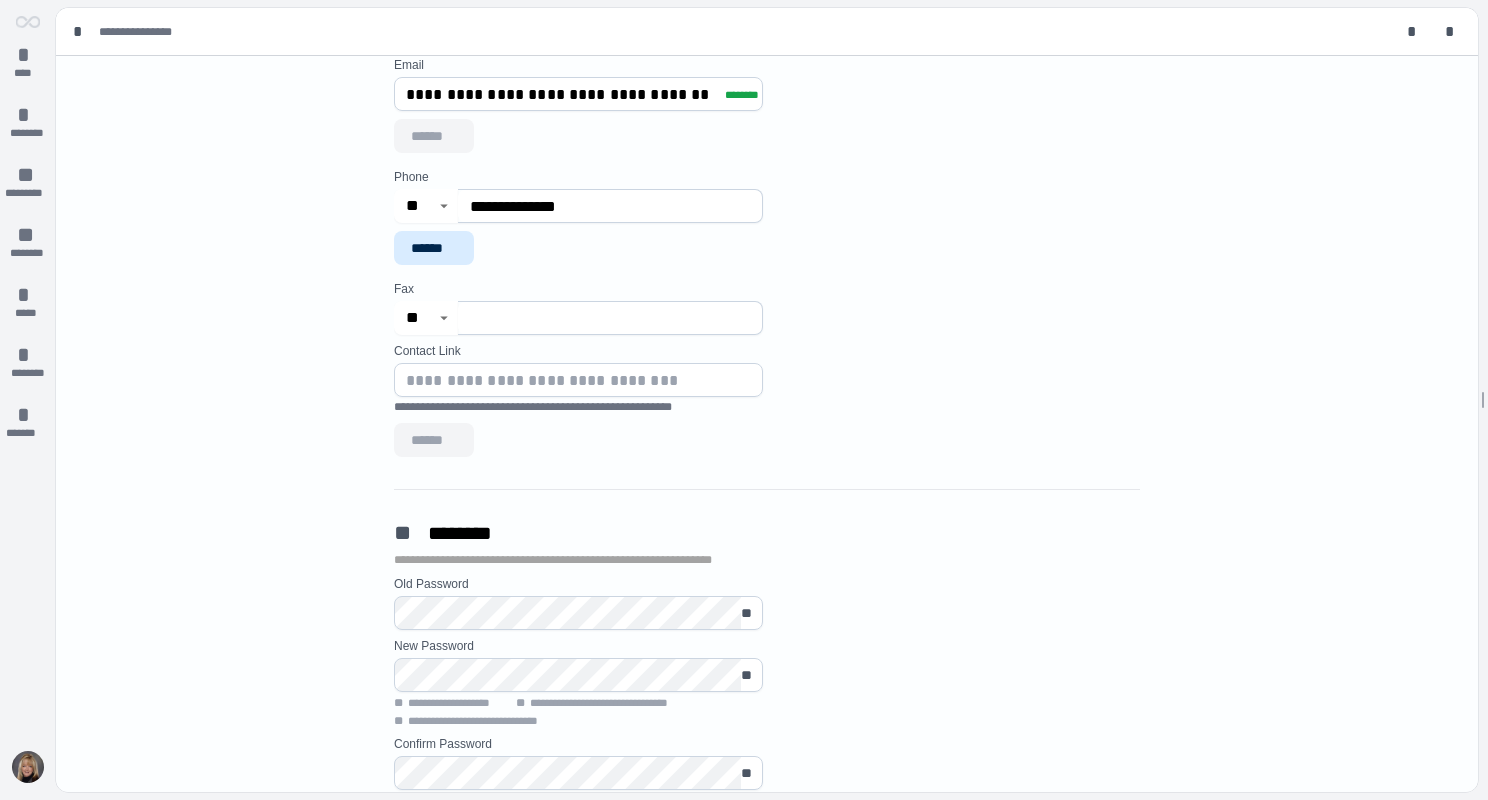 type on "**********" 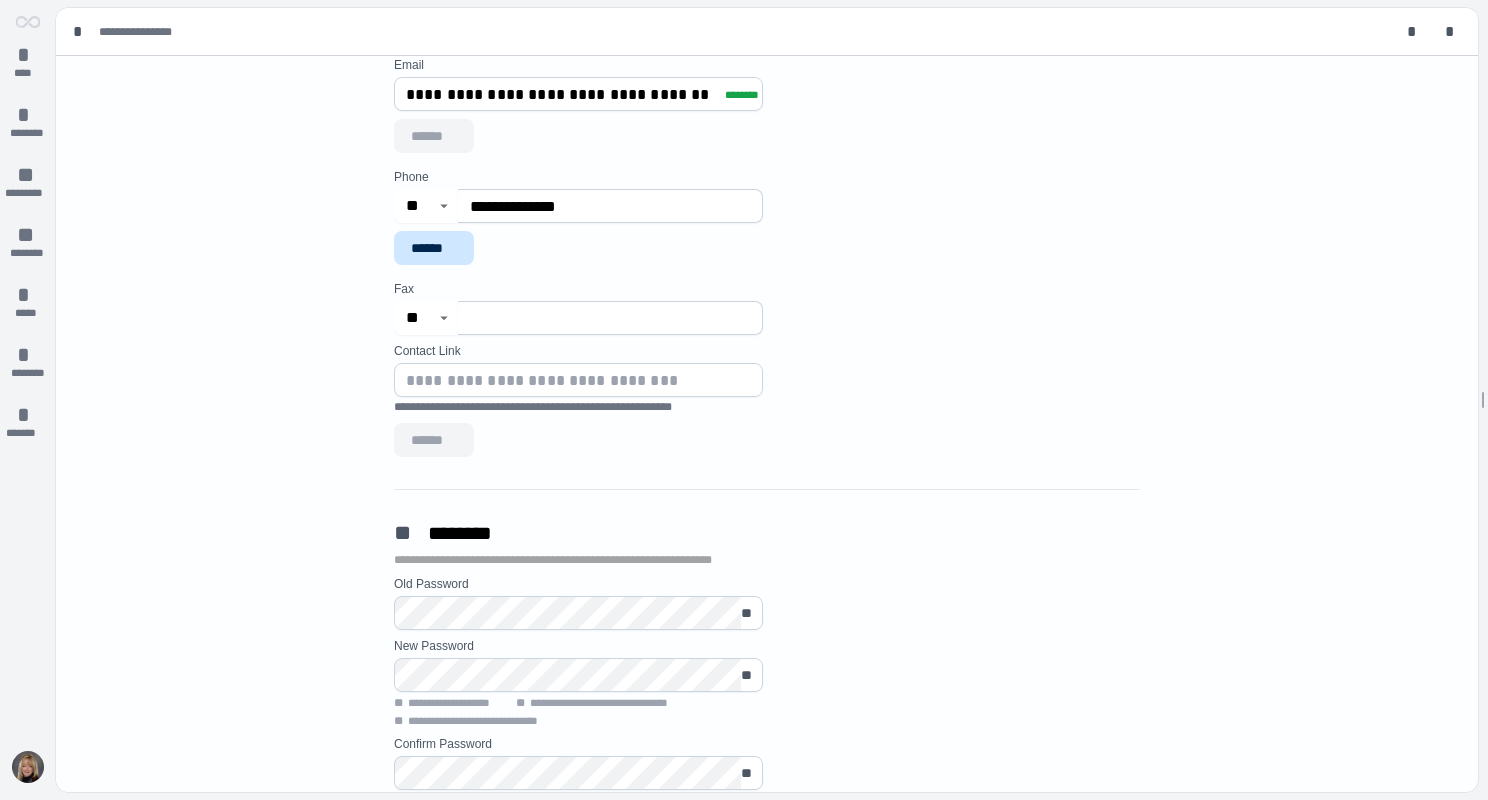 click on "******" at bounding box center [434, 248] 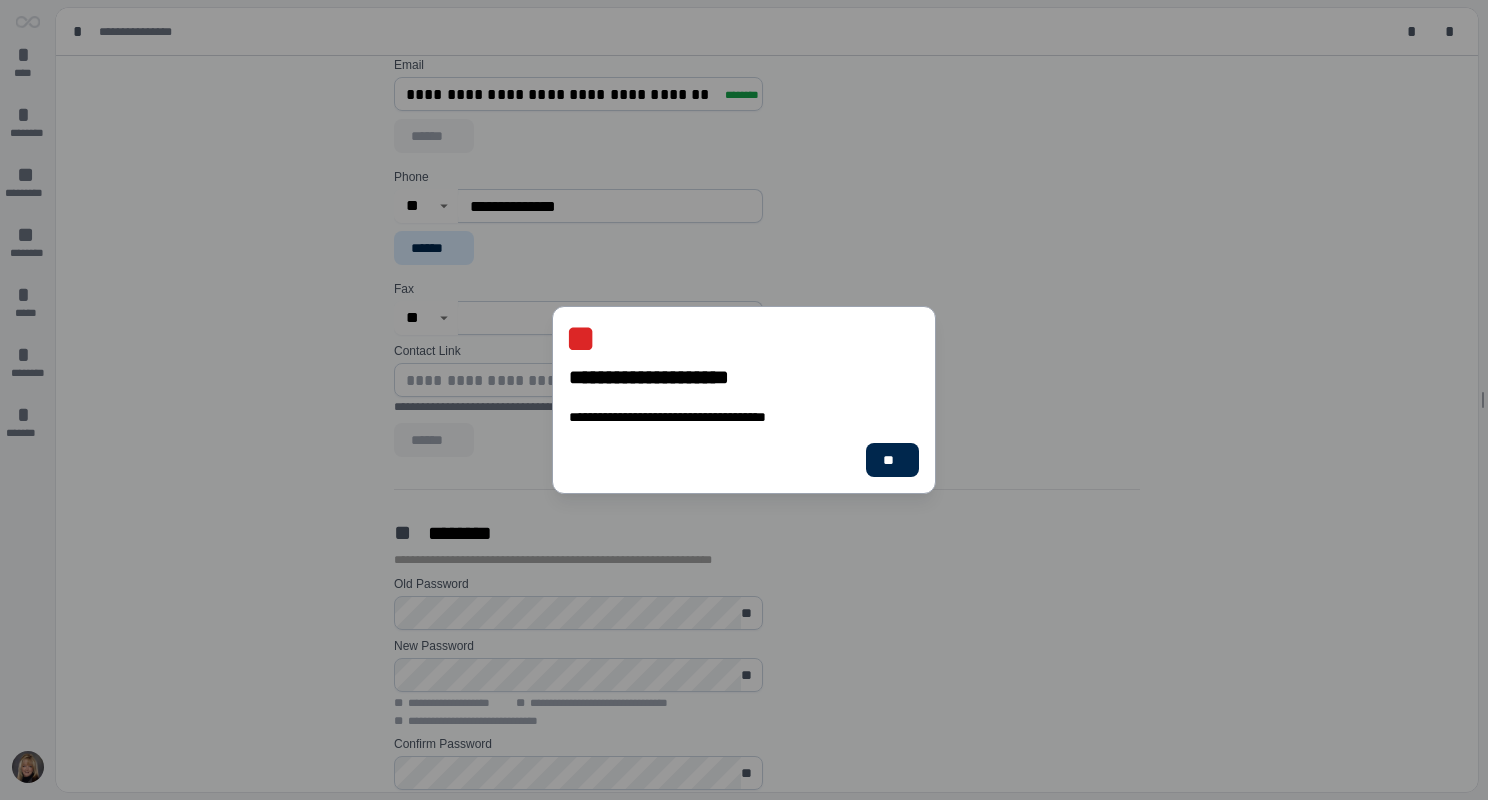 click on "**" at bounding box center [892, 460] 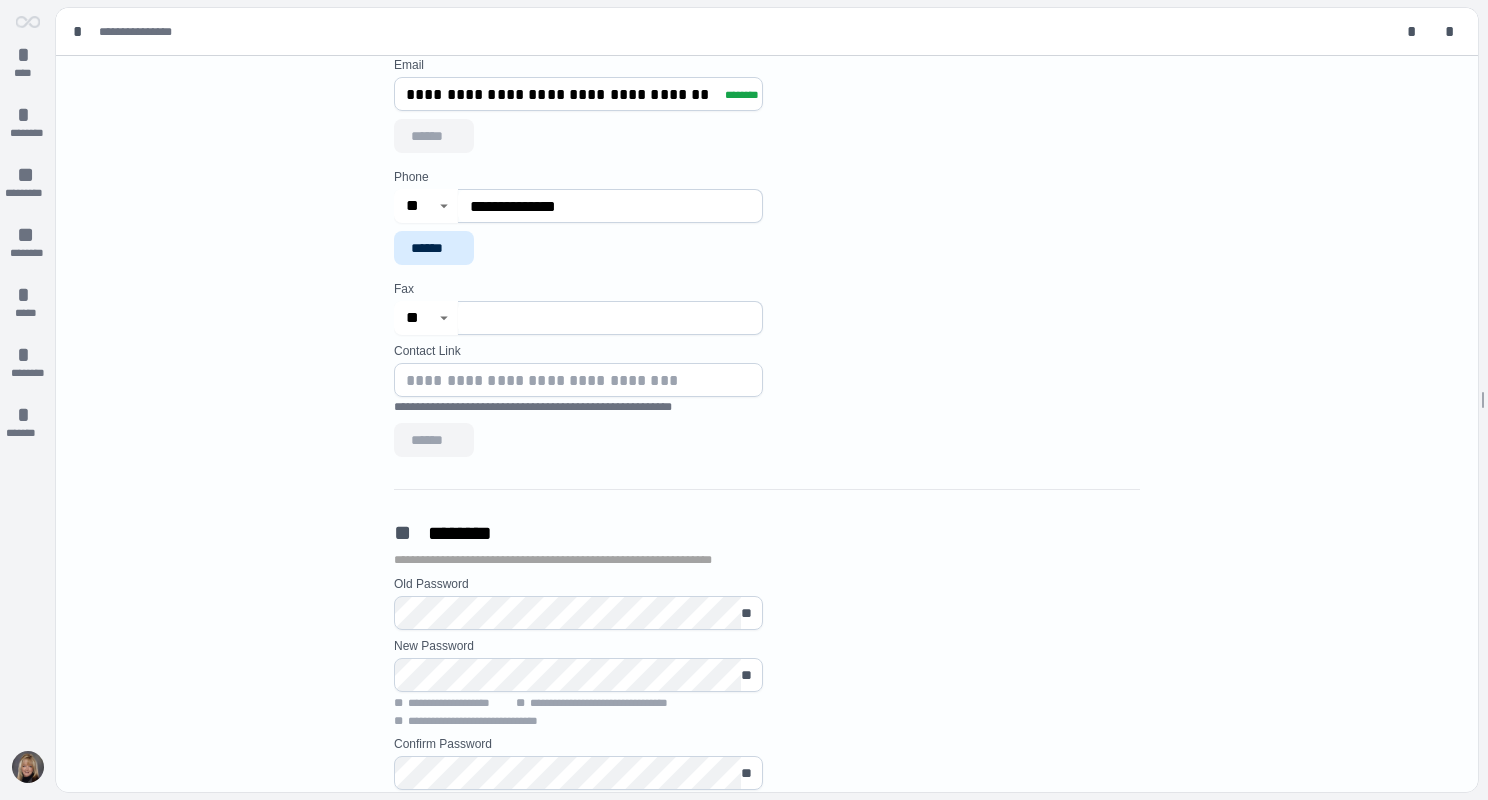 drag, startPoint x: 618, startPoint y: 201, endPoint x: 456, endPoint y: 208, distance: 162.15117 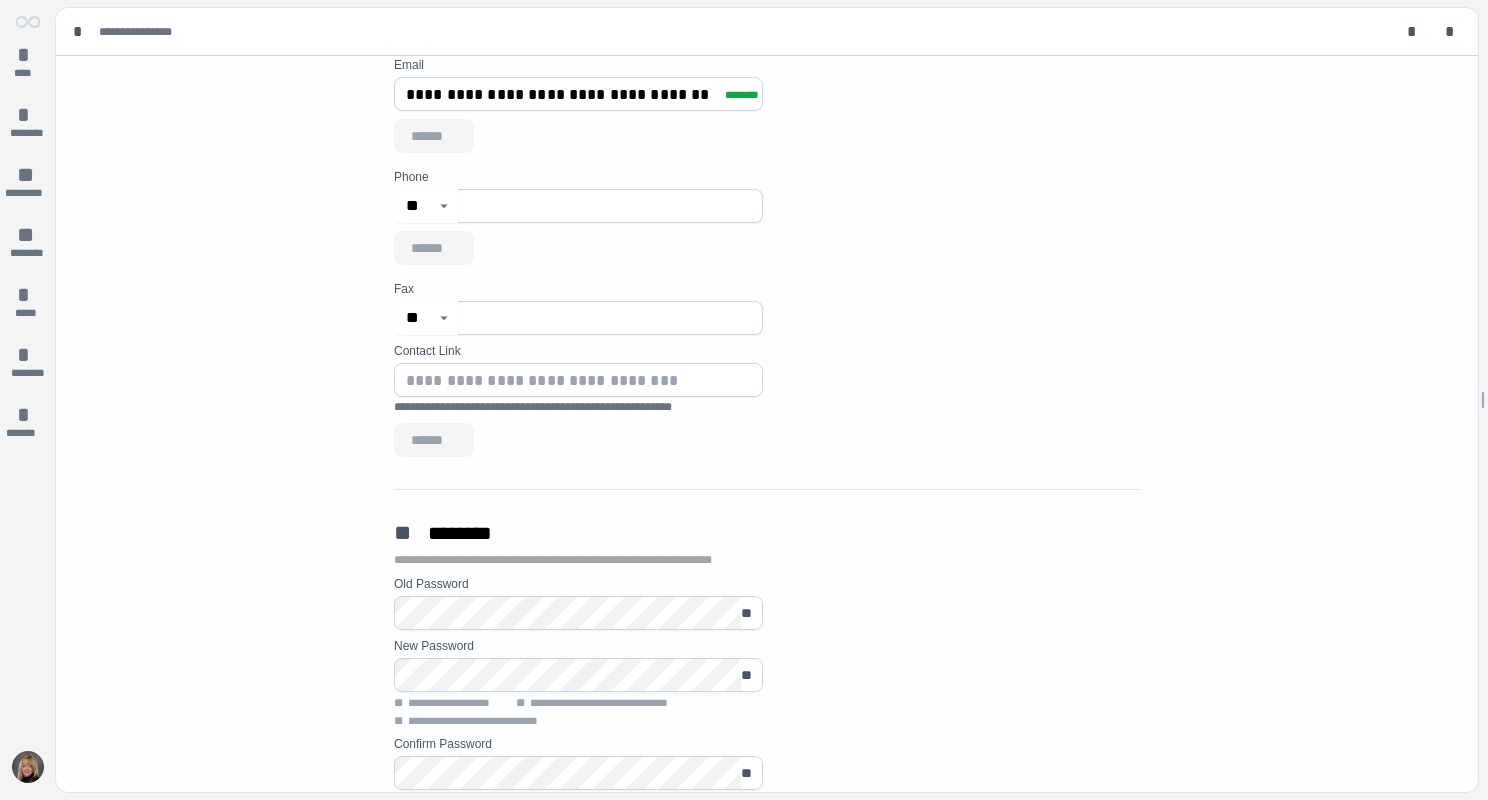 click on "**********" at bounding box center [767, 161] 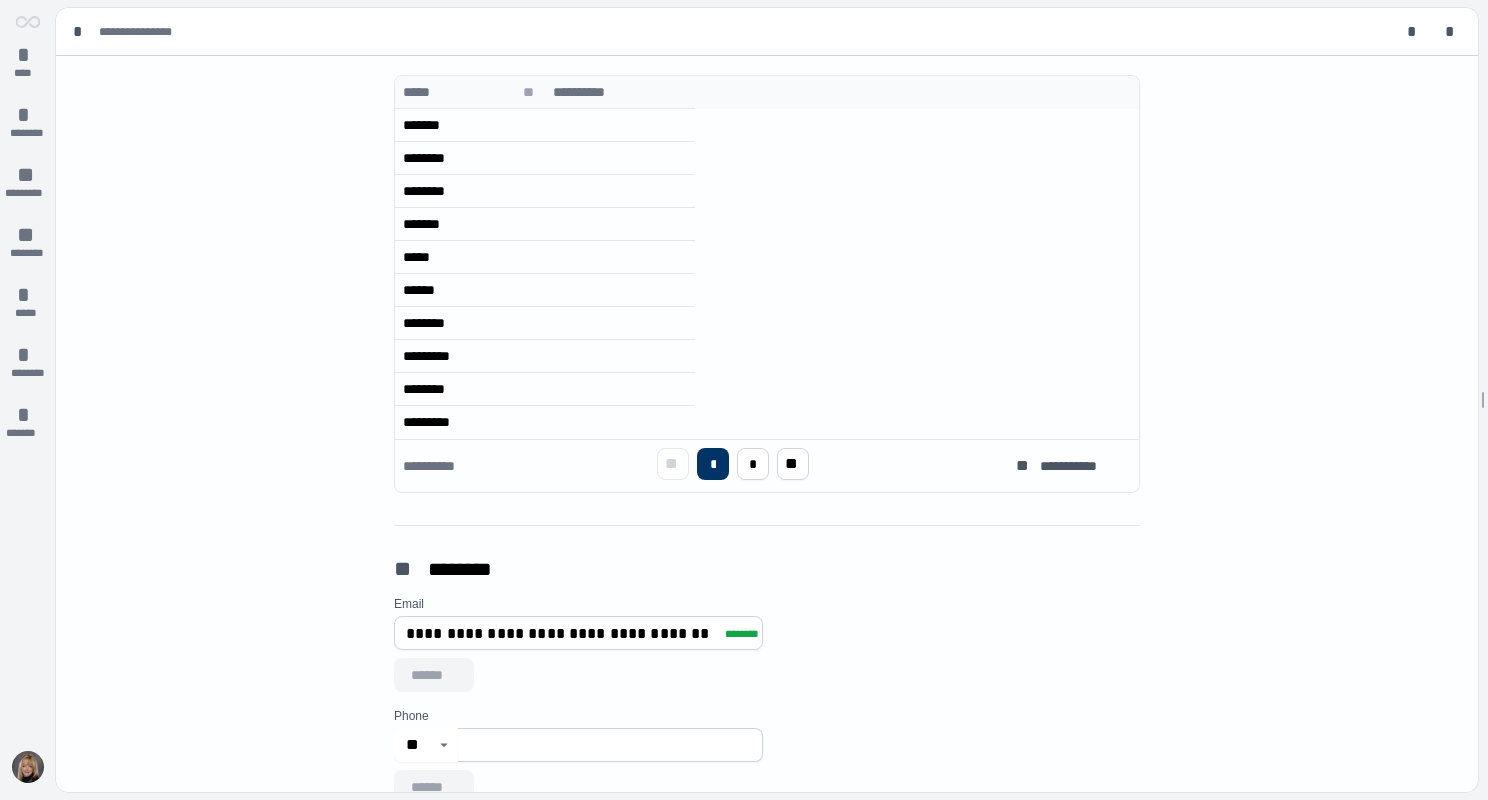 scroll, scrollTop: 1174, scrollLeft: 0, axis: vertical 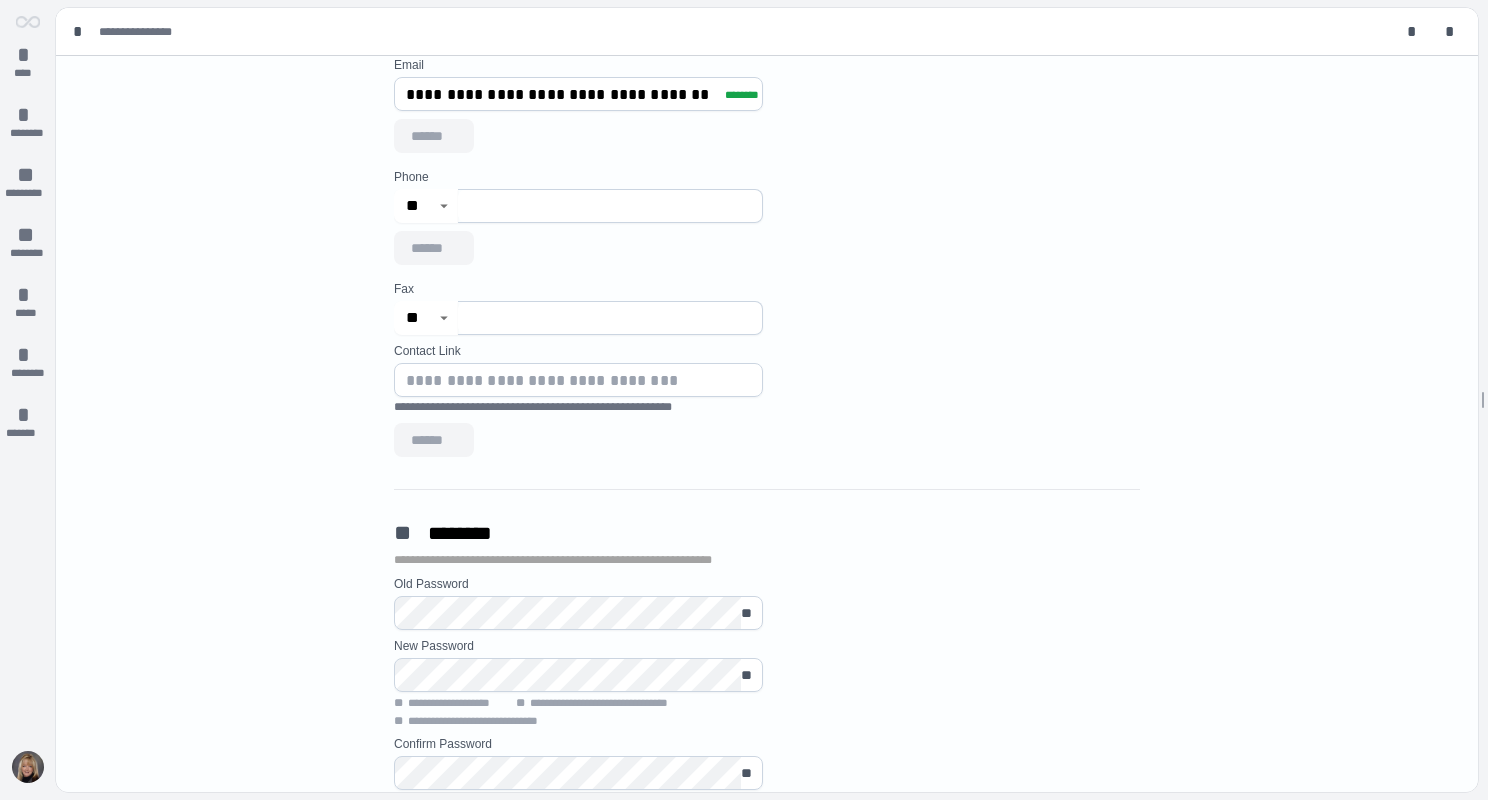 click at bounding box center [610, 206] 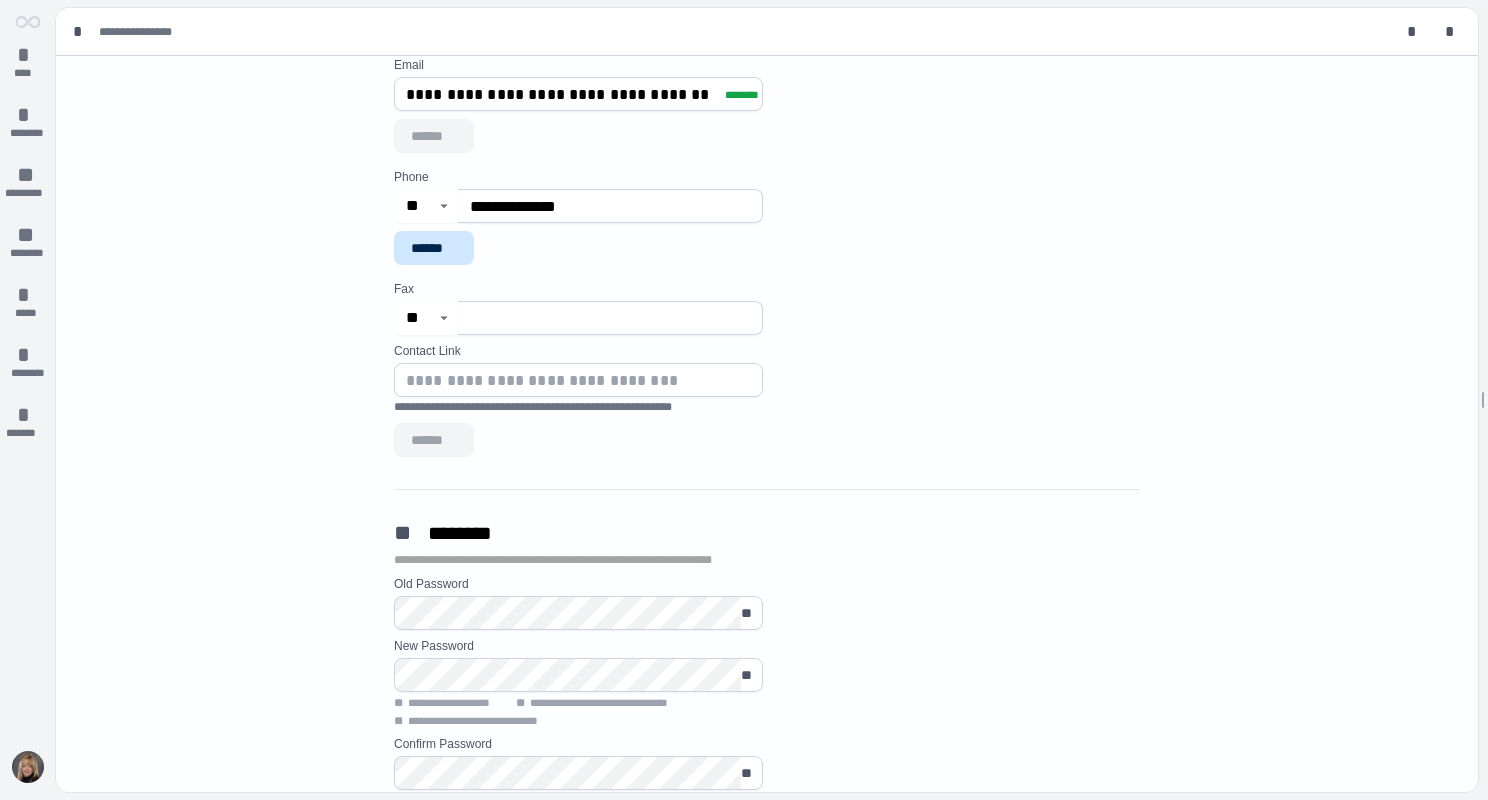 type on "**********" 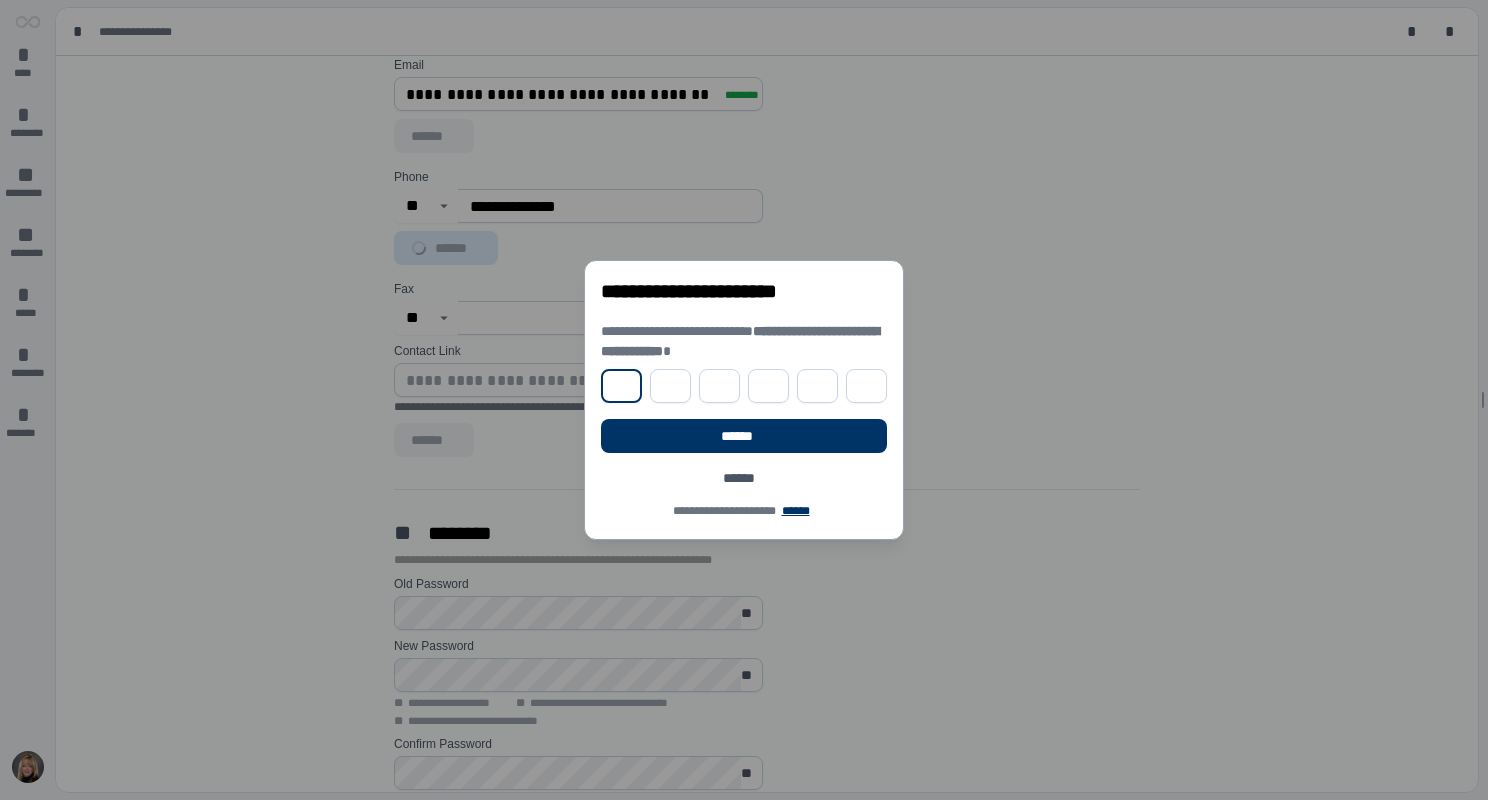 type on "*" 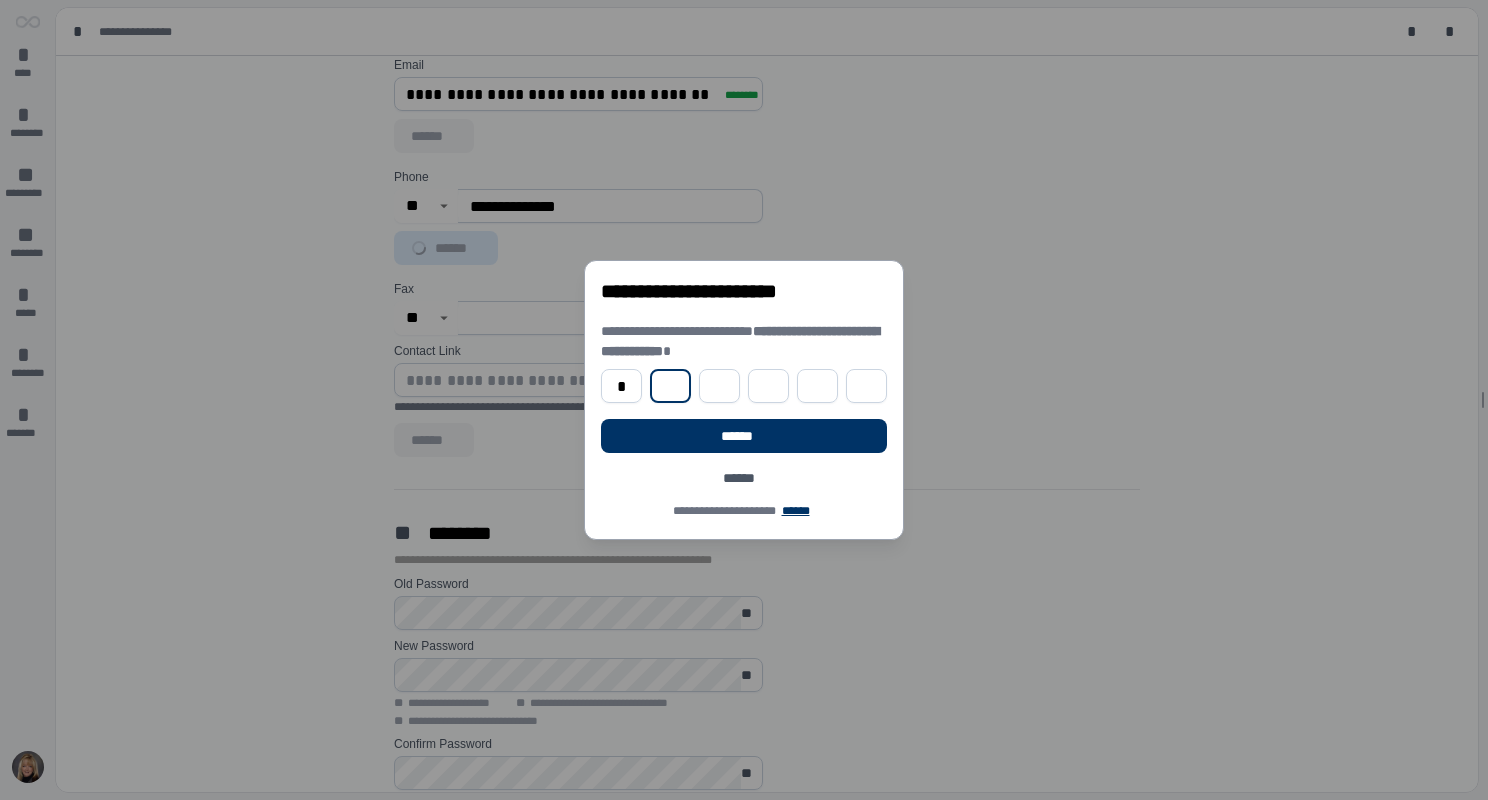type on "*" 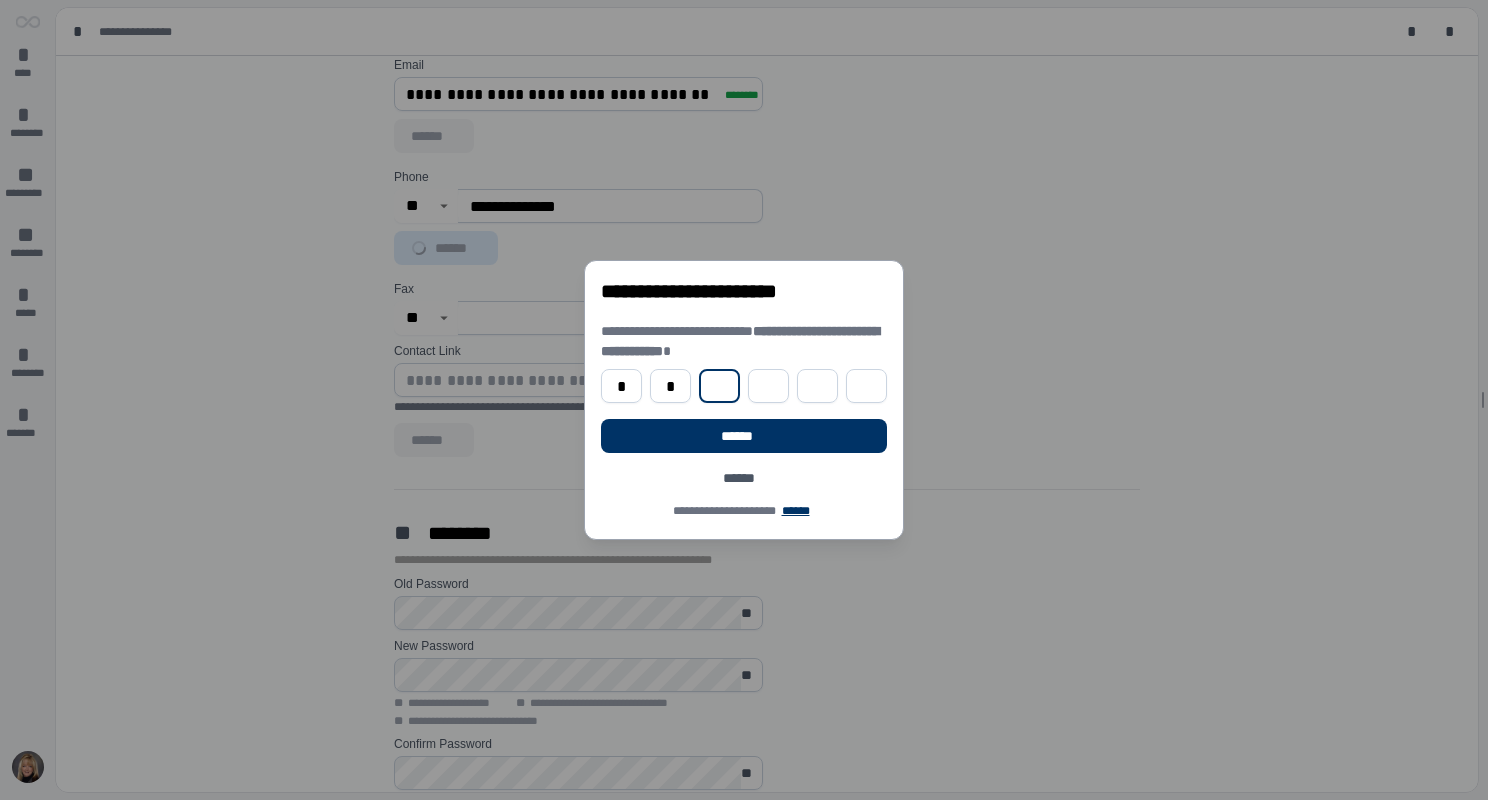 type on "*" 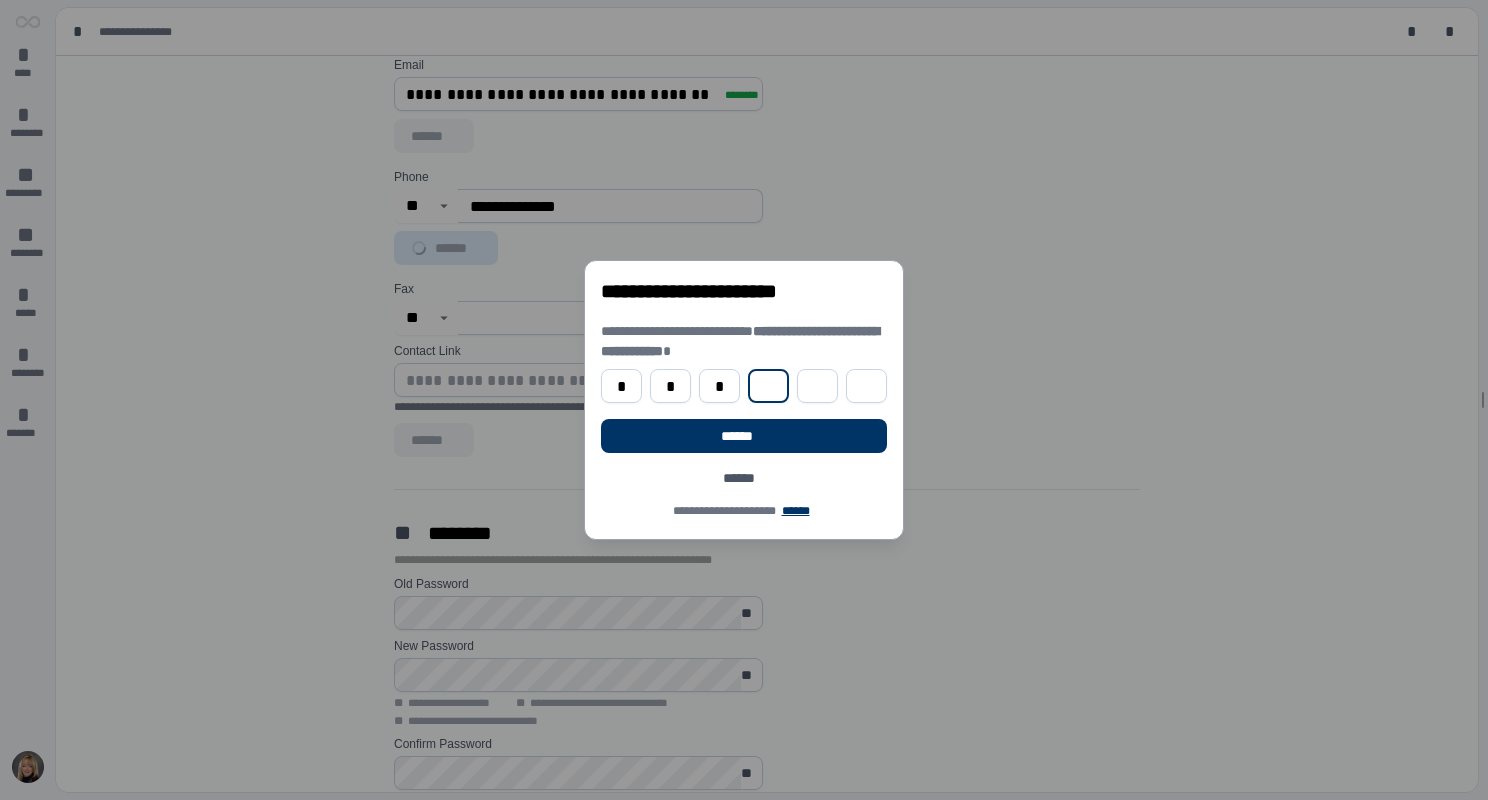 type on "*" 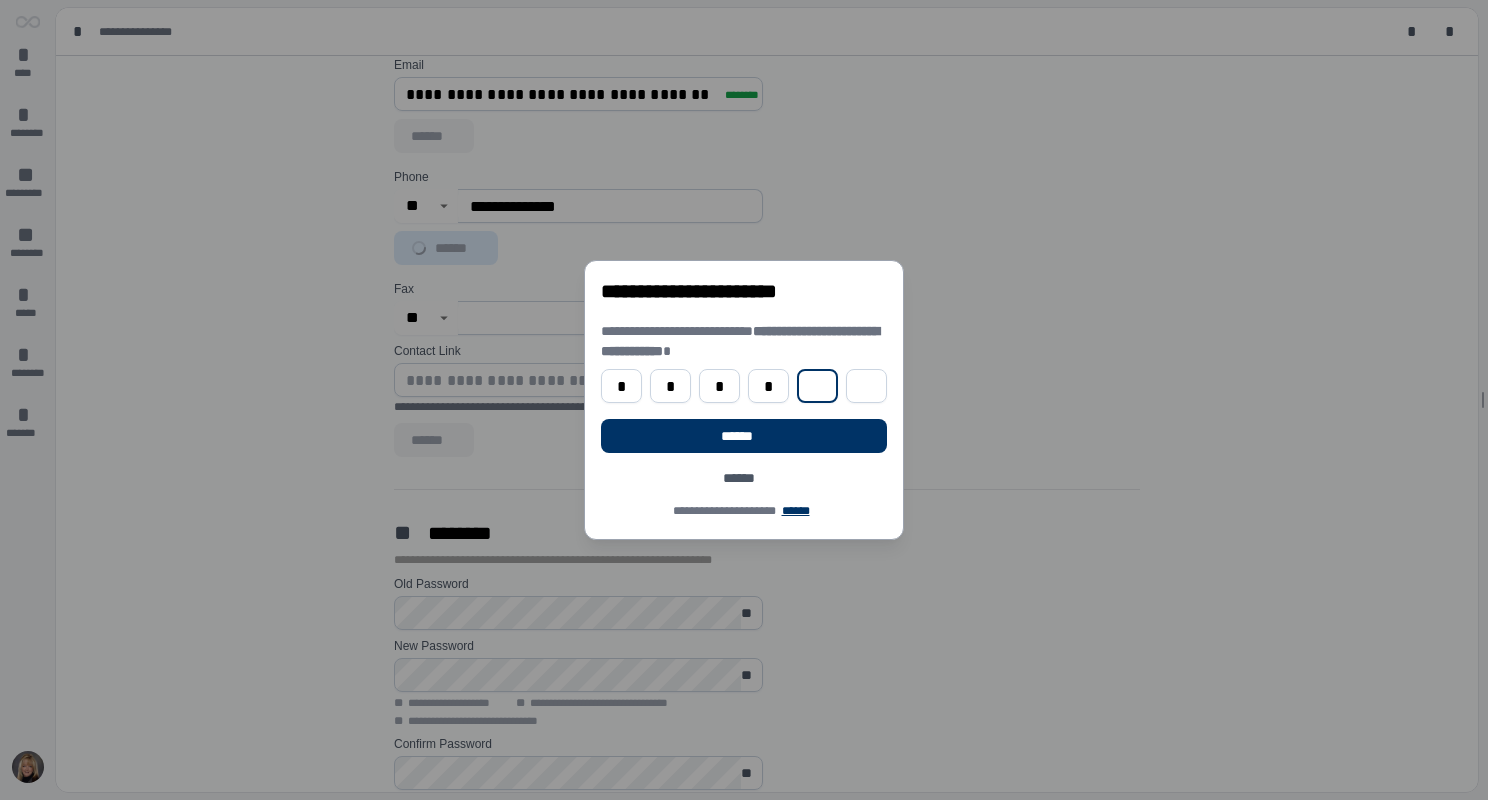 type on "*" 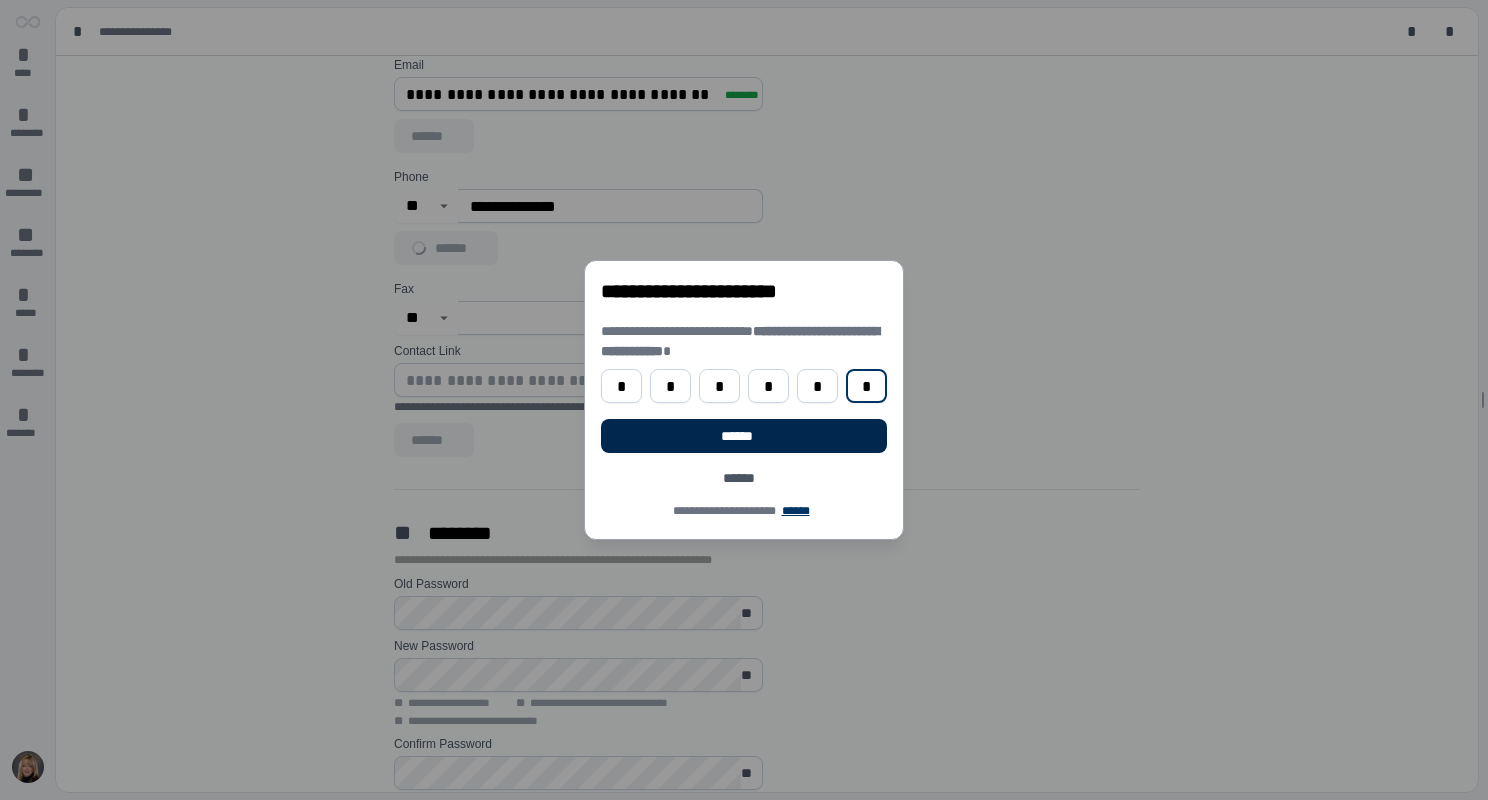 type on "*" 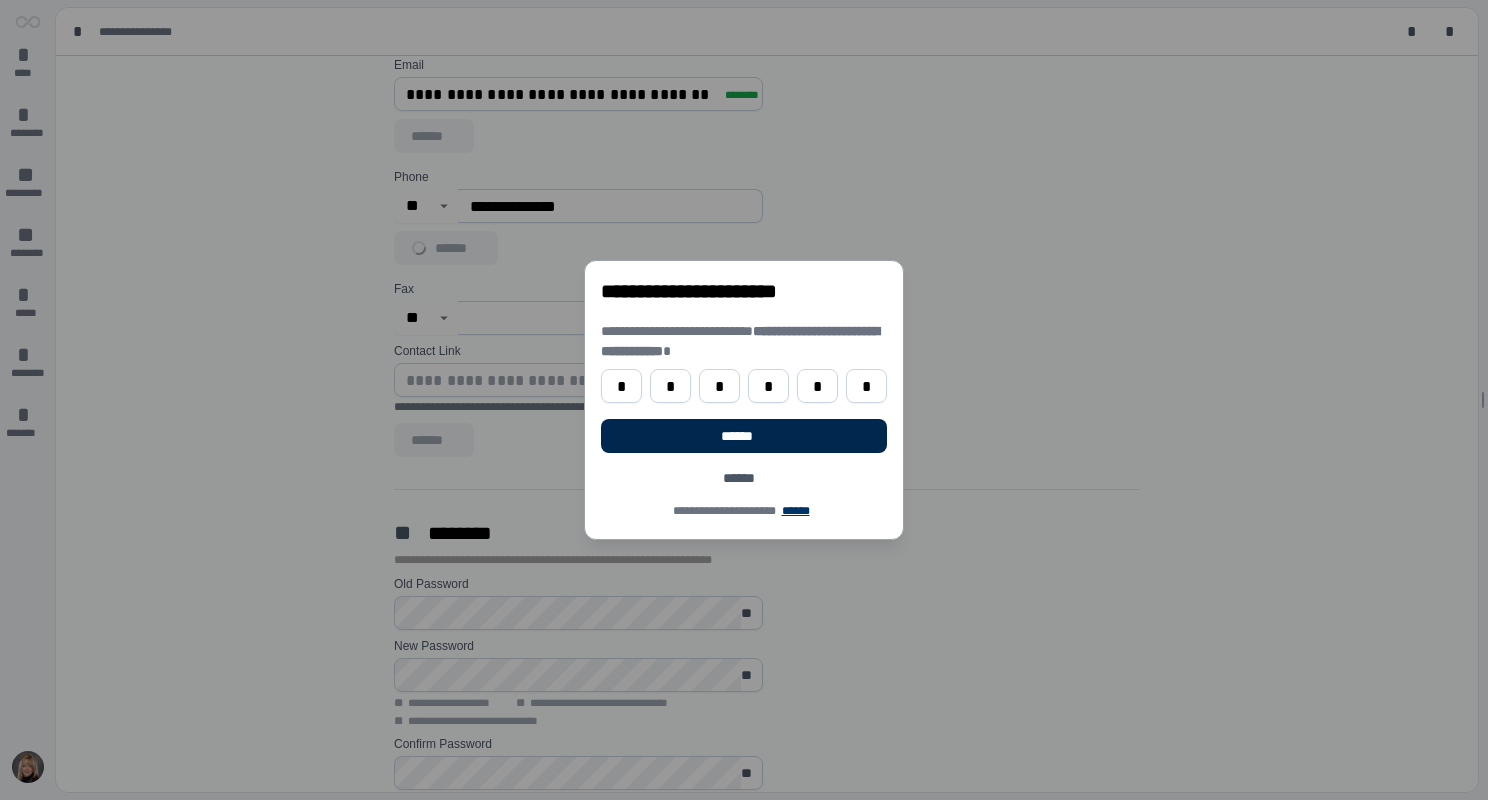 click on "******" at bounding box center [743, 436] 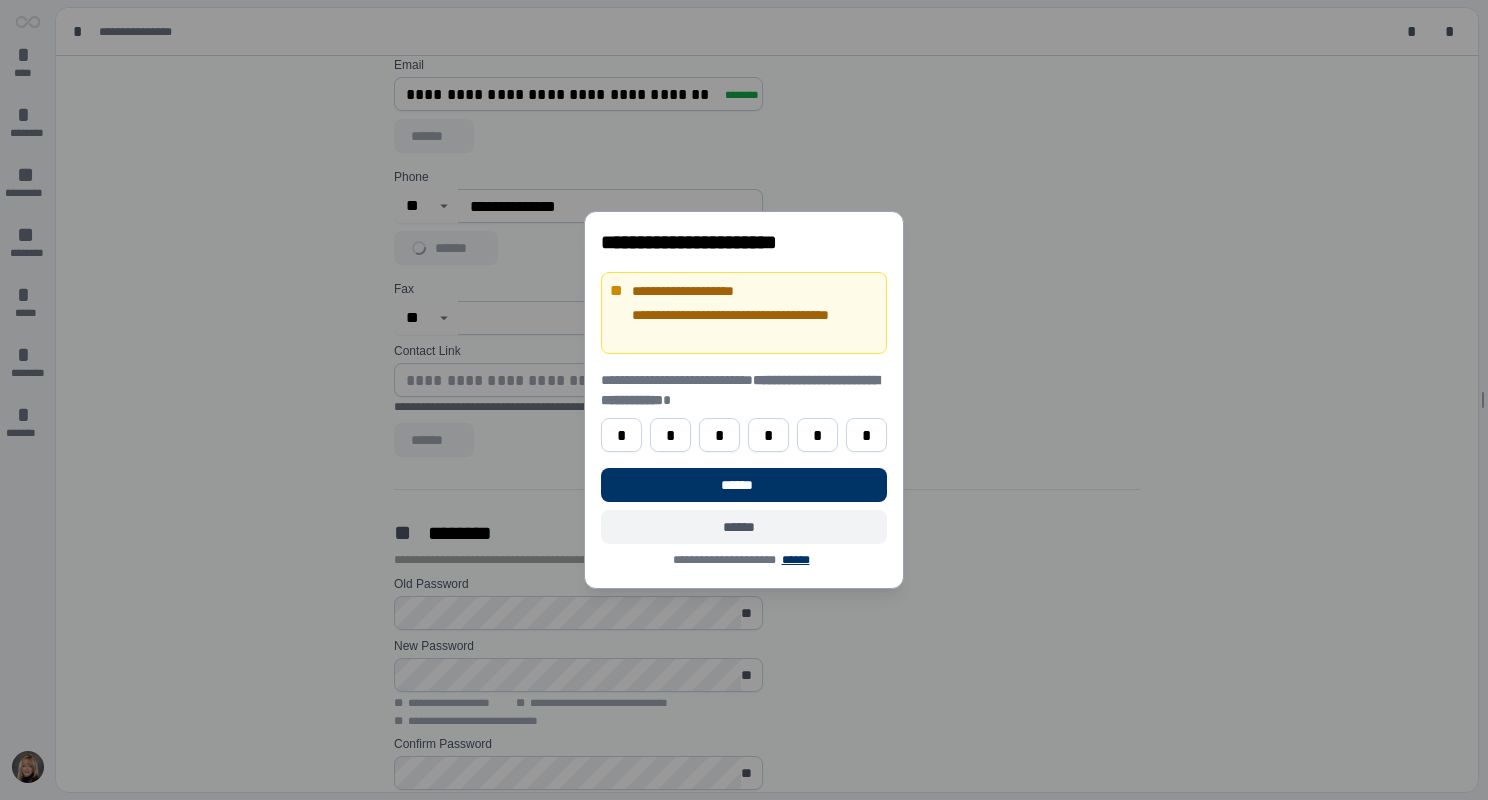 click on "******" at bounding box center [744, 527] 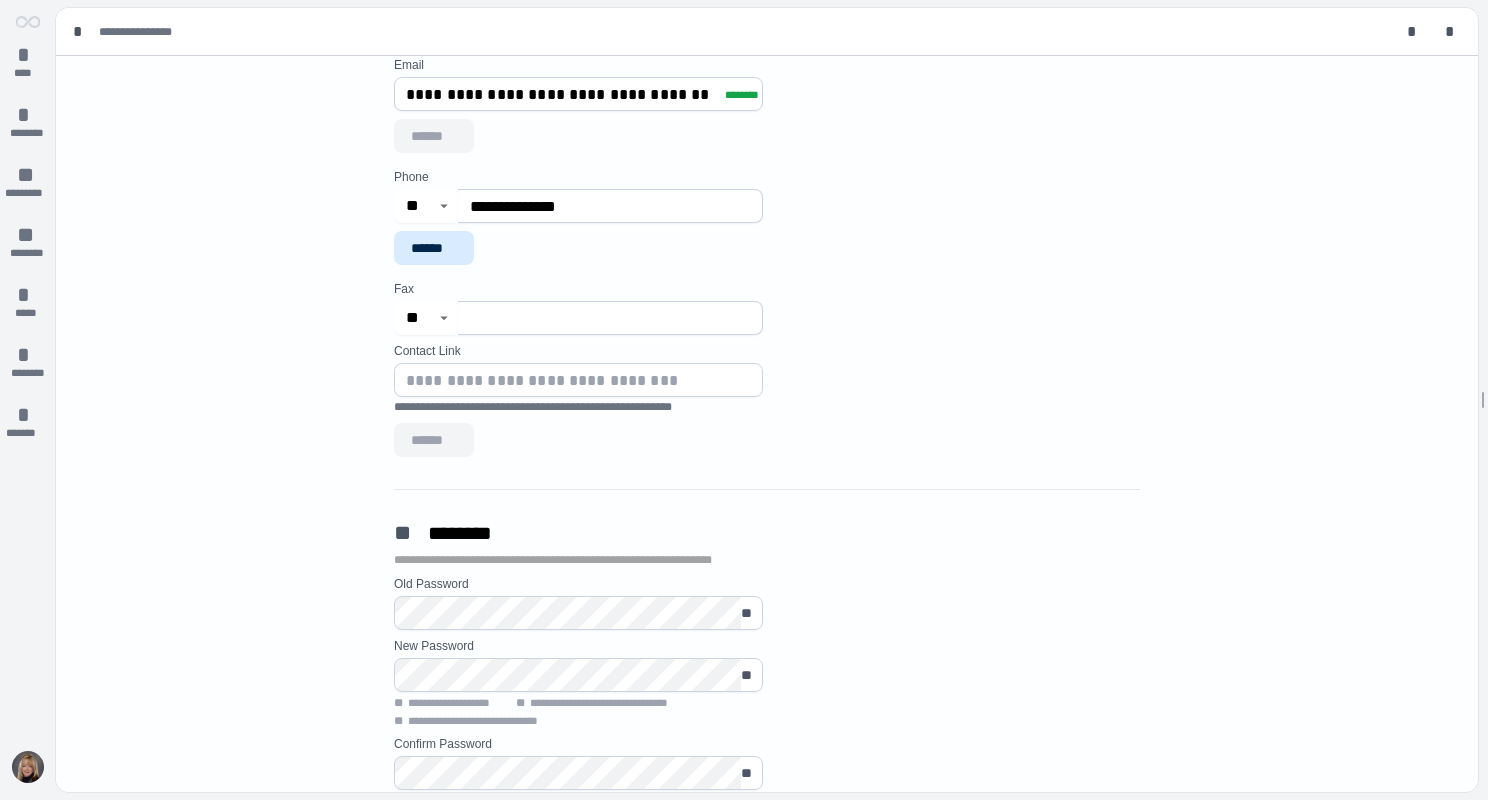 drag, startPoint x: 560, startPoint y: 206, endPoint x: 399, endPoint y: 212, distance: 161.11176 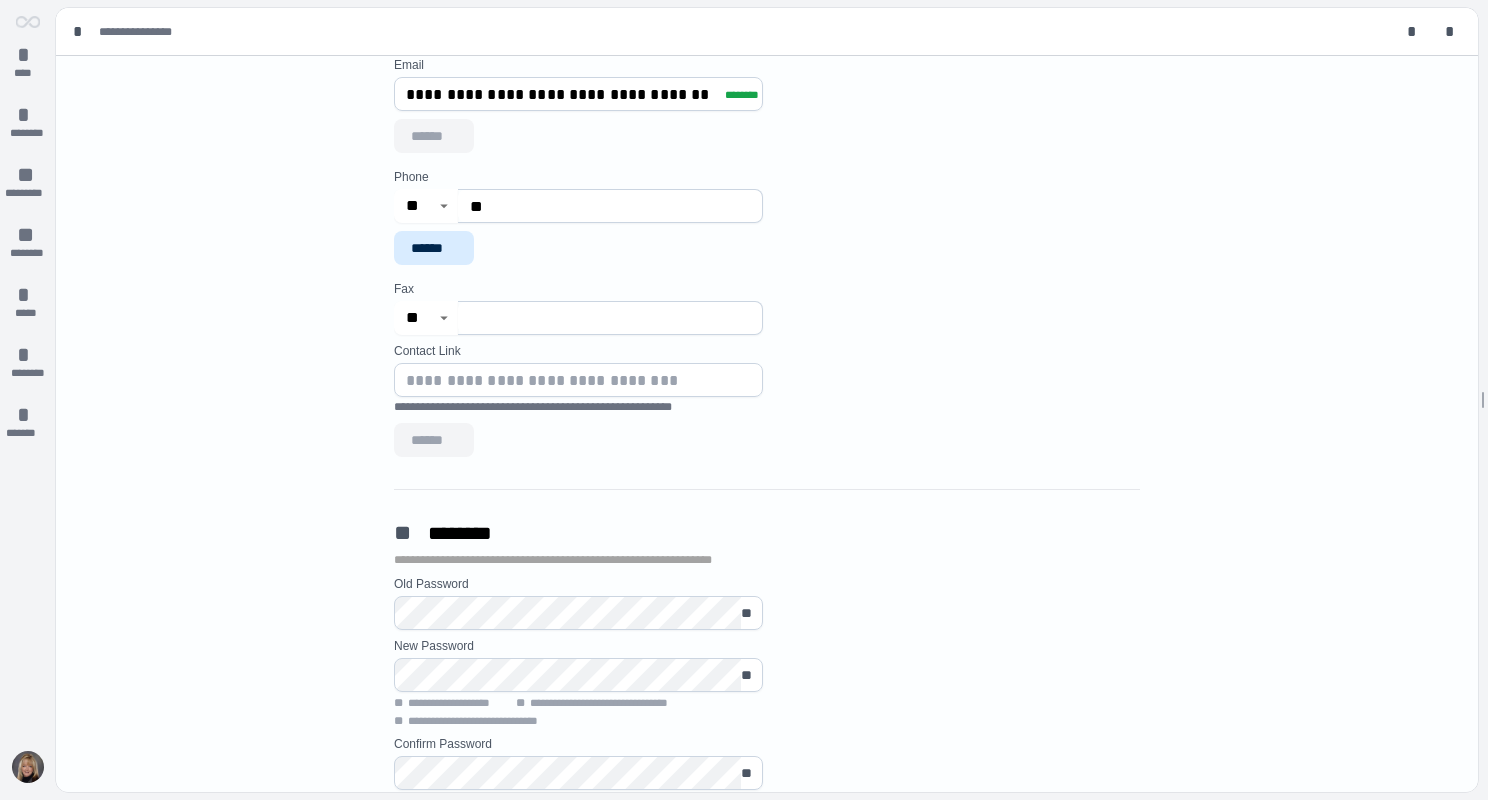 type on "*" 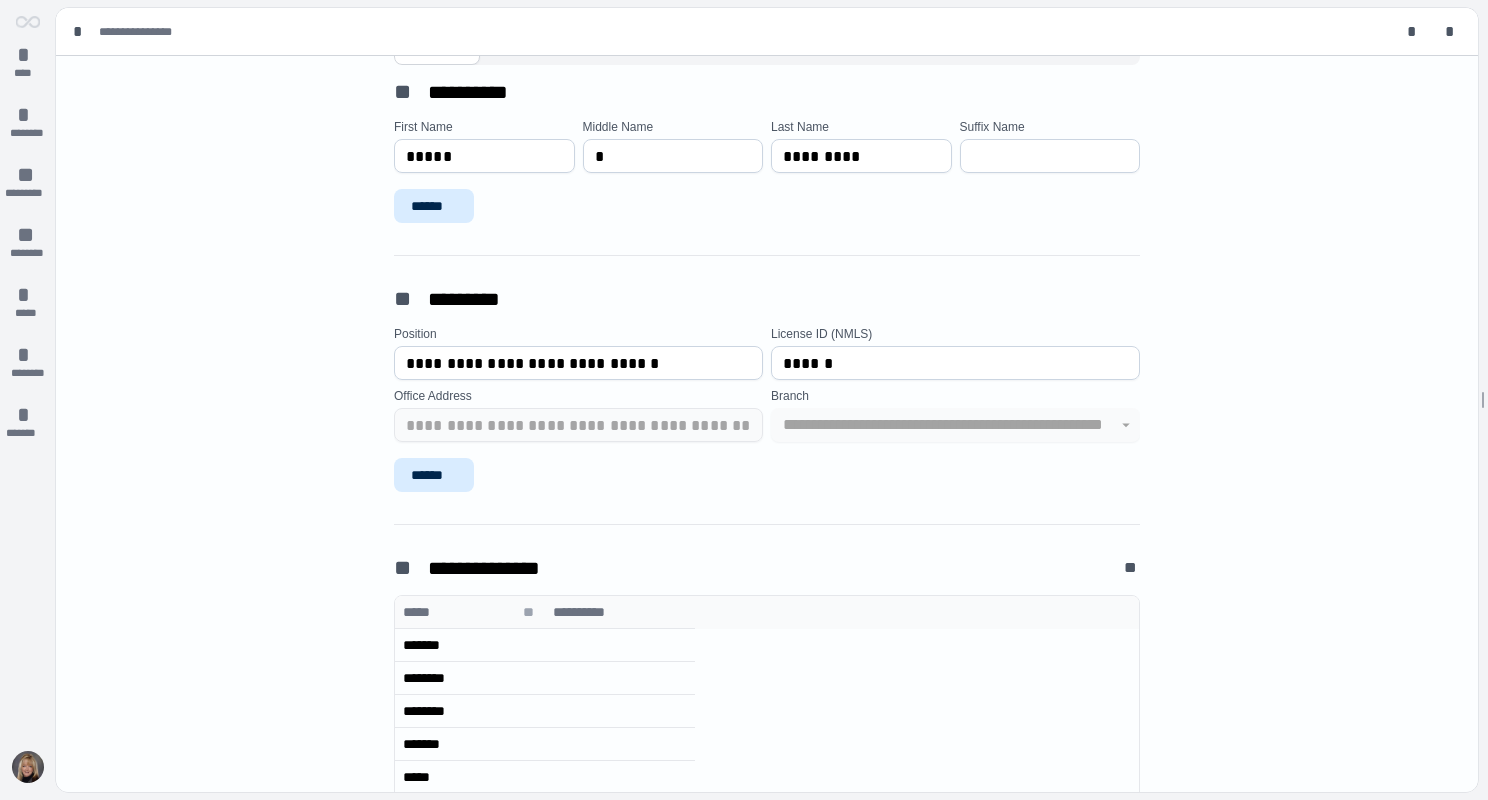 scroll, scrollTop: 0, scrollLeft: 0, axis: both 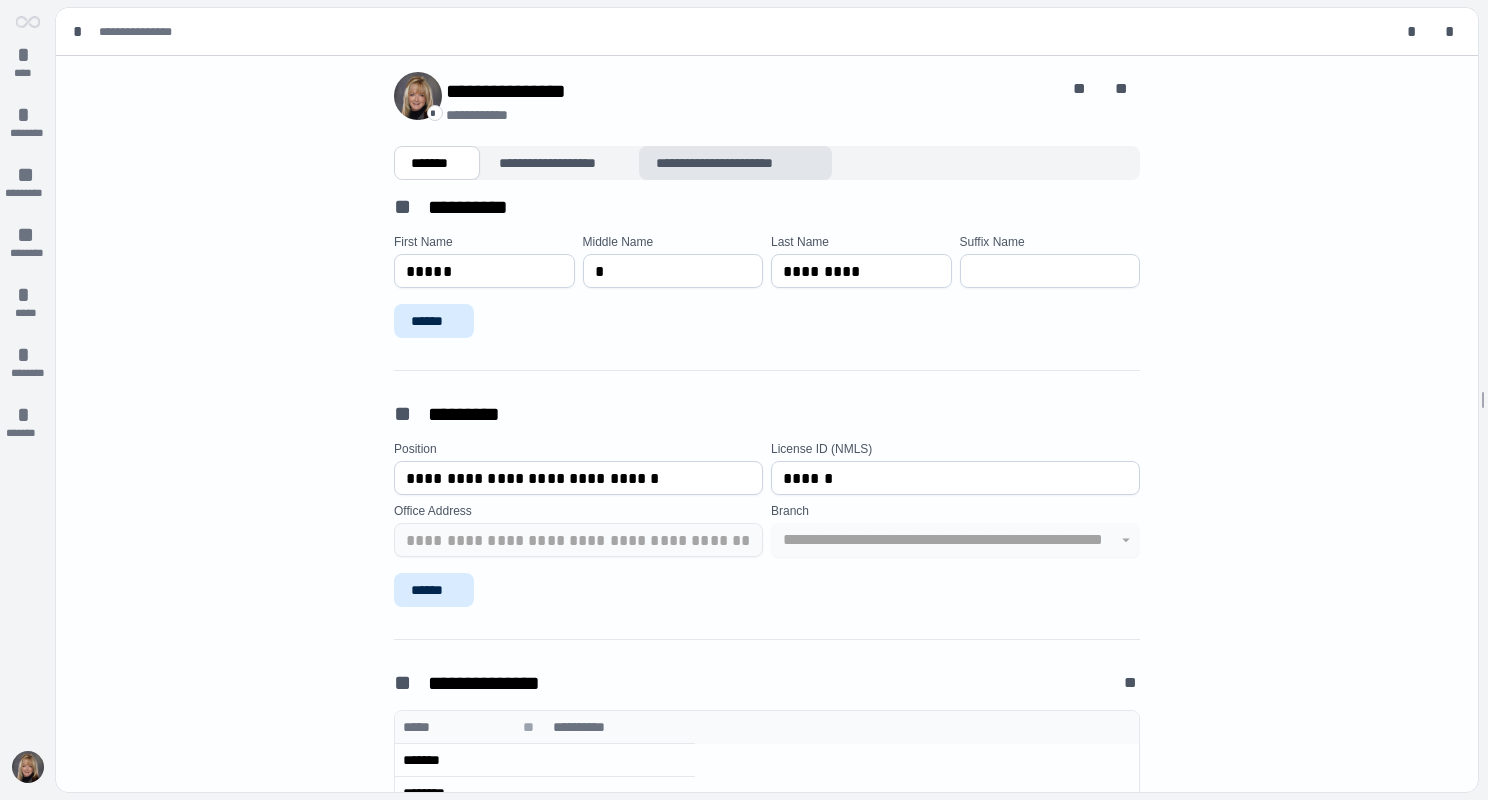 type 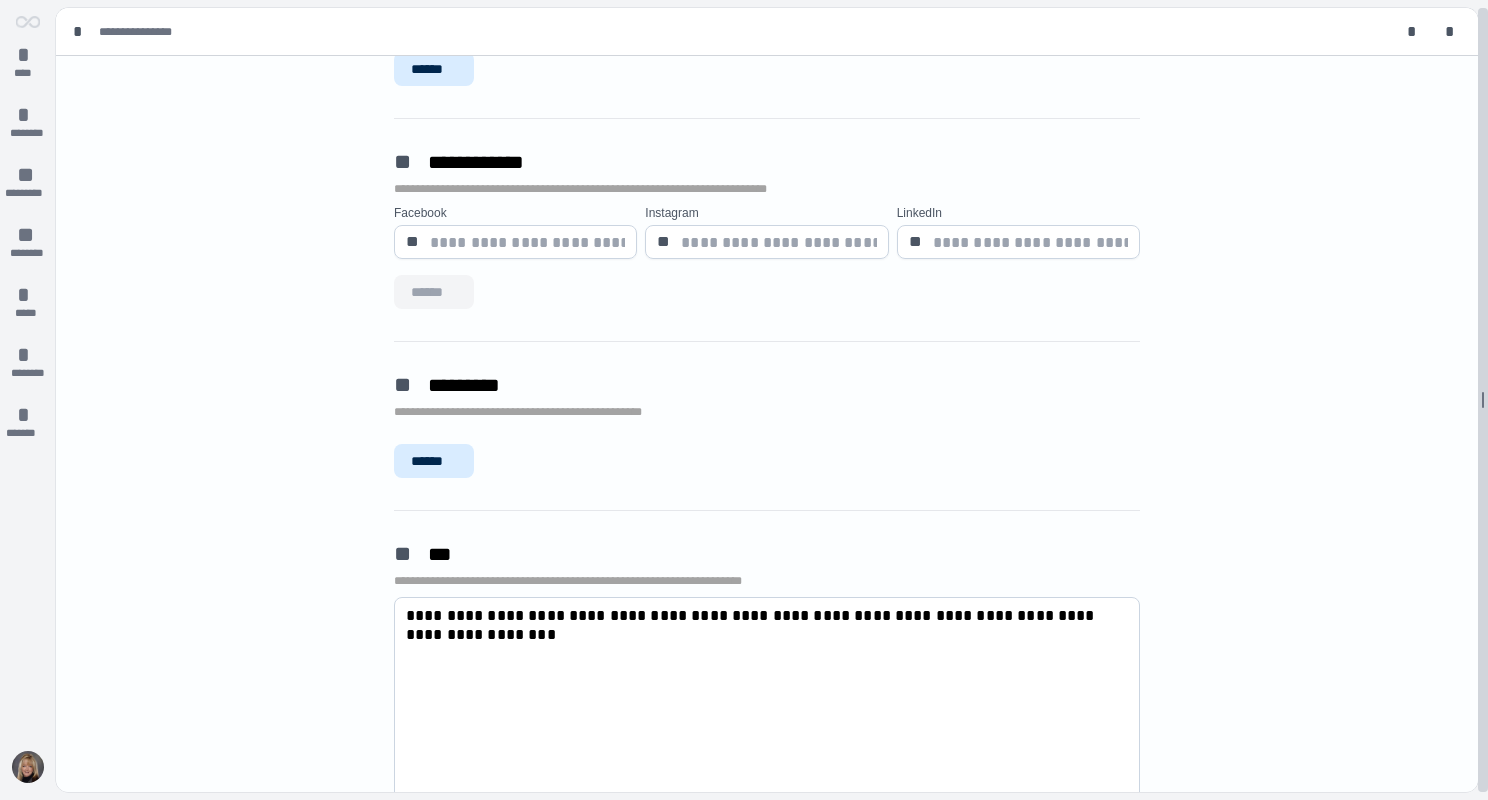 scroll, scrollTop: 404, scrollLeft: 0, axis: vertical 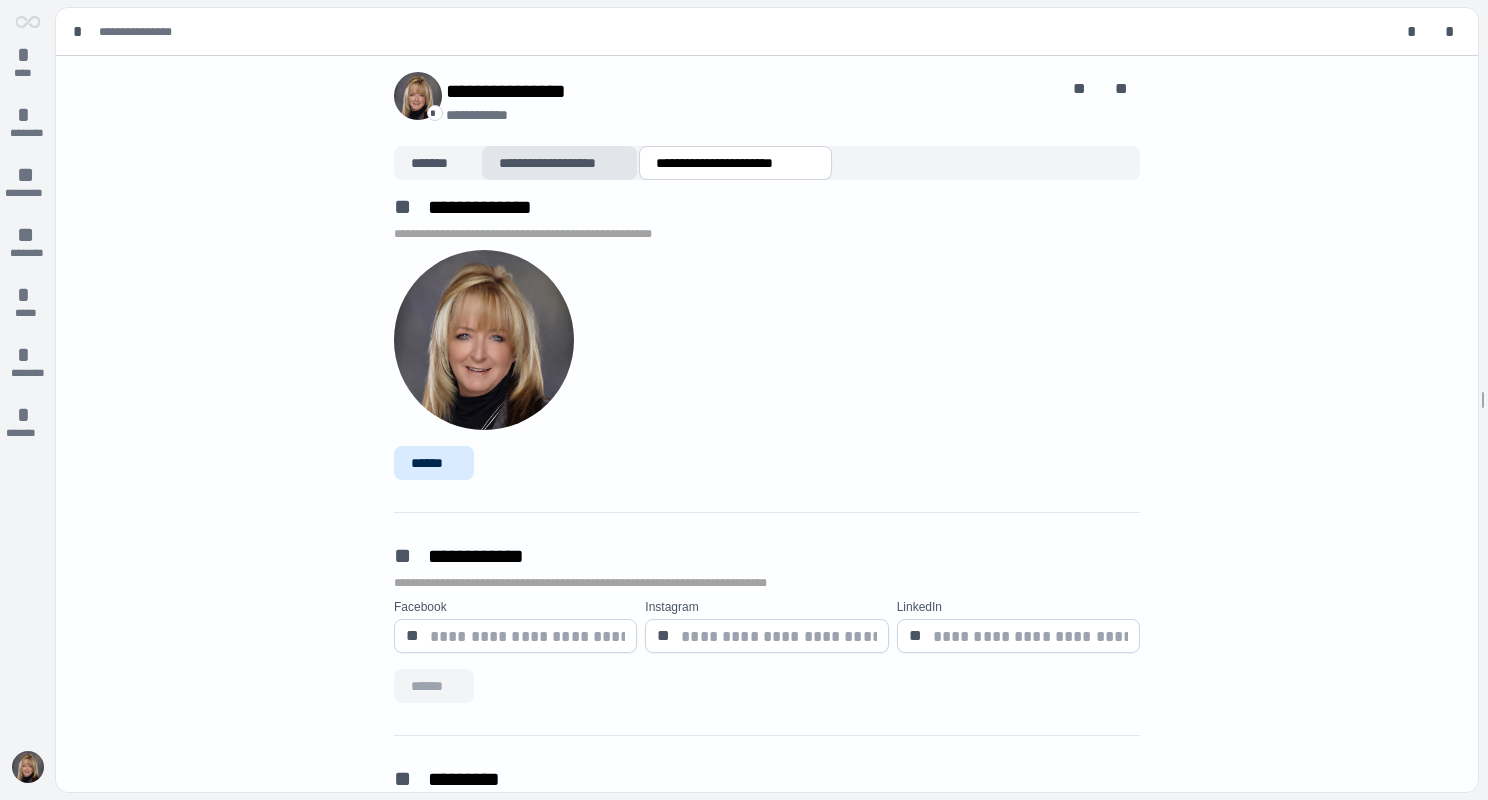 click on "**********" at bounding box center (559, 163) 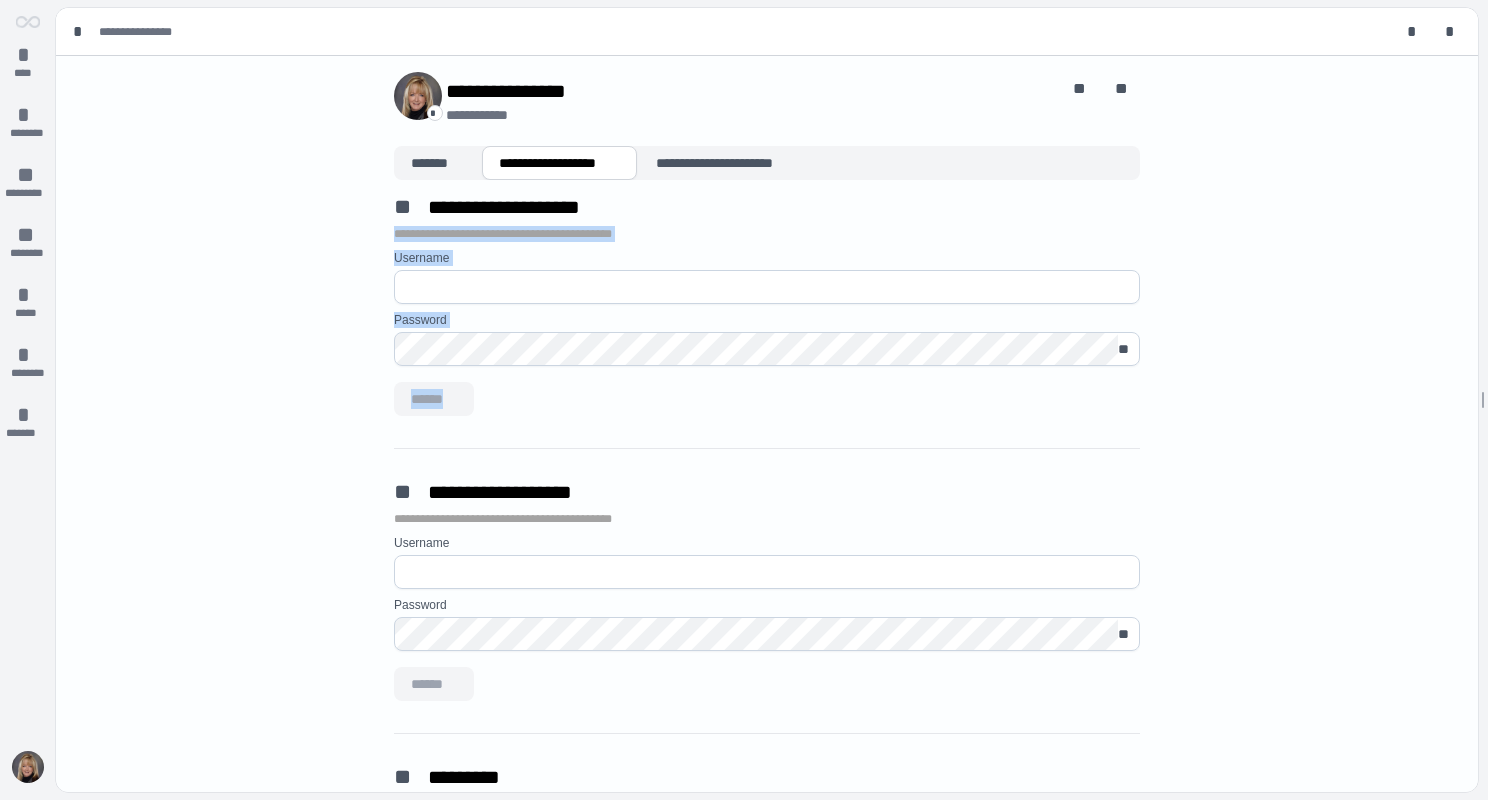 drag, startPoint x: 1467, startPoint y: 188, endPoint x: 1424, endPoint y: 440, distance: 255.64233 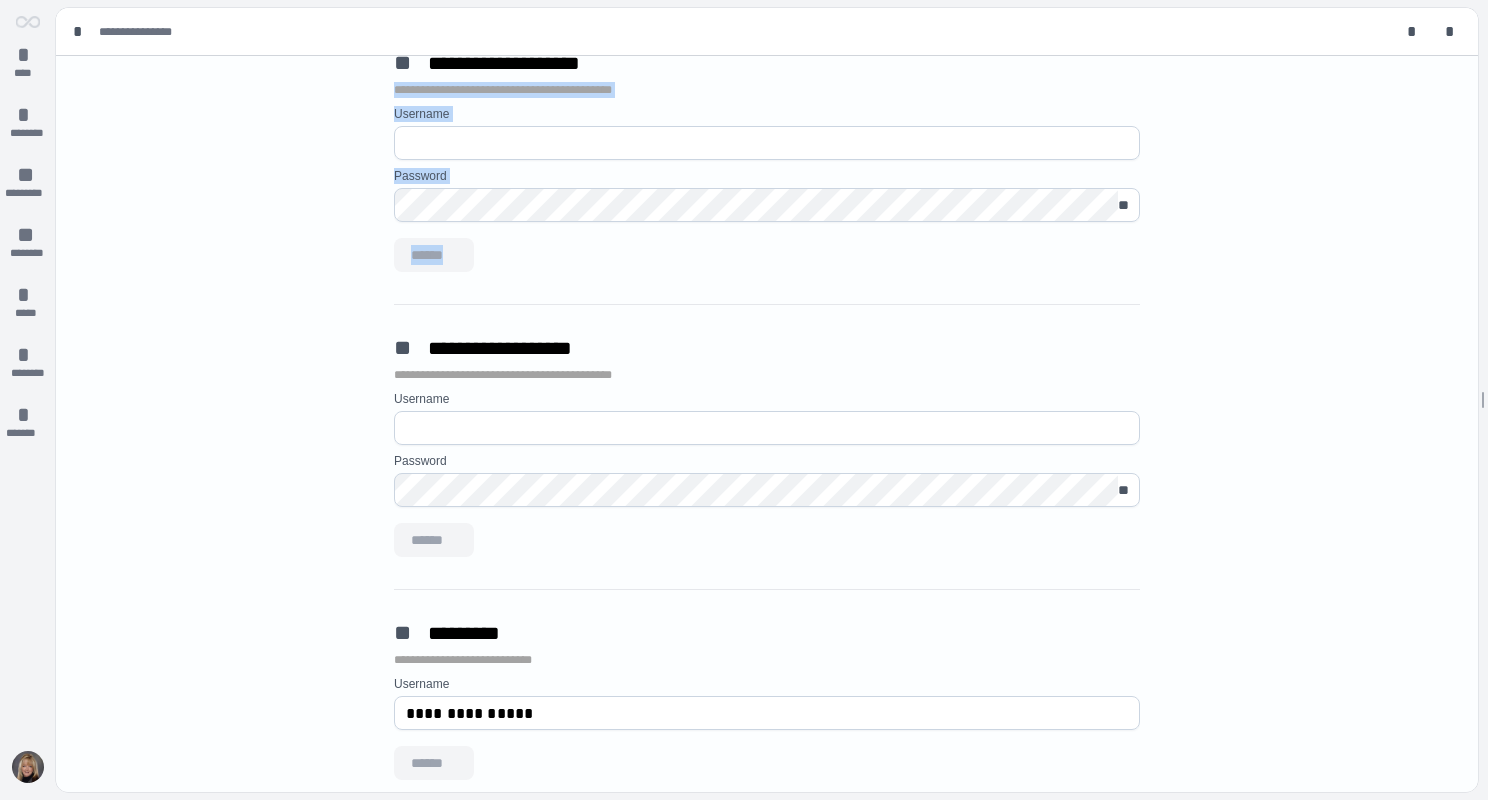 scroll, scrollTop: 0, scrollLeft: 0, axis: both 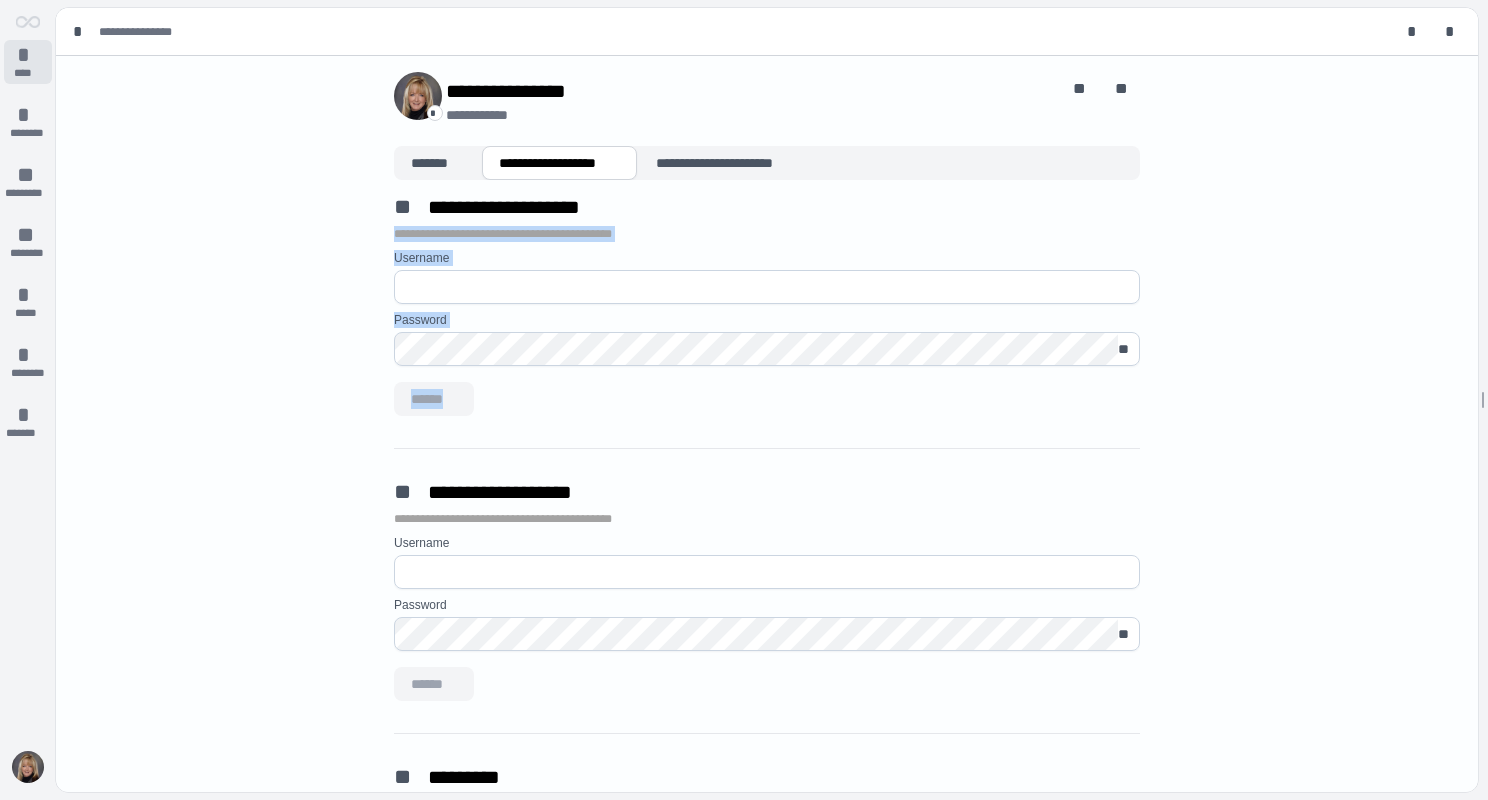click on "*" at bounding box center [28, 55] 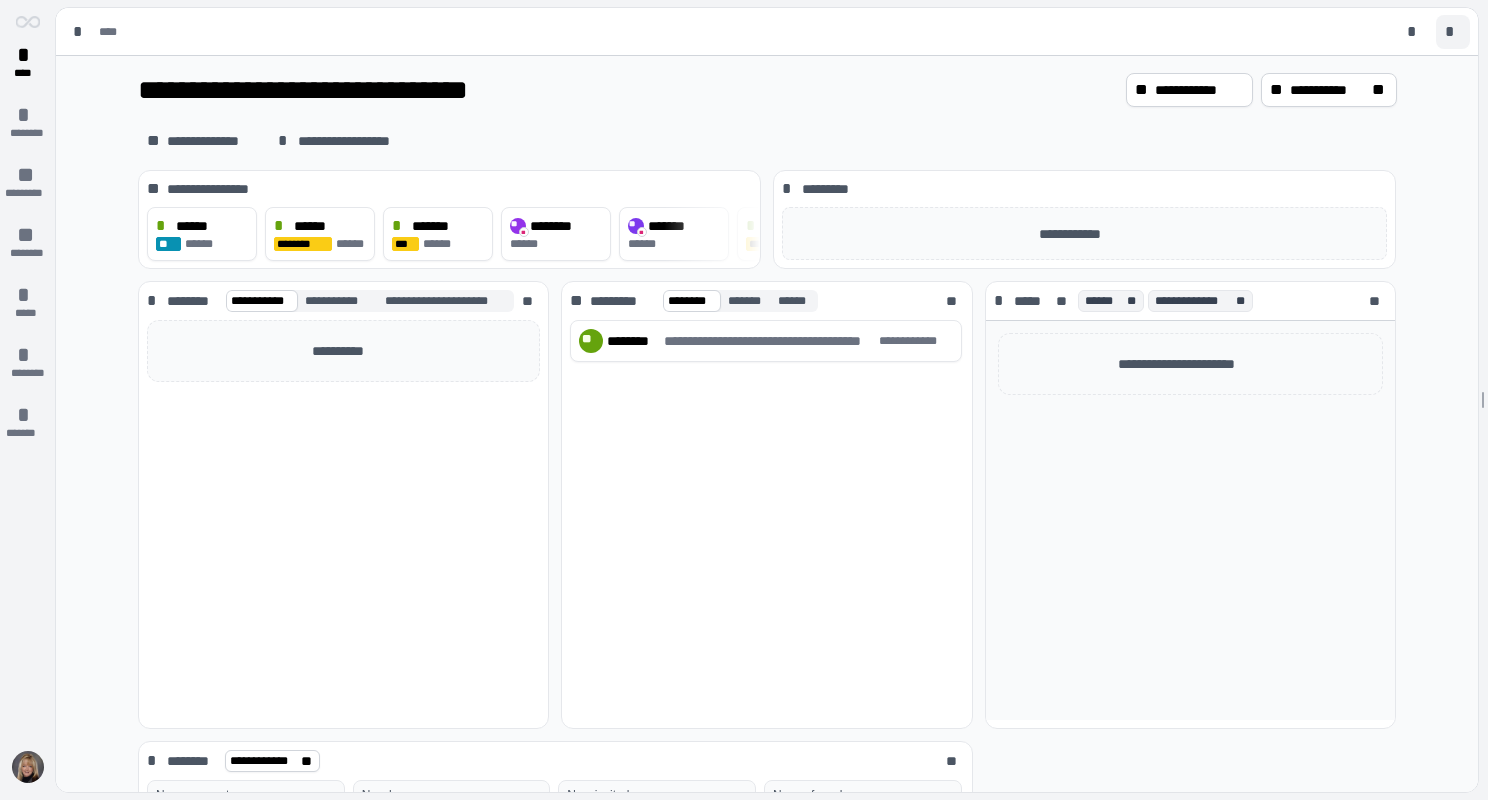 click on "*" at bounding box center (1453, 32) 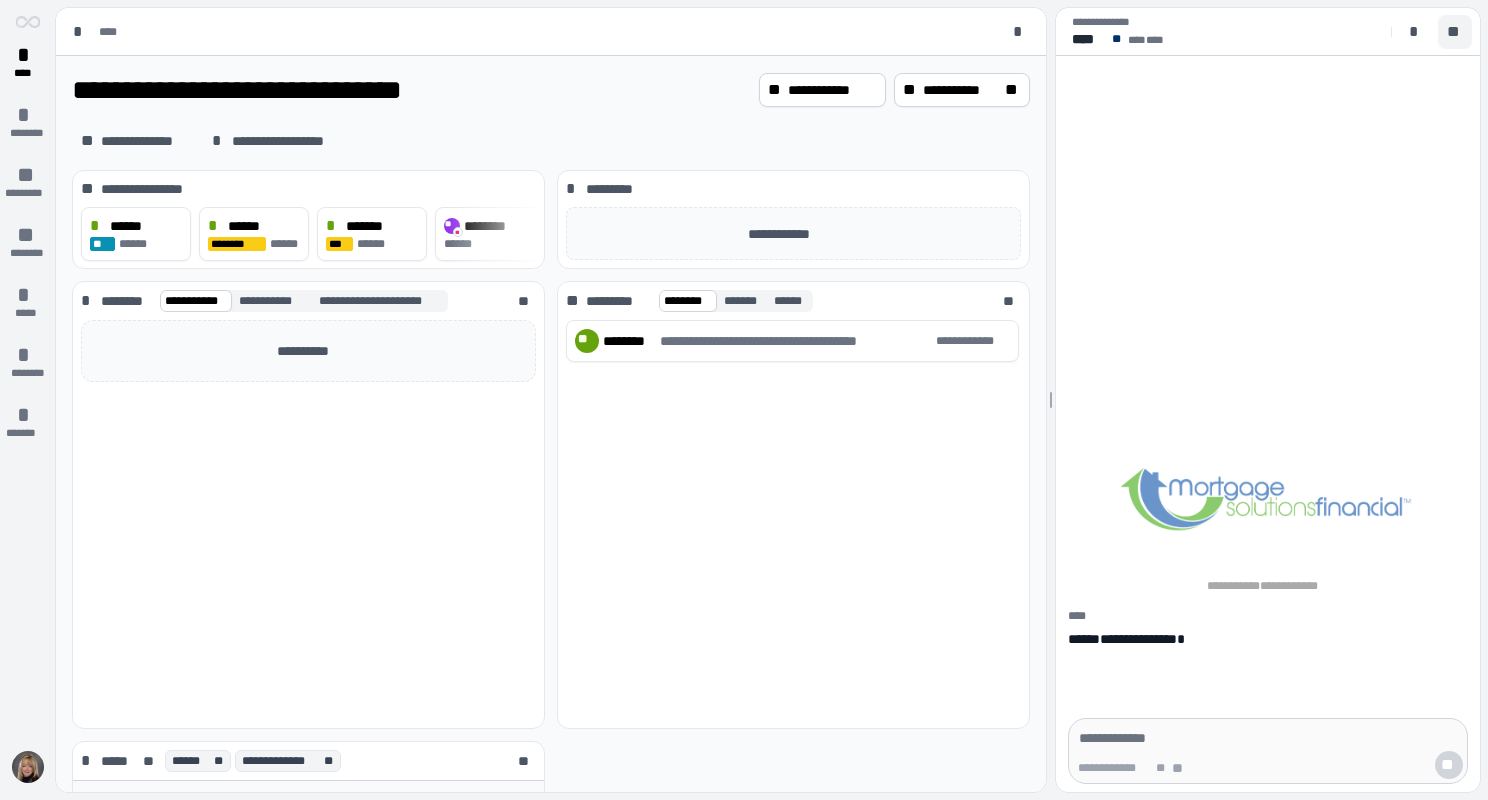 click on "**" at bounding box center (1455, 32) 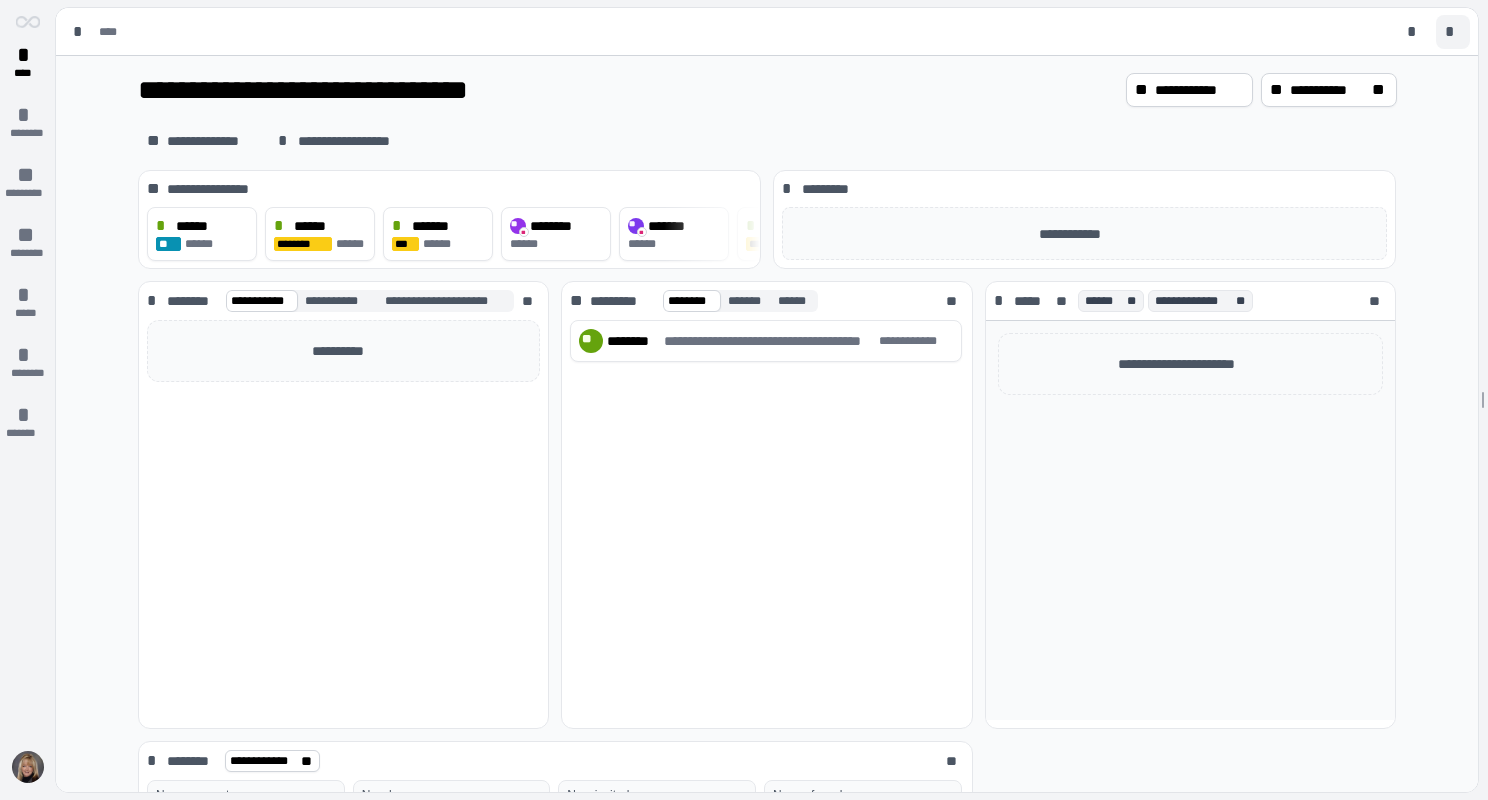 click on "*" at bounding box center (1453, 32) 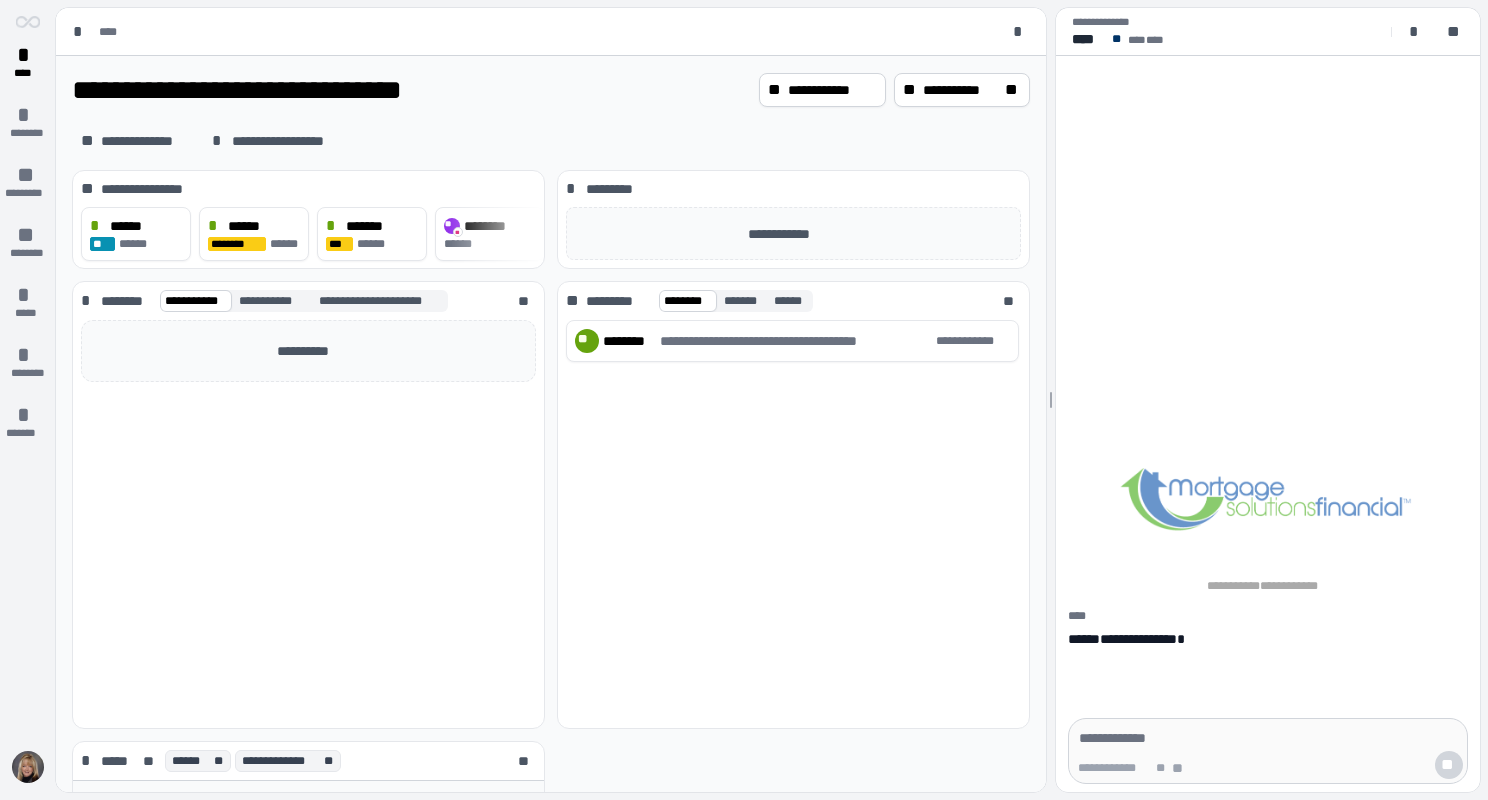 click at bounding box center (1268, 738) 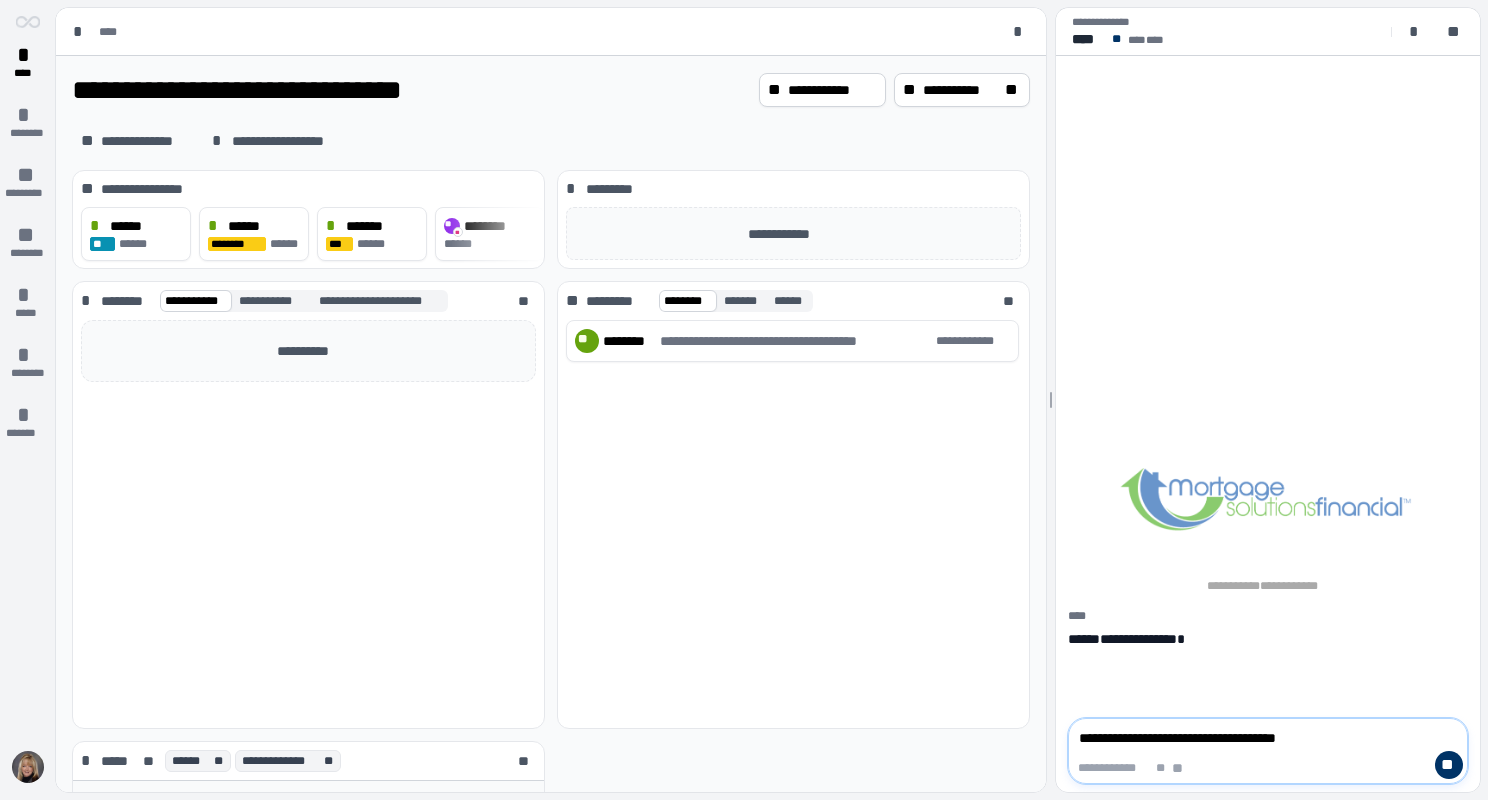type on "**********" 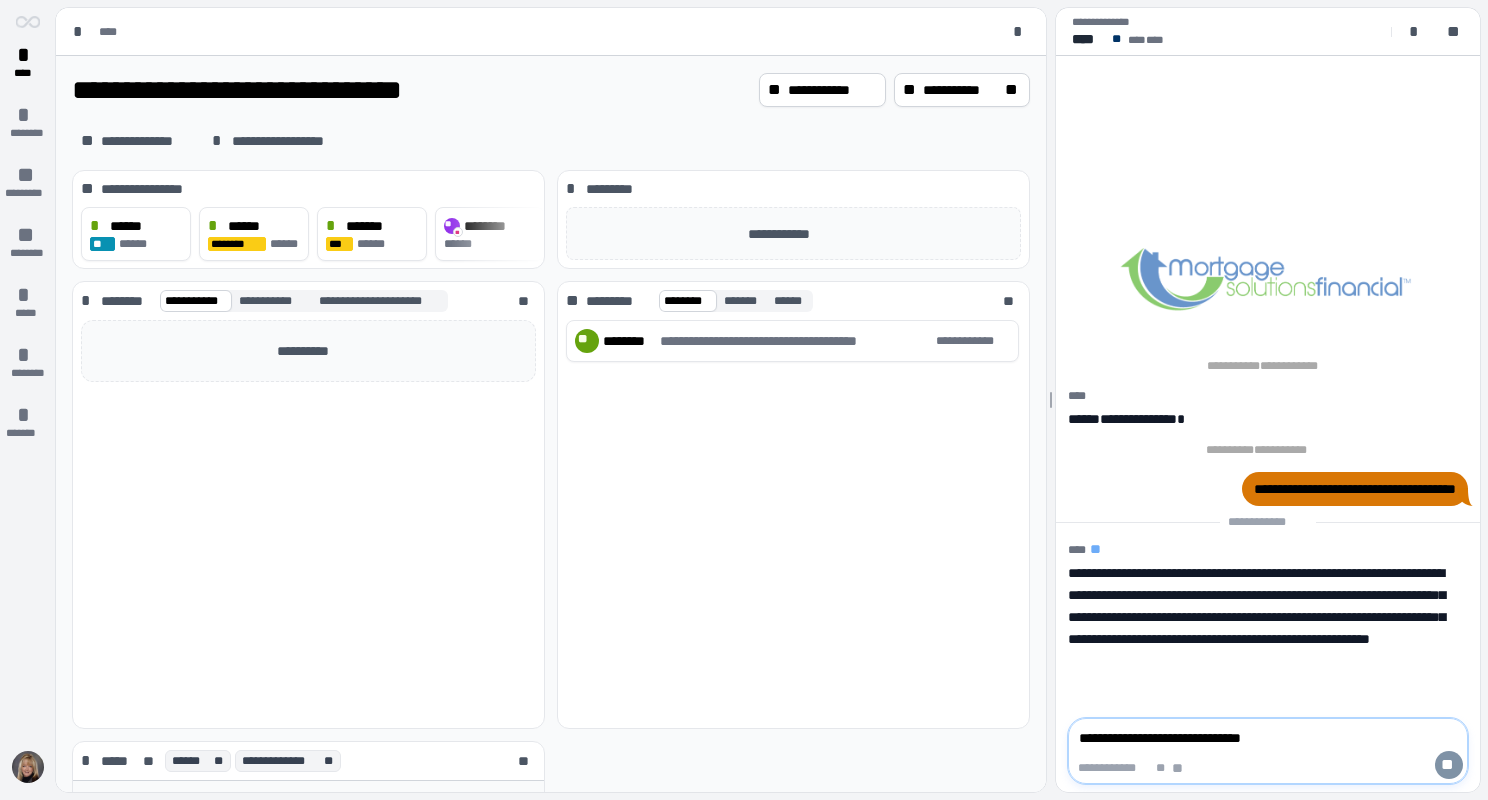 type on "**********" 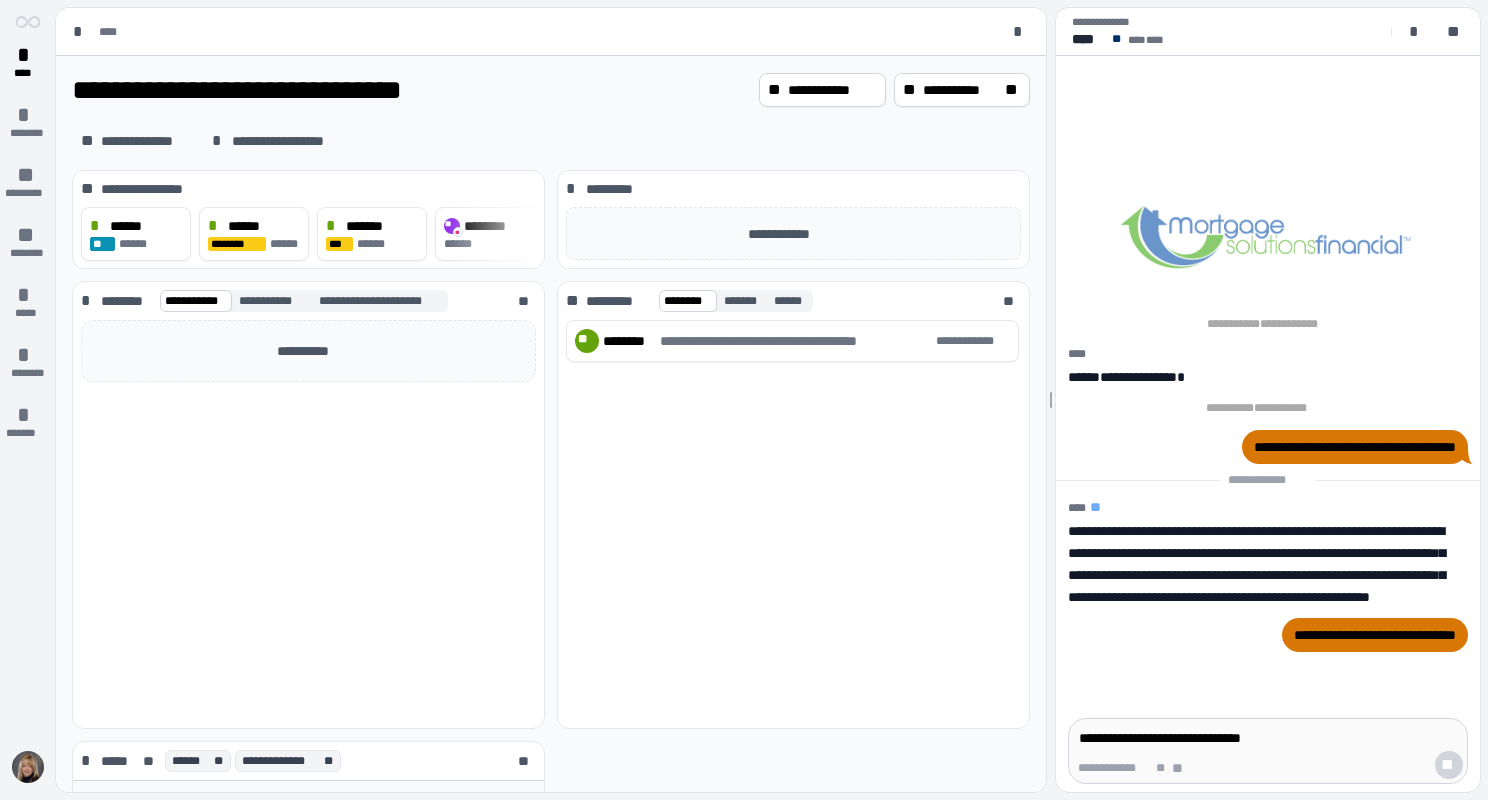 type 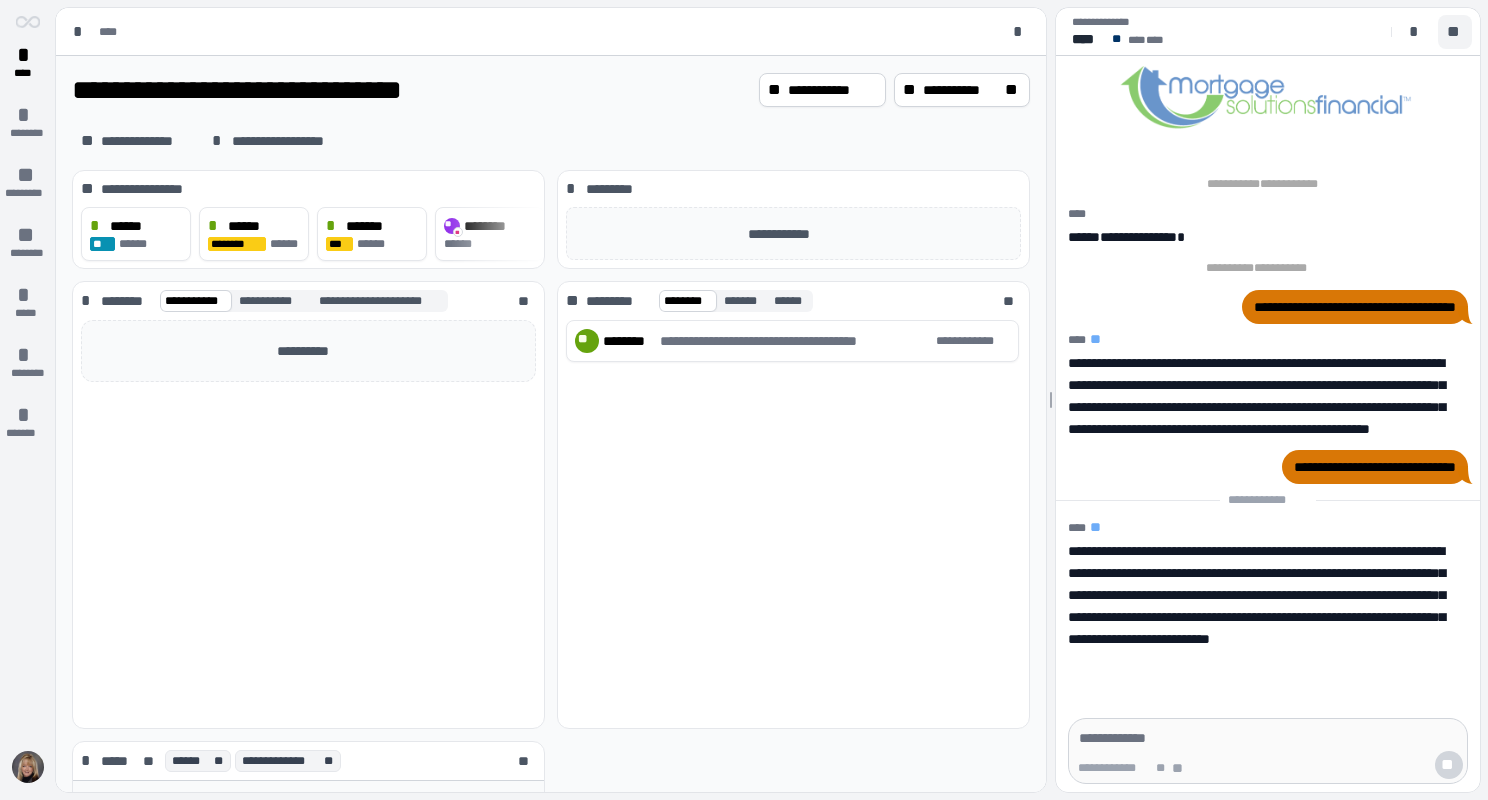click on "**" at bounding box center [1455, 32] 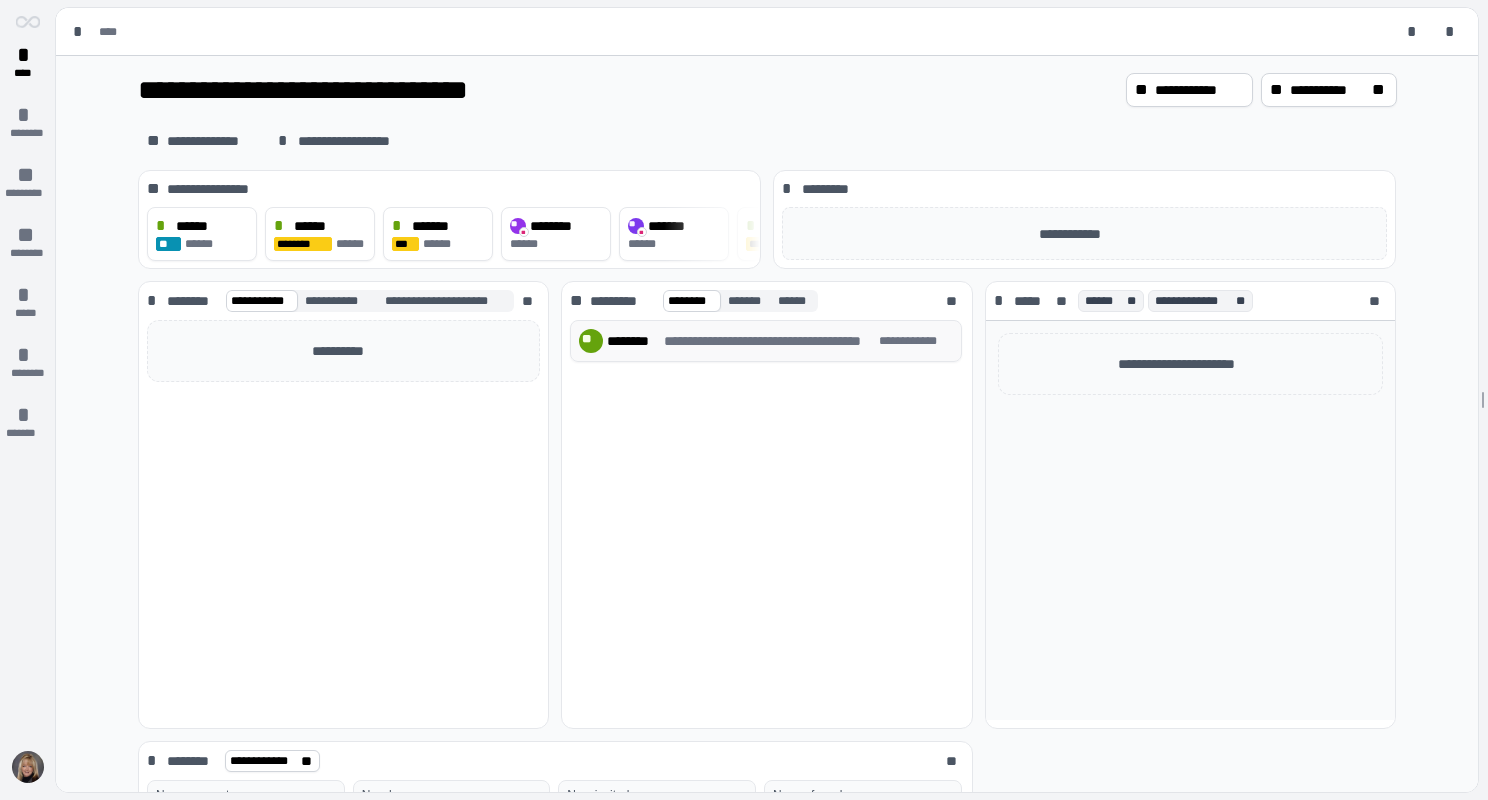 click on "********" at bounding box center (633, 341) 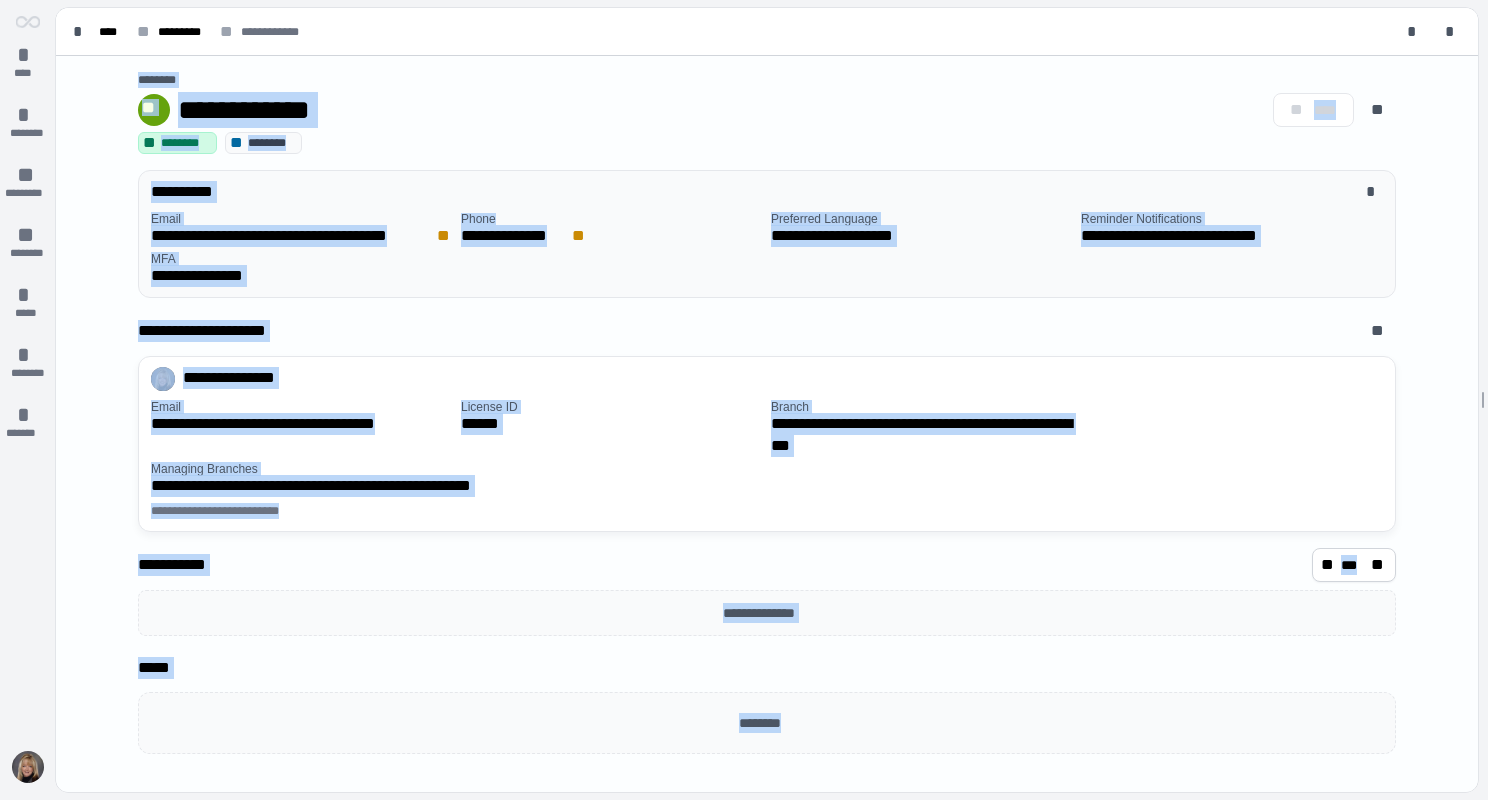 click on "**********" at bounding box center (767, 335) 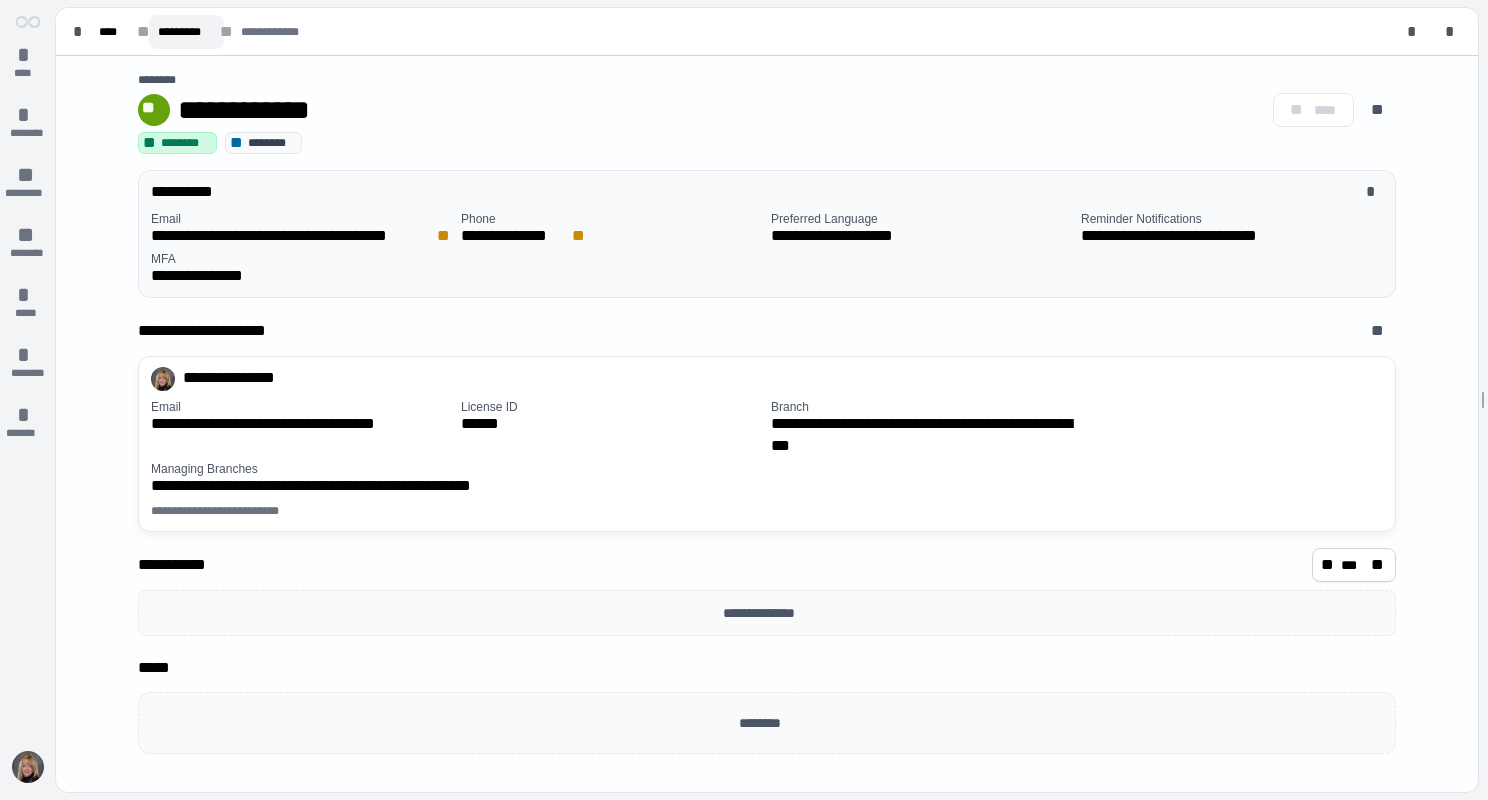 click on "*********" at bounding box center [186, 32] 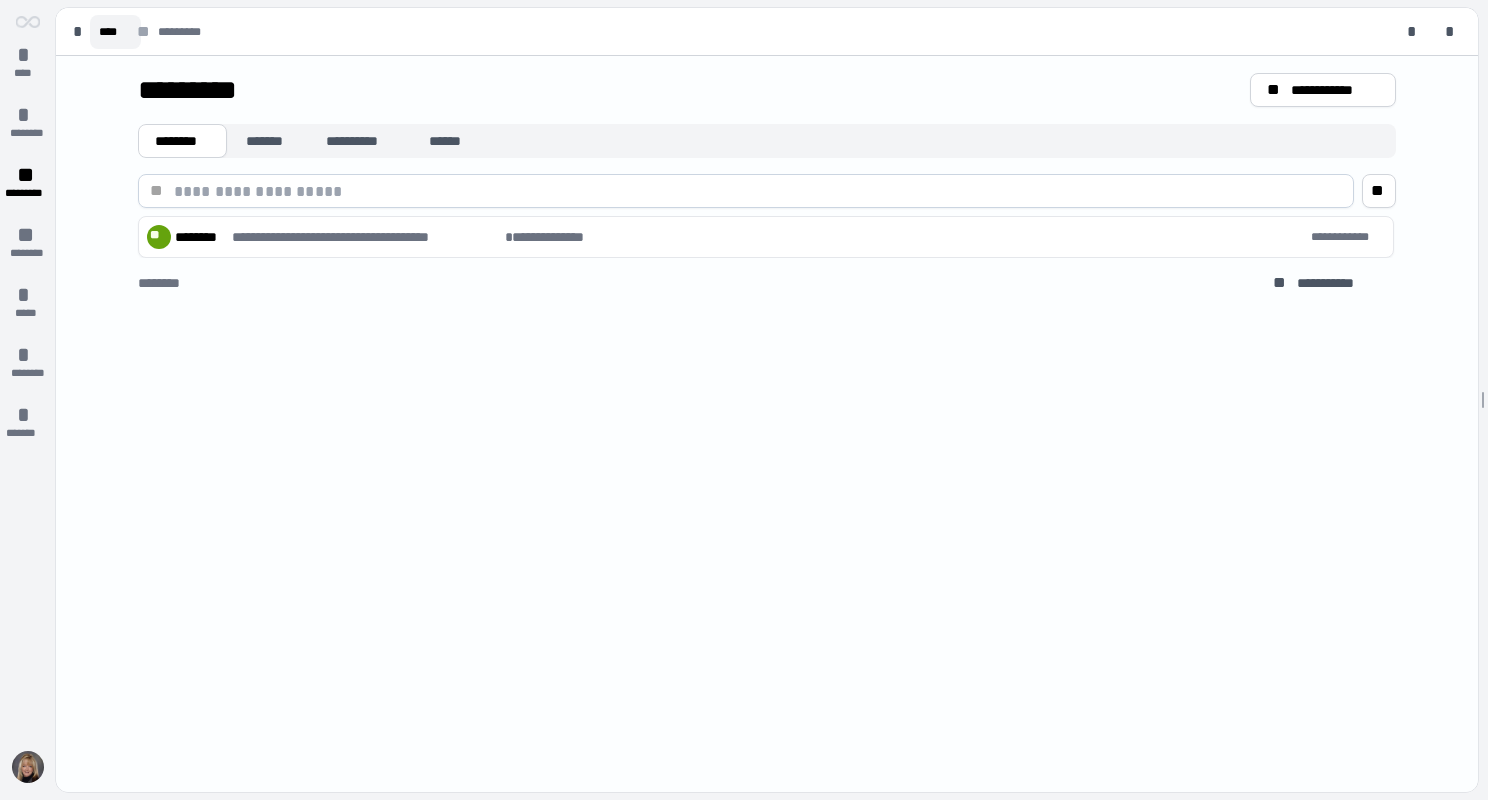 click on "****" at bounding box center (115, 32) 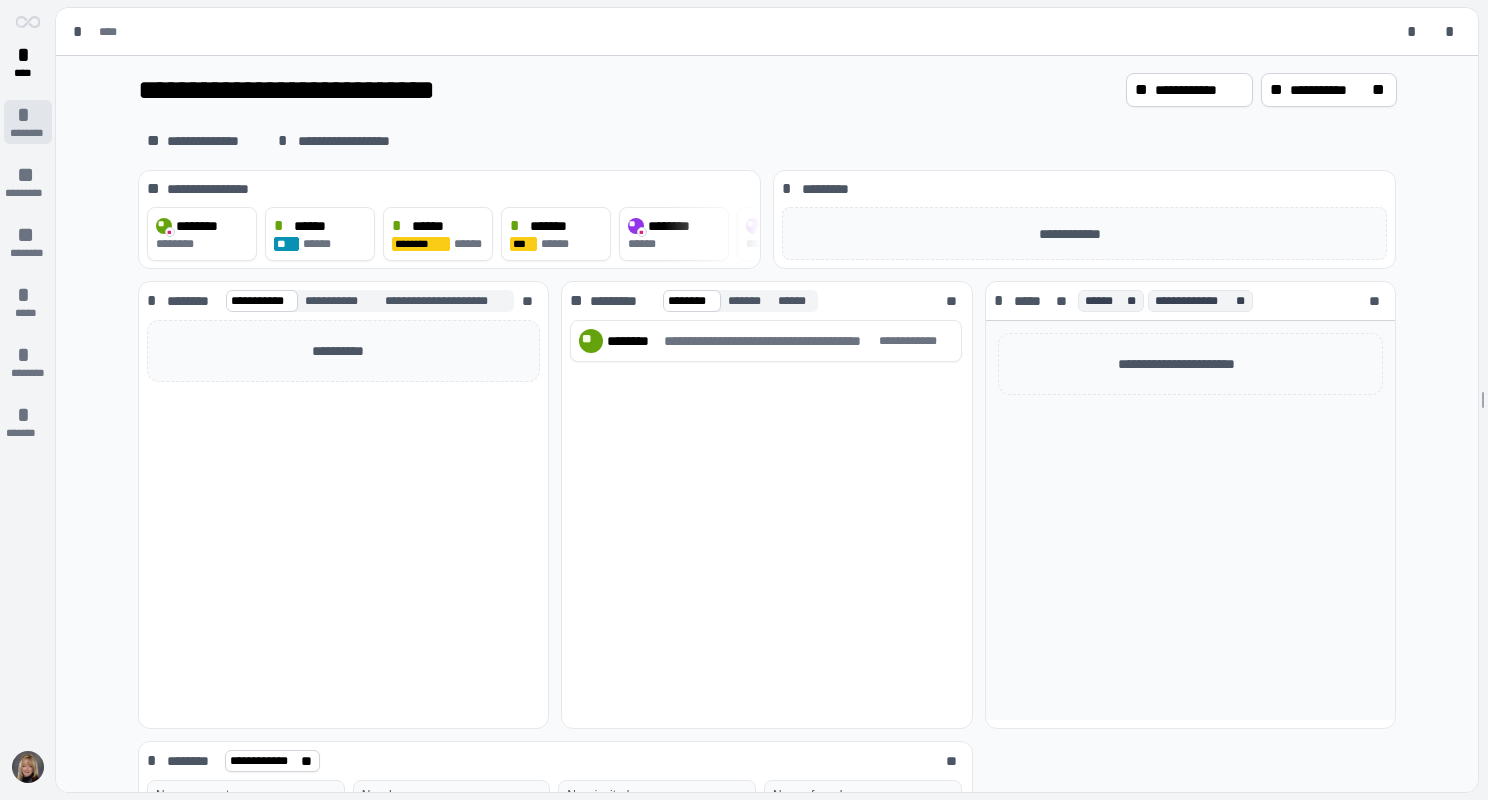 click on "*" at bounding box center (28, 115) 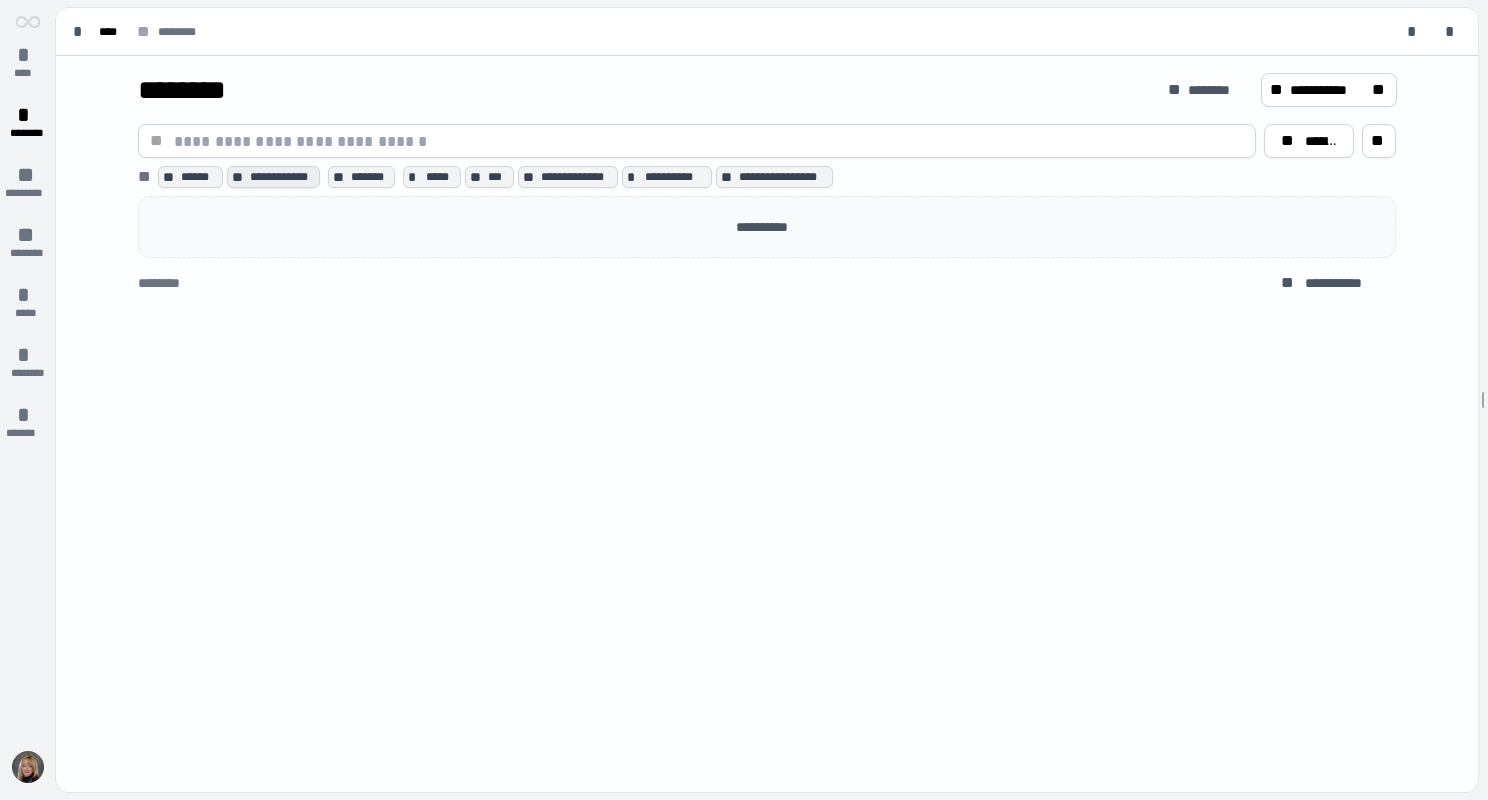 click on "**********" at bounding box center (283, 177) 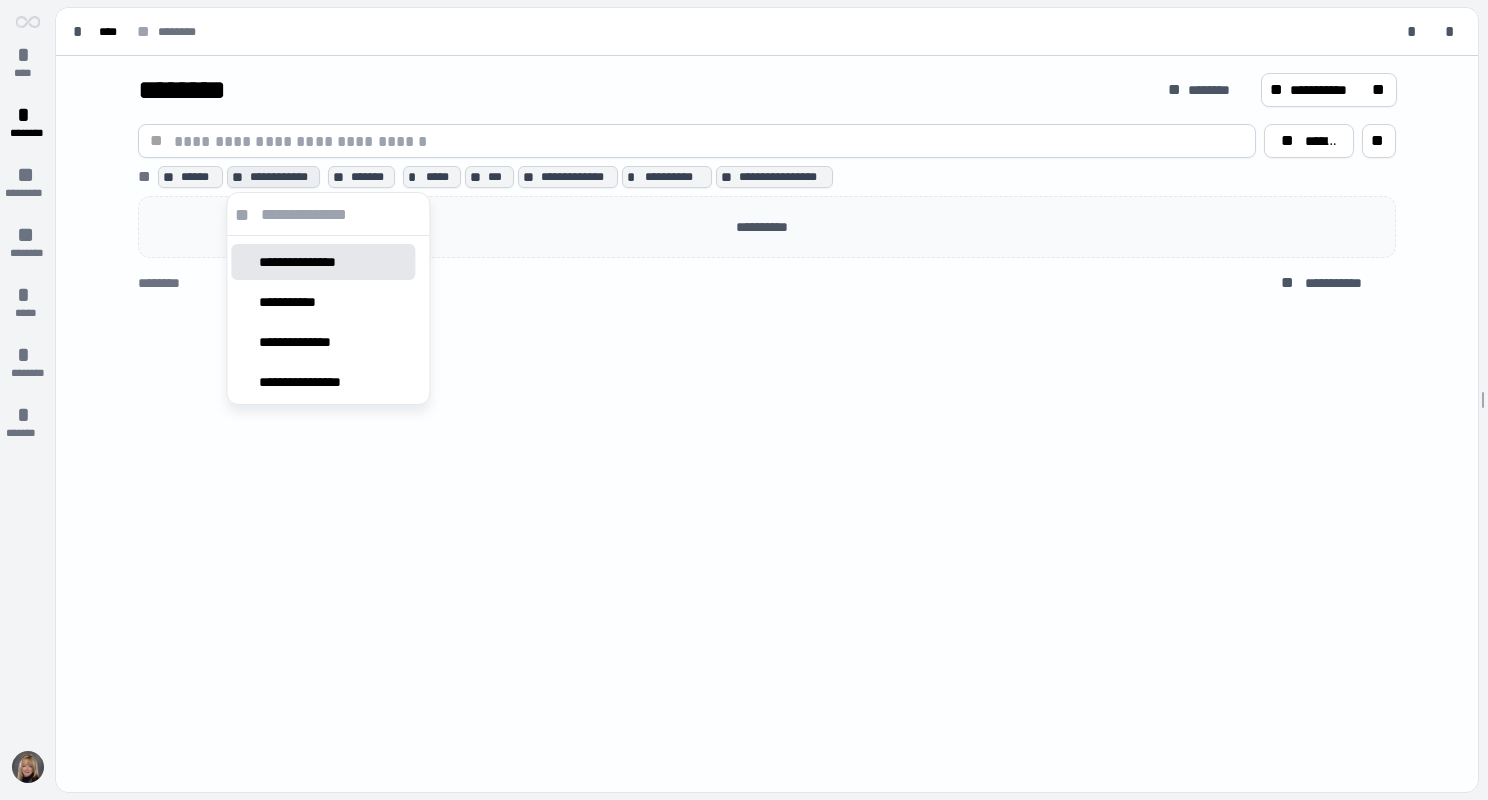 click on "**********" at bounding box center [310, 262] 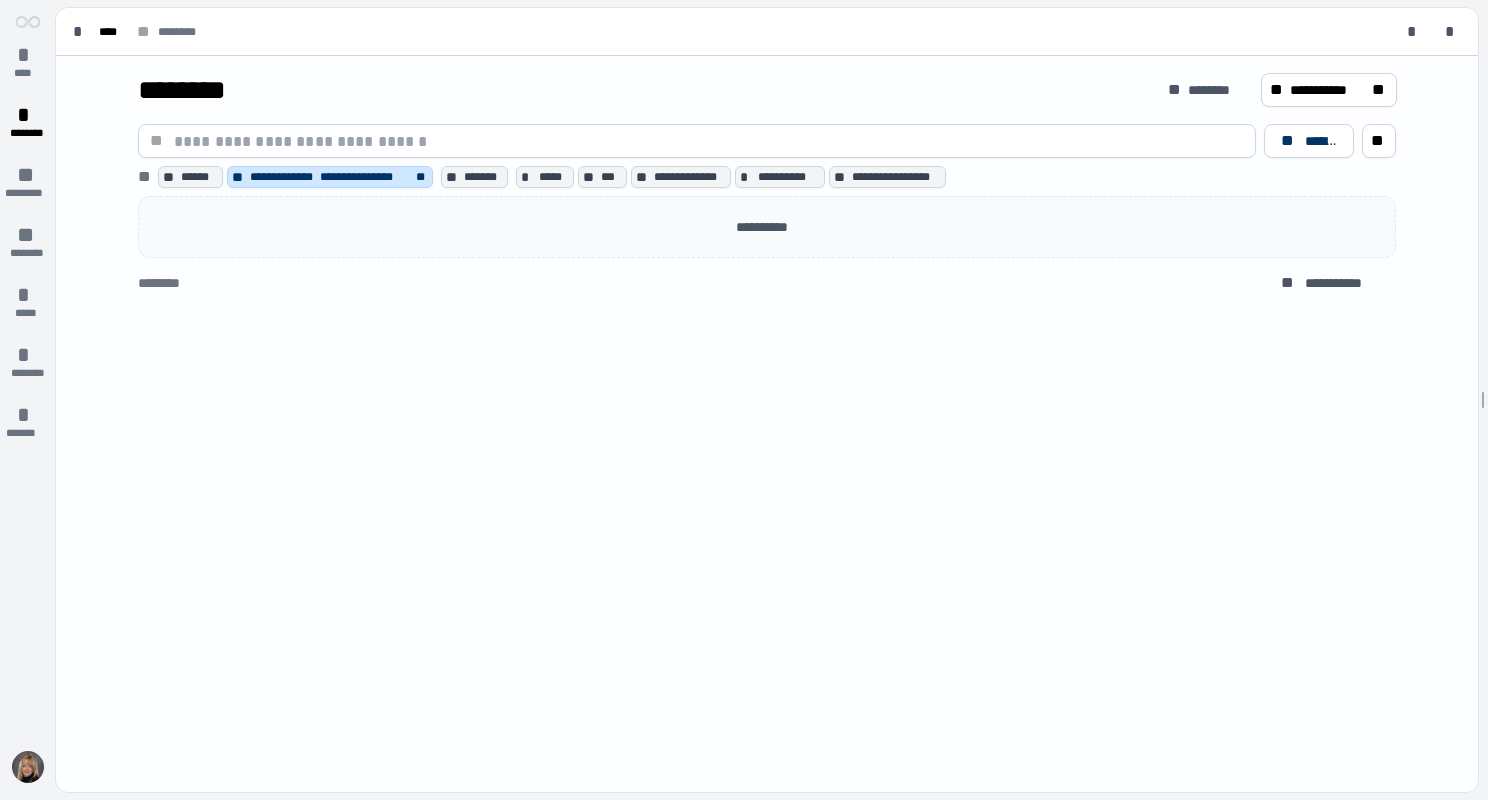 click on "**********" at bounding box center (284, 177) 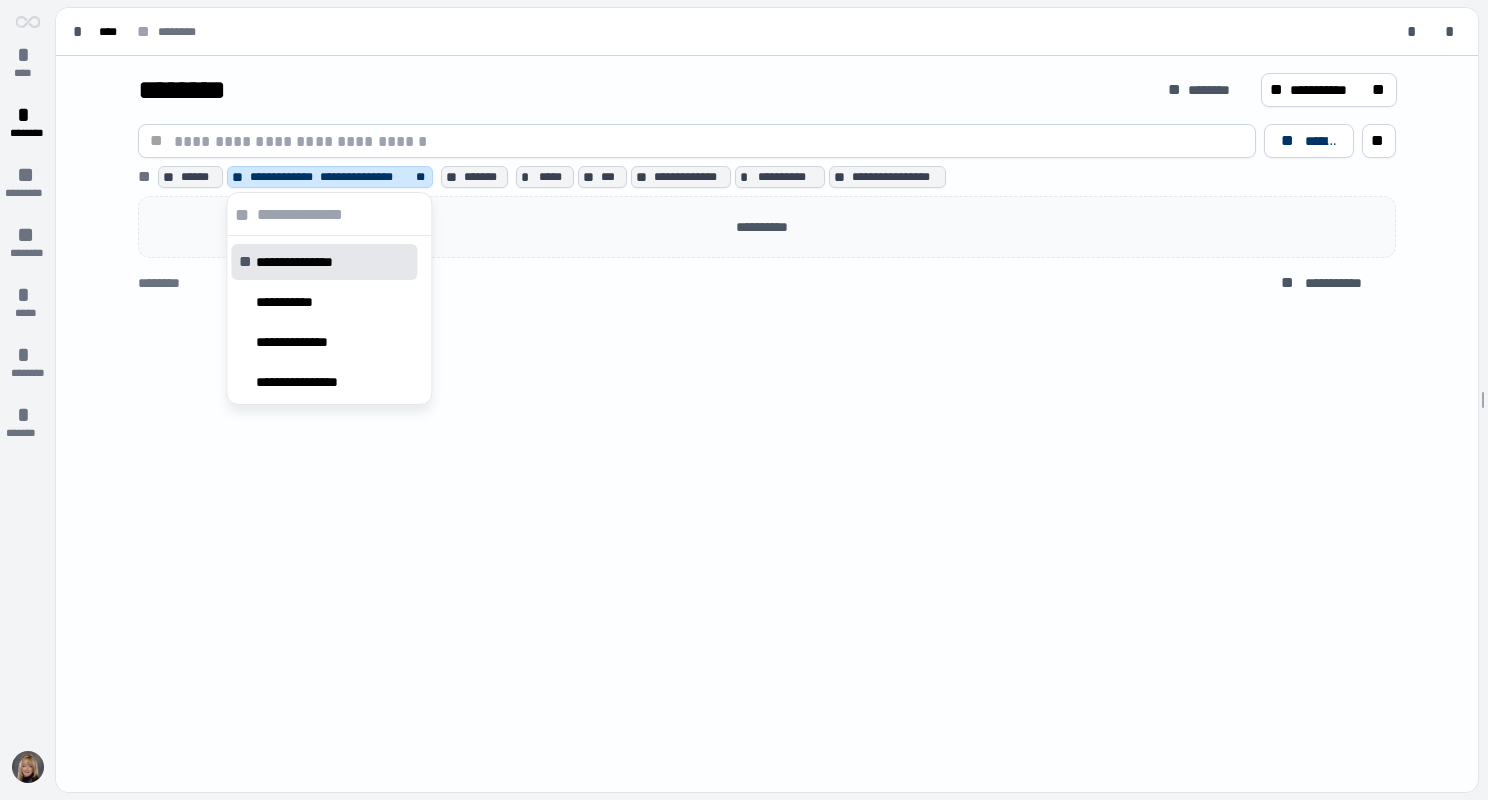 click on "**********" at bounding box center [284, 177] 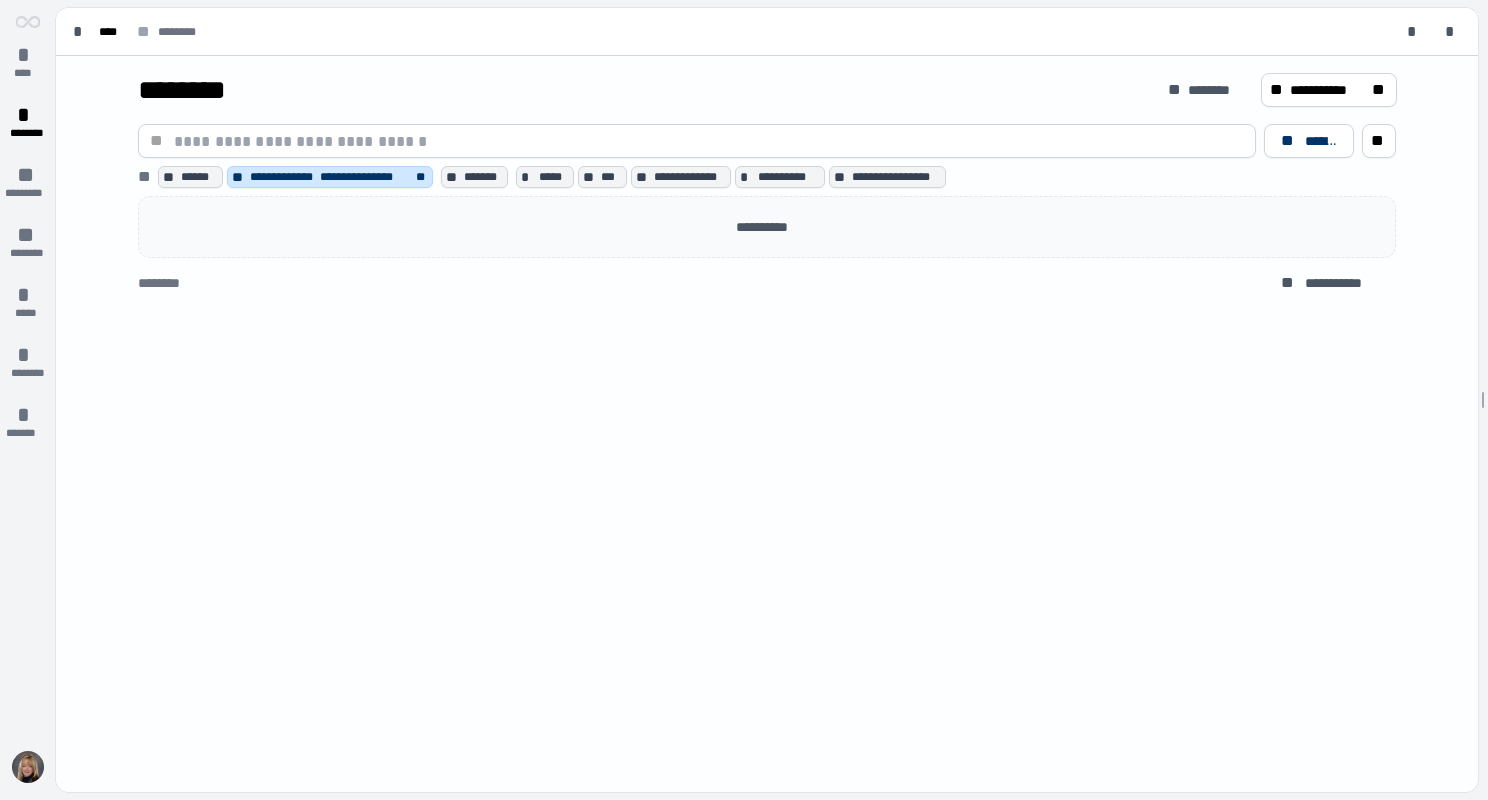 click on "**********" at bounding box center [284, 177] 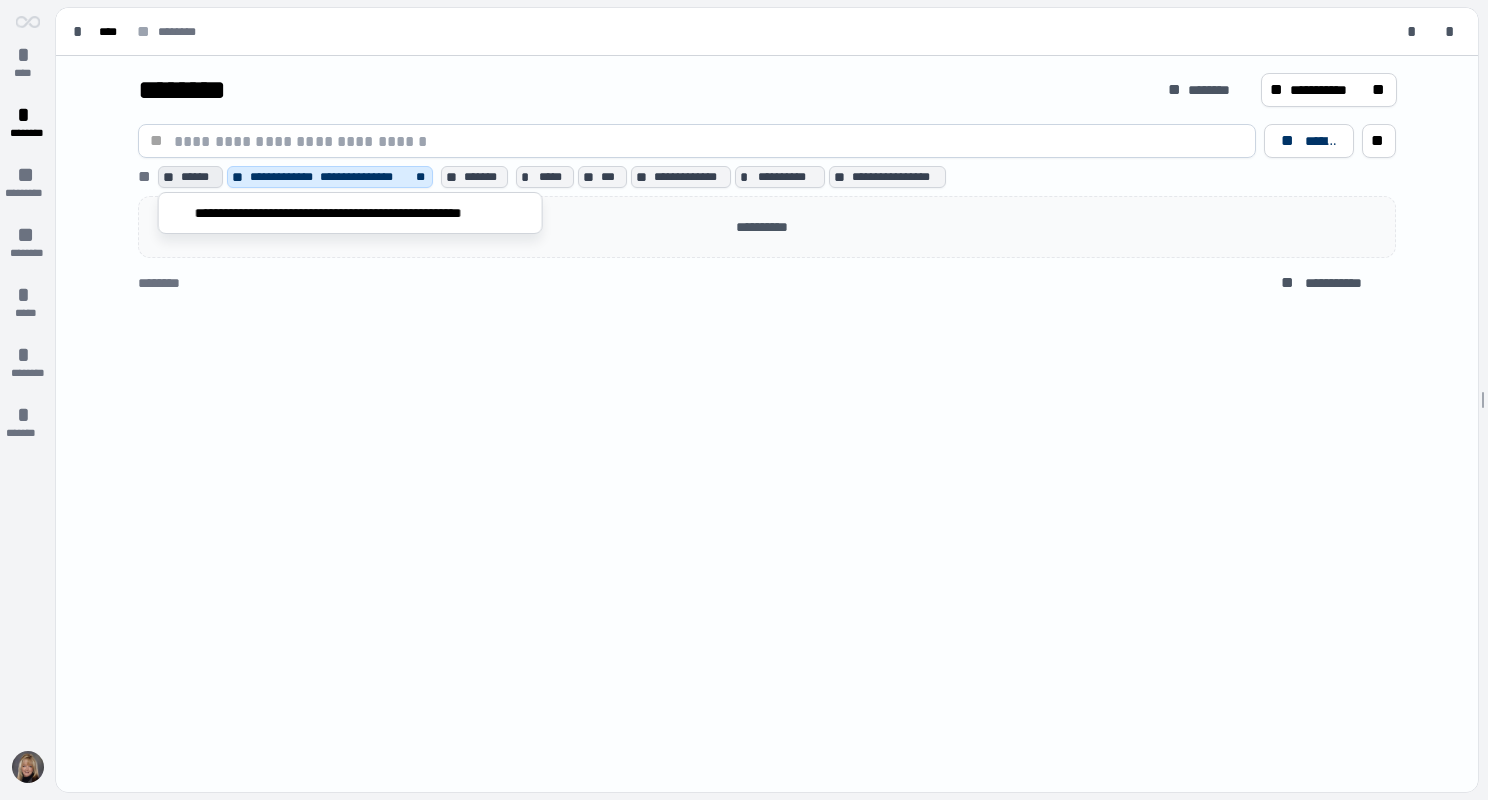 click on "******" at bounding box center (199, 177) 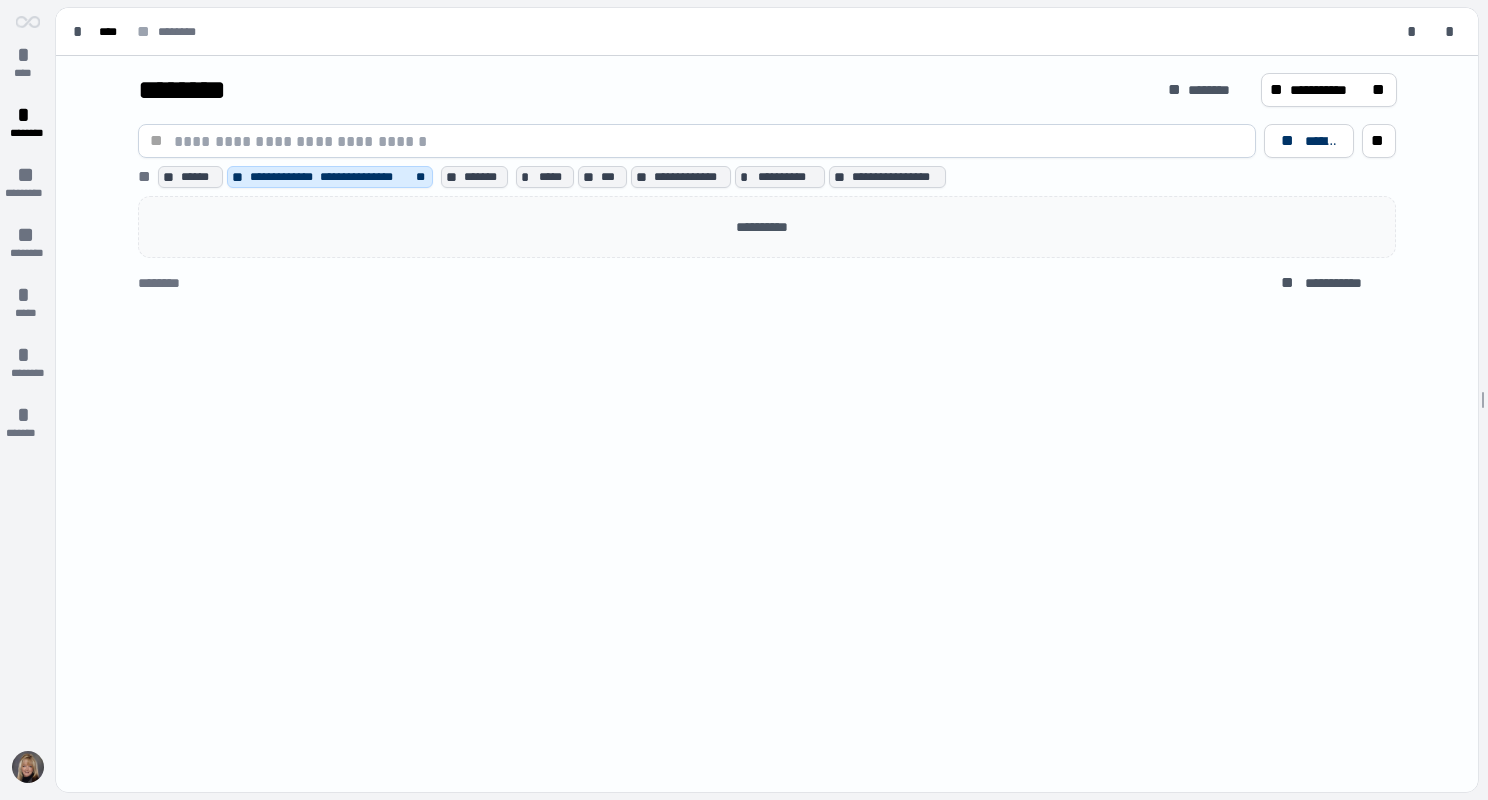 click on "**" at bounding box center [146, 177] 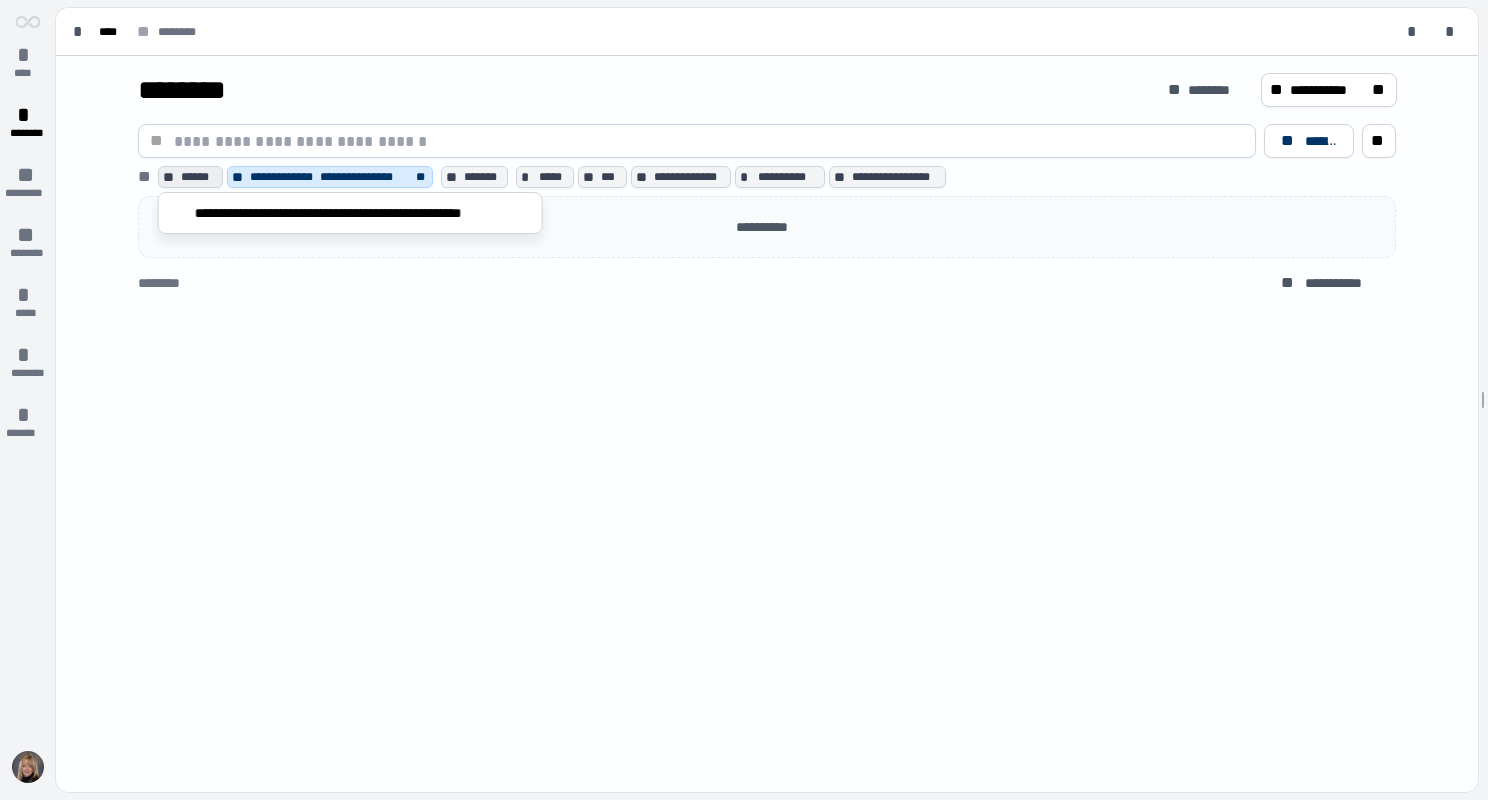 click on "**" at bounding box center [170, 177] 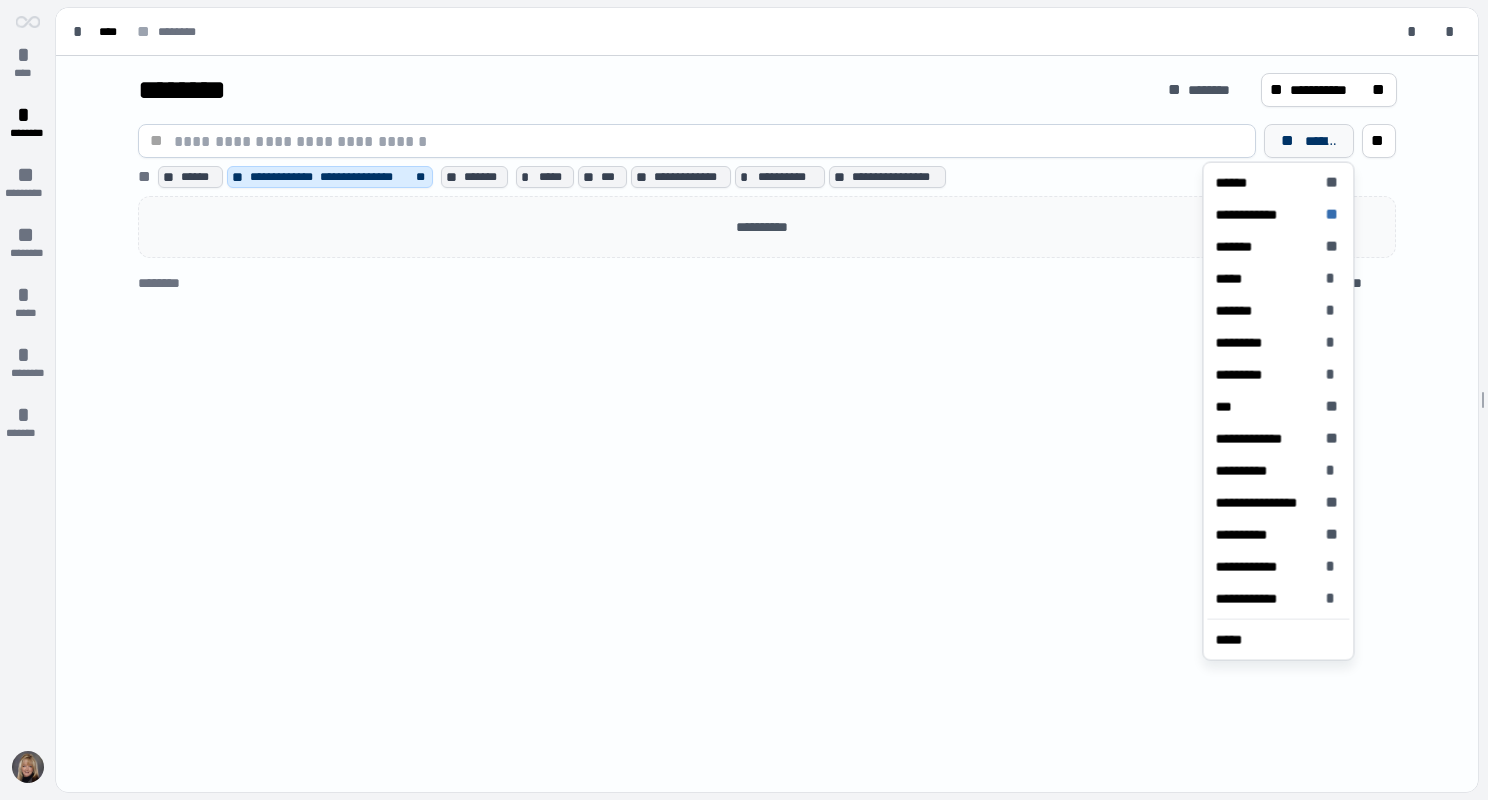 click on "******" at bounding box center [1321, 141] 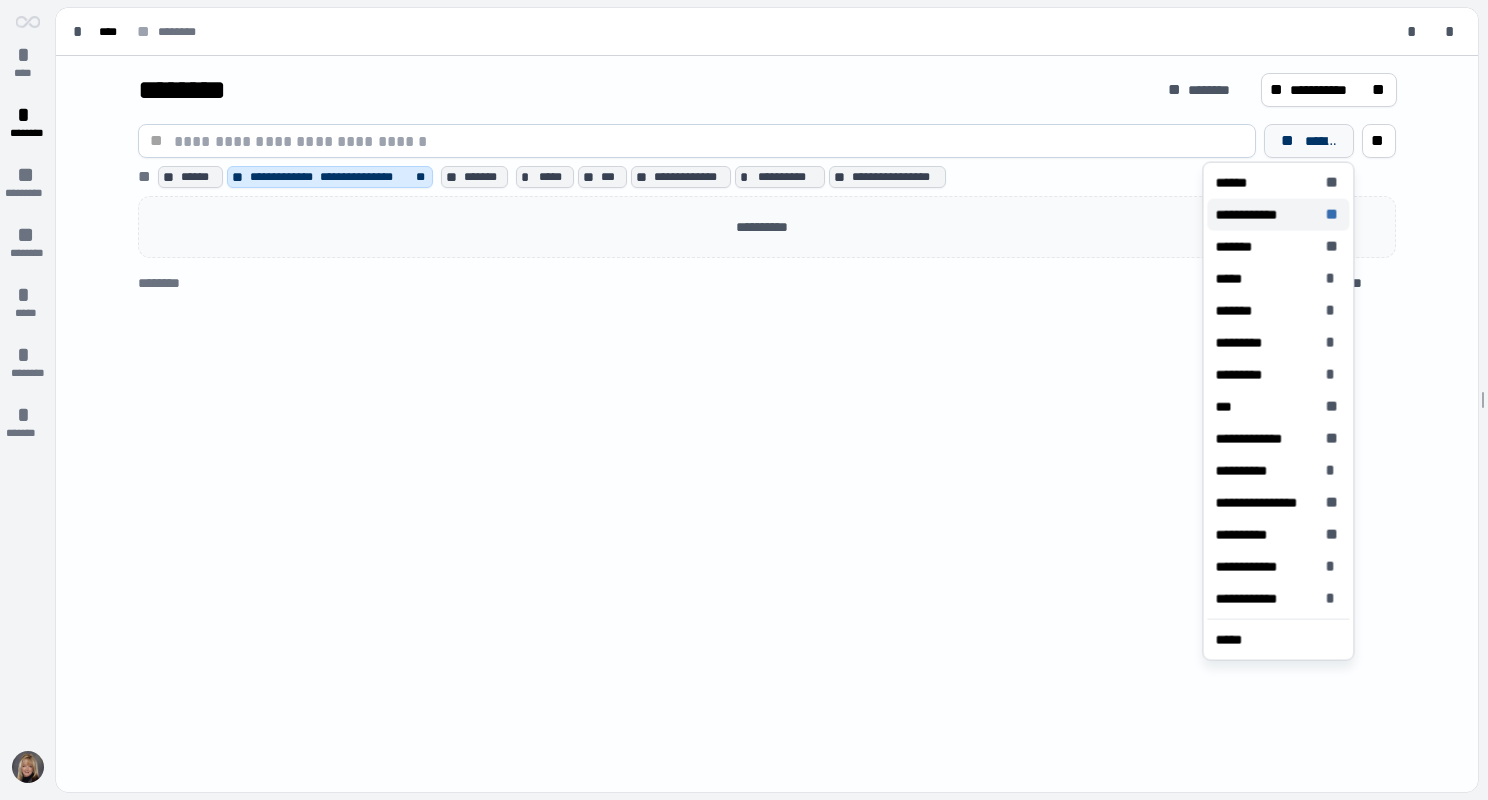 click on "**********" at bounding box center (1252, 215) 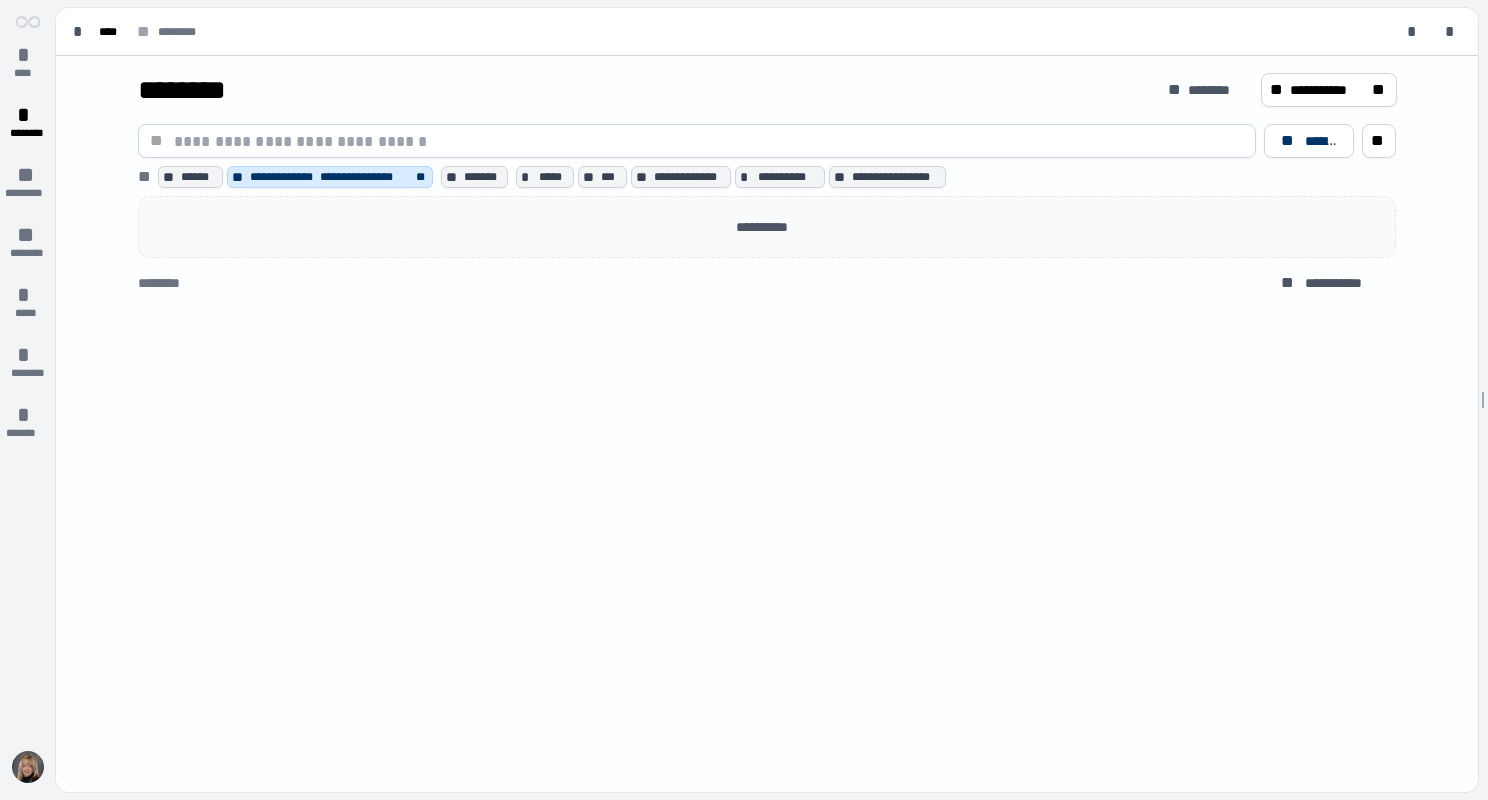 click on "**********" at bounding box center [767, 424] 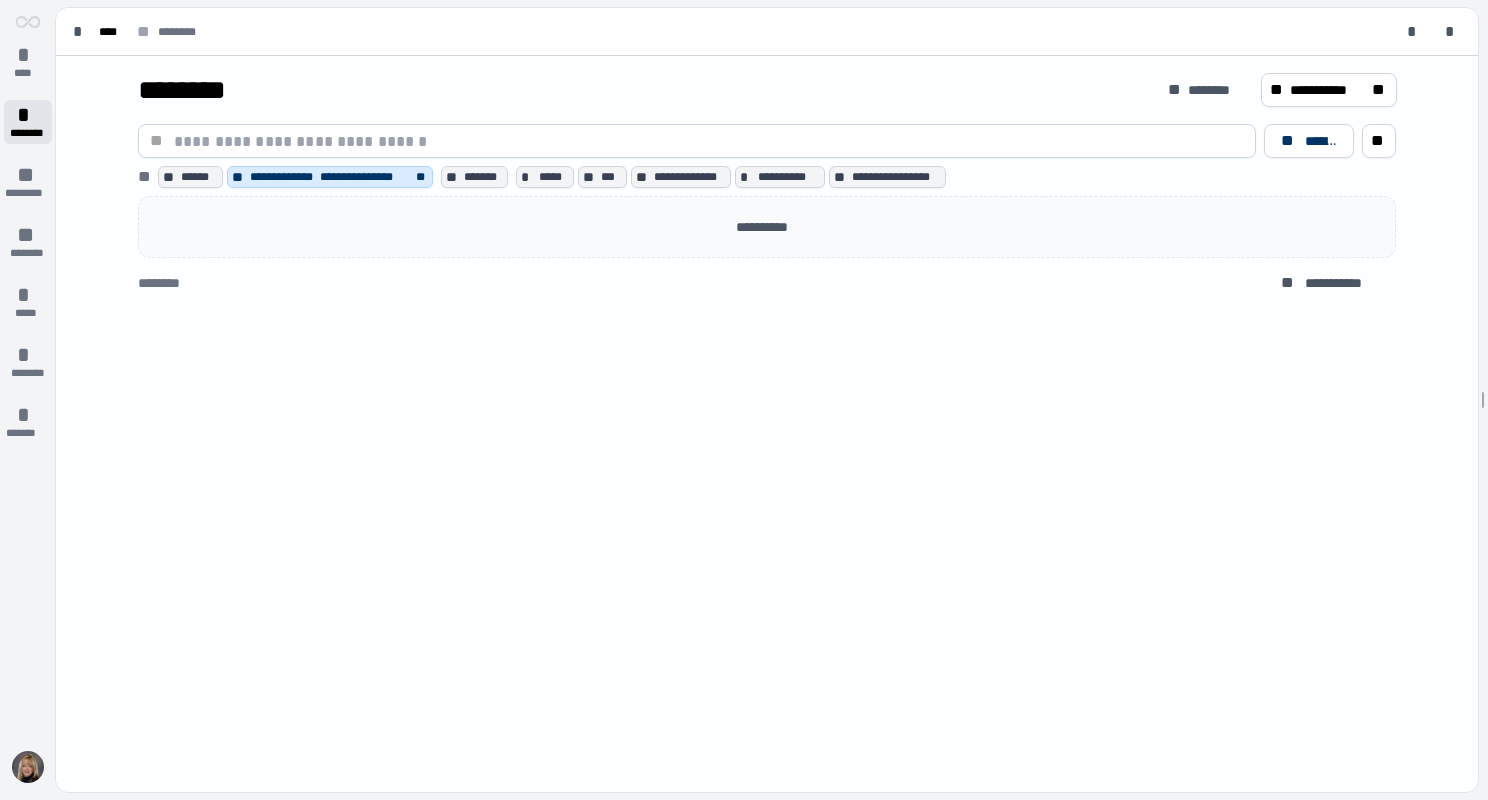 click on "*" at bounding box center (28, 115) 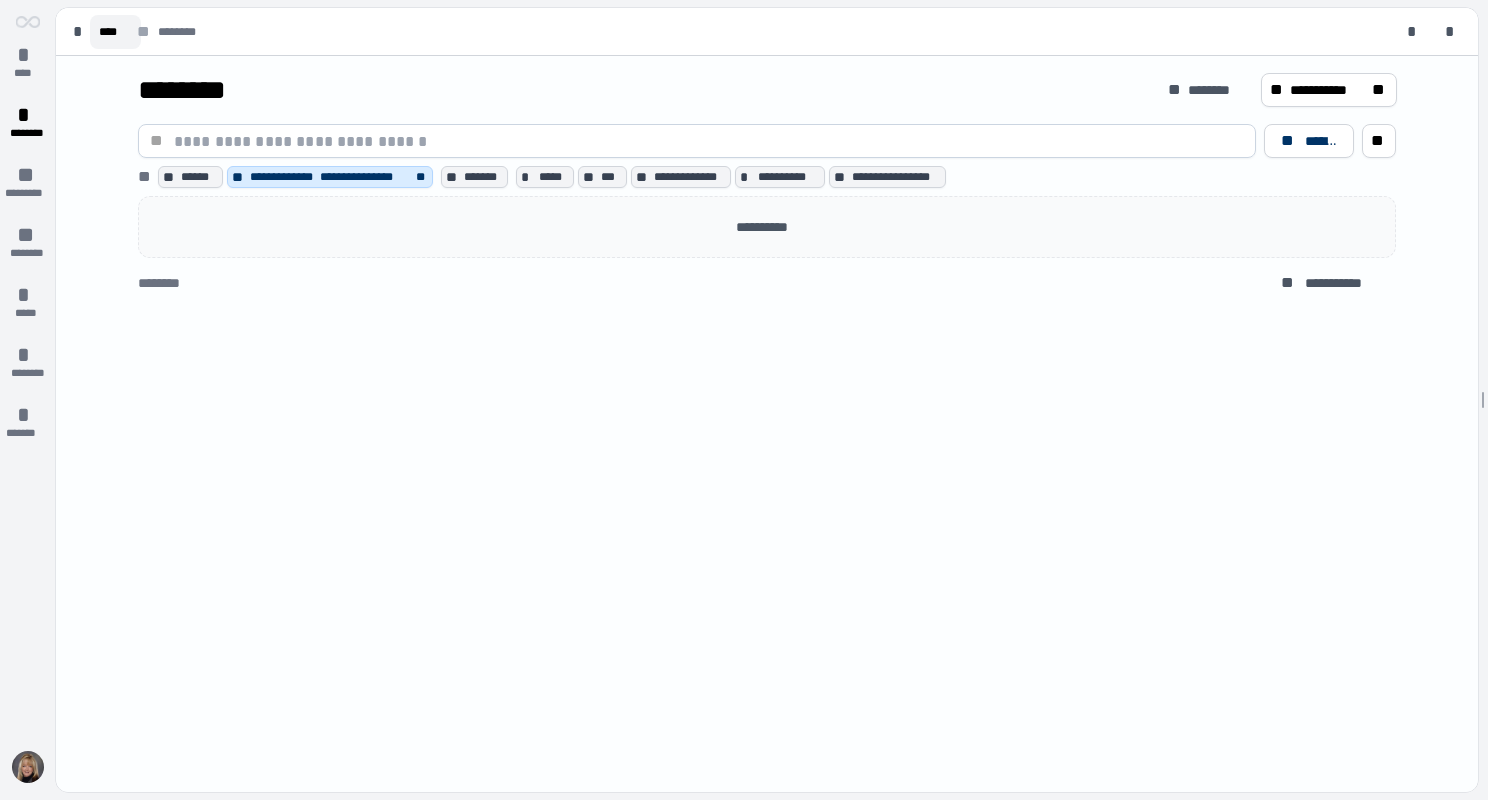 click on "****" at bounding box center [115, 32] 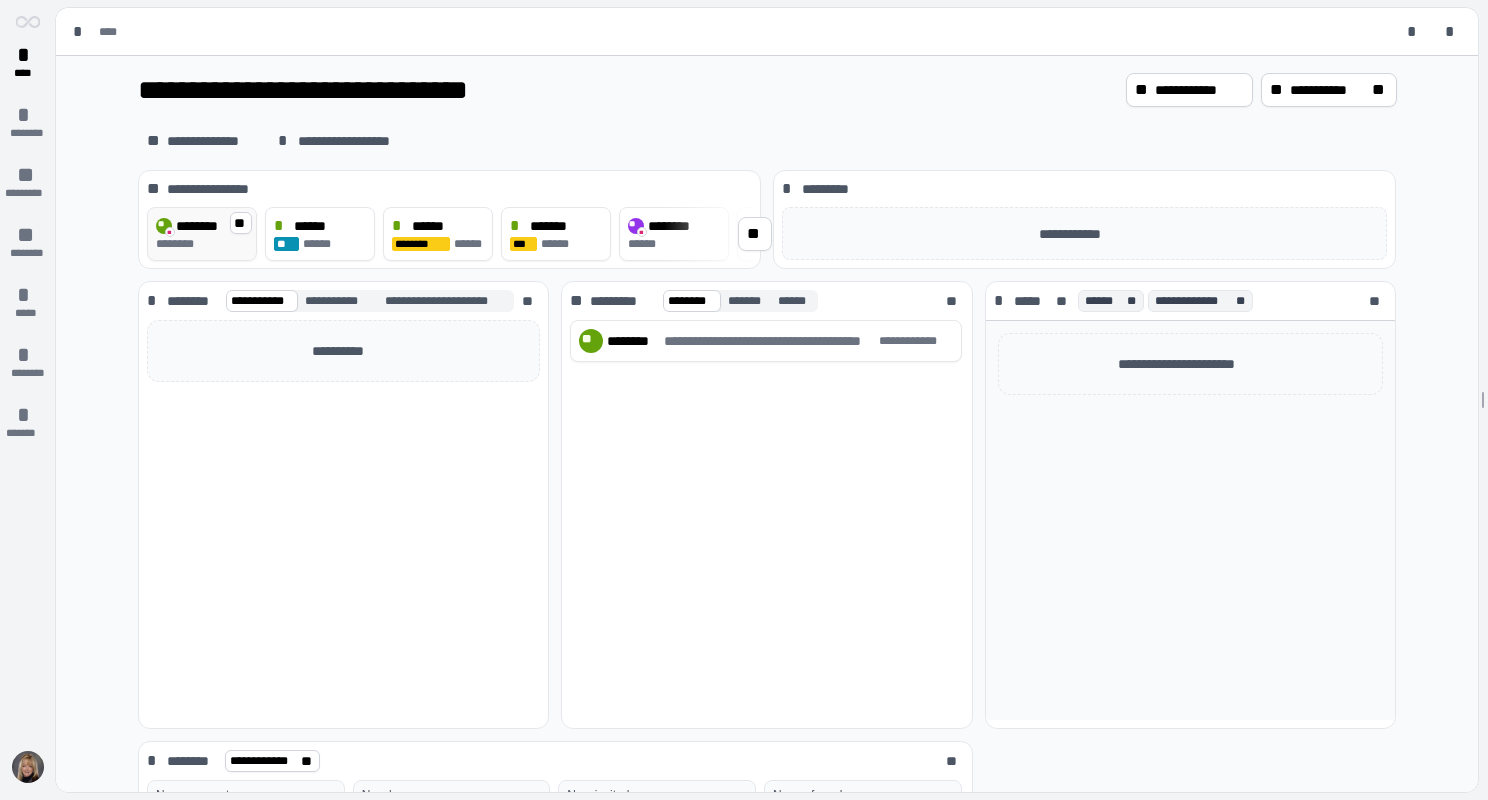 click on "********" at bounding box center [201, 226] 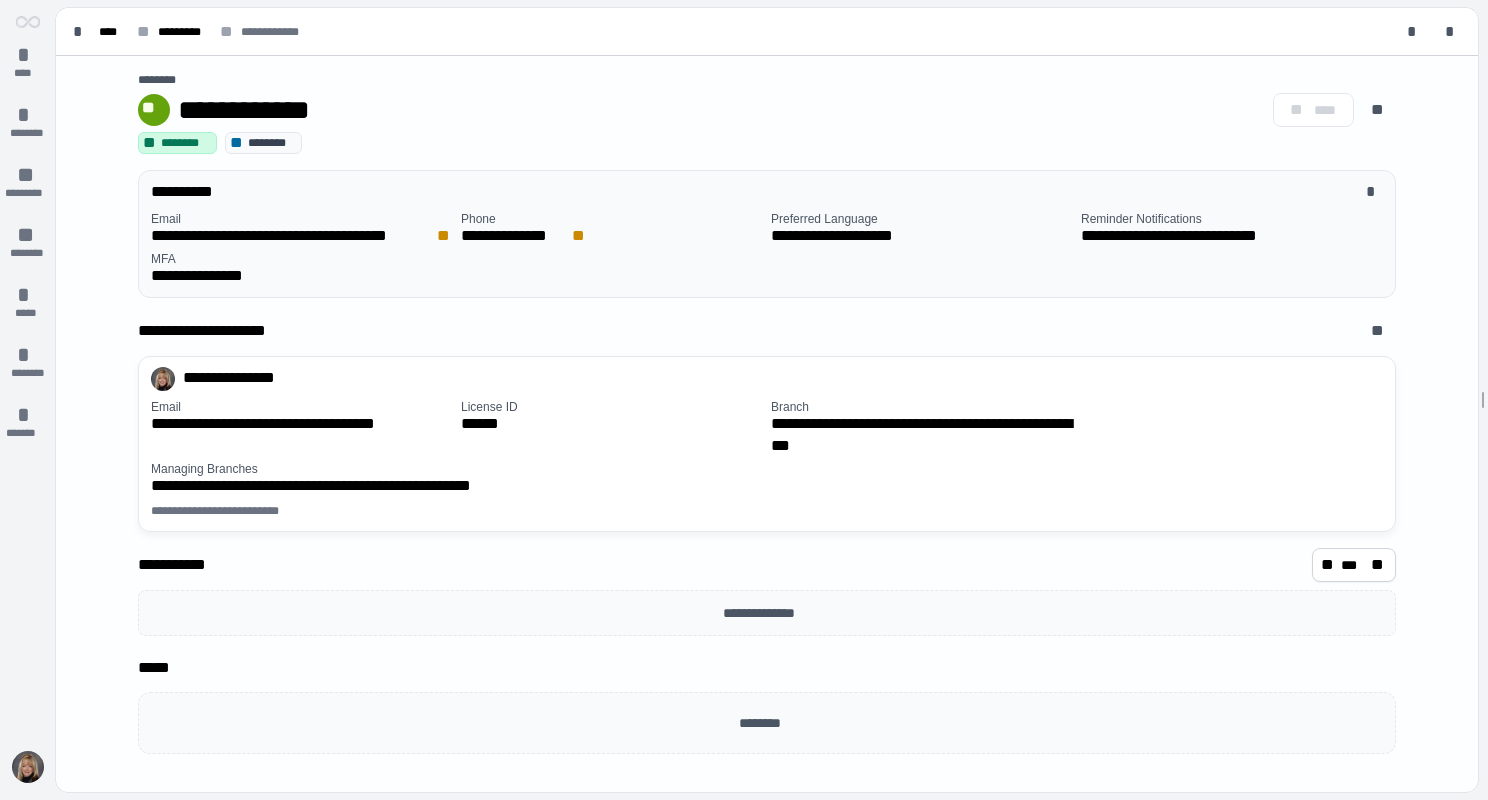 click on "********" at bounding box center (185, 143) 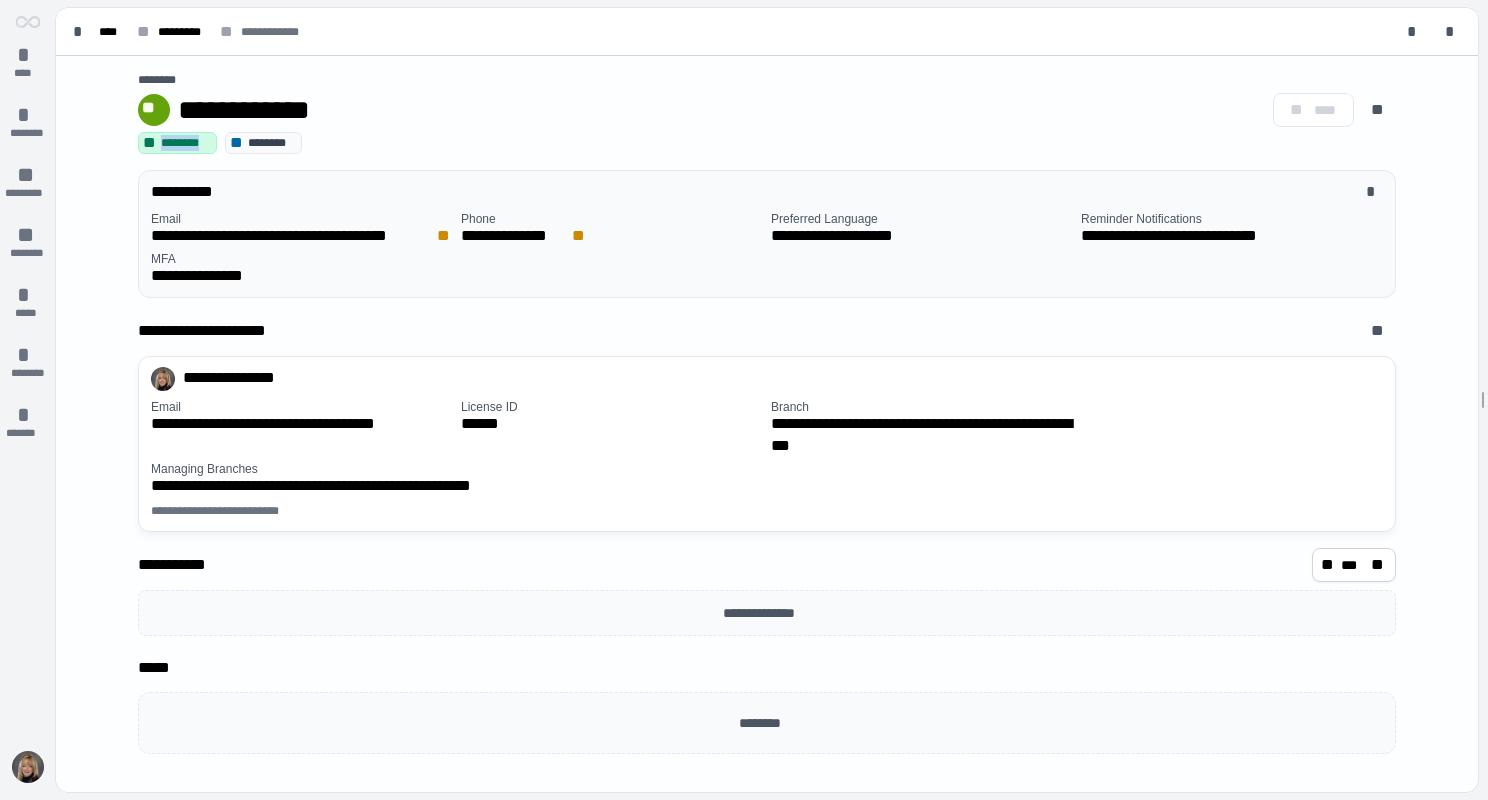 click on "********" at bounding box center [185, 143] 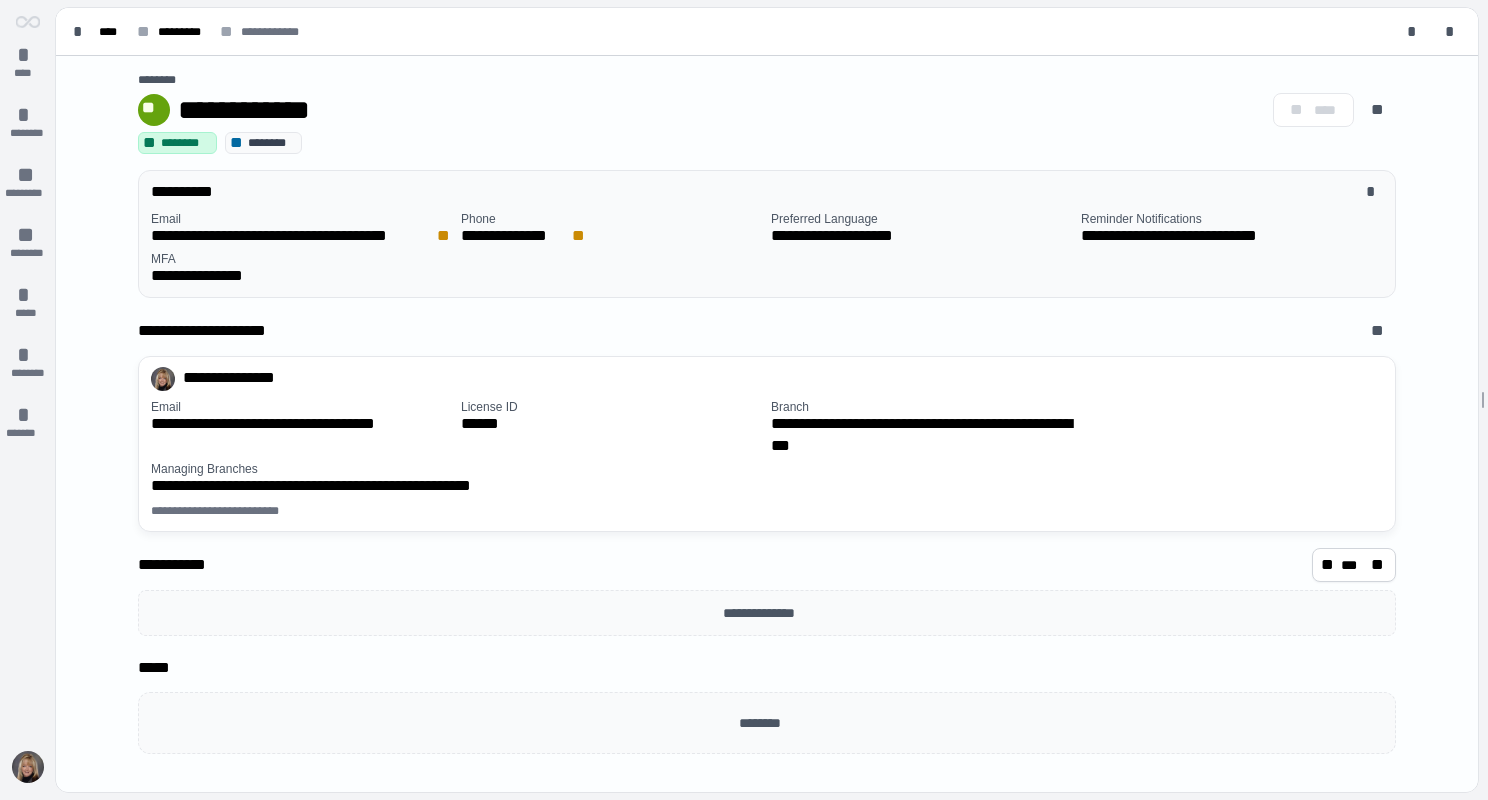 drag, startPoint x: 180, startPoint y: 144, endPoint x: 440, endPoint y: 107, distance: 262.6195 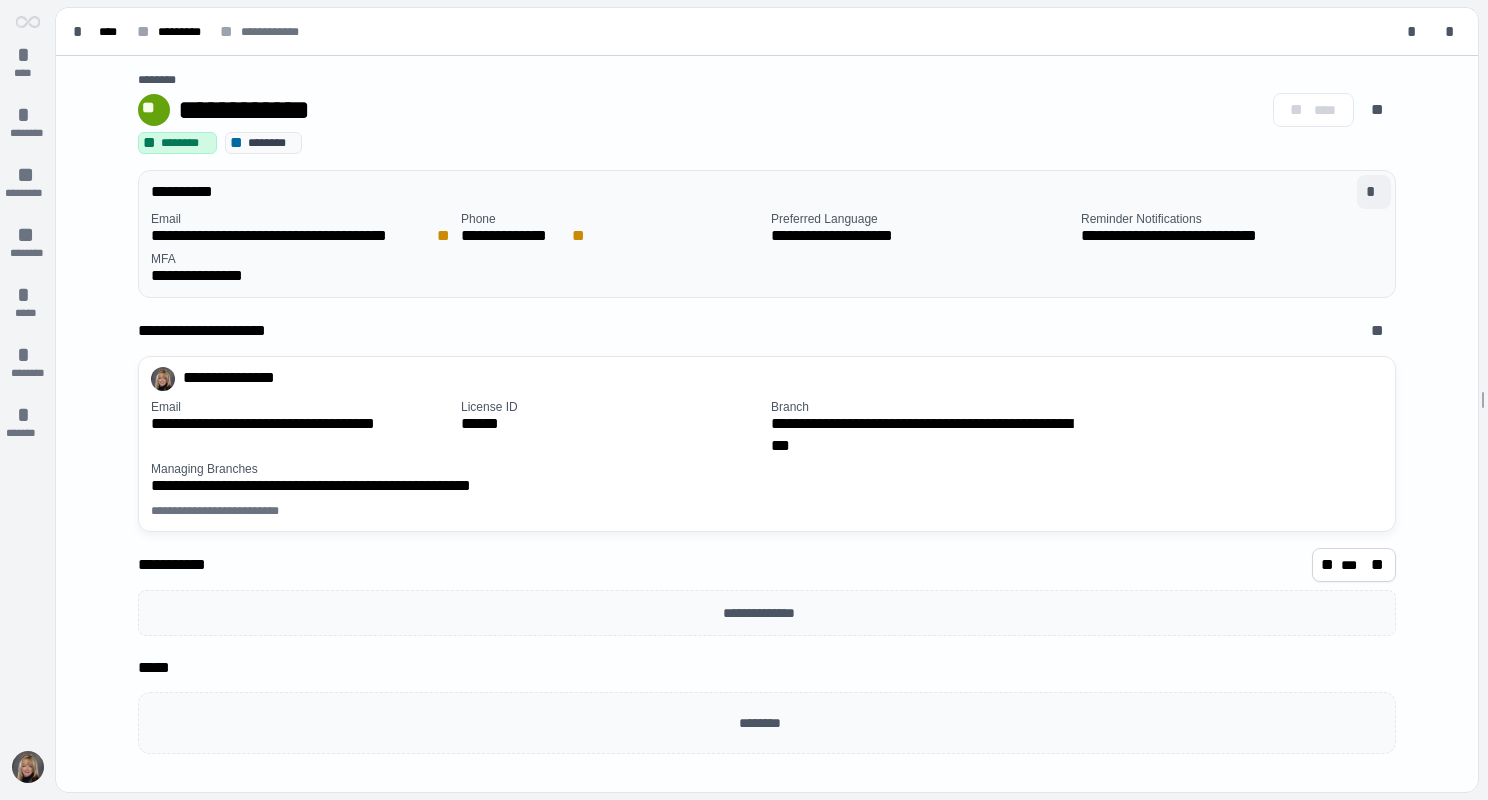 click on "*" at bounding box center [1374, 192] 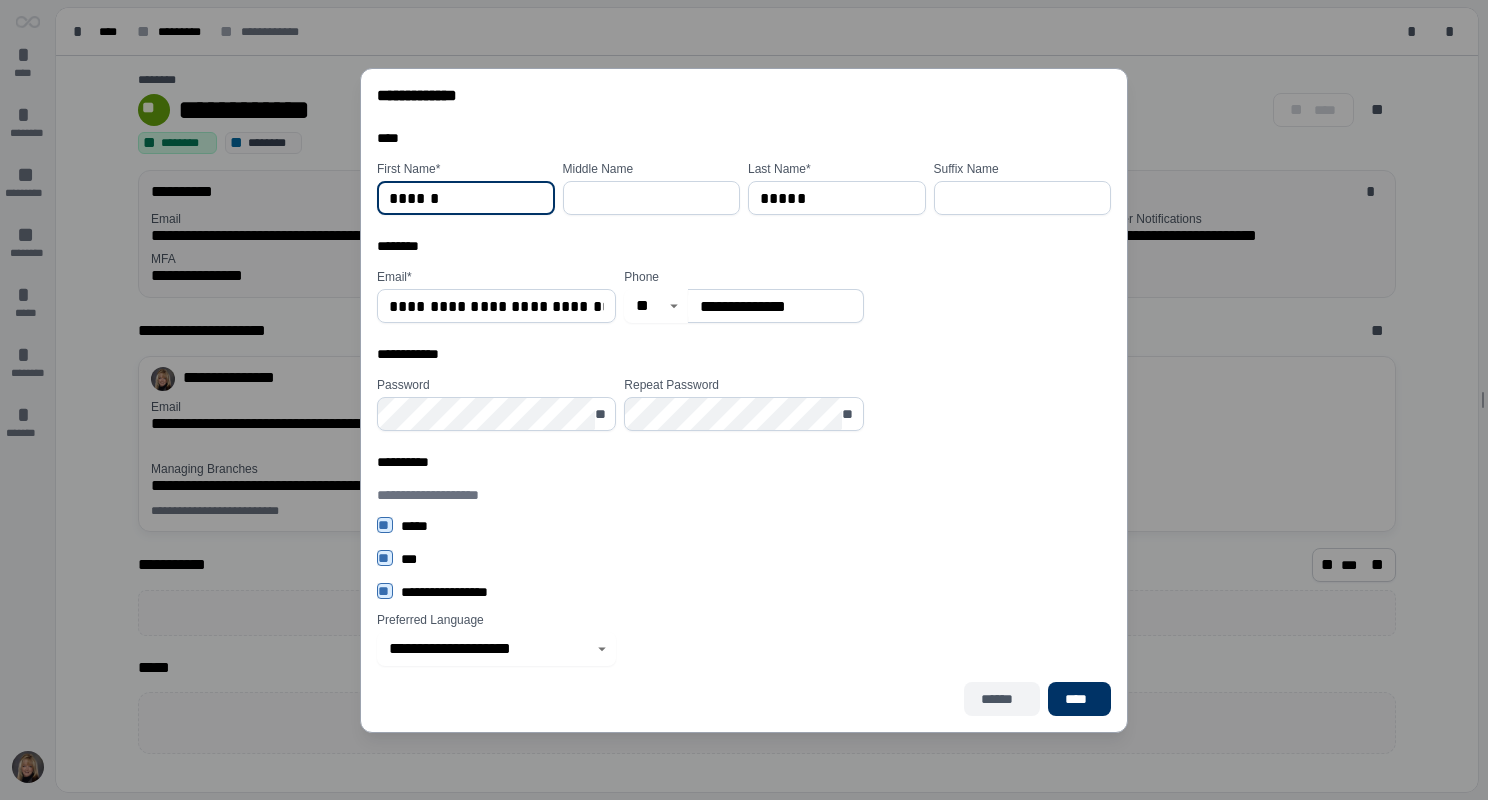 click on "******" at bounding box center [1002, 699] 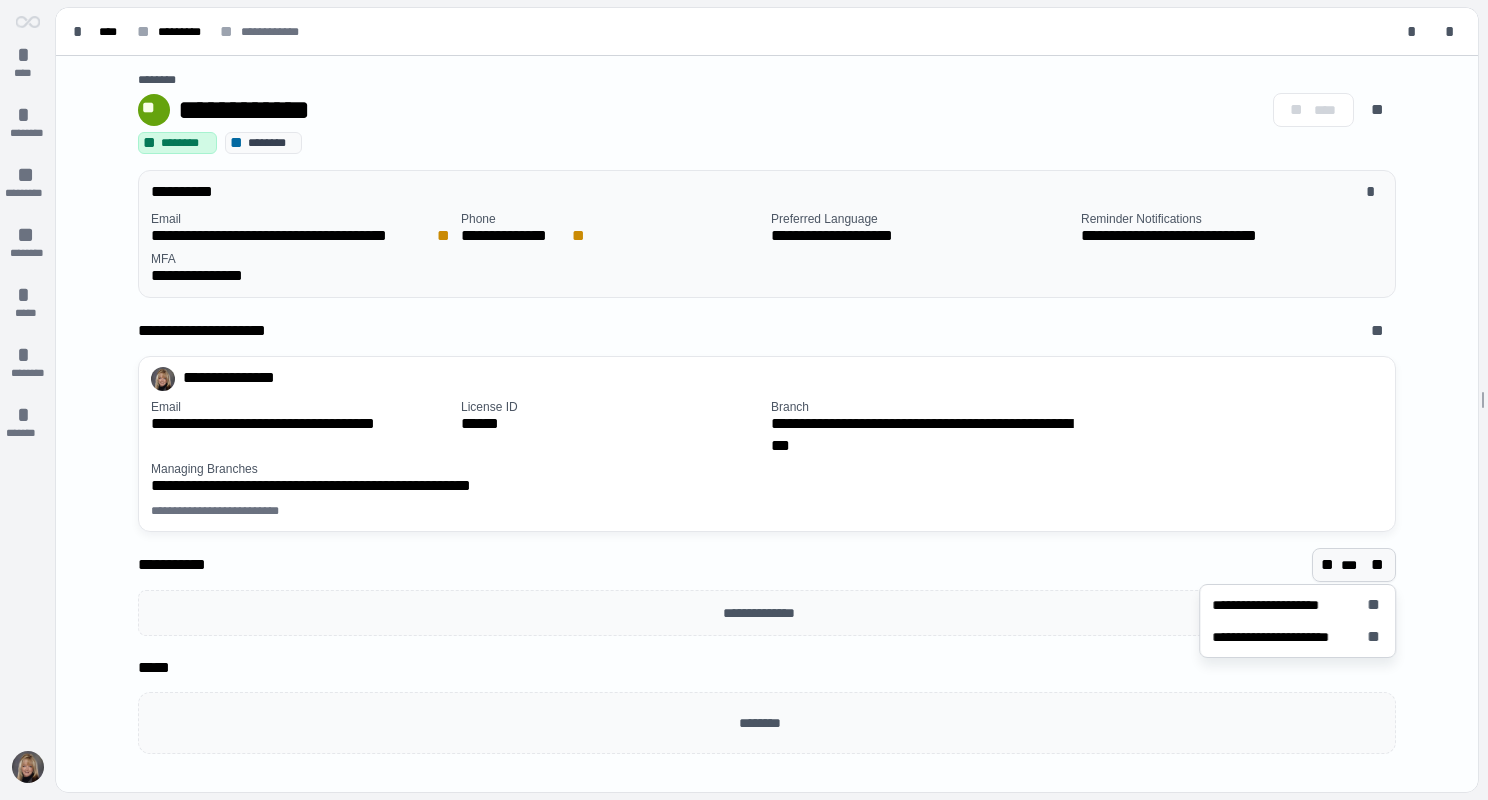 click on "***" at bounding box center [1354, 565] 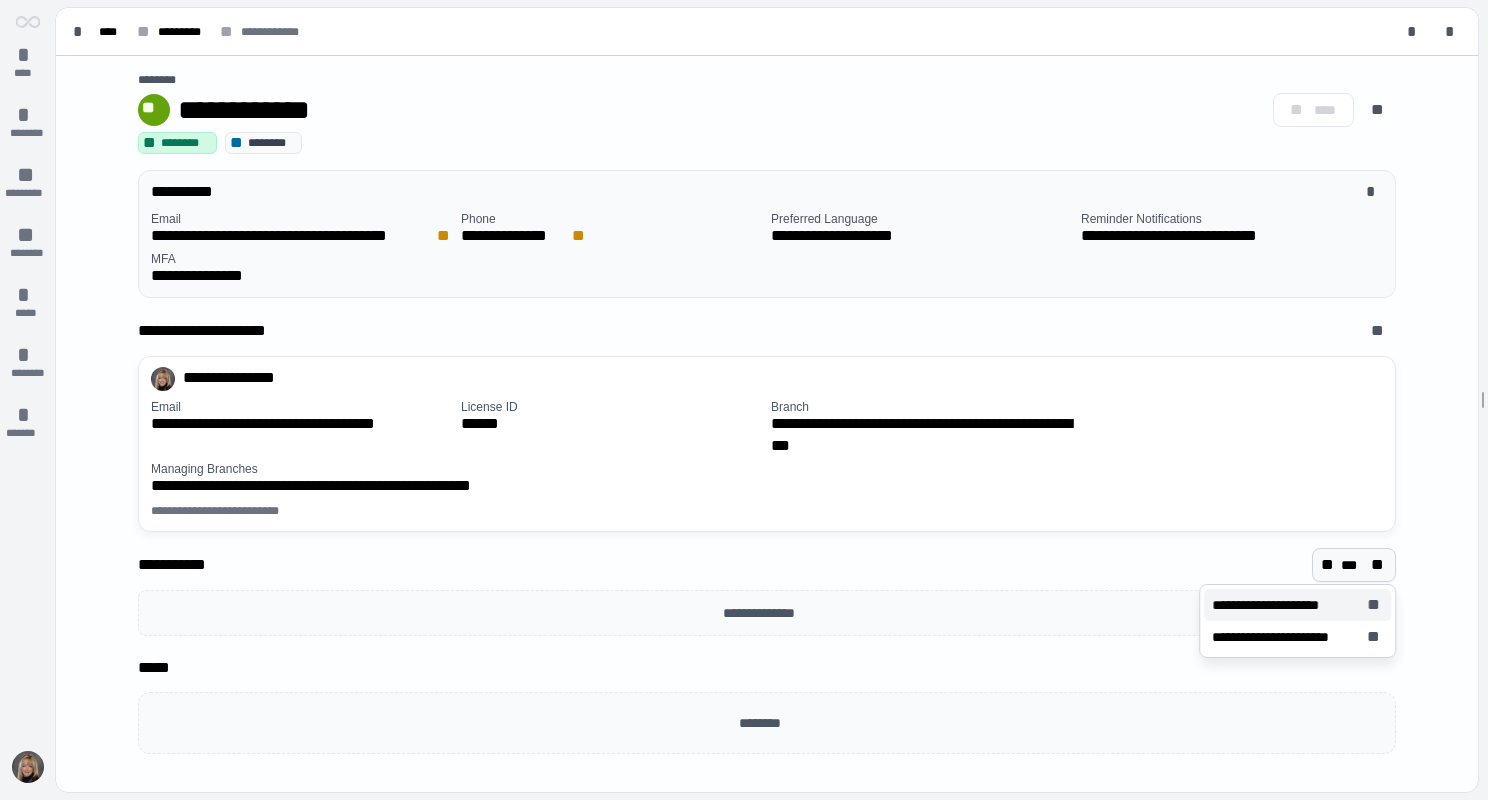 click on "**********" at bounding box center [1275, 605] 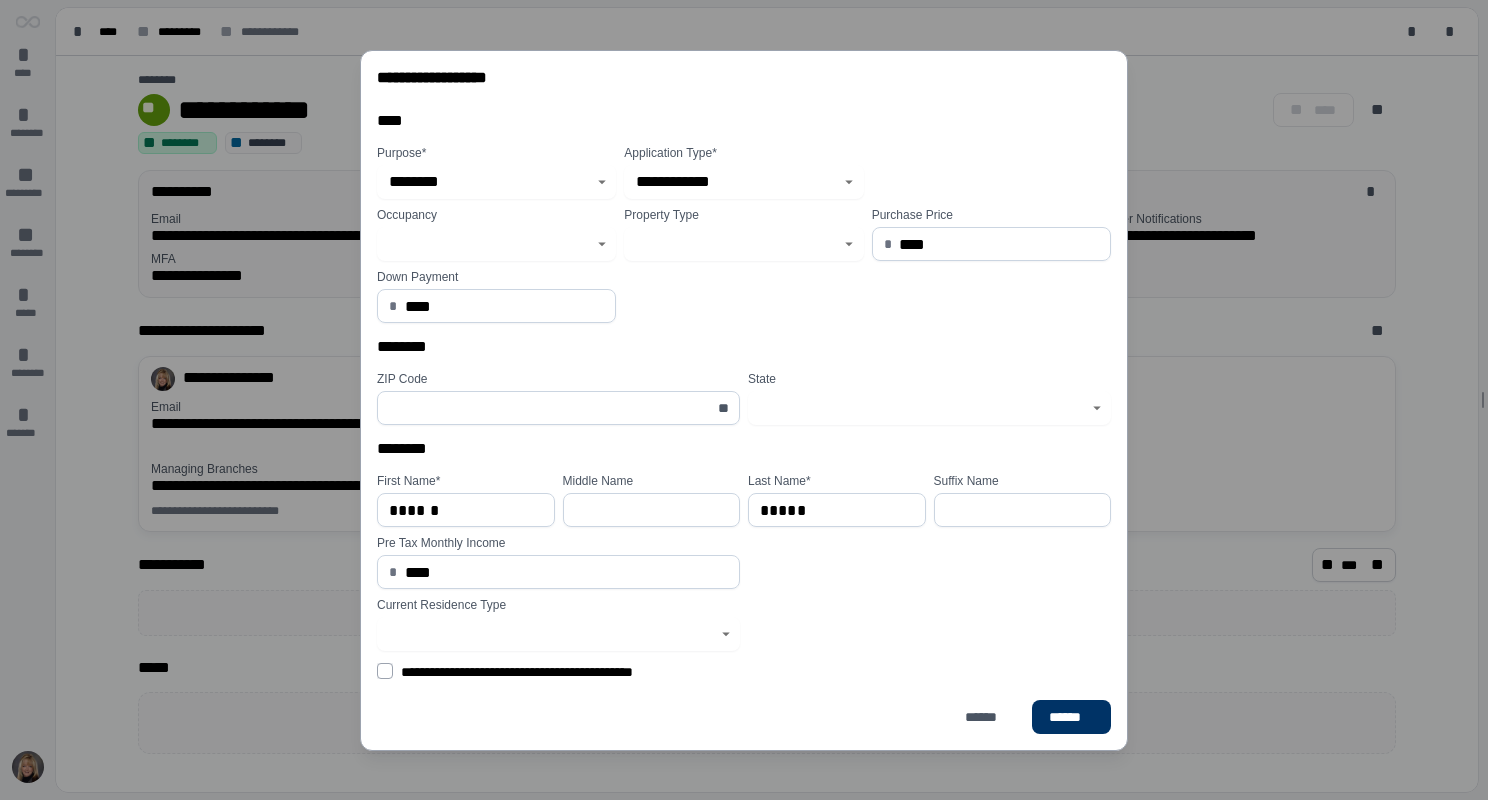 click 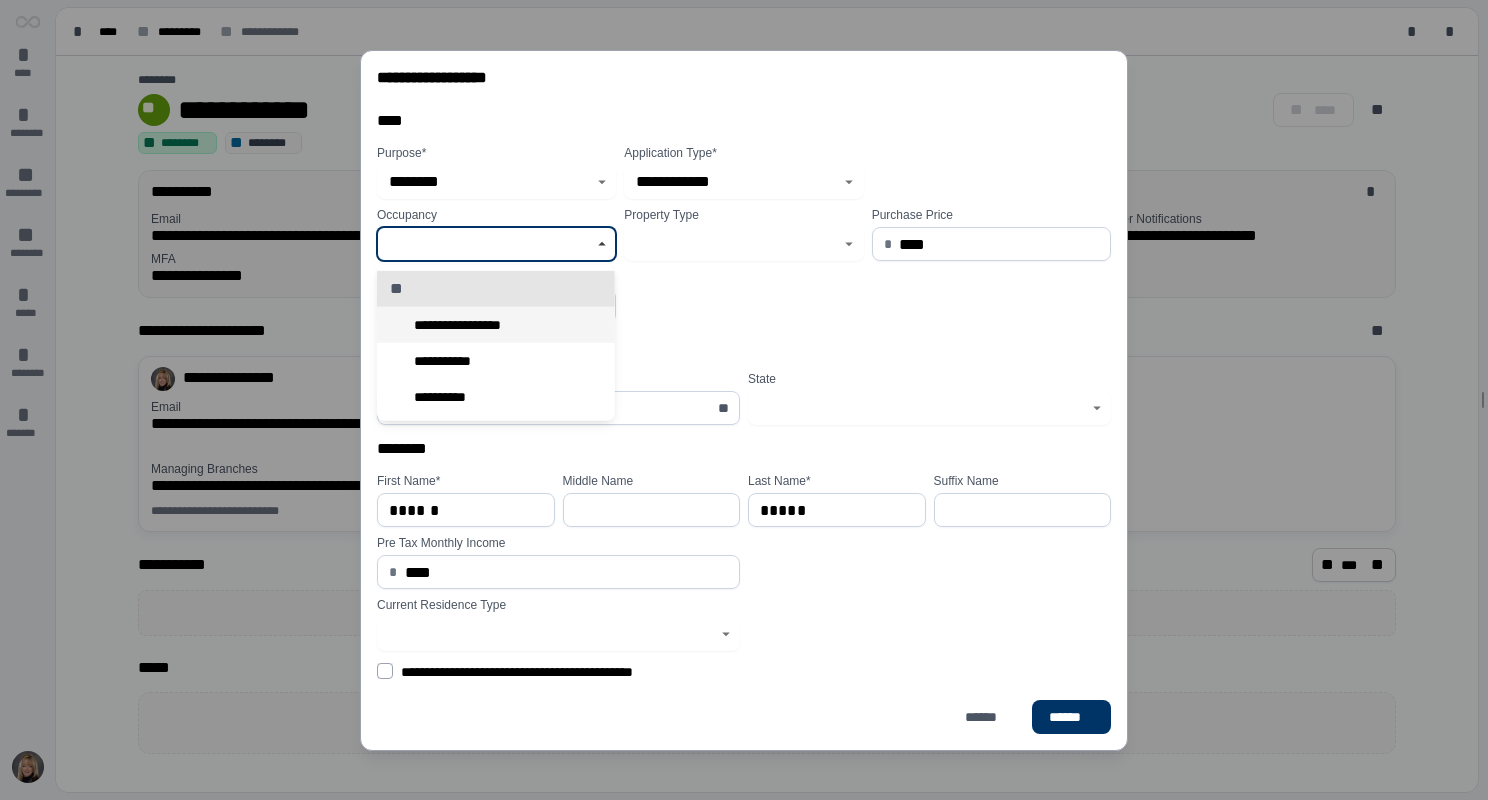 click on "**********" at bounding box center [496, 325] 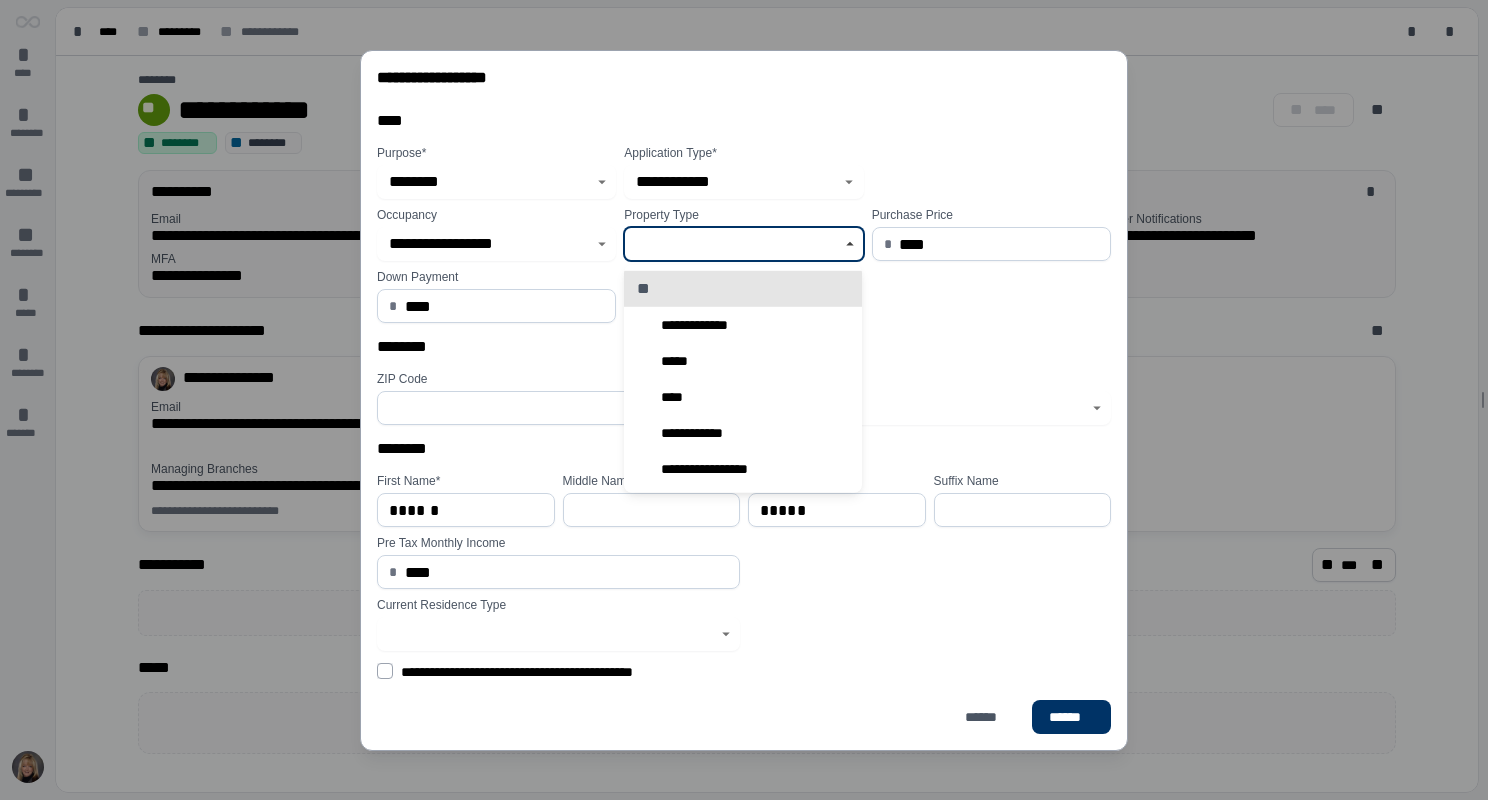 click at bounding box center (732, 244) 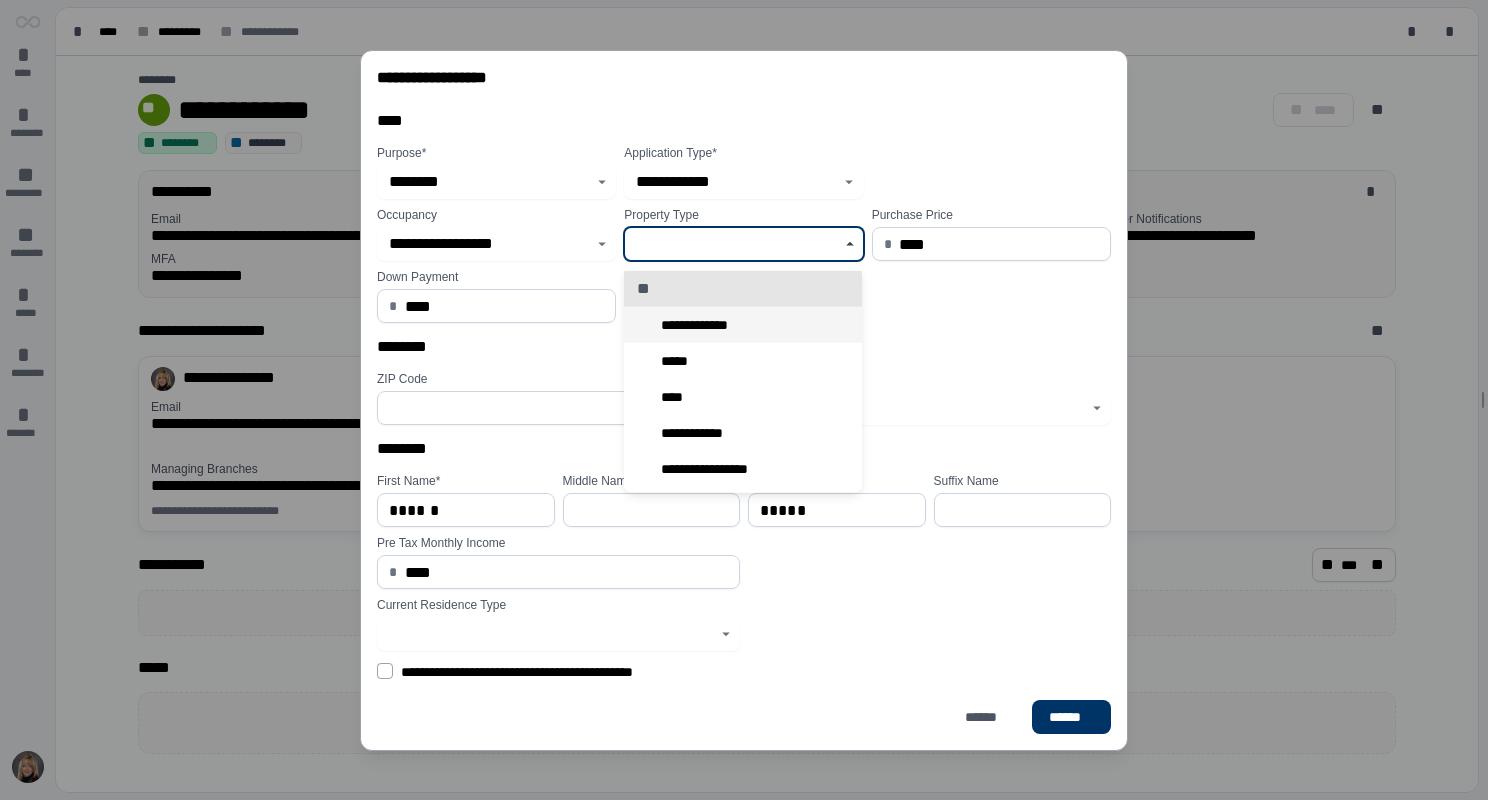 click on "**********" at bounding box center [701, 325] 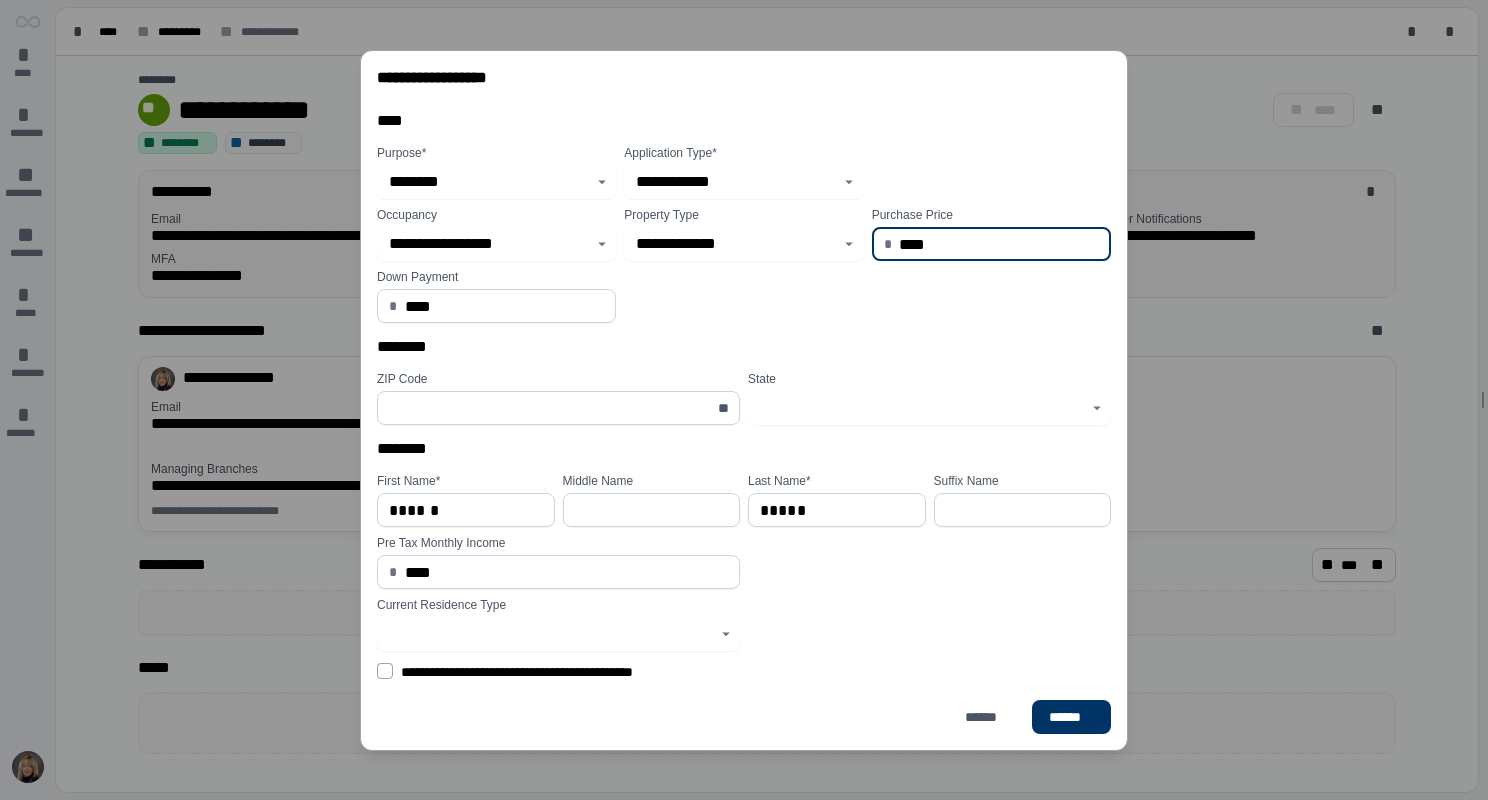 drag, startPoint x: 978, startPoint y: 245, endPoint x: 624, endPoint y: 321, distance: 362.06628 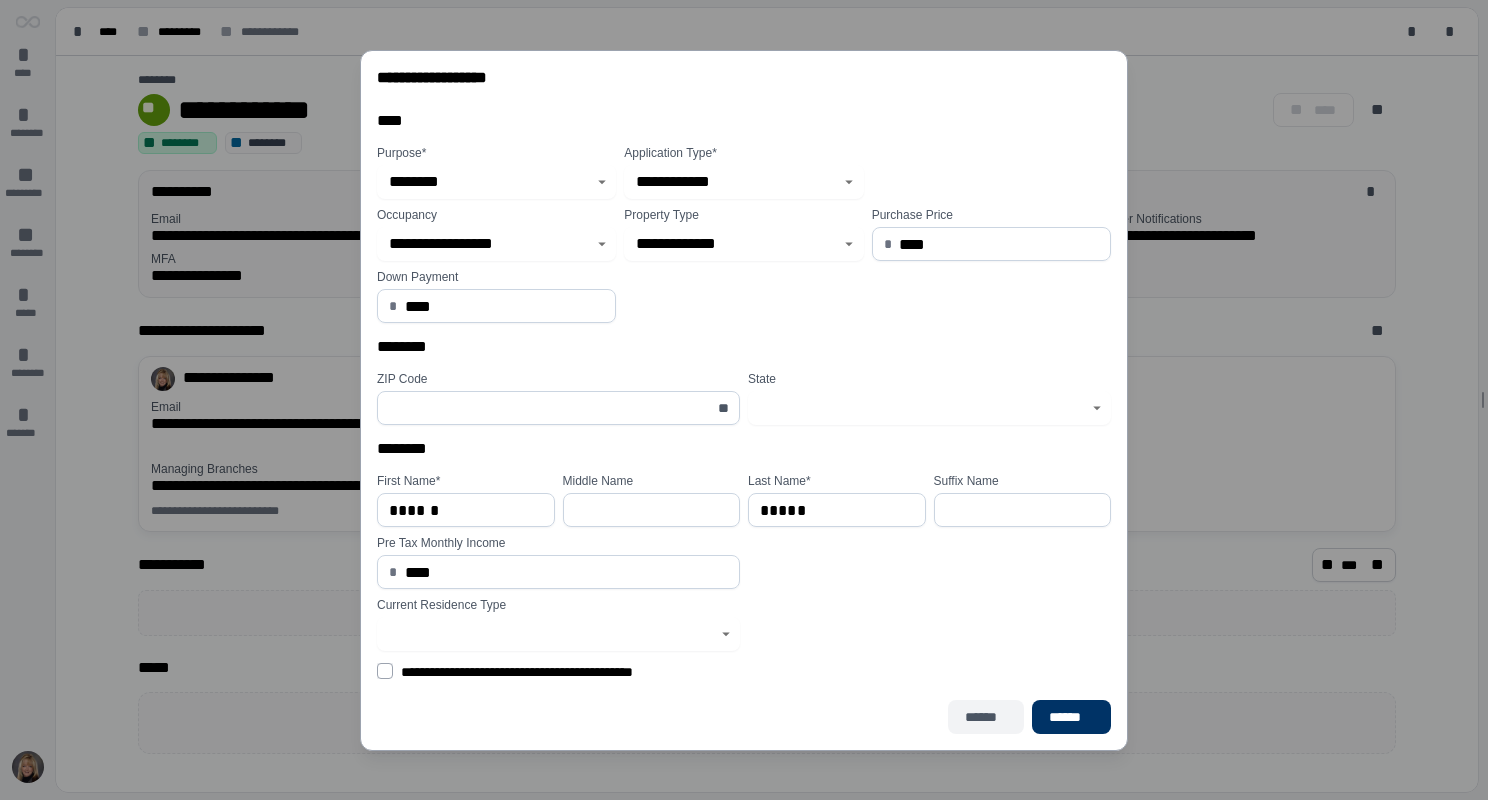 click on "******" at bounding box center (986, 717) 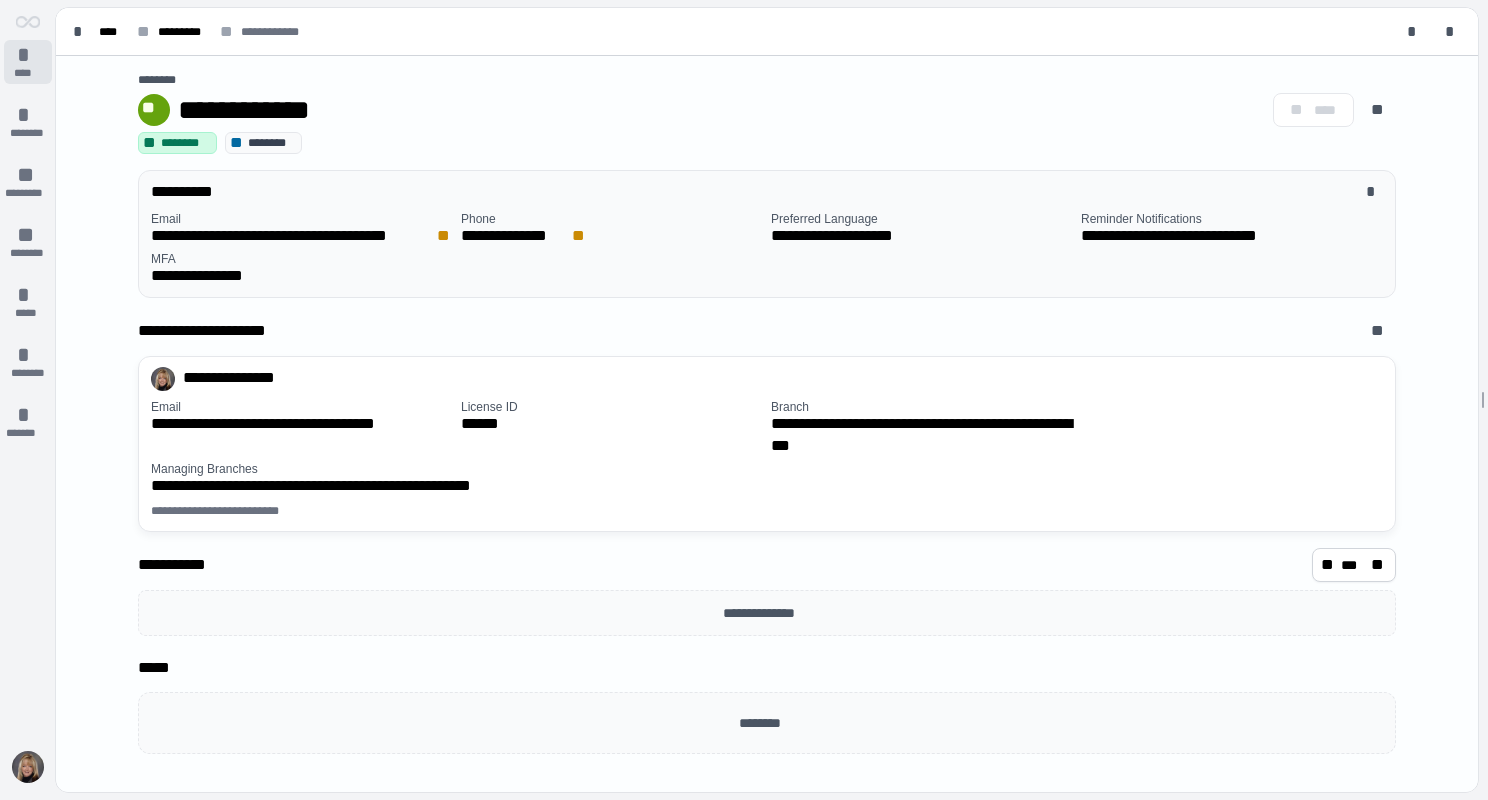 click on "****" at bounding box center (28, 73) 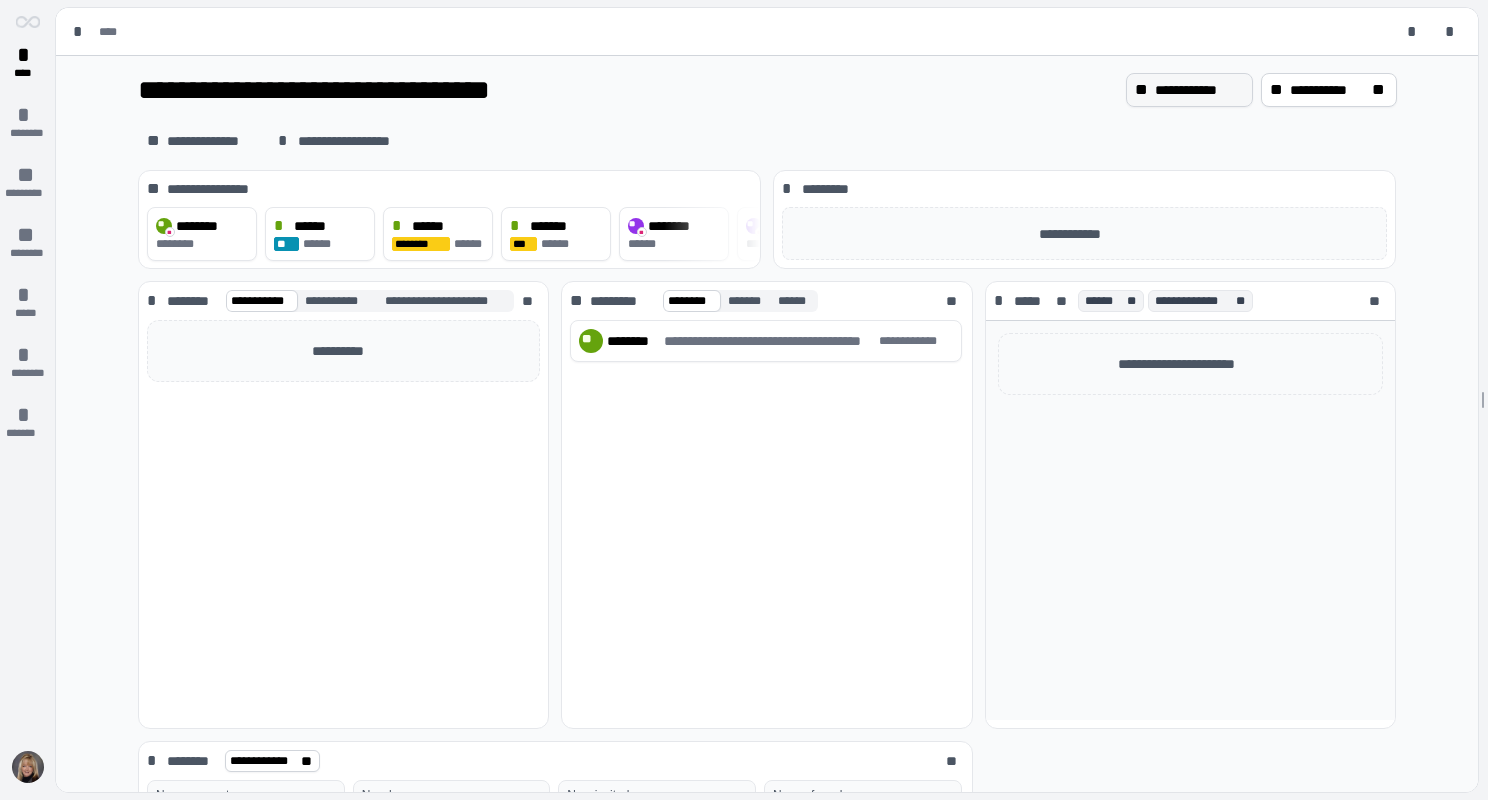 click on "**********" at bounding box center (1199, 90) 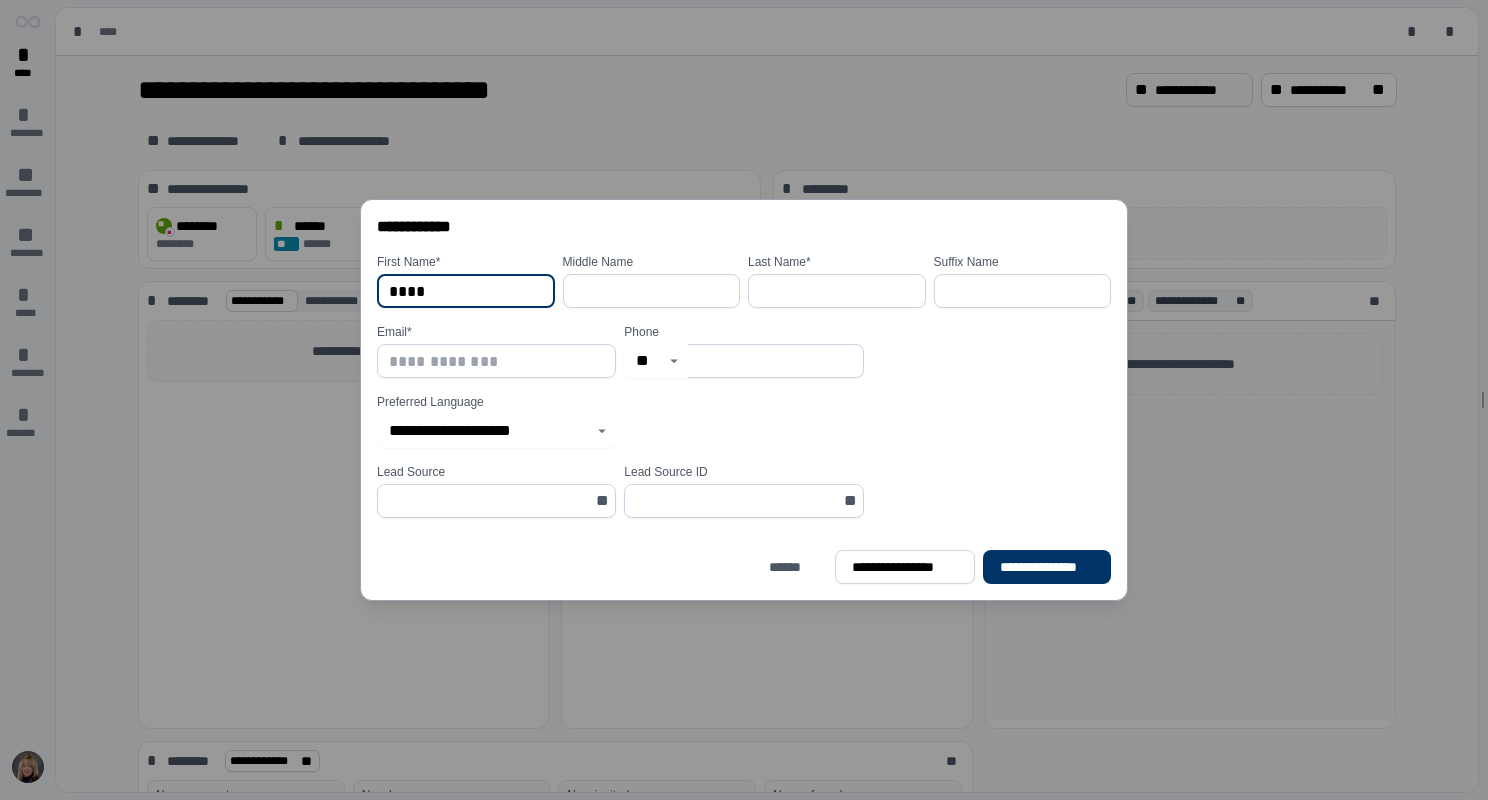 type on "****" 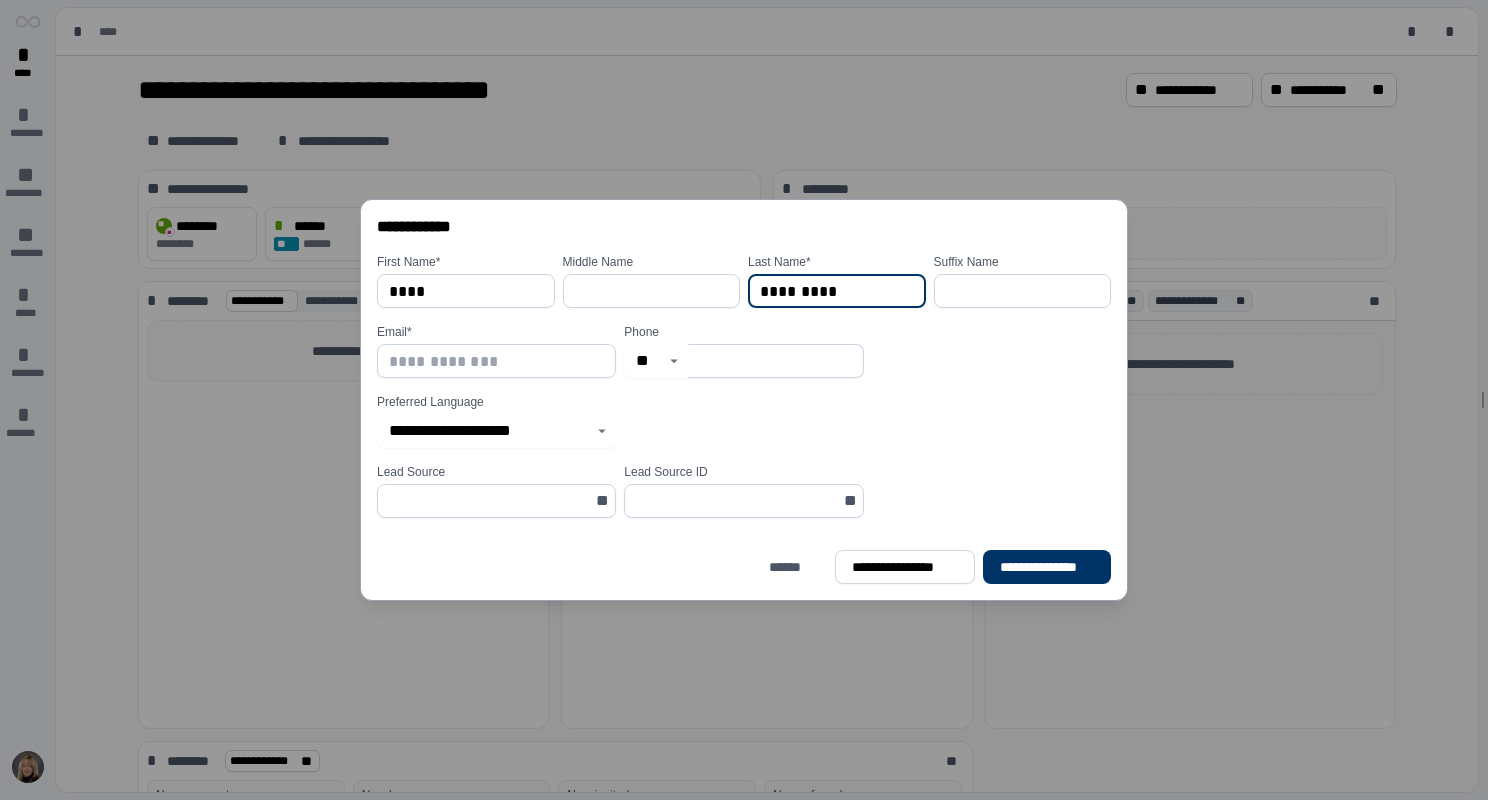 type on "*********" 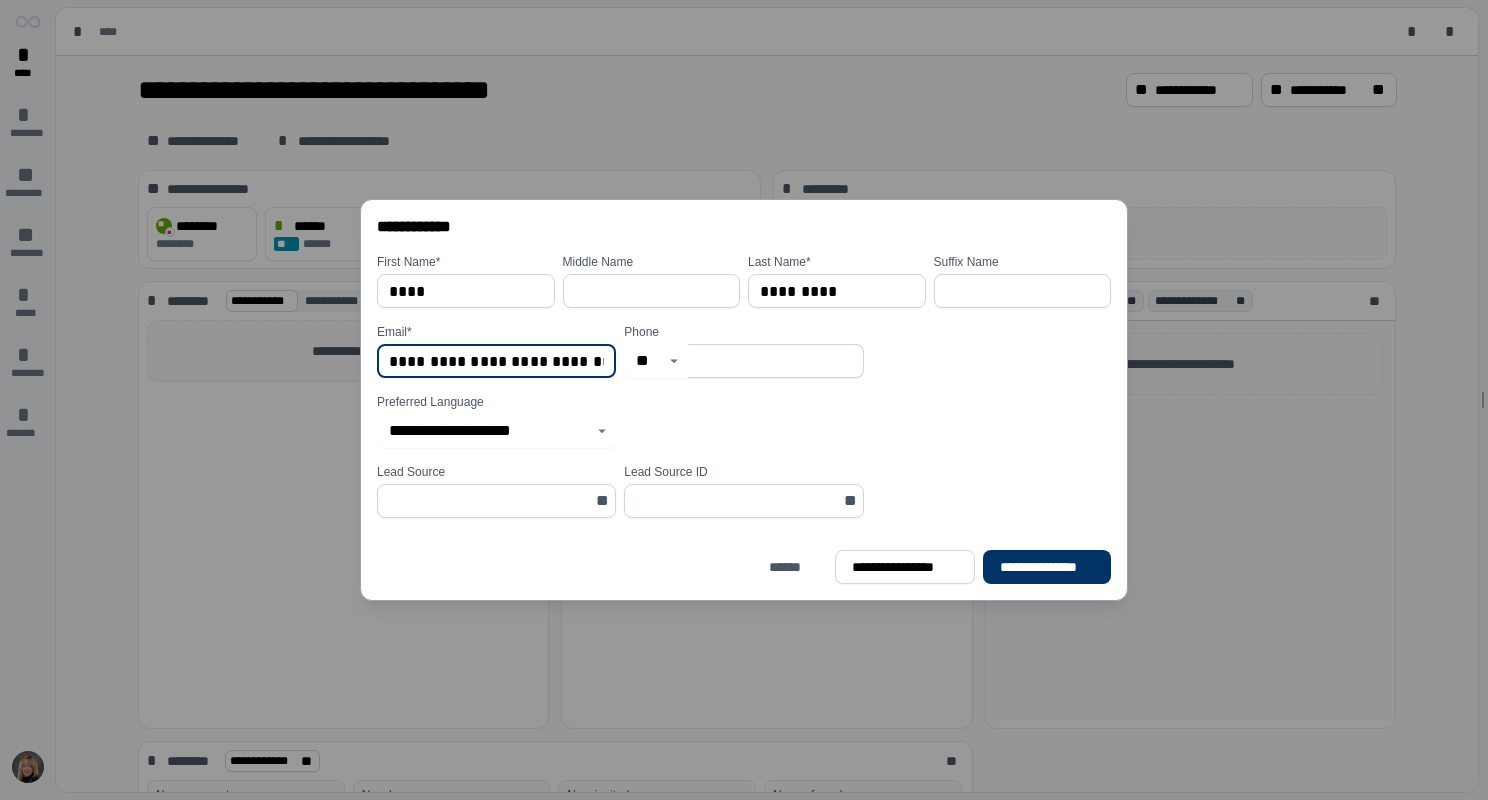 scroll, scrollTop: 0, scrollLeft: 2, axis: horizontal 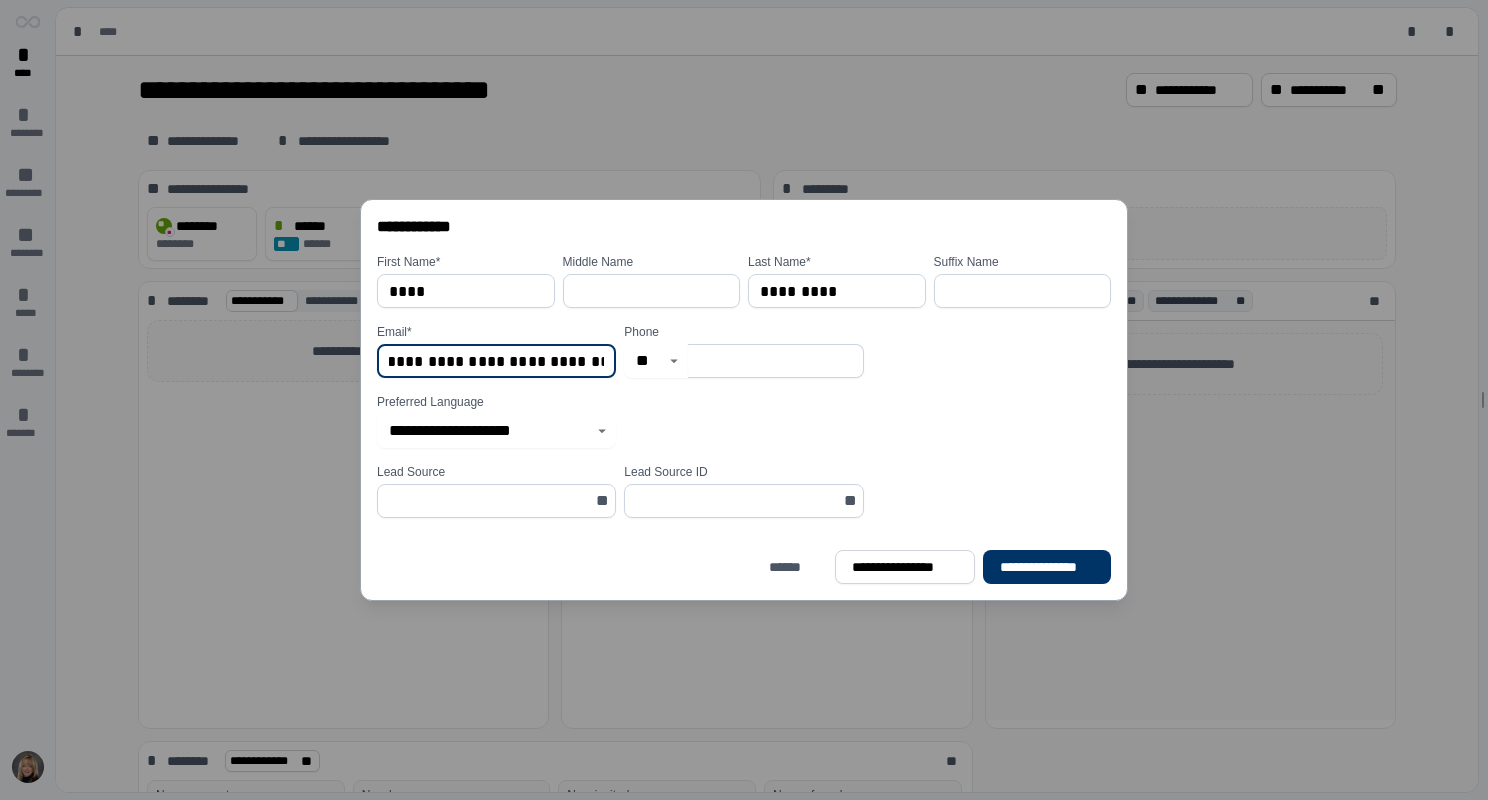 click on "**********" at bounding box center [496, 361] 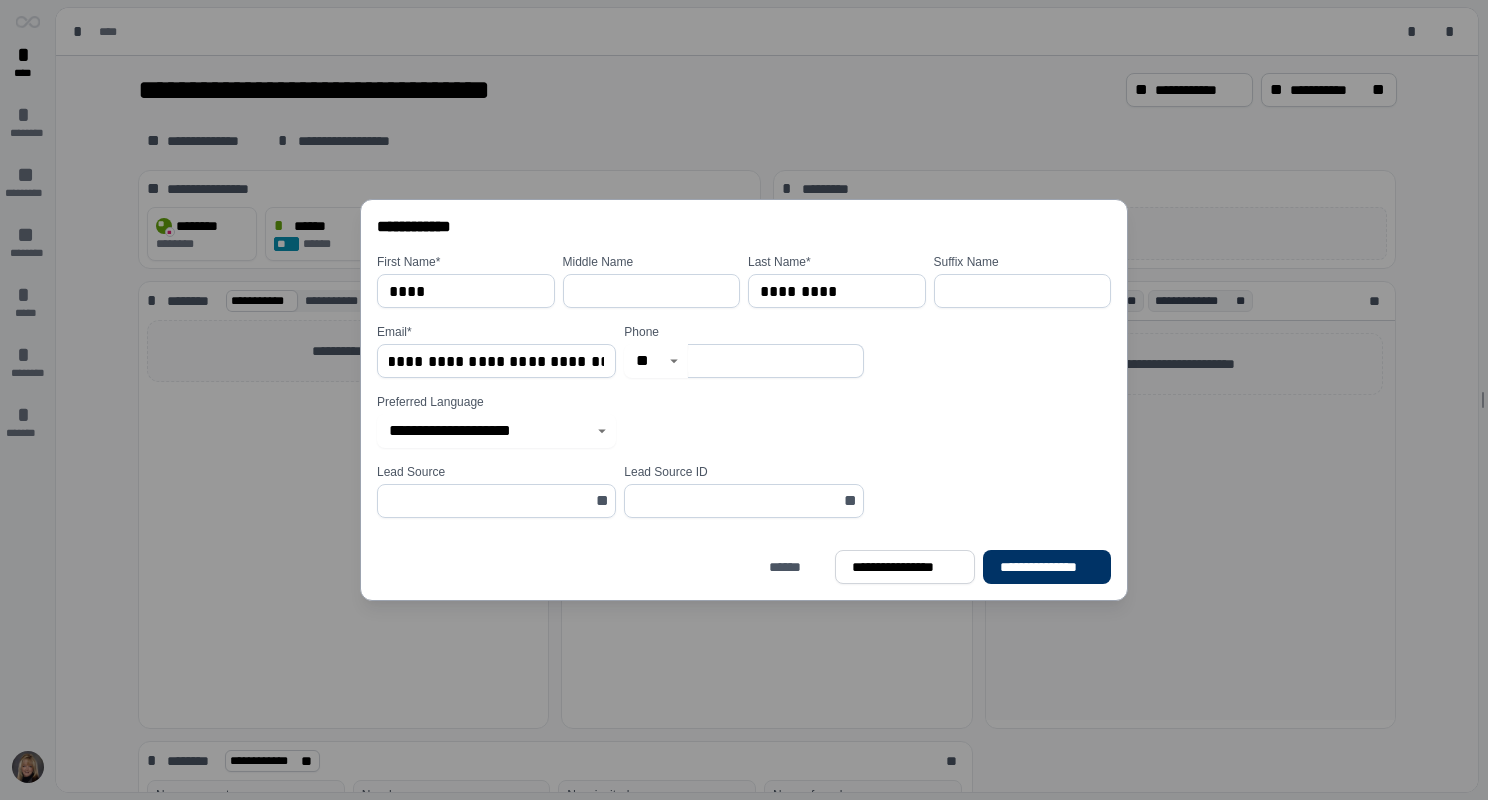 scroll, scrollTop: 0, scrollLeft: 0, axis: both 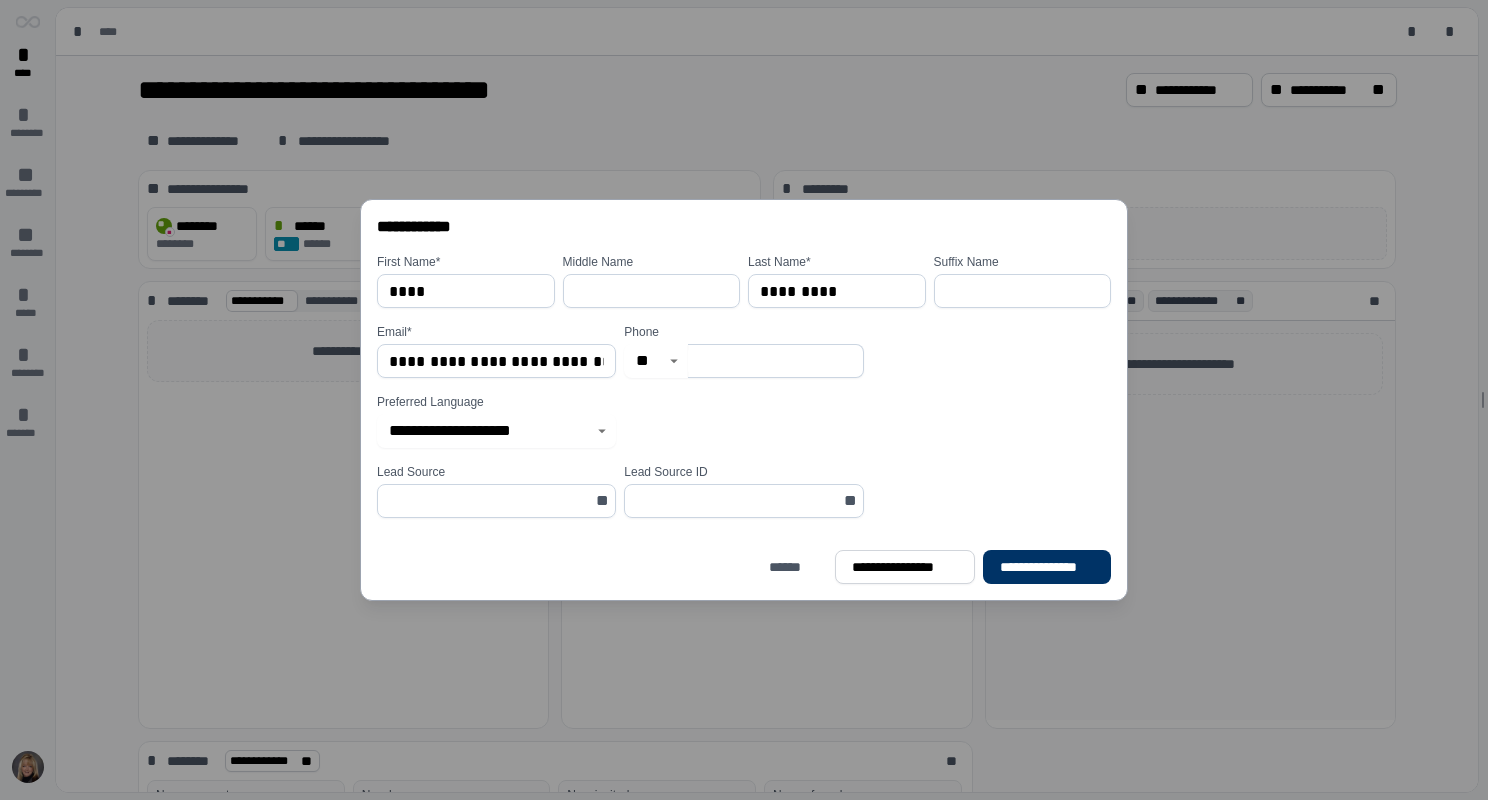 click at bounding box center (775, 361) 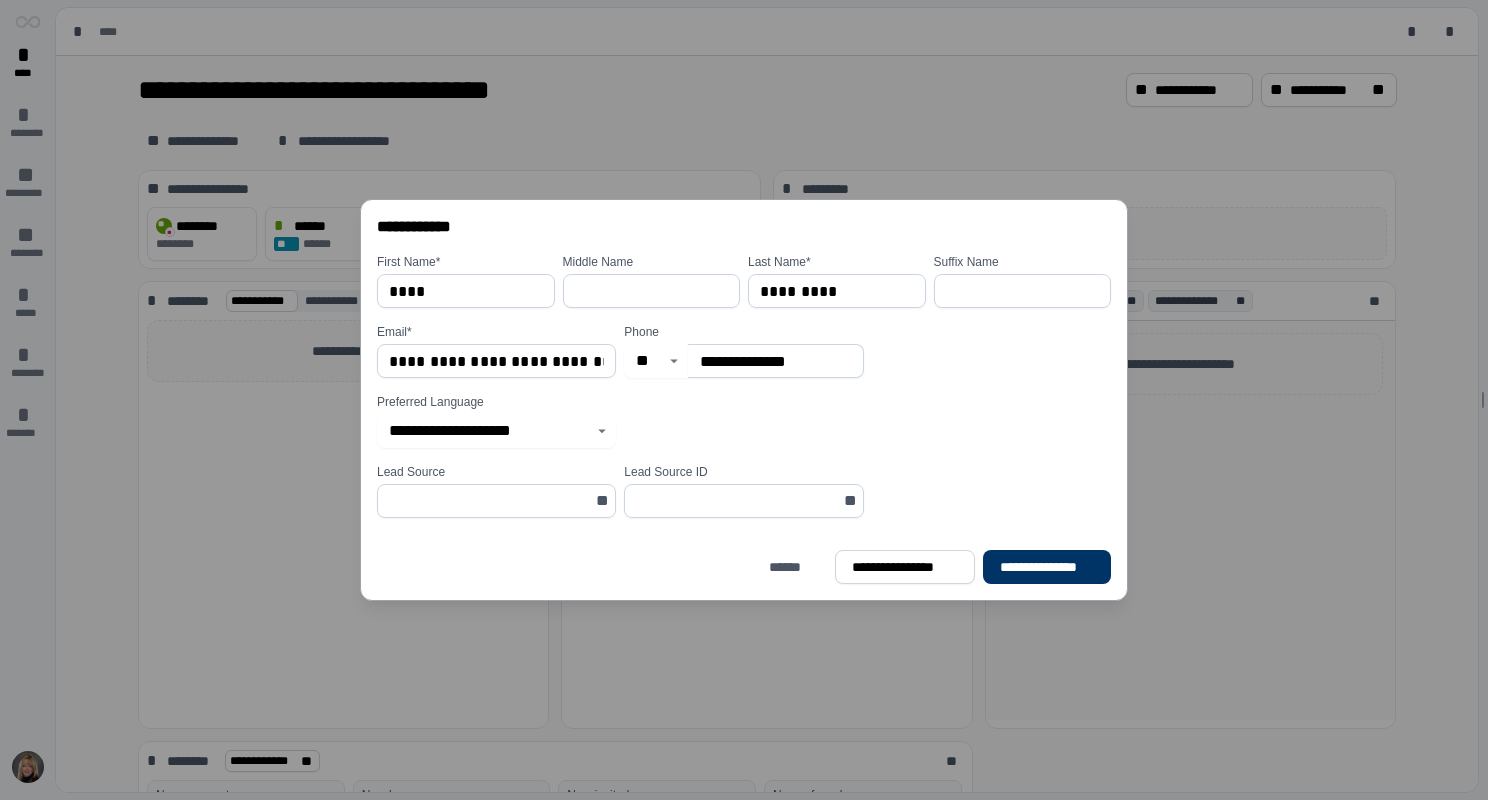 type on "**********" 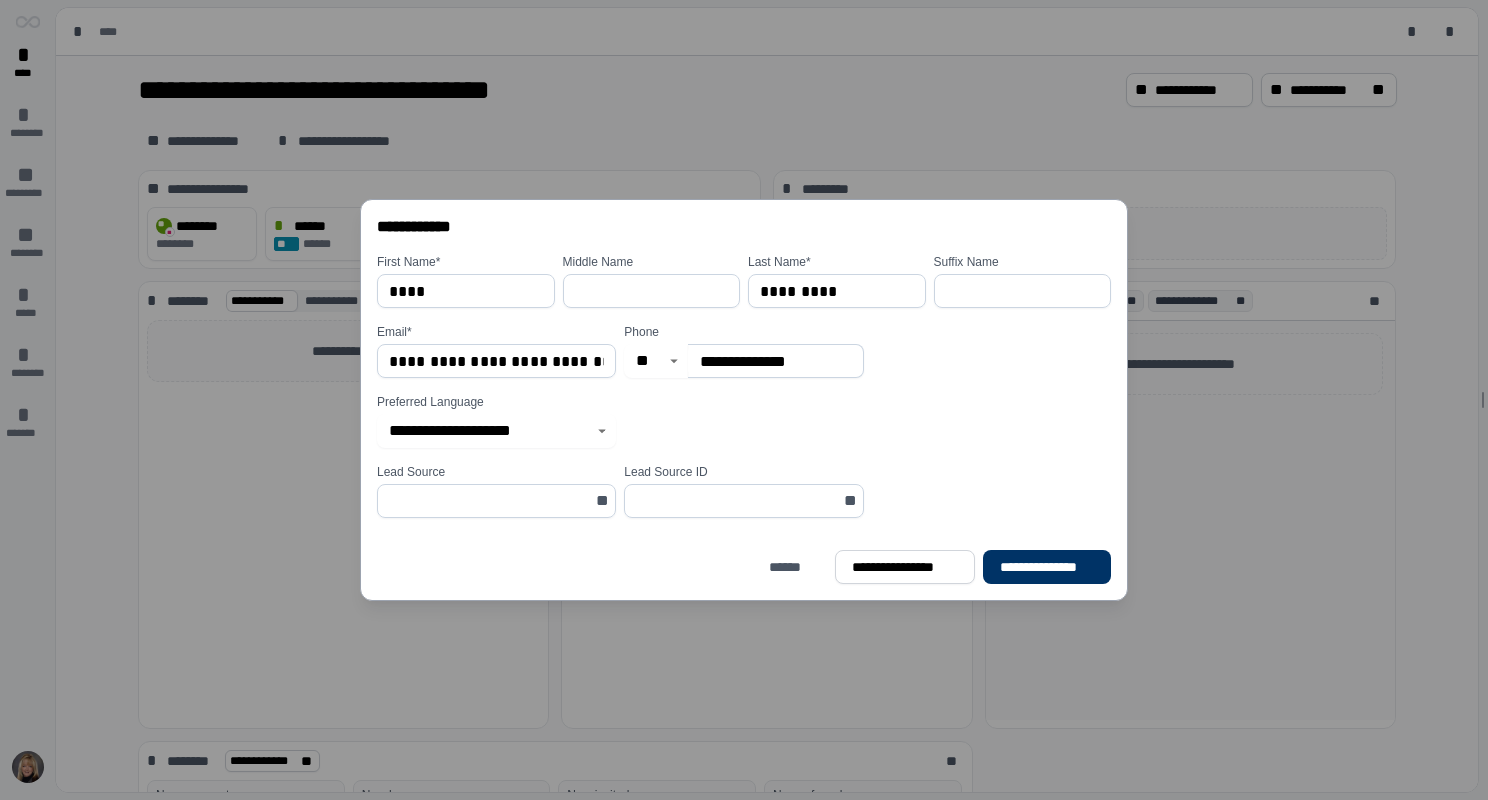 click at bounding box center [490, 501] 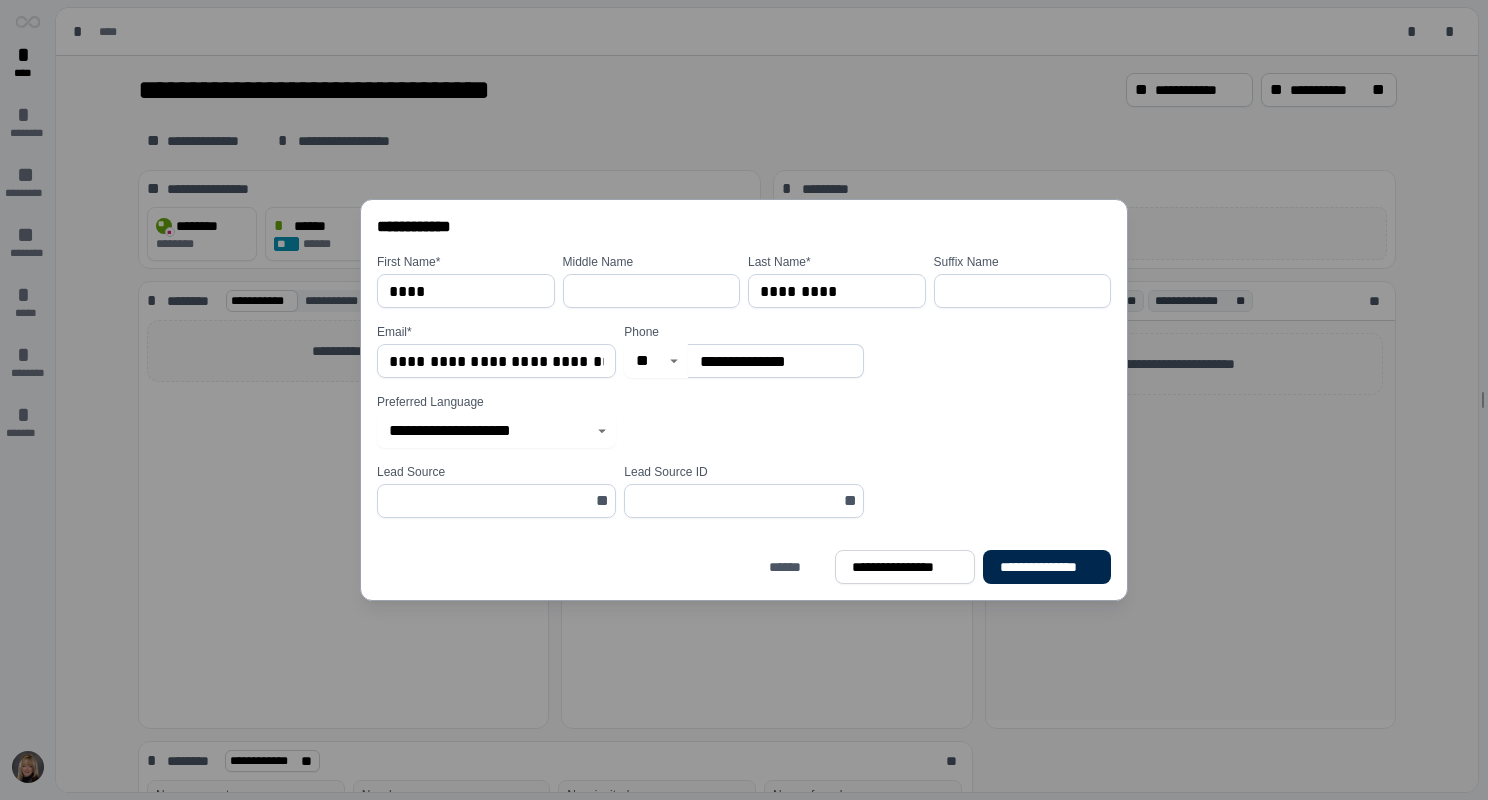 click on "**********" at bounding box center [1047, 567] 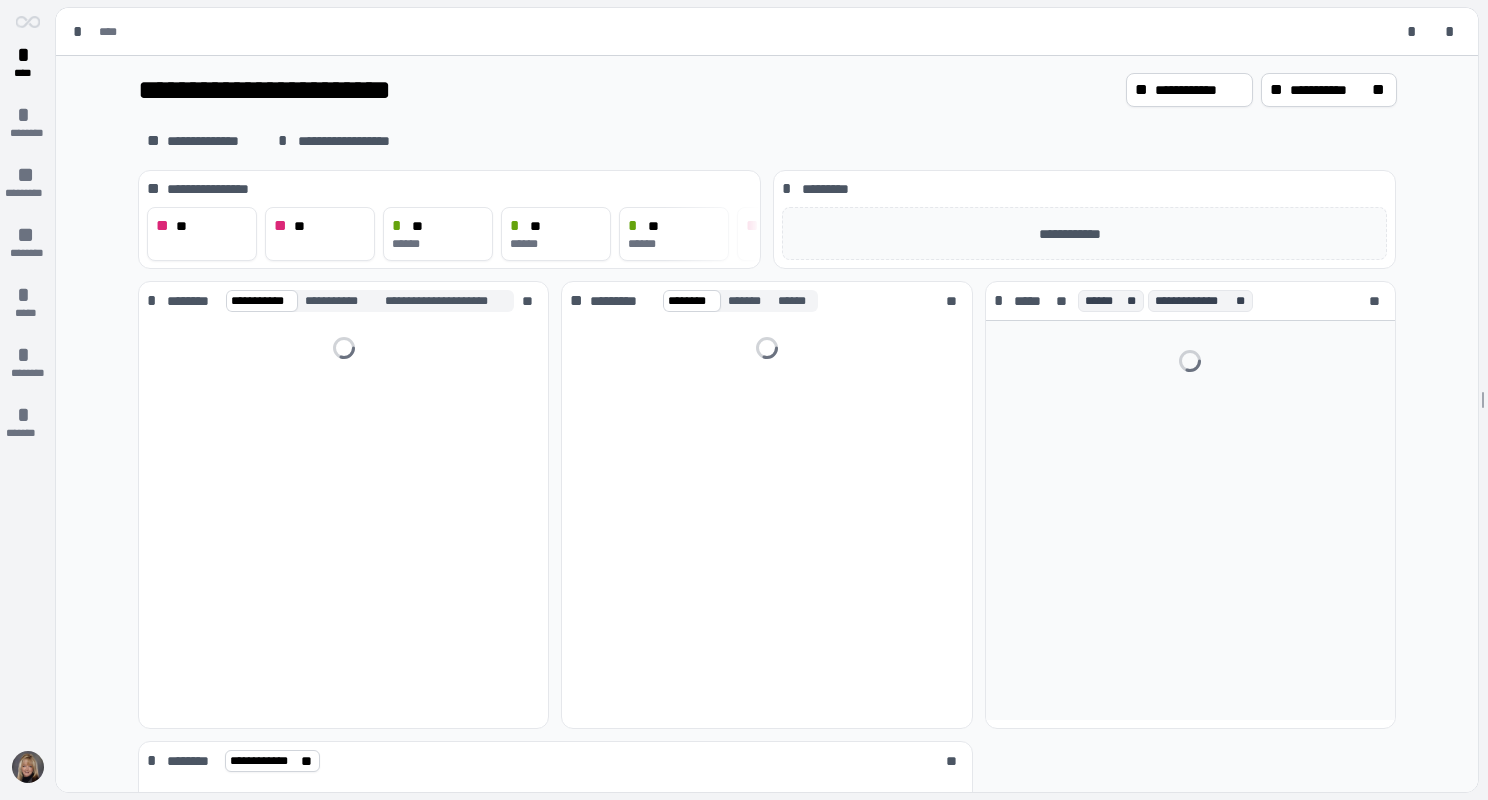 scroll, scrollTop: 0, scrollLeft: 0, axis: both 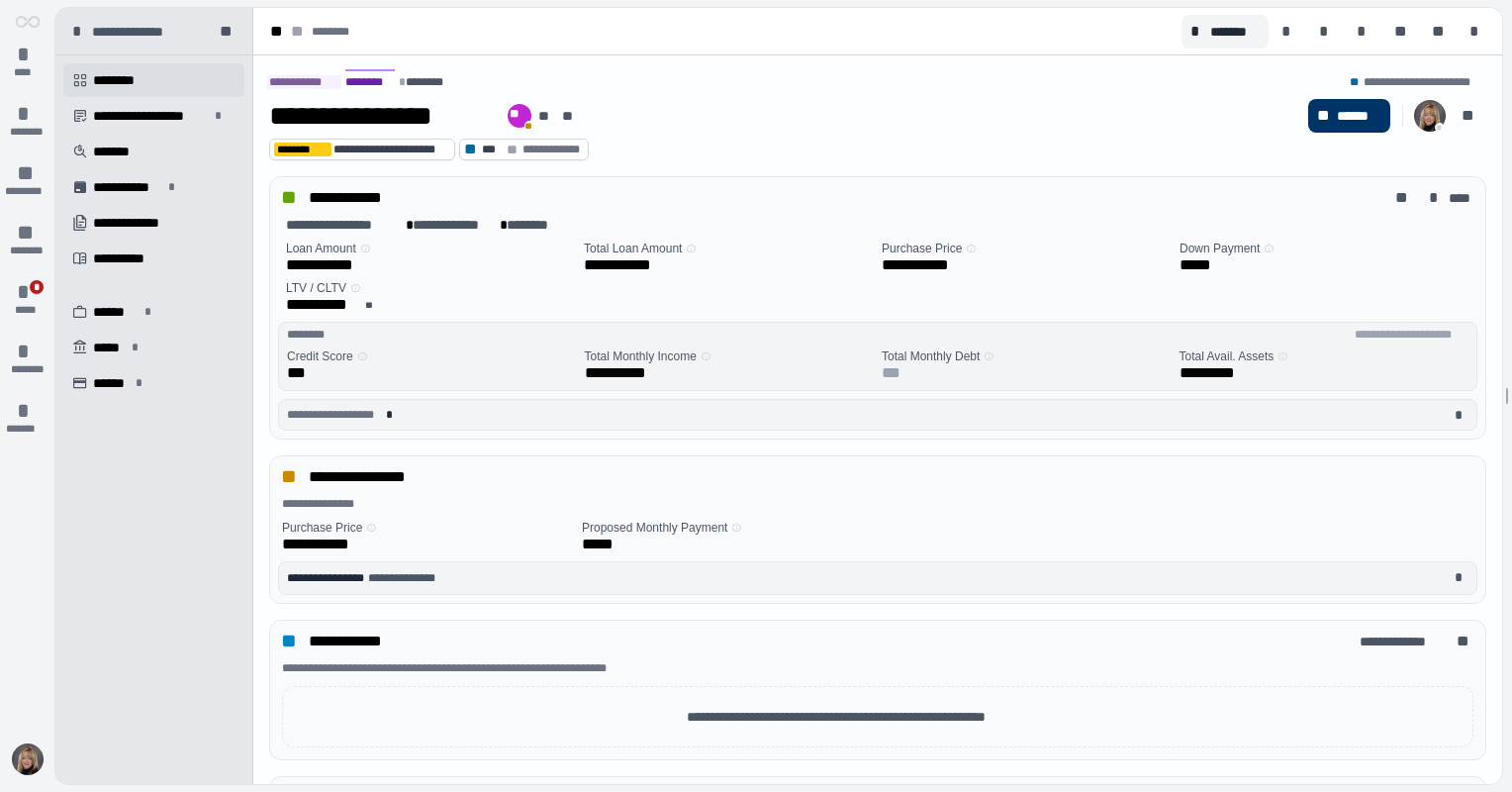 click on "********" at bounding box center (121, 80) 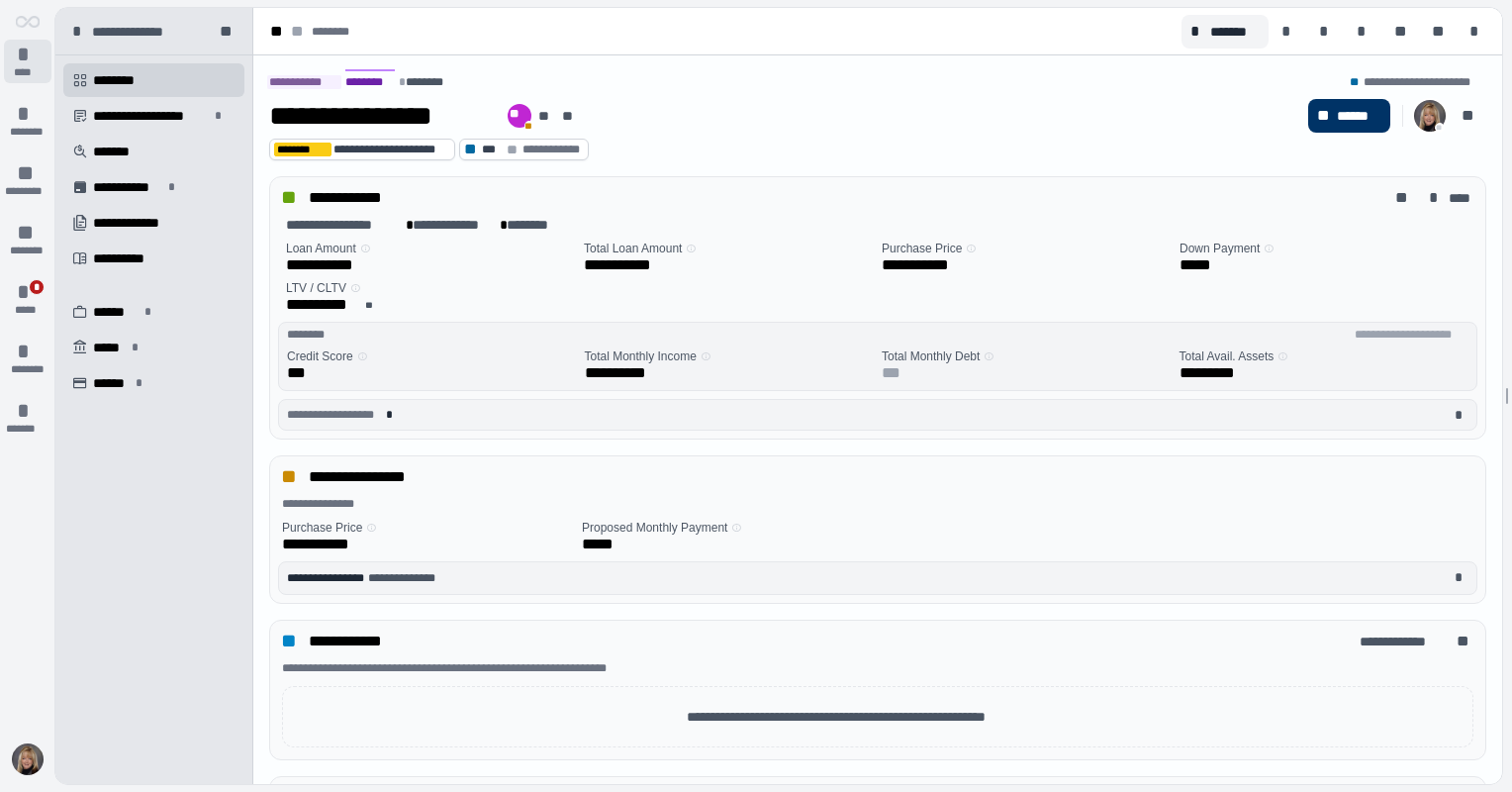 click on "*" at bounding box center (28, 54) 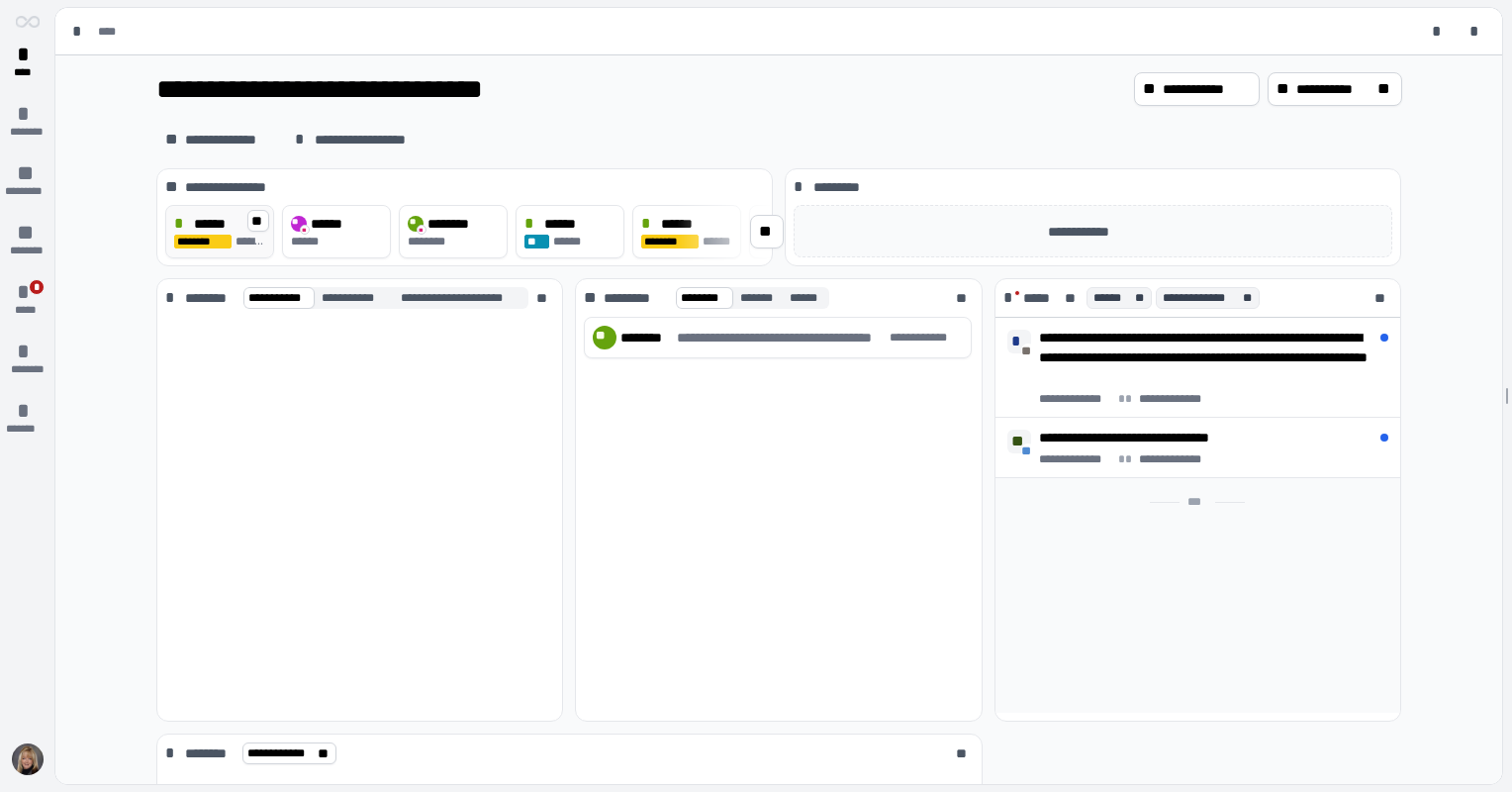 click on "********" at bounding box center [203, 242] 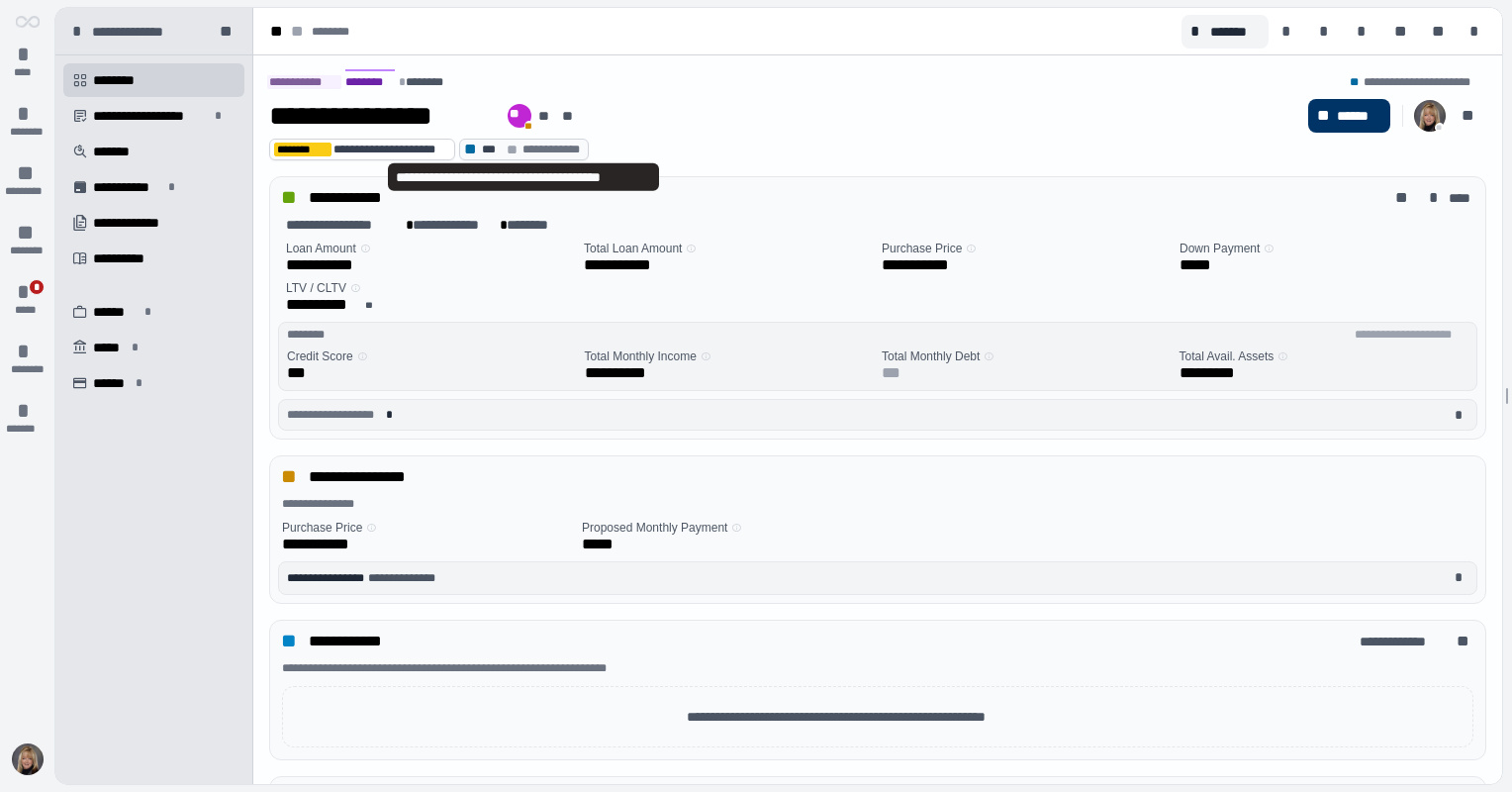click on "**" at bounding box center [514, 149] 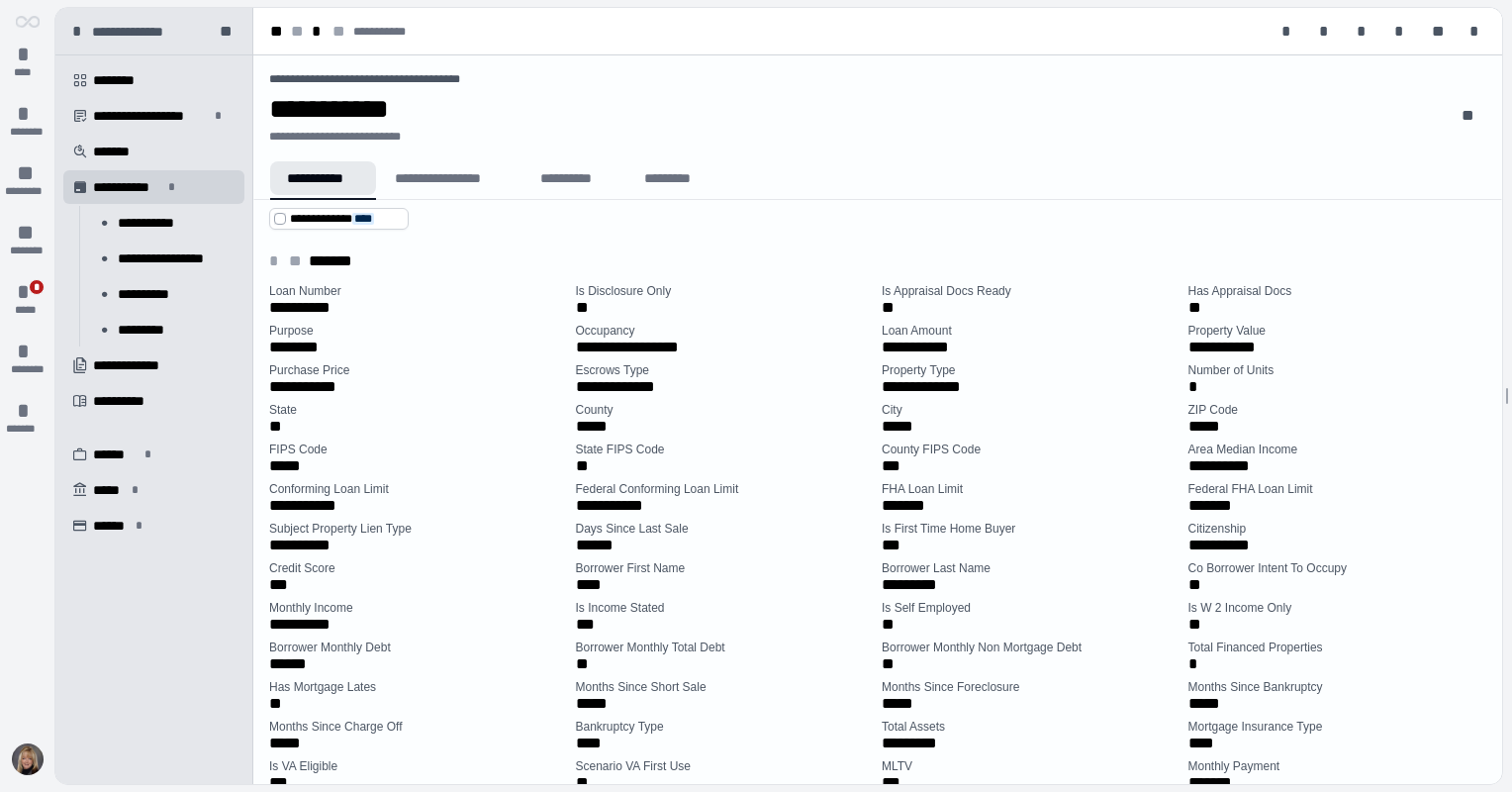 click on "**********" at bounding box center [323, 178] 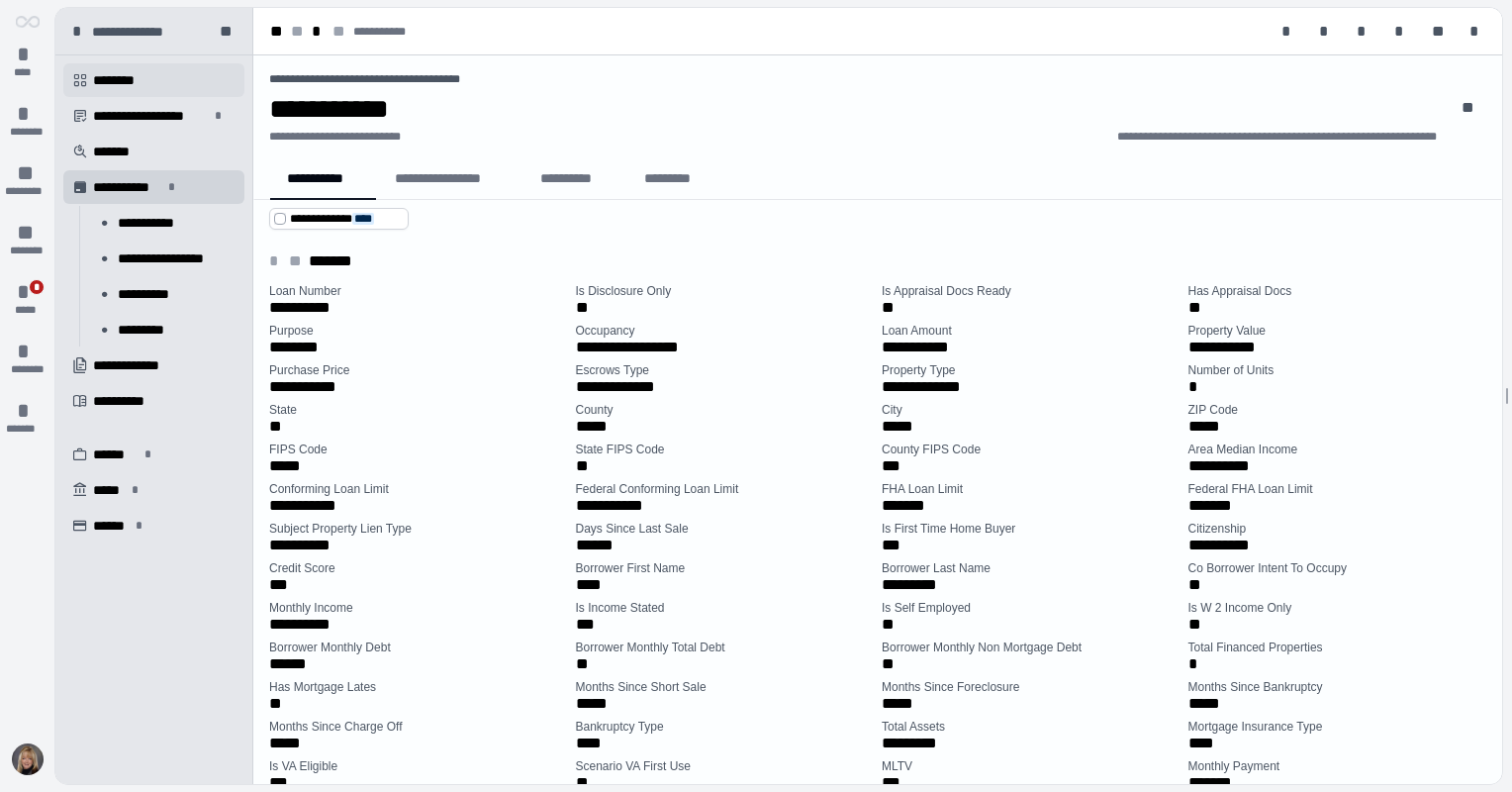 click on "********" at bounding box center [121, 80] 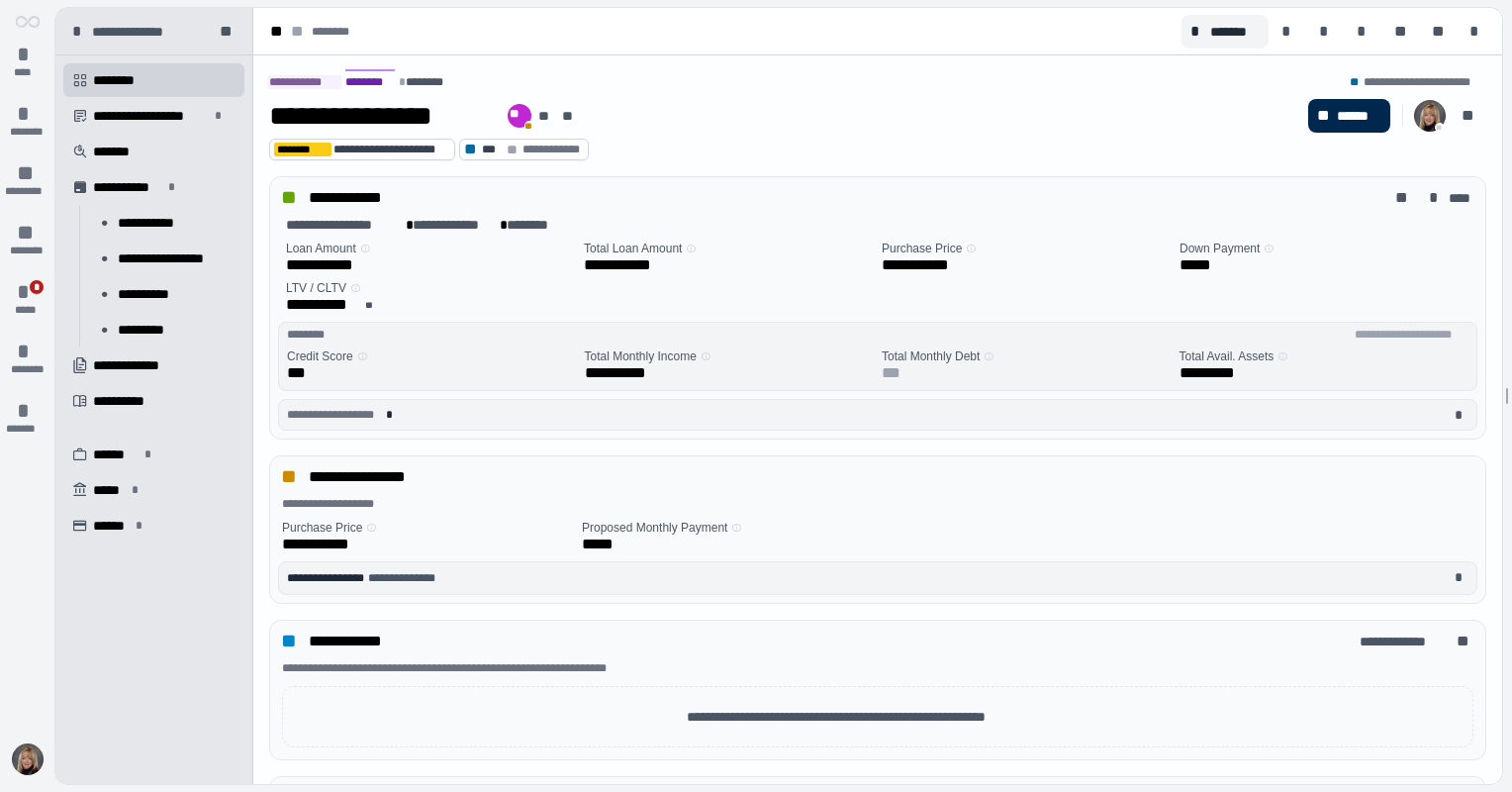 click on "******" at bounding box center (1359, 116) 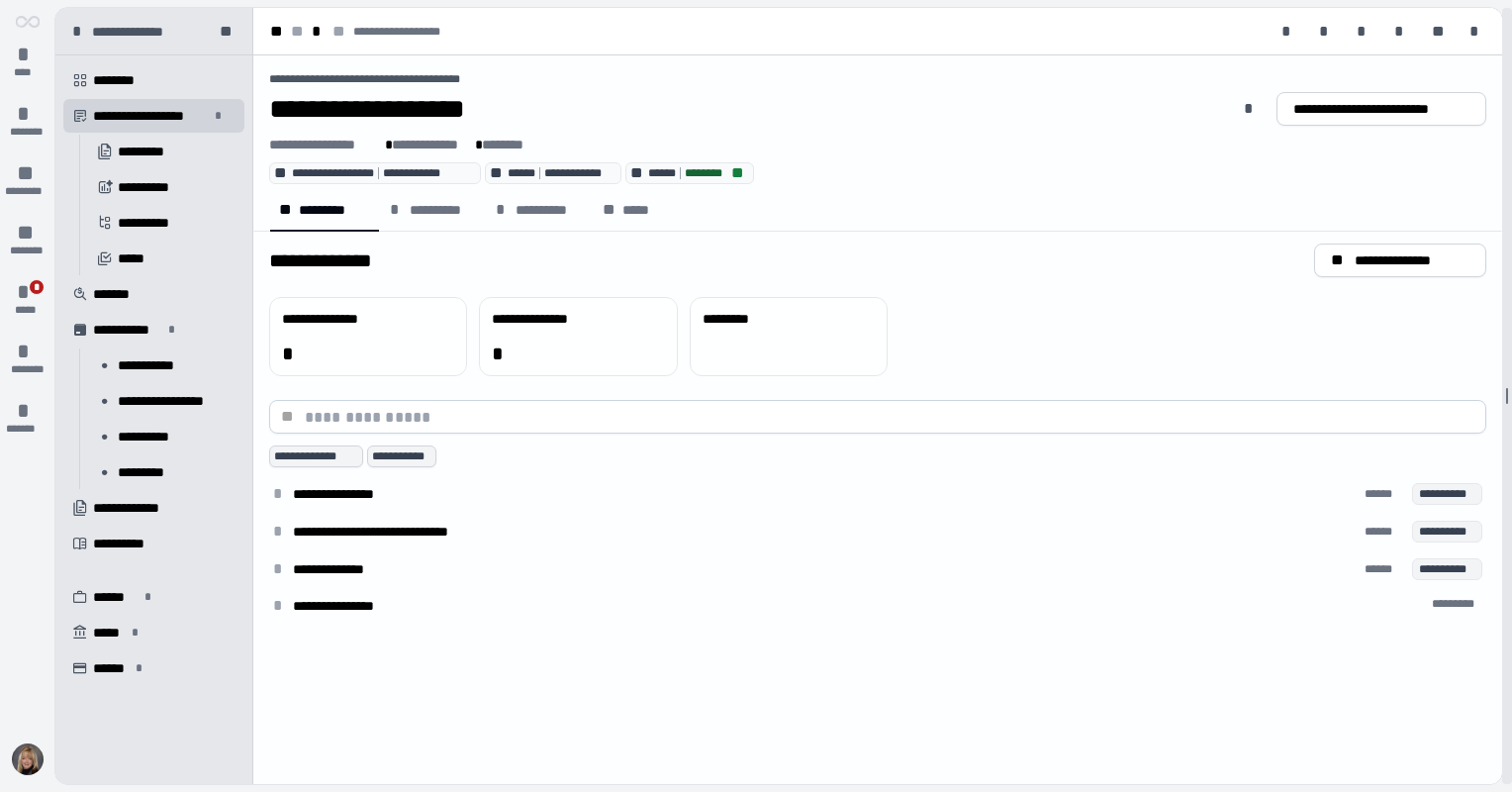 click at bounding box center [1507, 396] 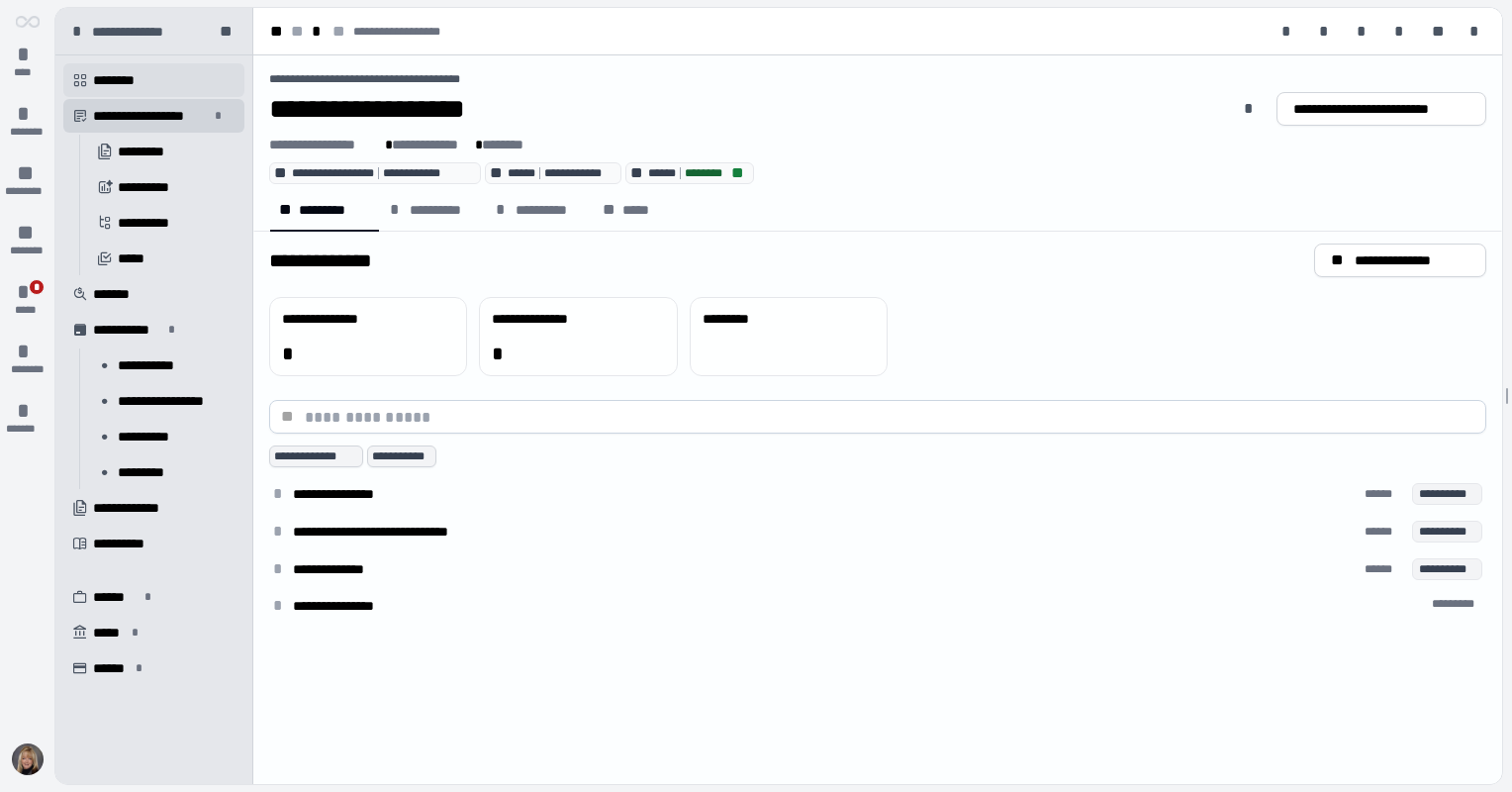 click on "********" at bounding box center [121, 80] 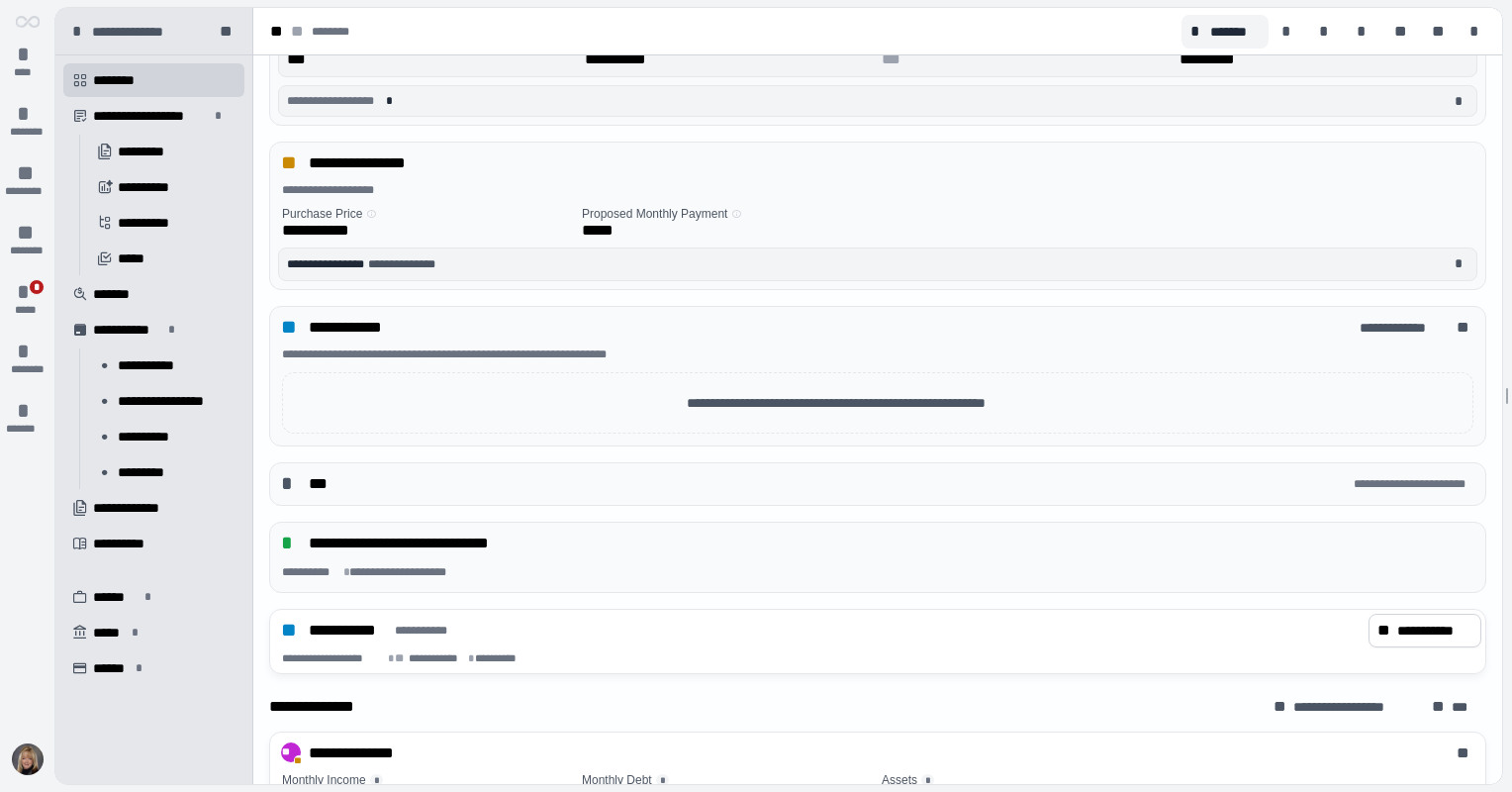scroll, scrollTop: 352, scrollLeft: 0, axis: vertical 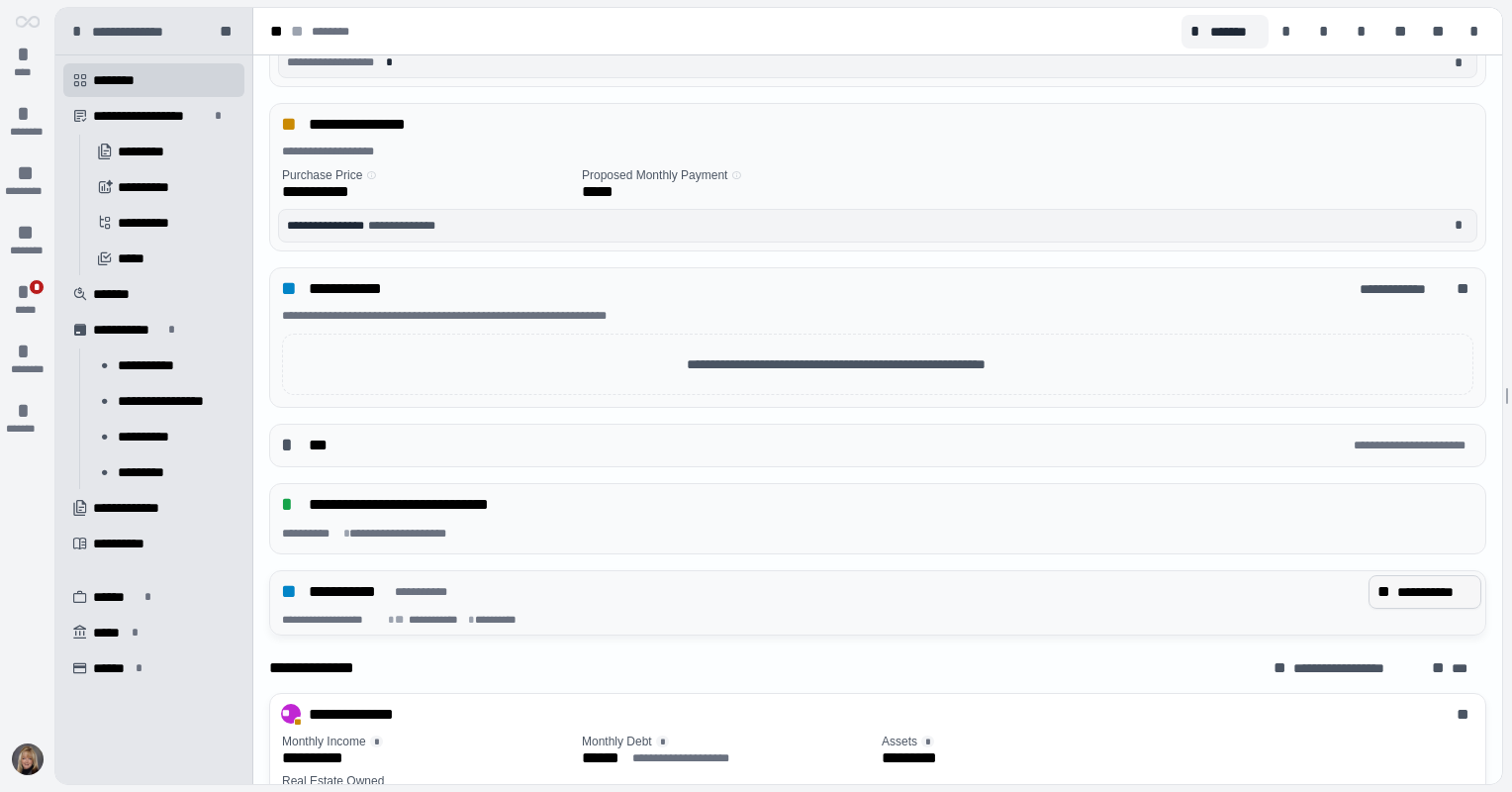 click on "**********" at bounding box center (1435, 592) 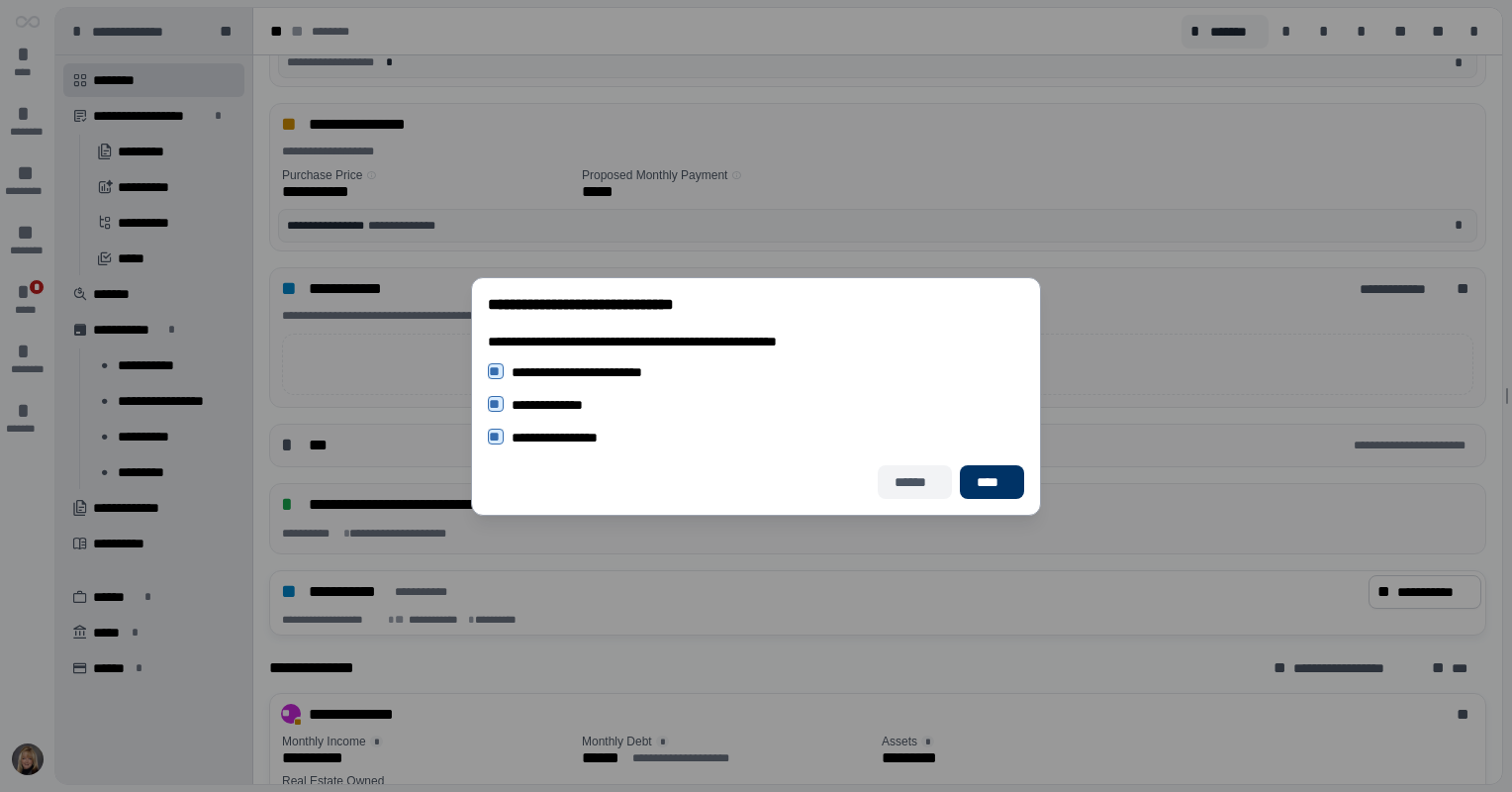 click on "******" at bounding box center (915, 482) 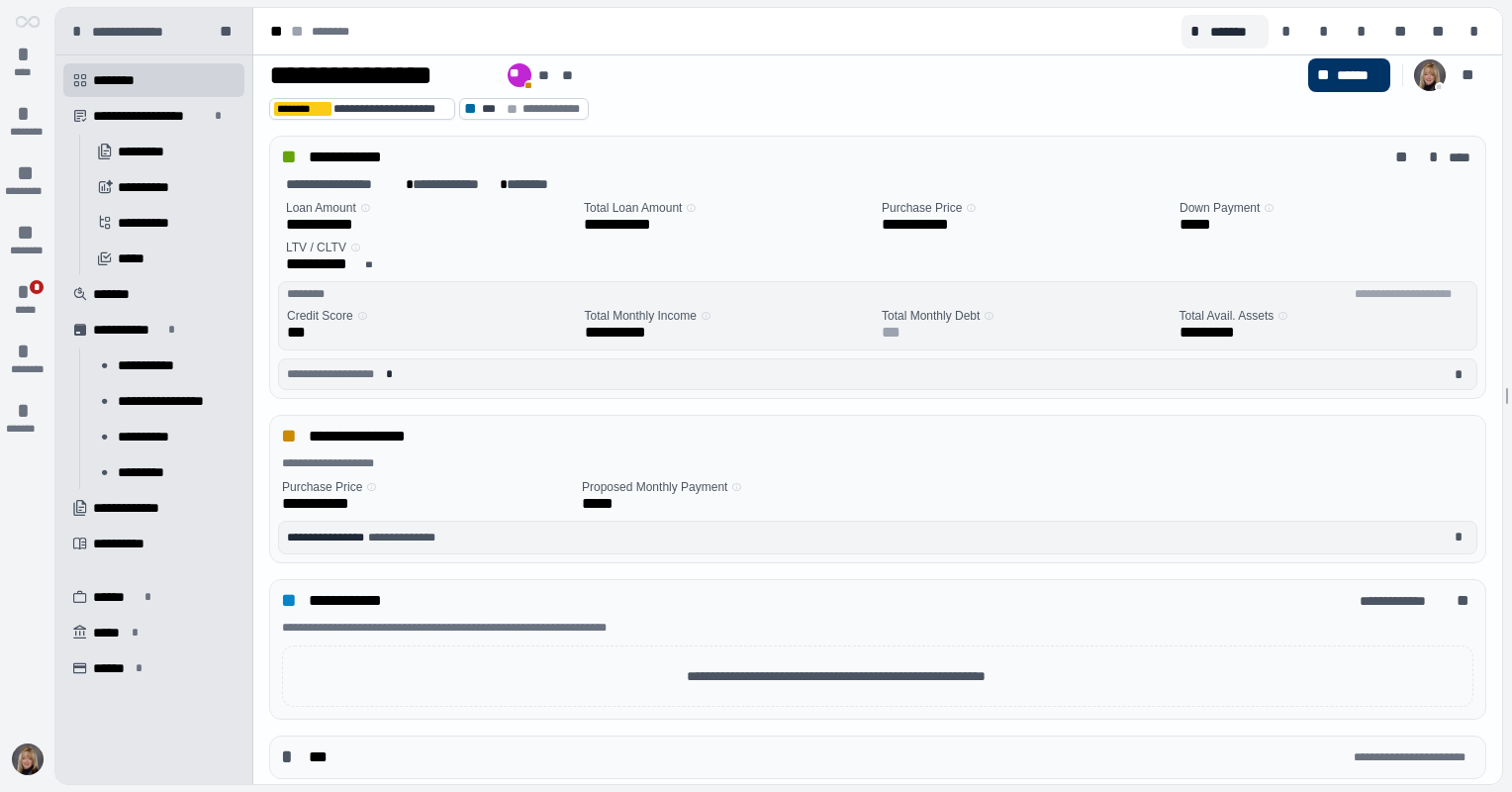 scroll, scrollTop: 0, scrollLeft: 0, axis: both 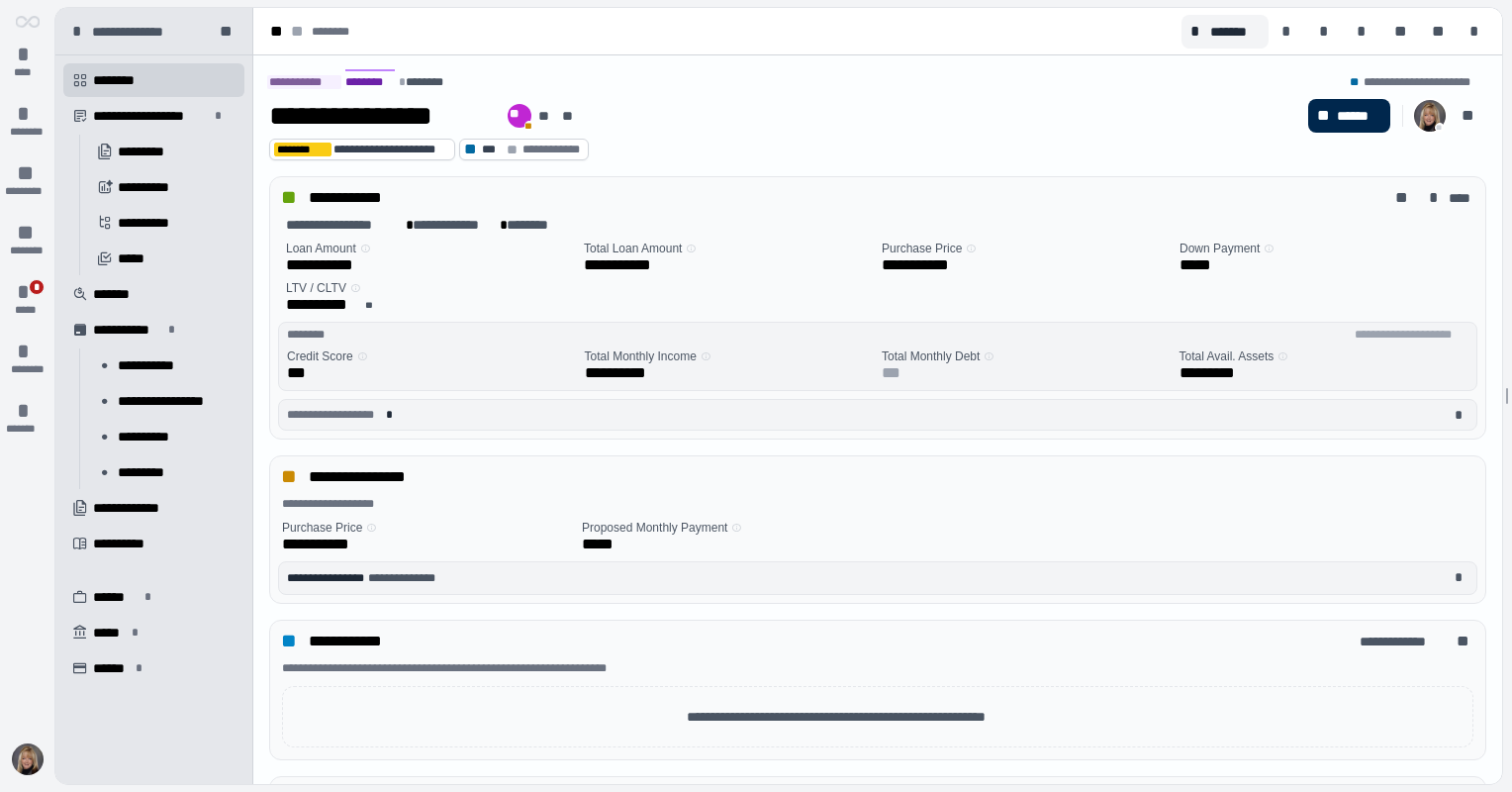 click on "** ******" at bounding box center (1349, 116) 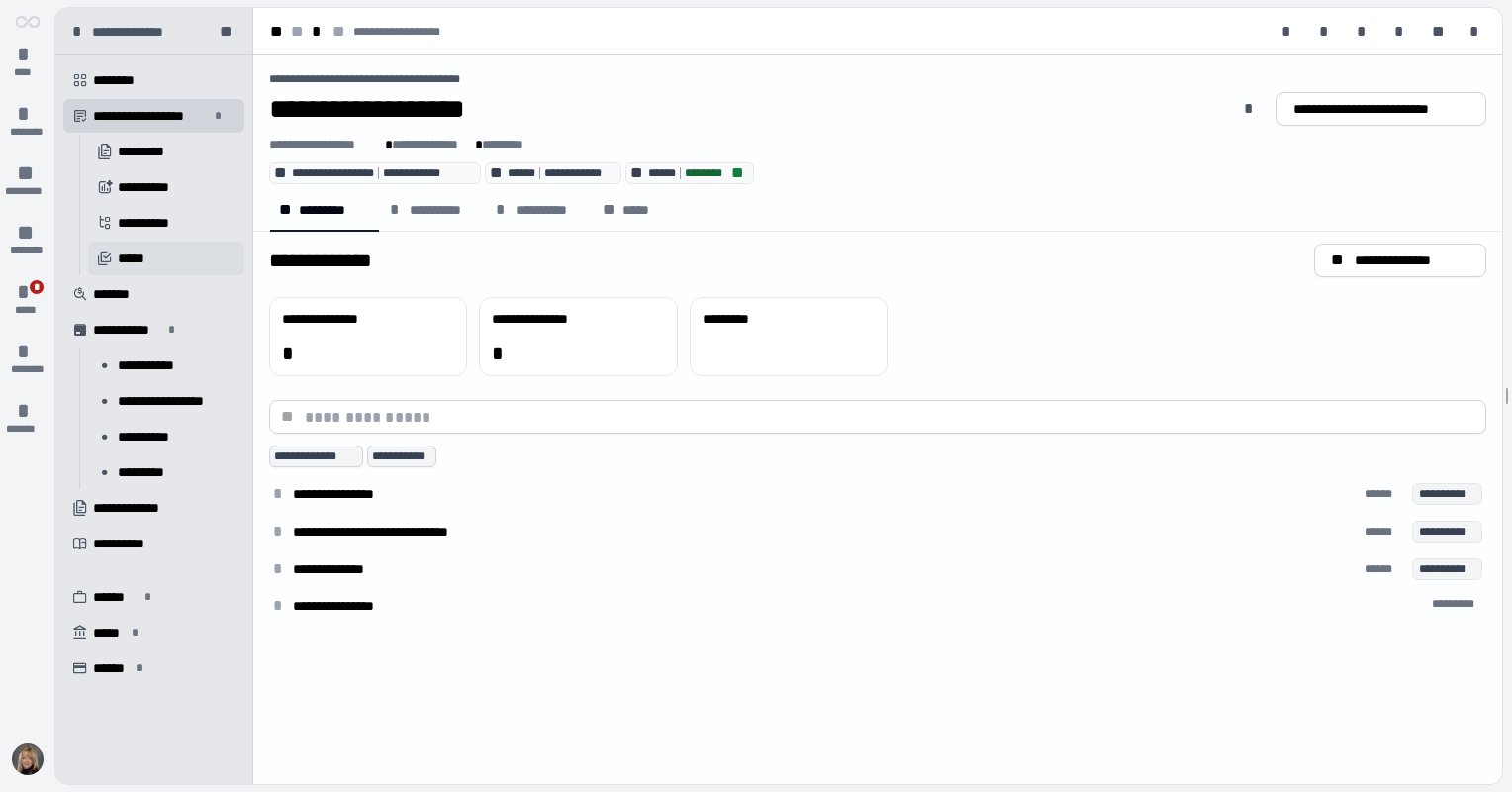 click on "󰄹 *****" at bounding box center [166, 258] 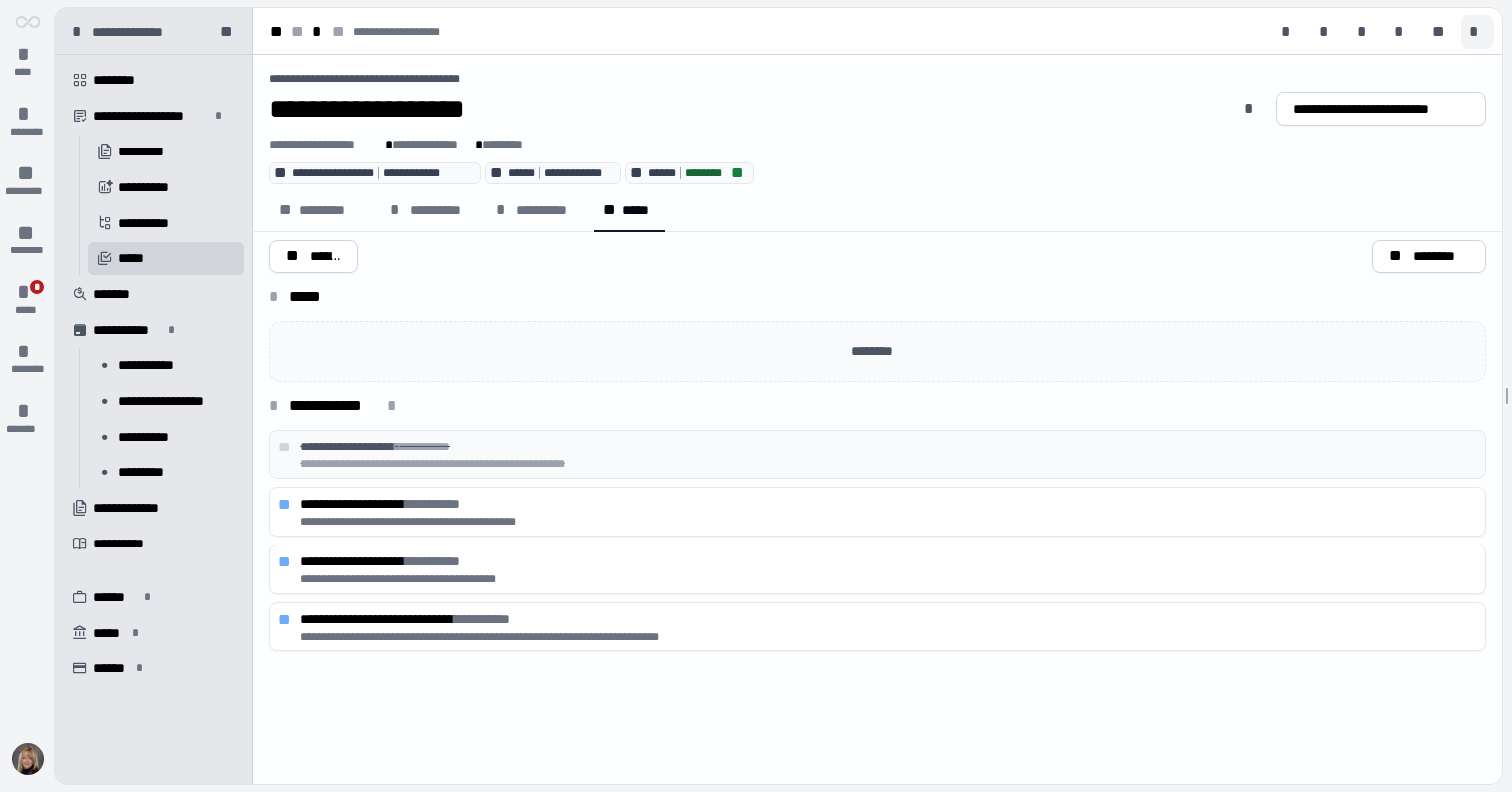 click on "*" at bounding box center [1477, 32] 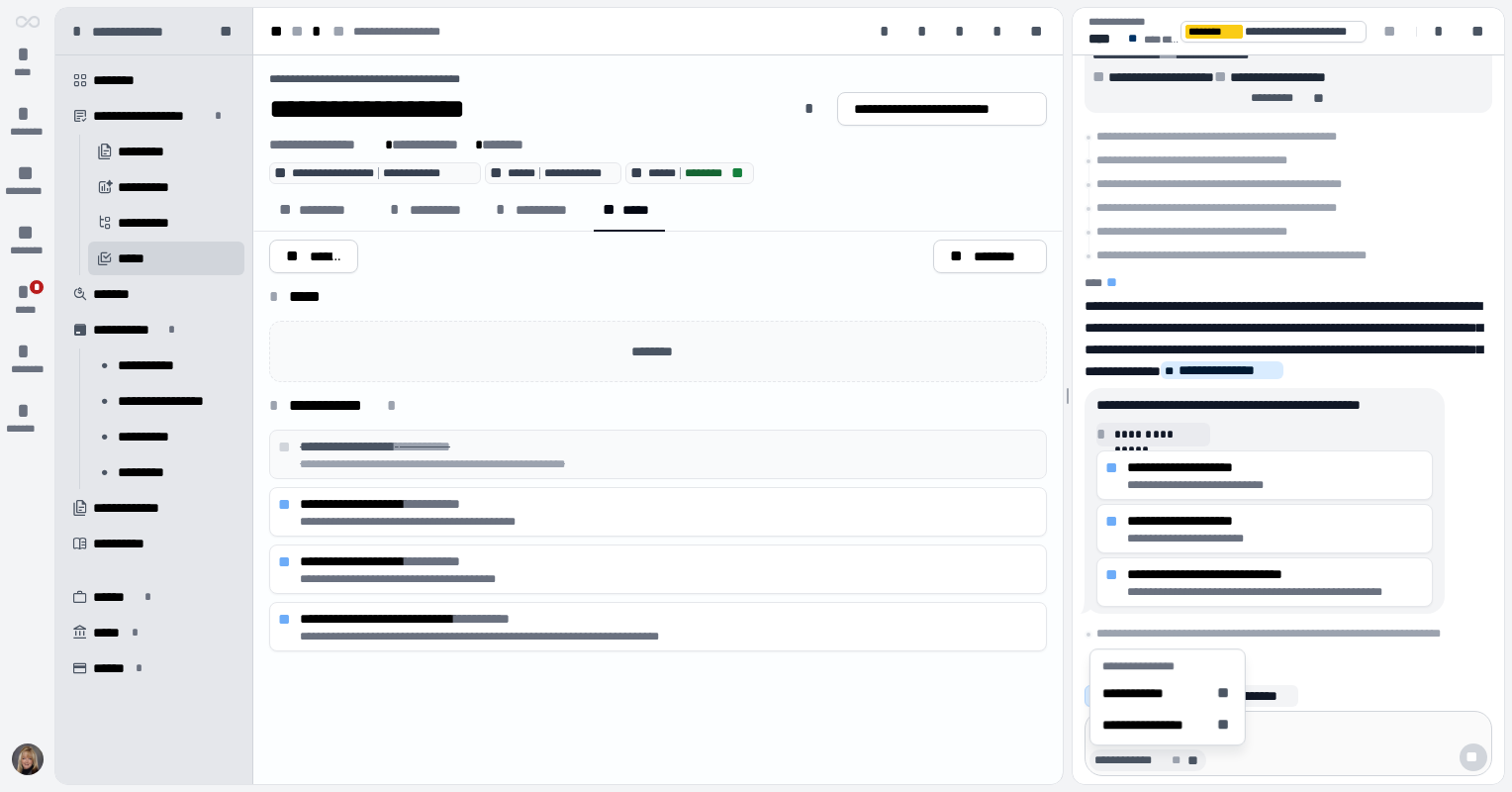 click on "**" at bounding box center [1194, 760] 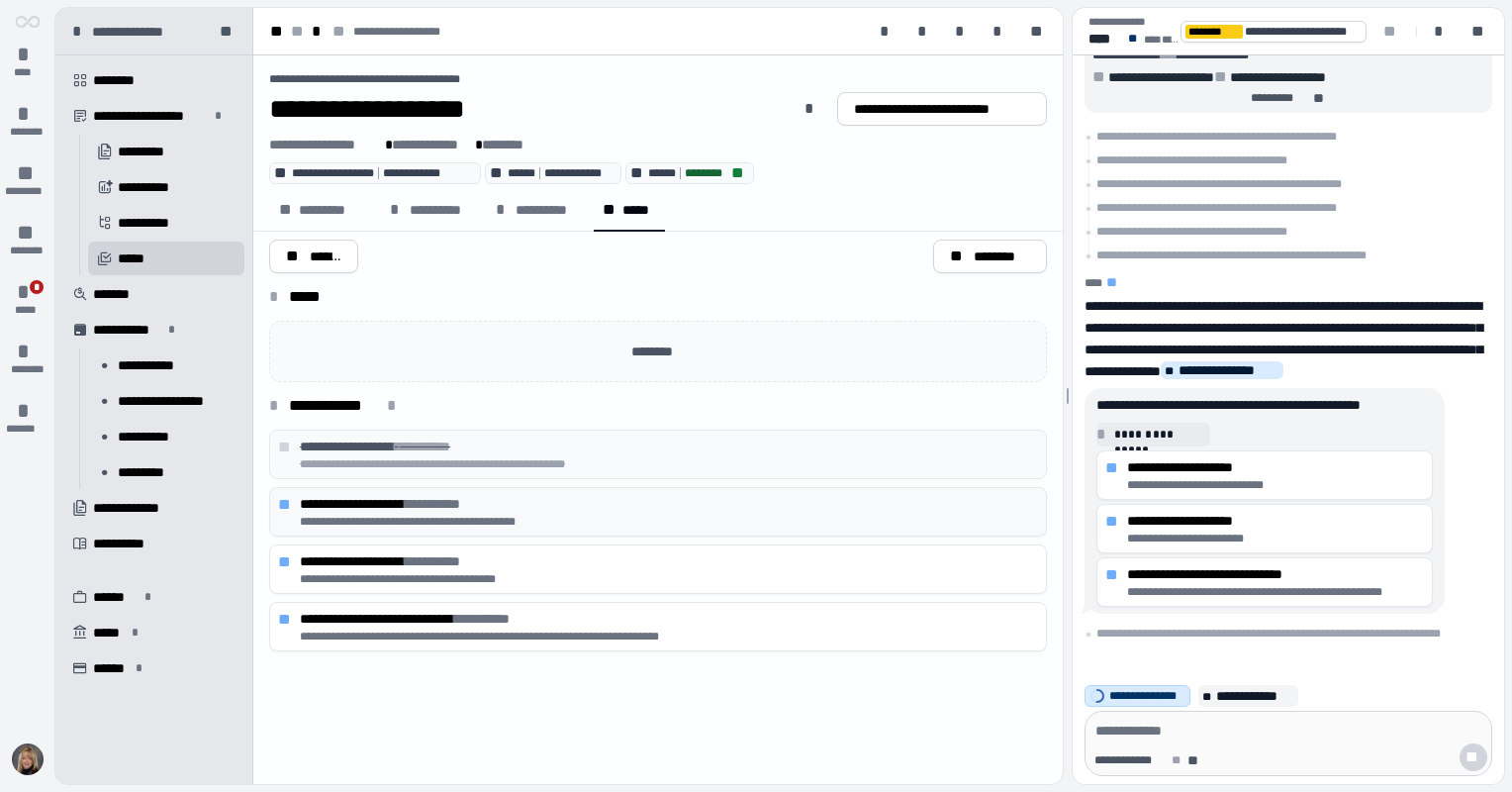 click on "**********" at bounding box center (669, 522) 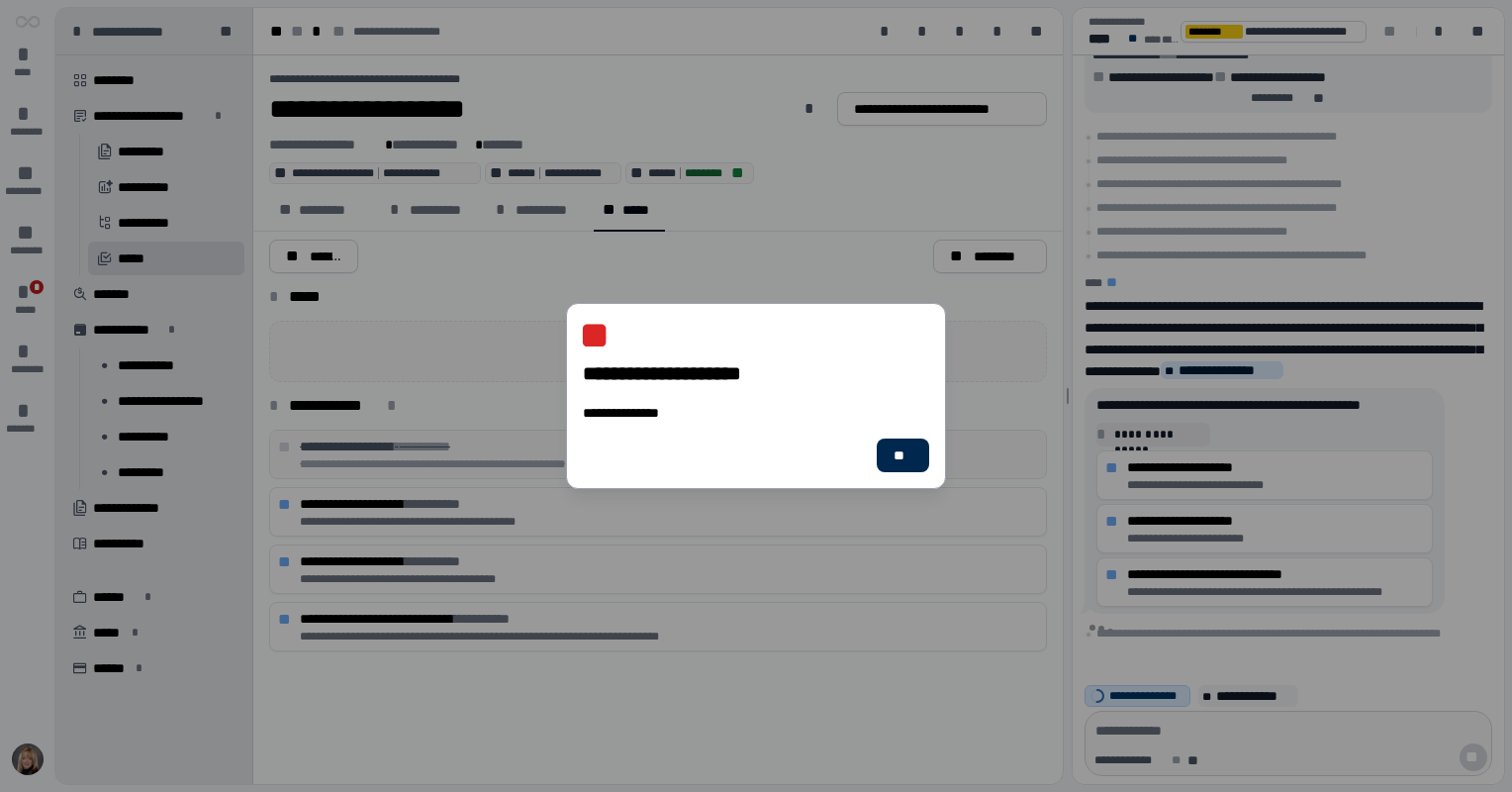 click on "**" at bounding box center (902, 455) 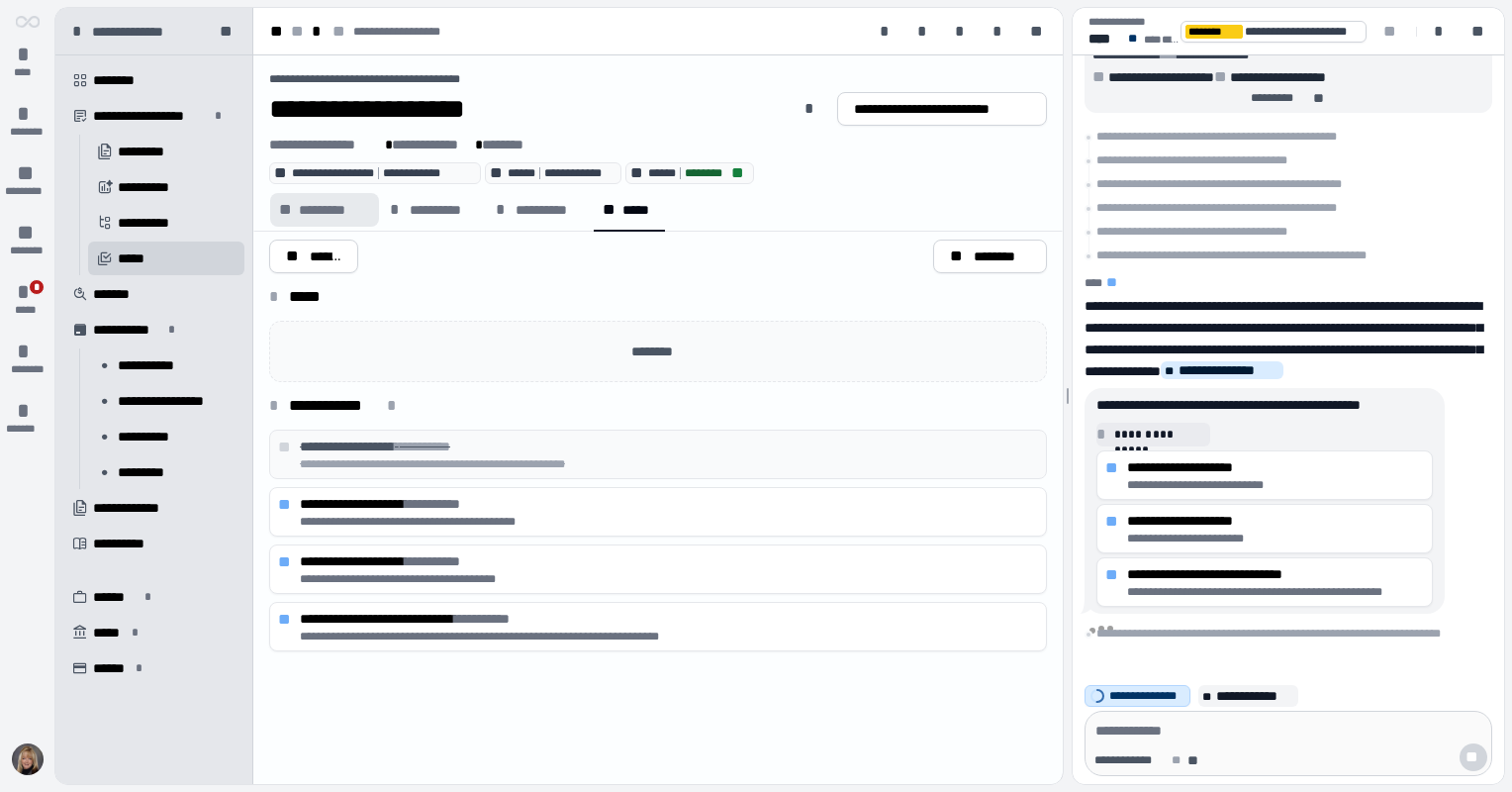 click on "*********" at bounding box center [334, 210] 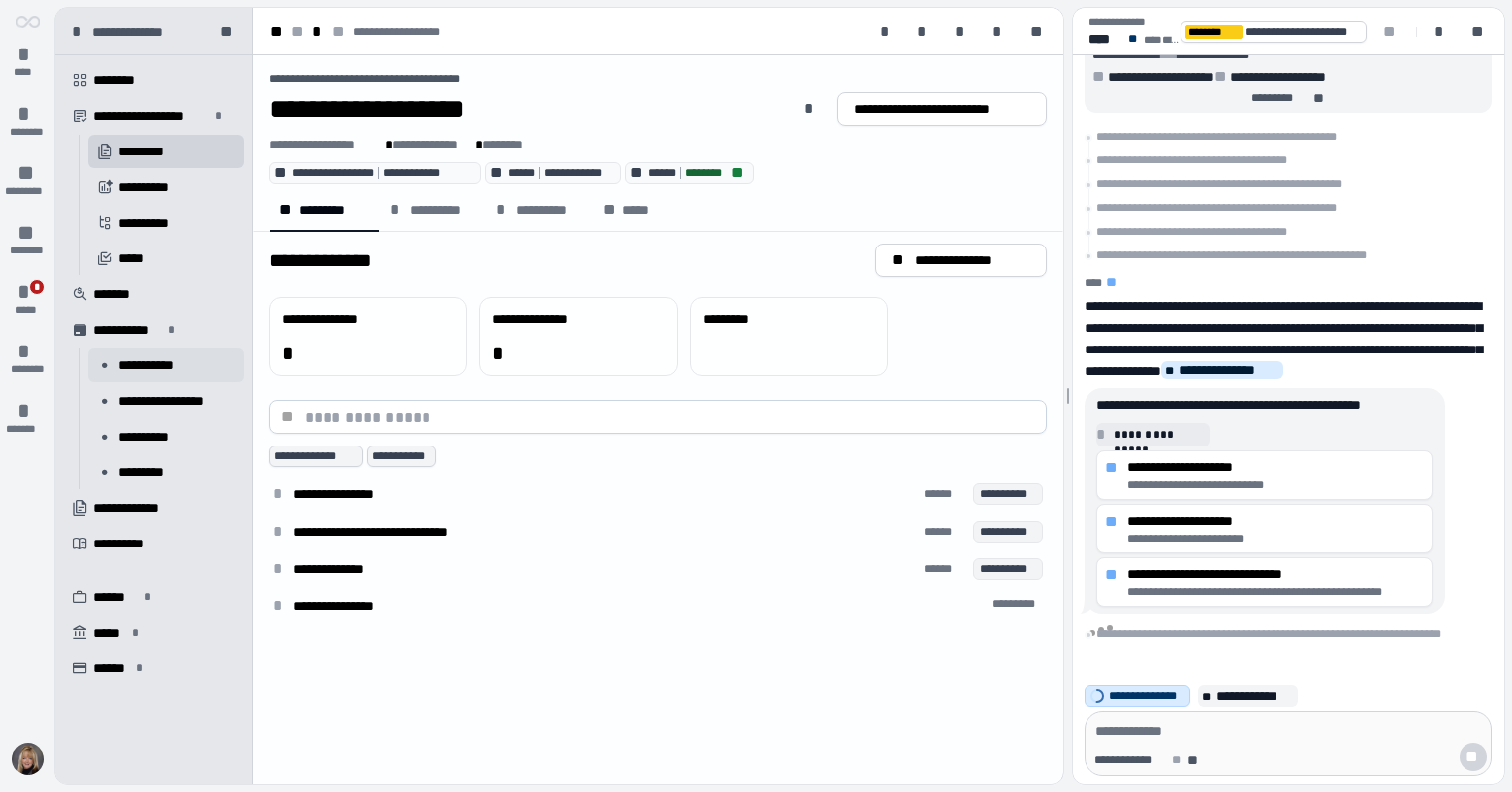click on "**********" at bounding box center [152, 365] 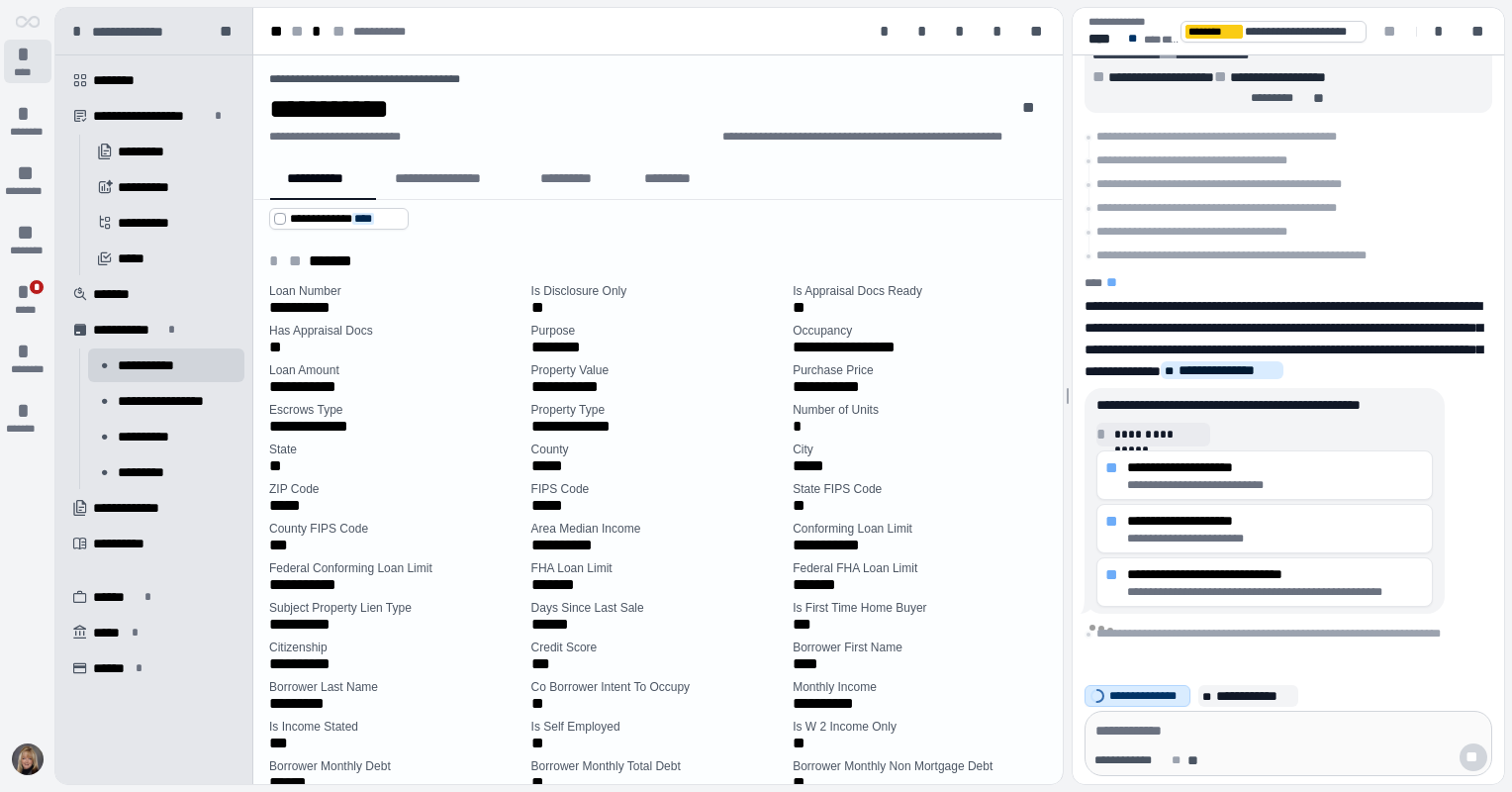 click on "****" at bounding box center (28, 72) 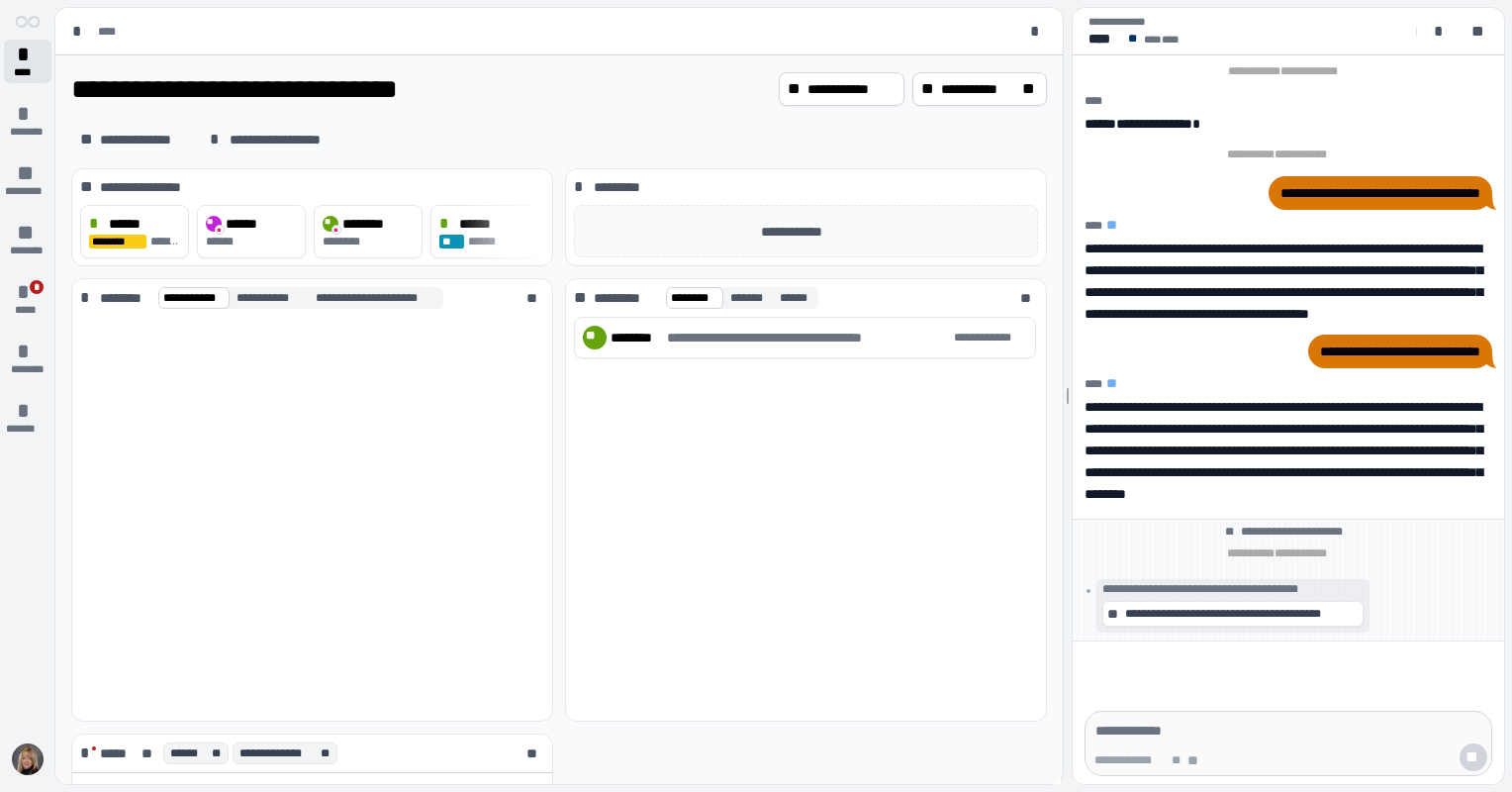 click on "*" at bounding box center (28, 54) 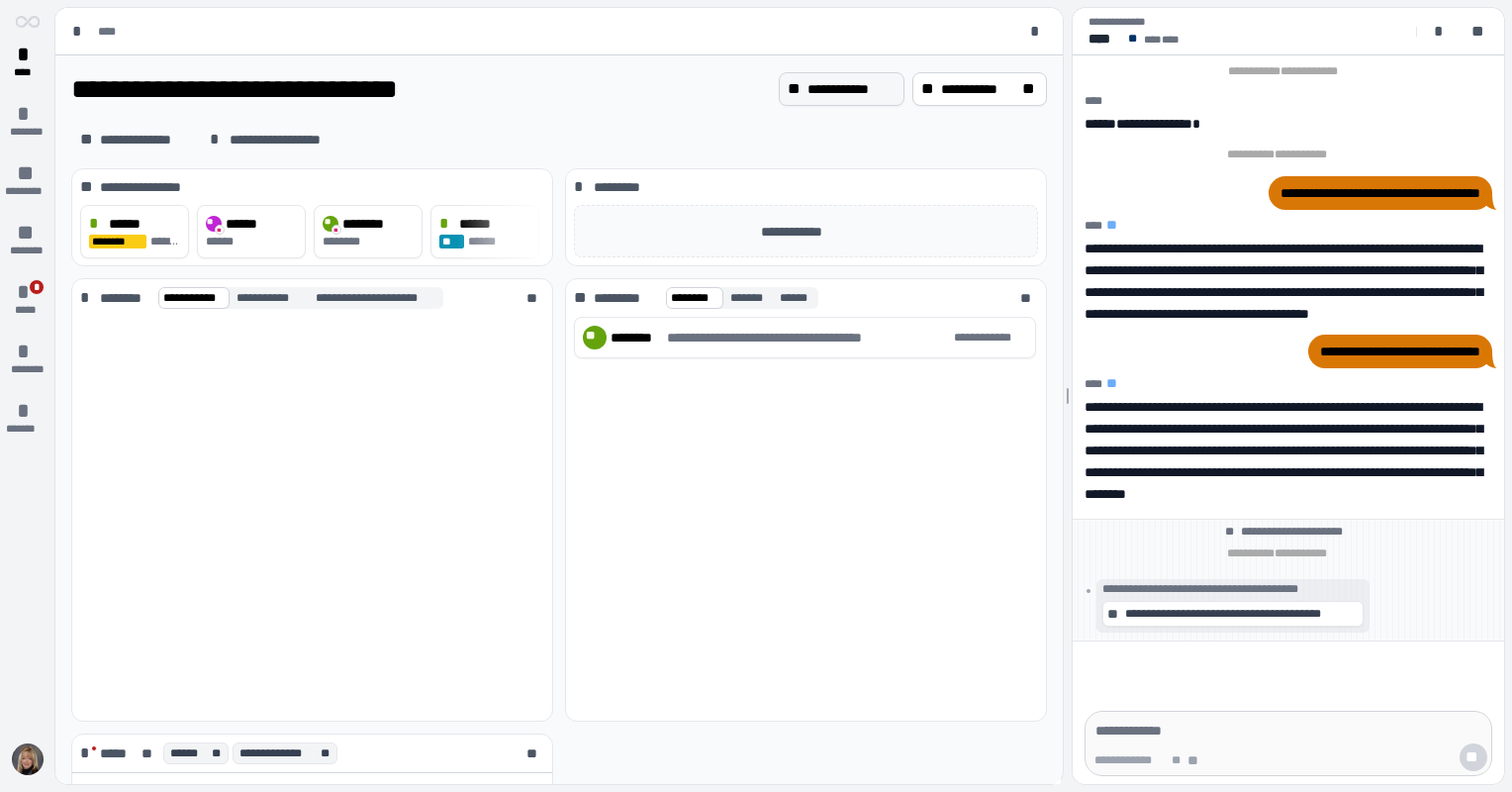click on "**********" at bounding box center (851, 89) 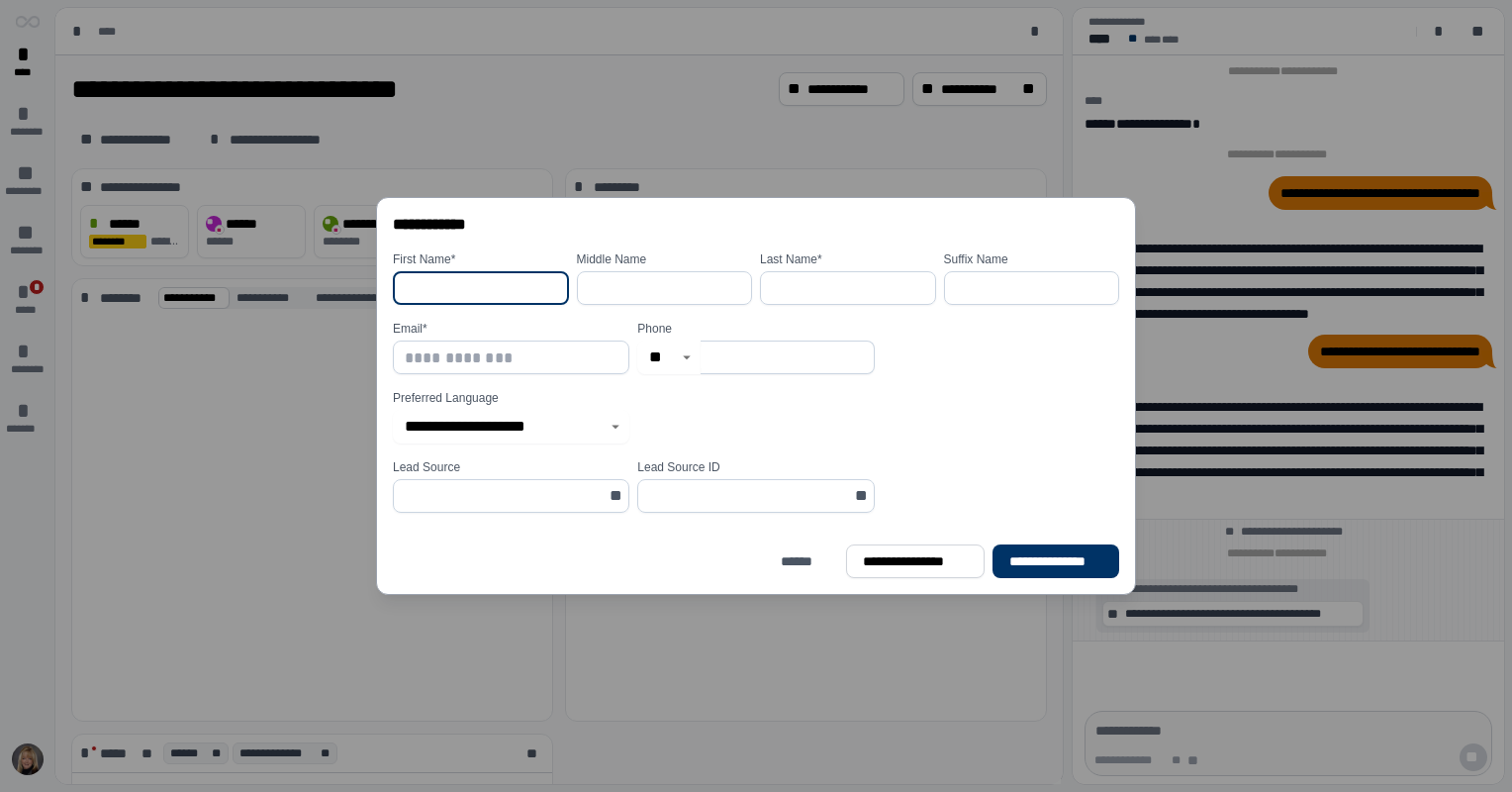 click at bounding box center (481, 288) 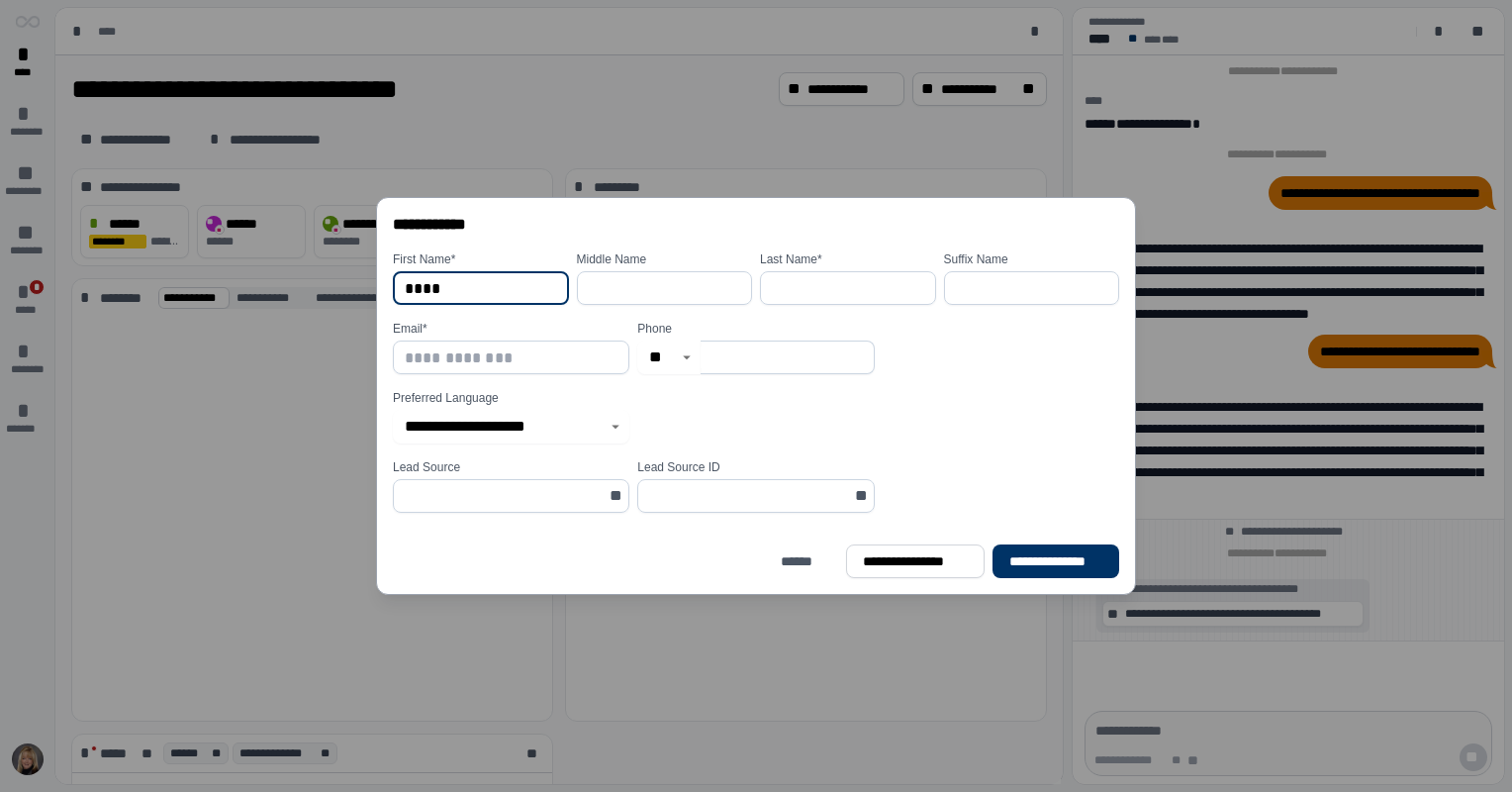 type on "****" 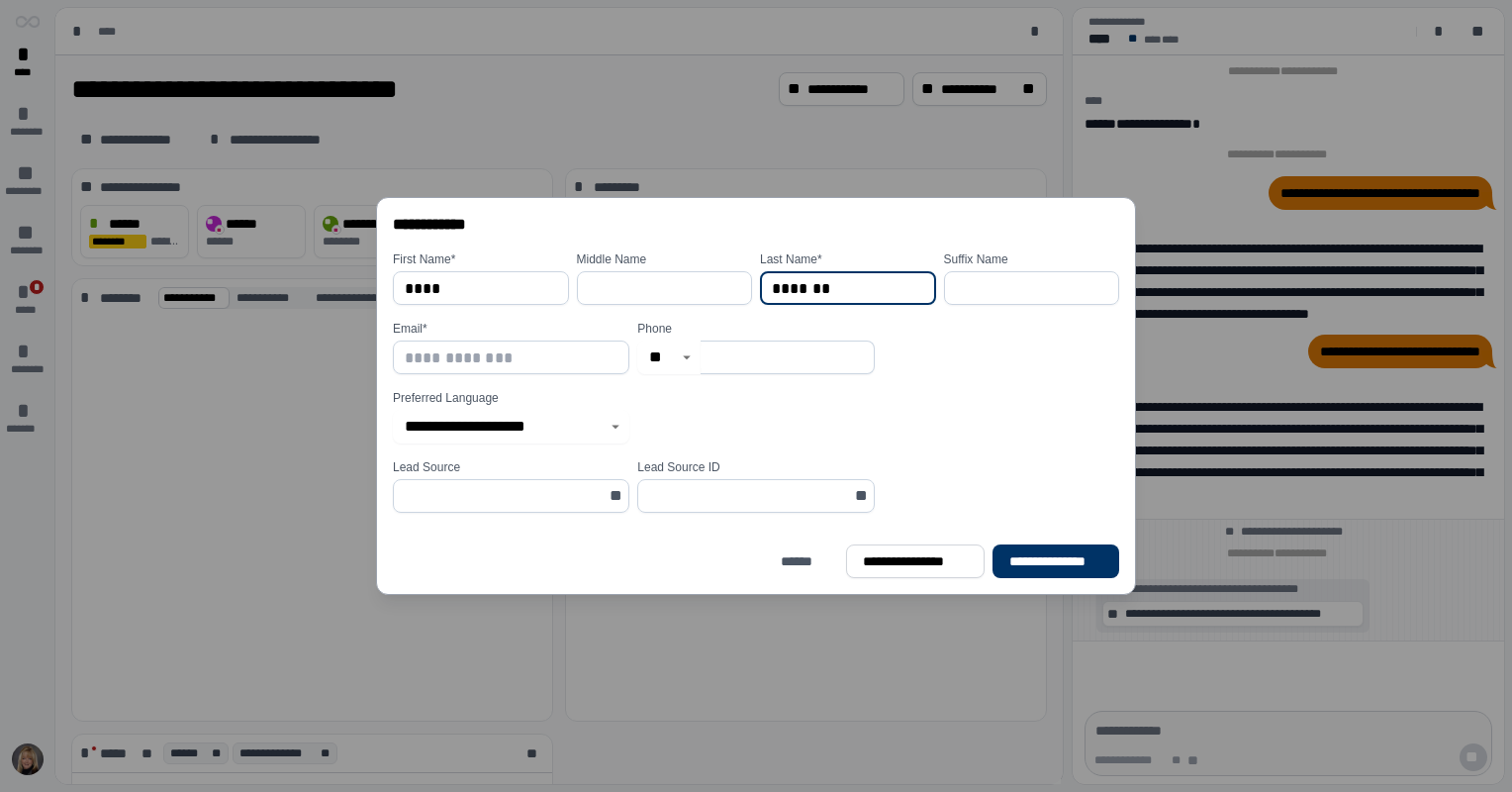 type on "*******" 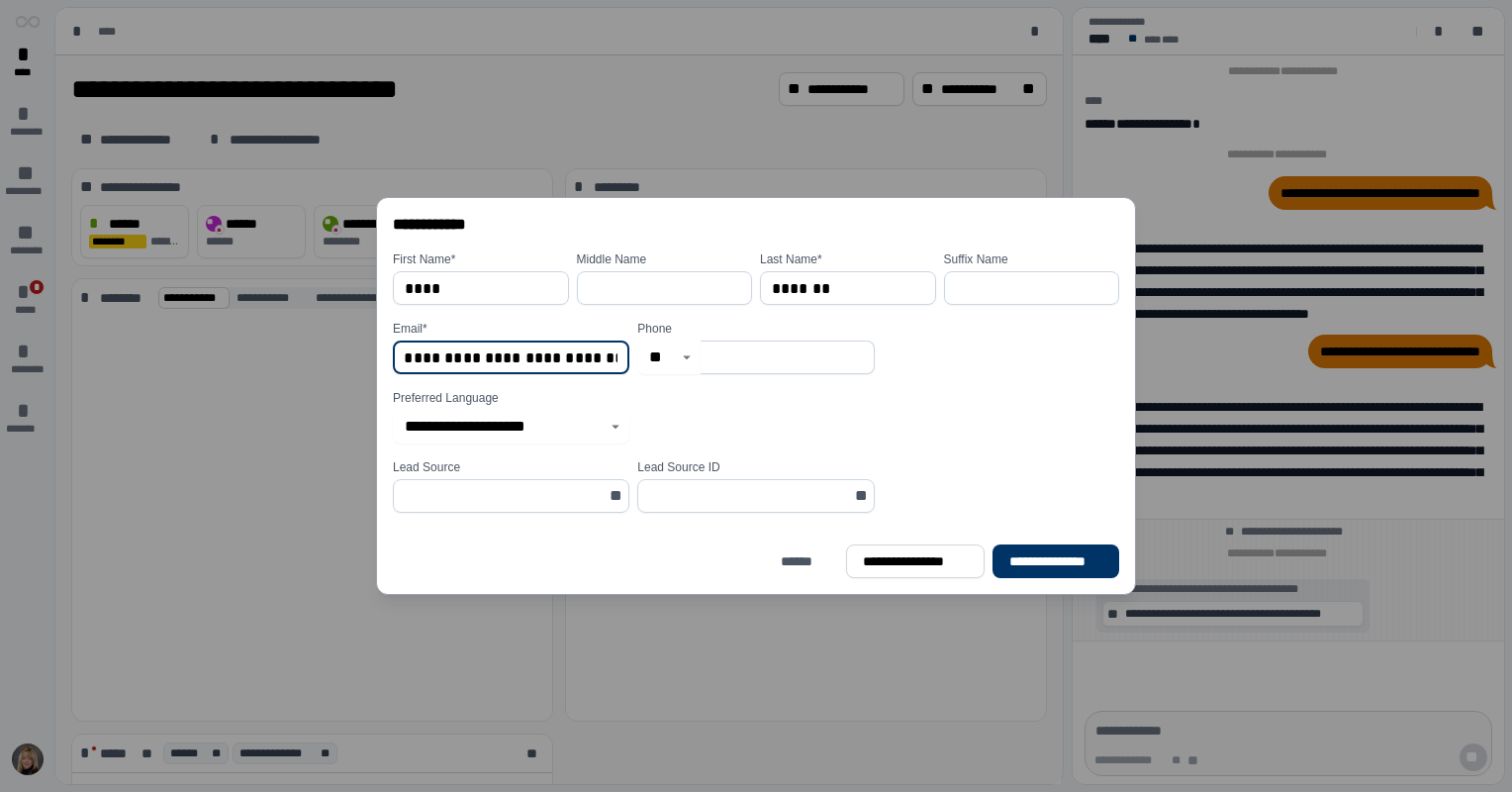 scroll, scrollTop: 0, scrollLeft: 90, axis: horizontal 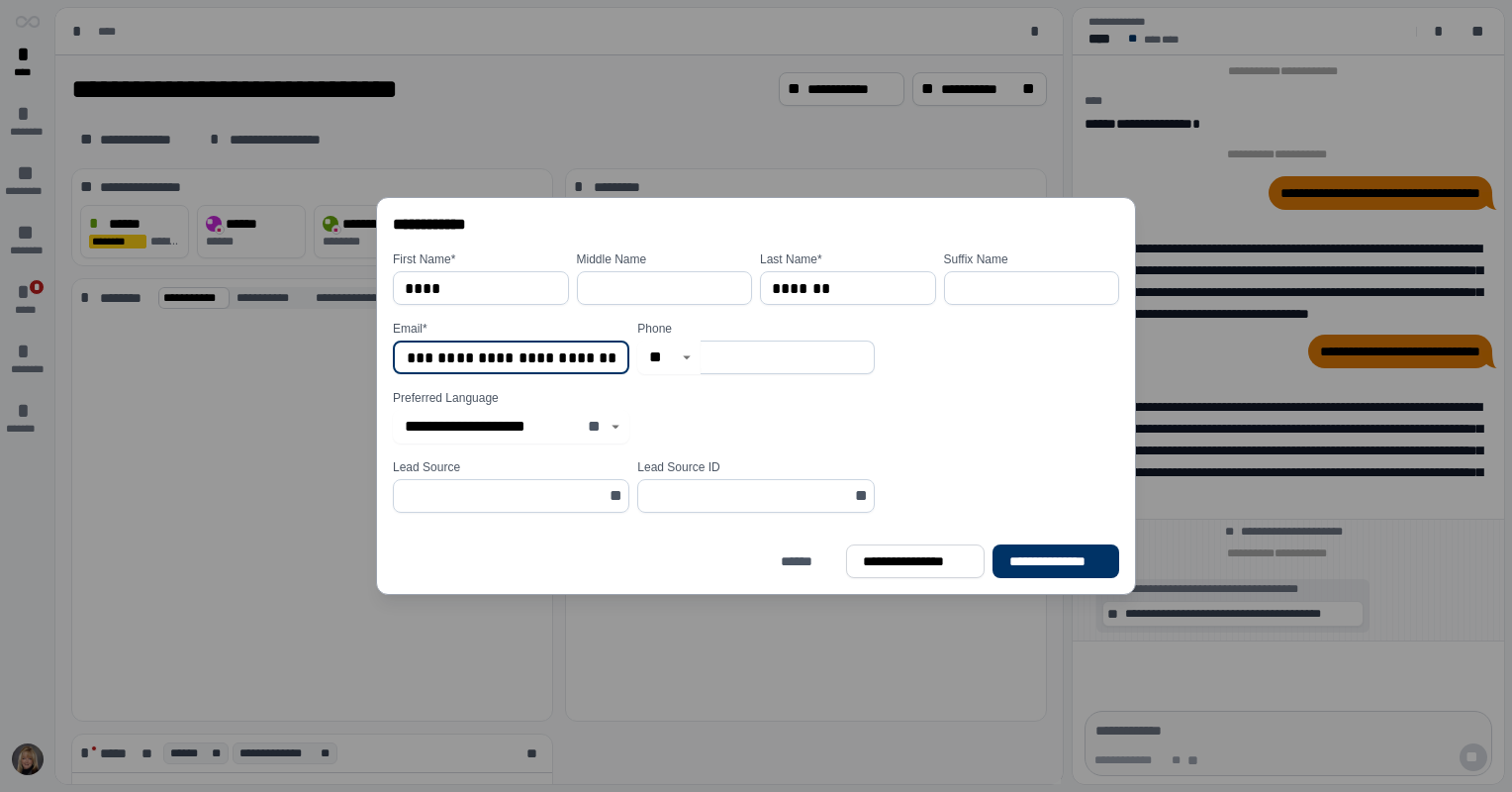 click 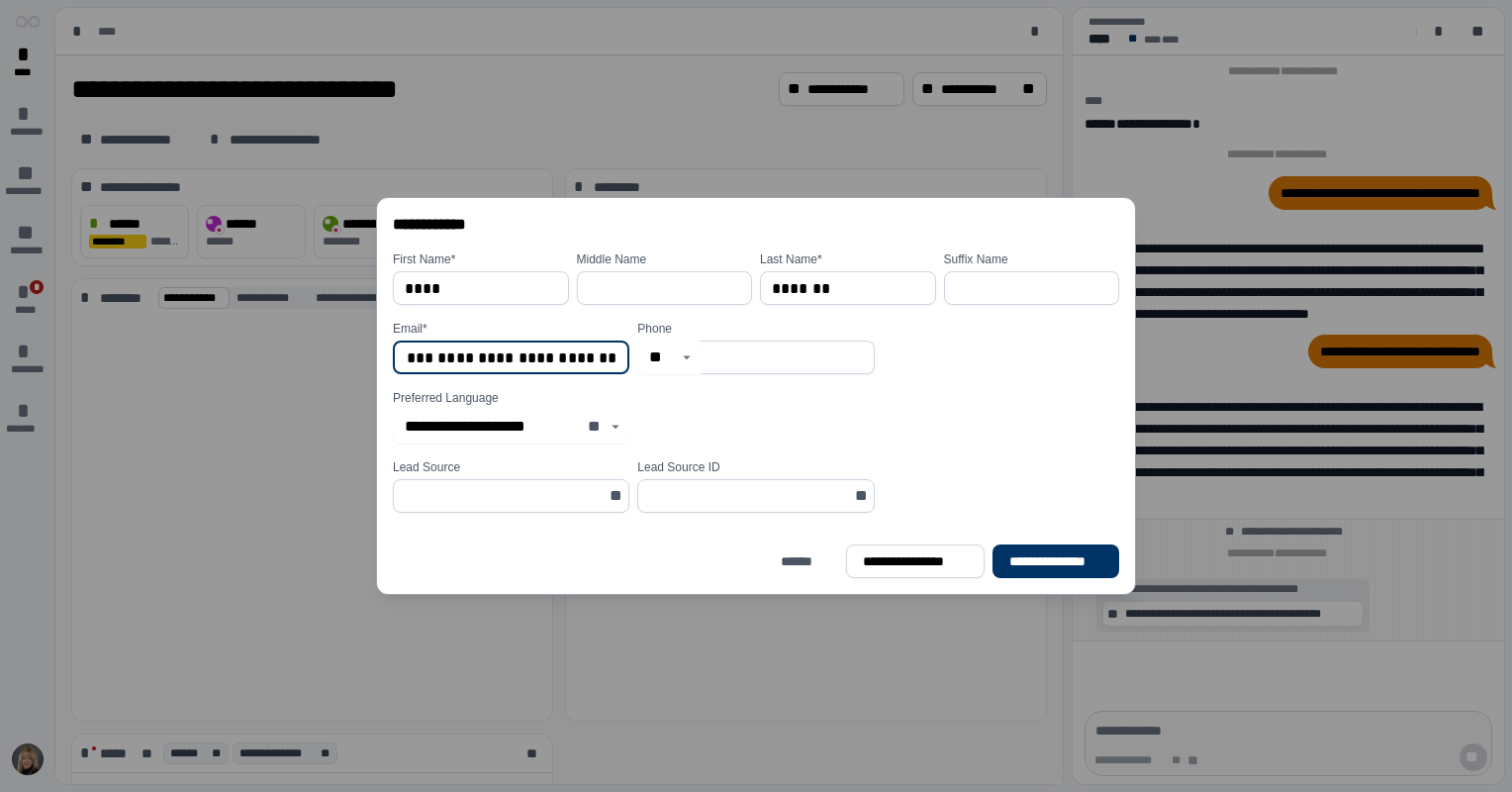 type on "**********" 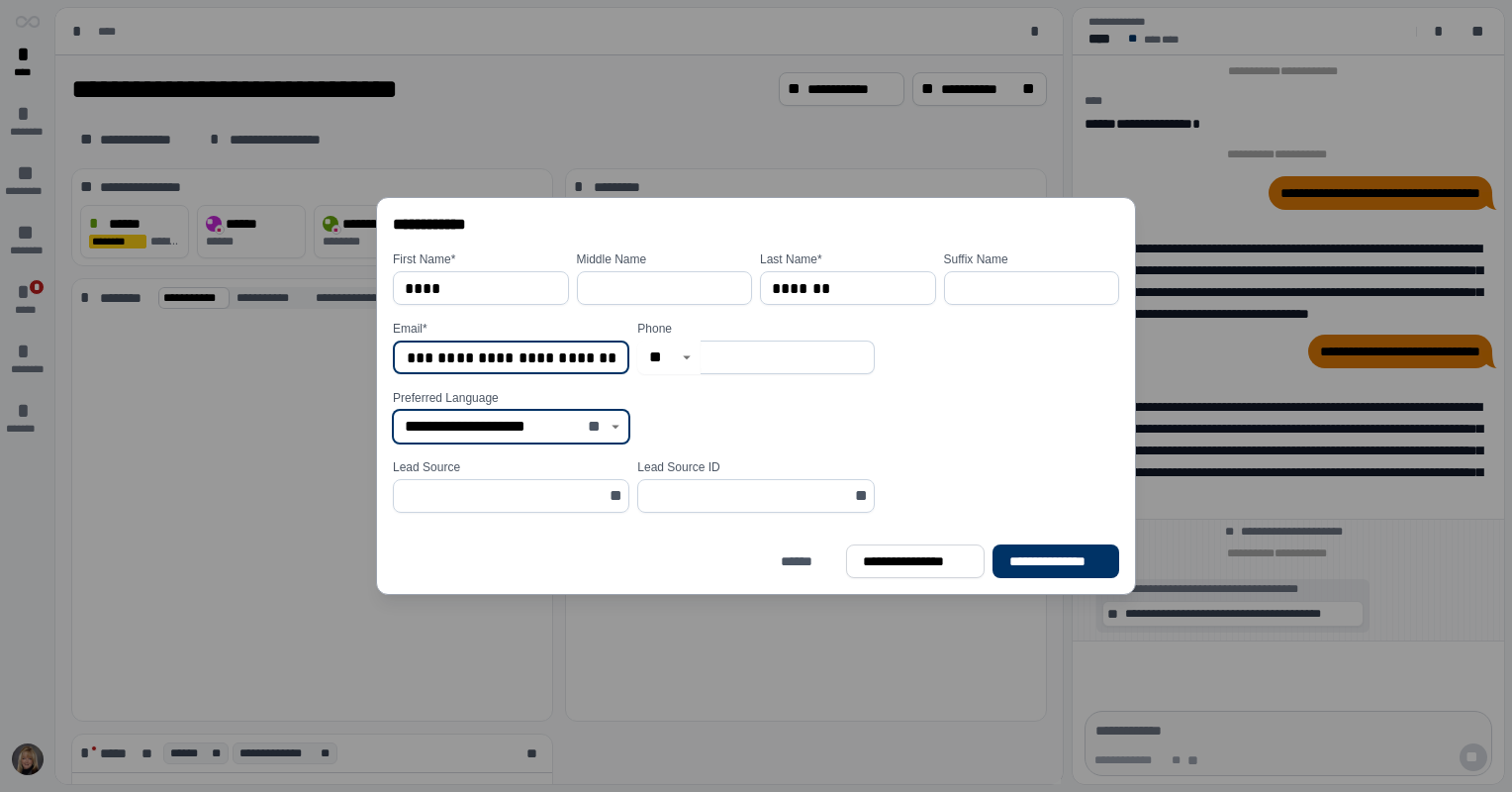 scroll, scrollTop: 0, scrollLeft: 0, axis: both 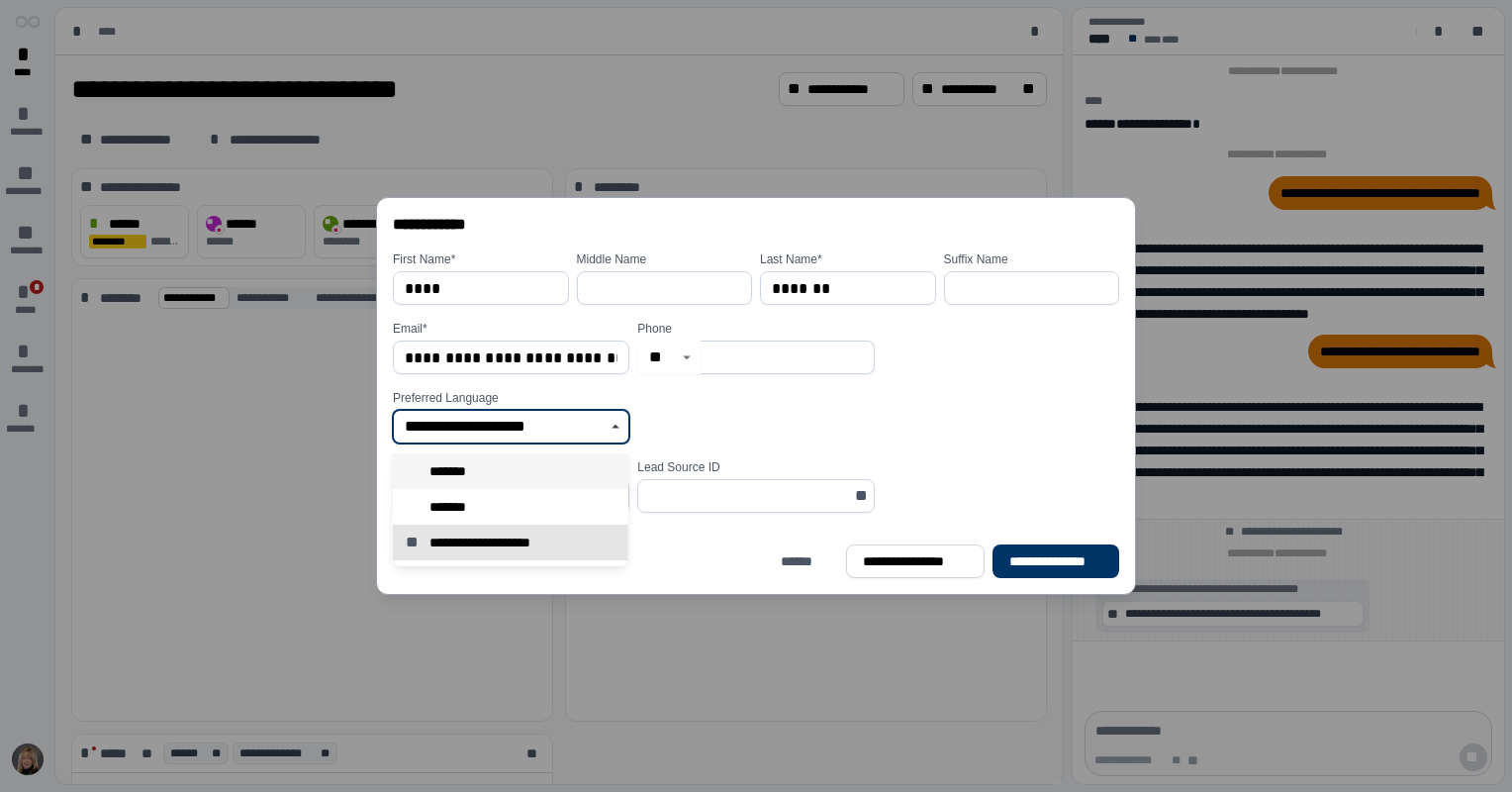 click on "*******" at bounding box center (511, 471) 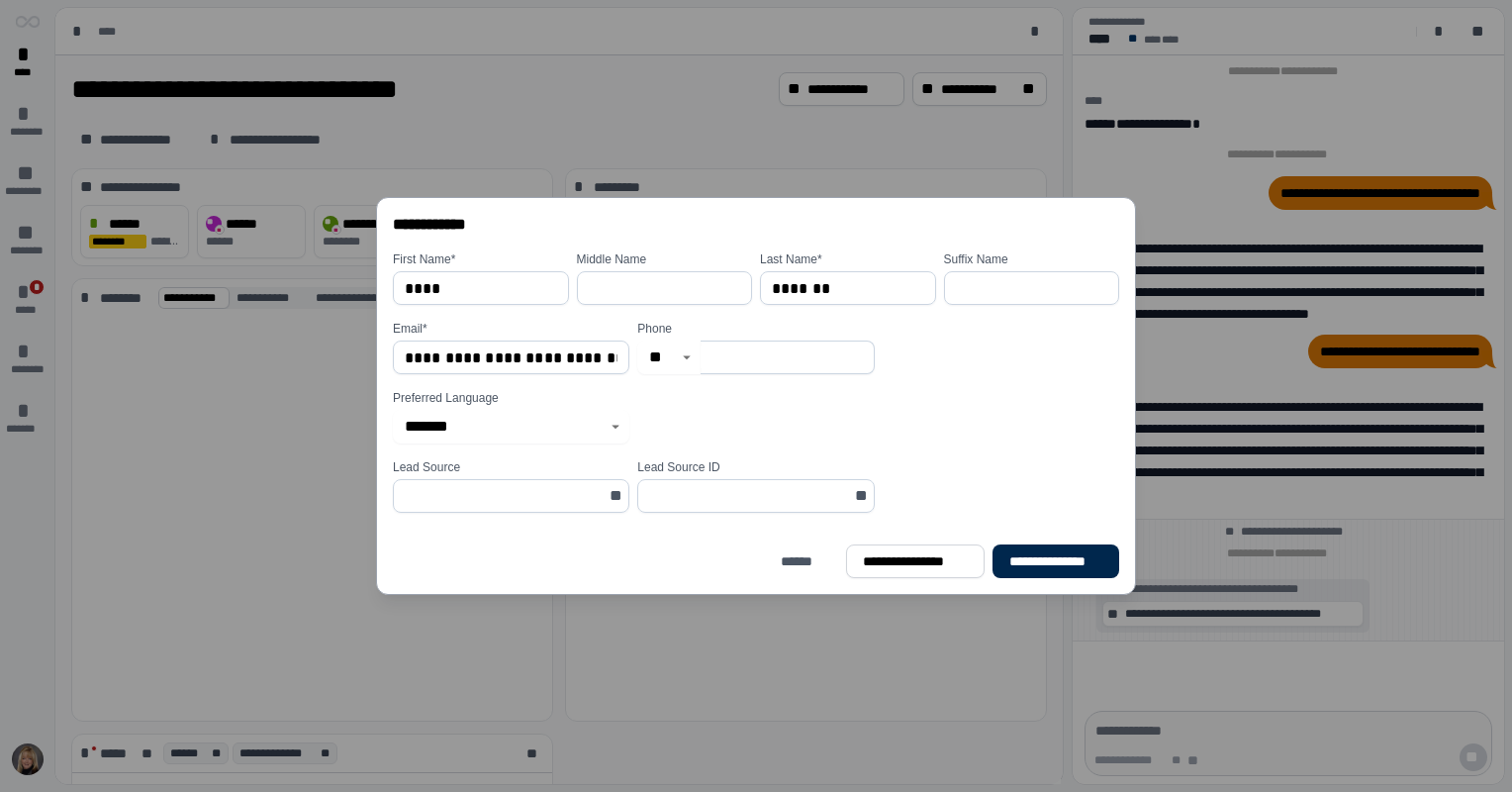 click on "**********" at bounding box center [1056, 561] 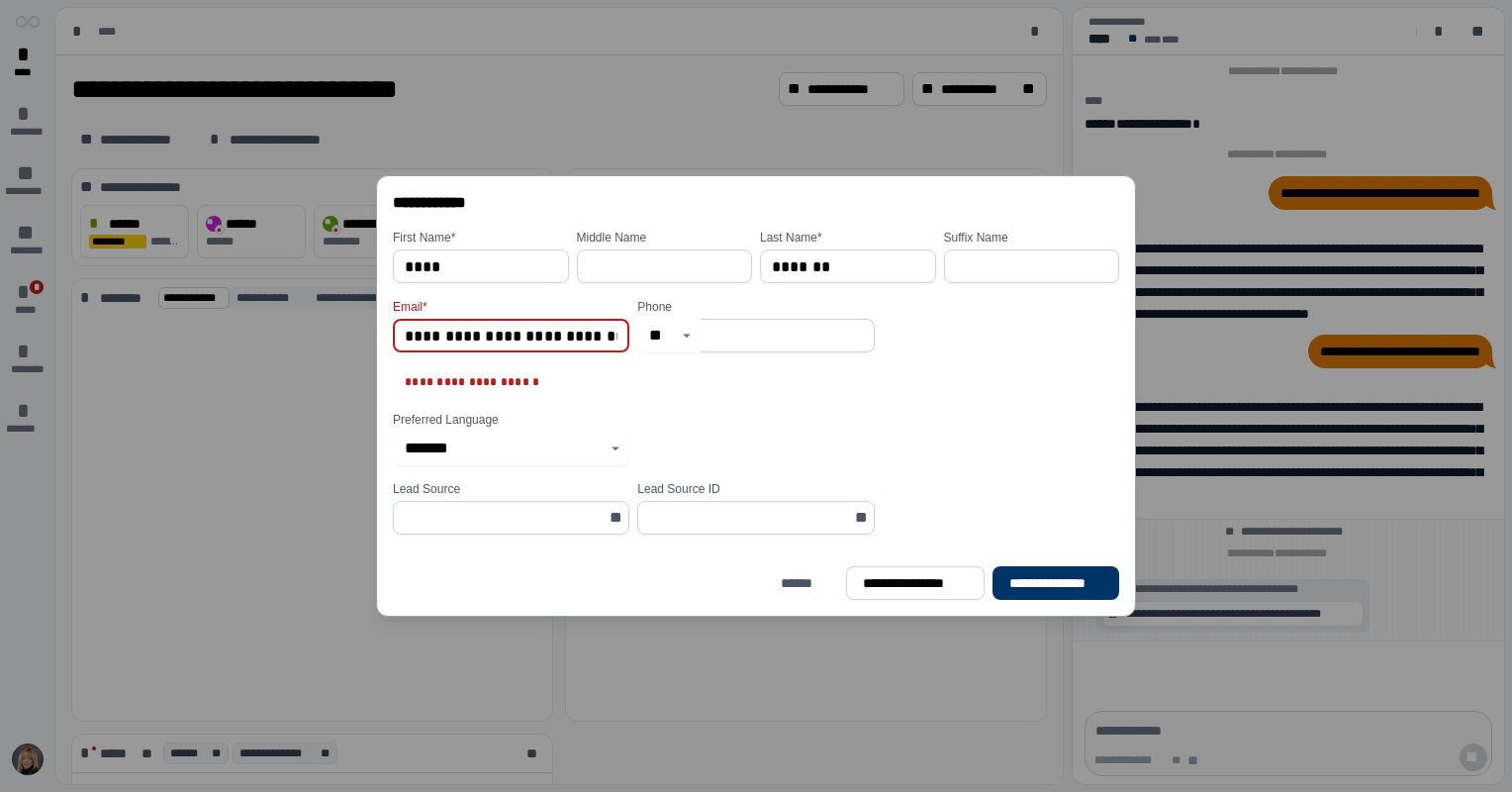 click on "**********" at bounding box center [511, 336] 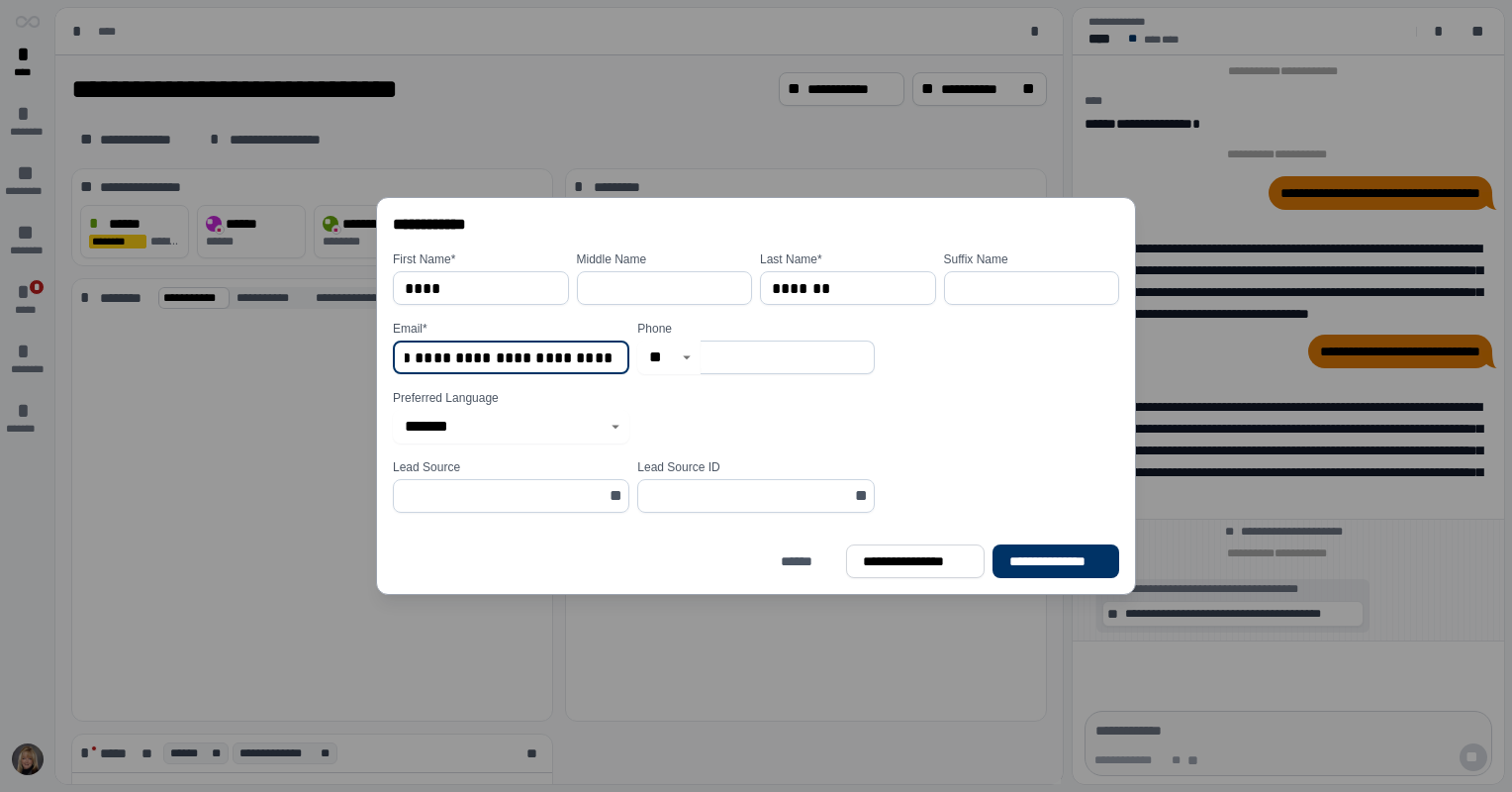 scroll, scrollTop: 0, scrollLeft: 117, axis: horizontal 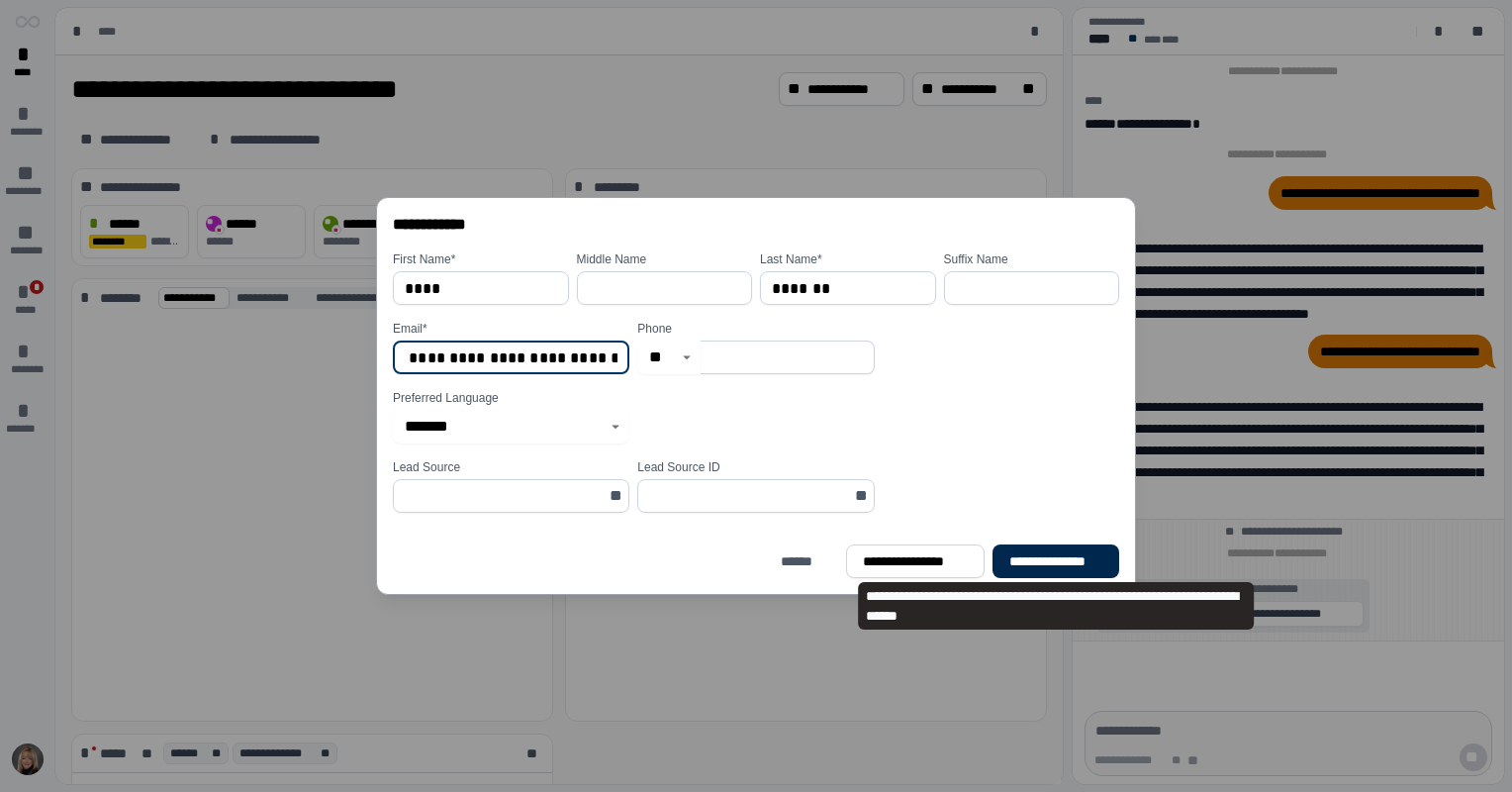 type on "**********" 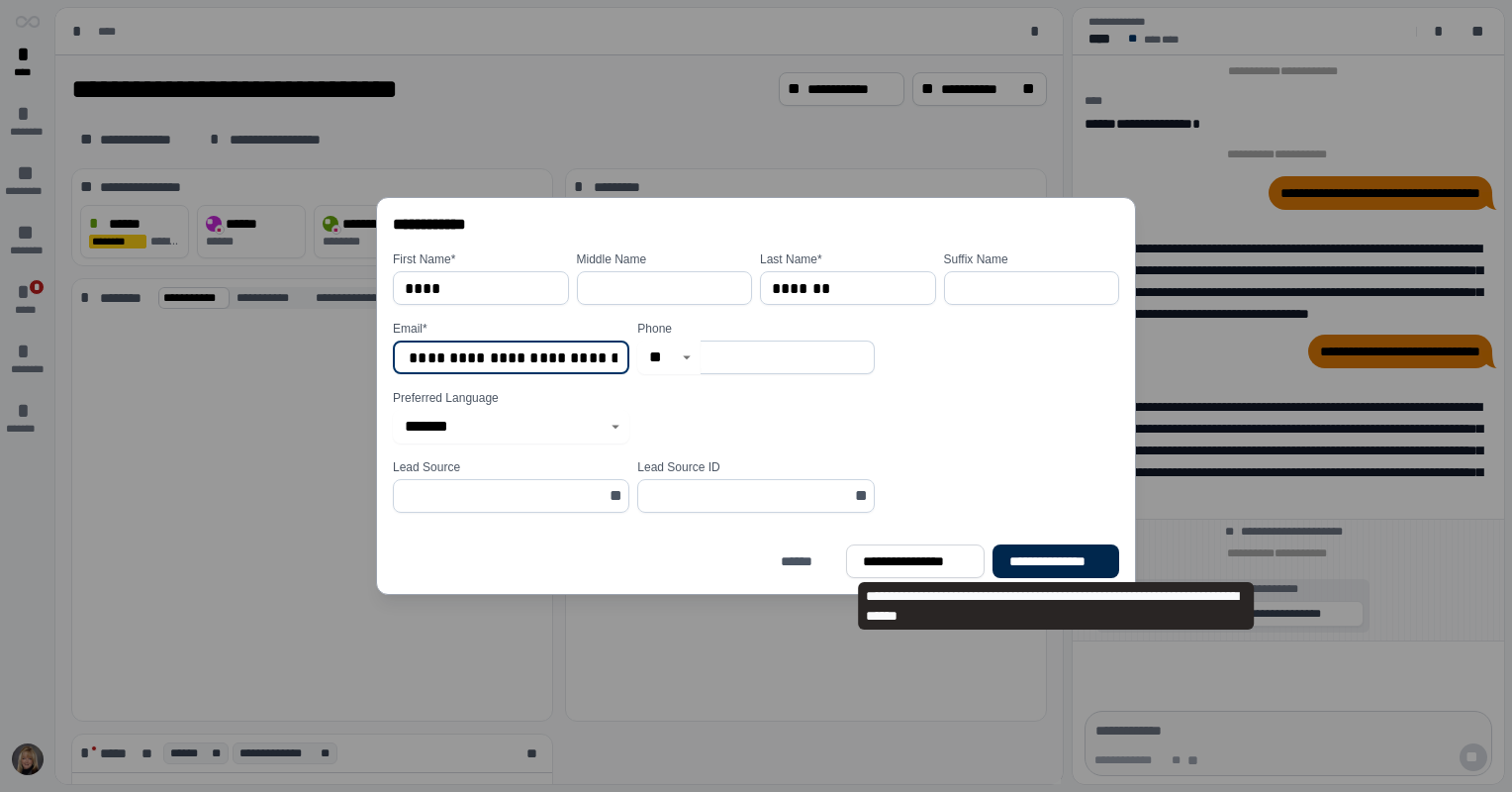 scroll, scrollTop: 0, scrollLeft: 0, axis: both 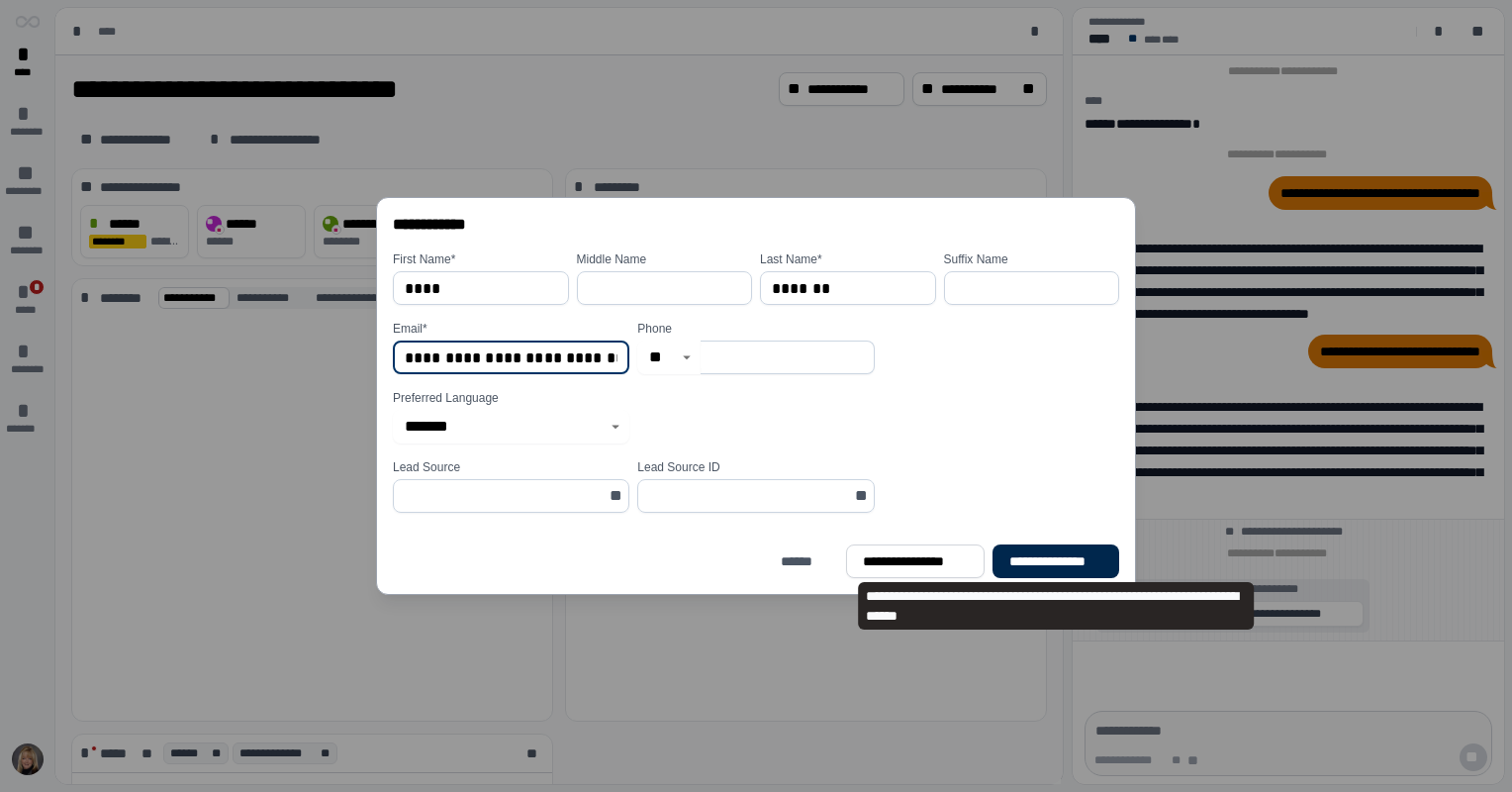 click on "**********" at bounding box center (1056, 561) 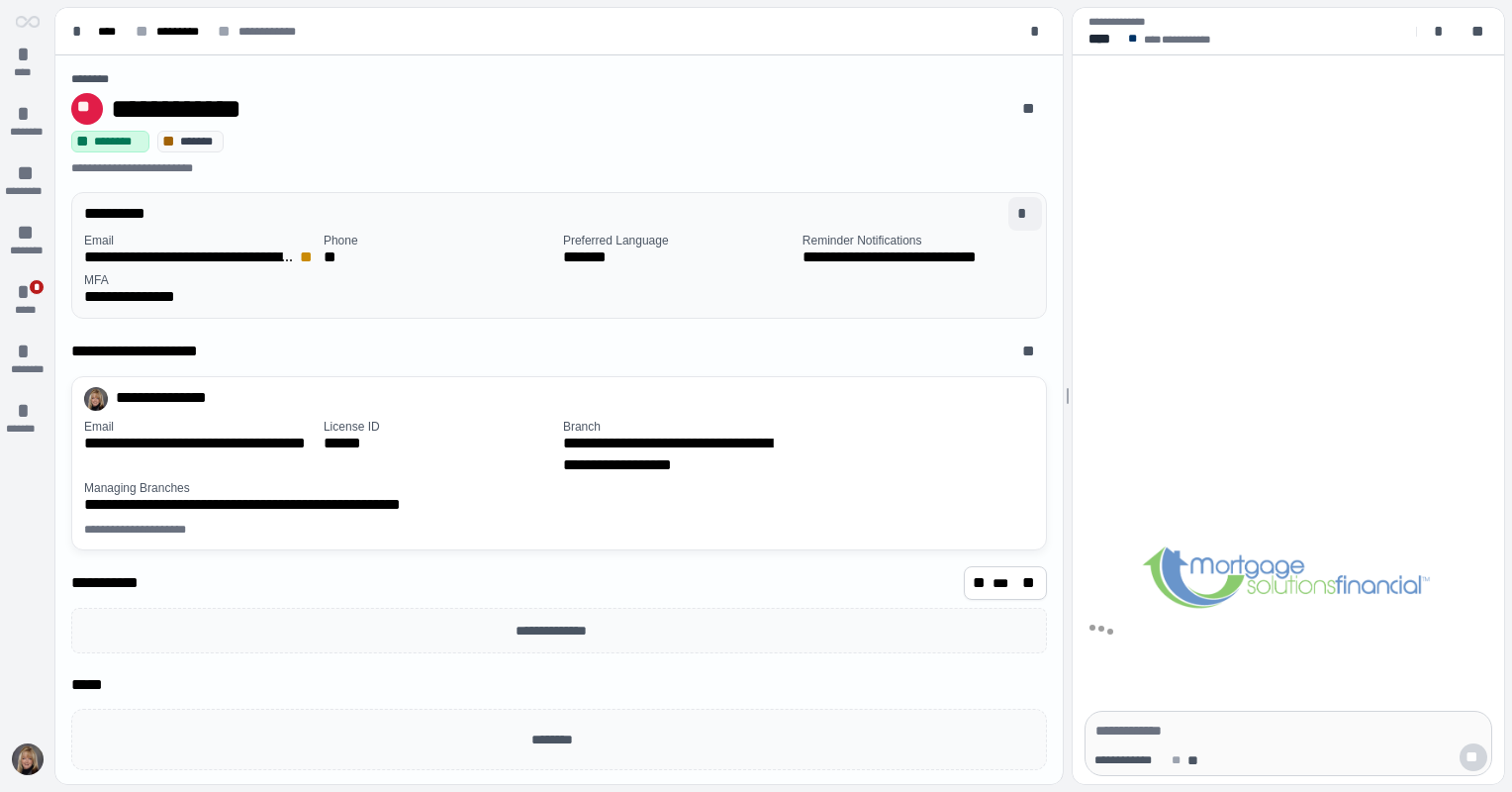 click on "*" at bounding box center [1025, 214] 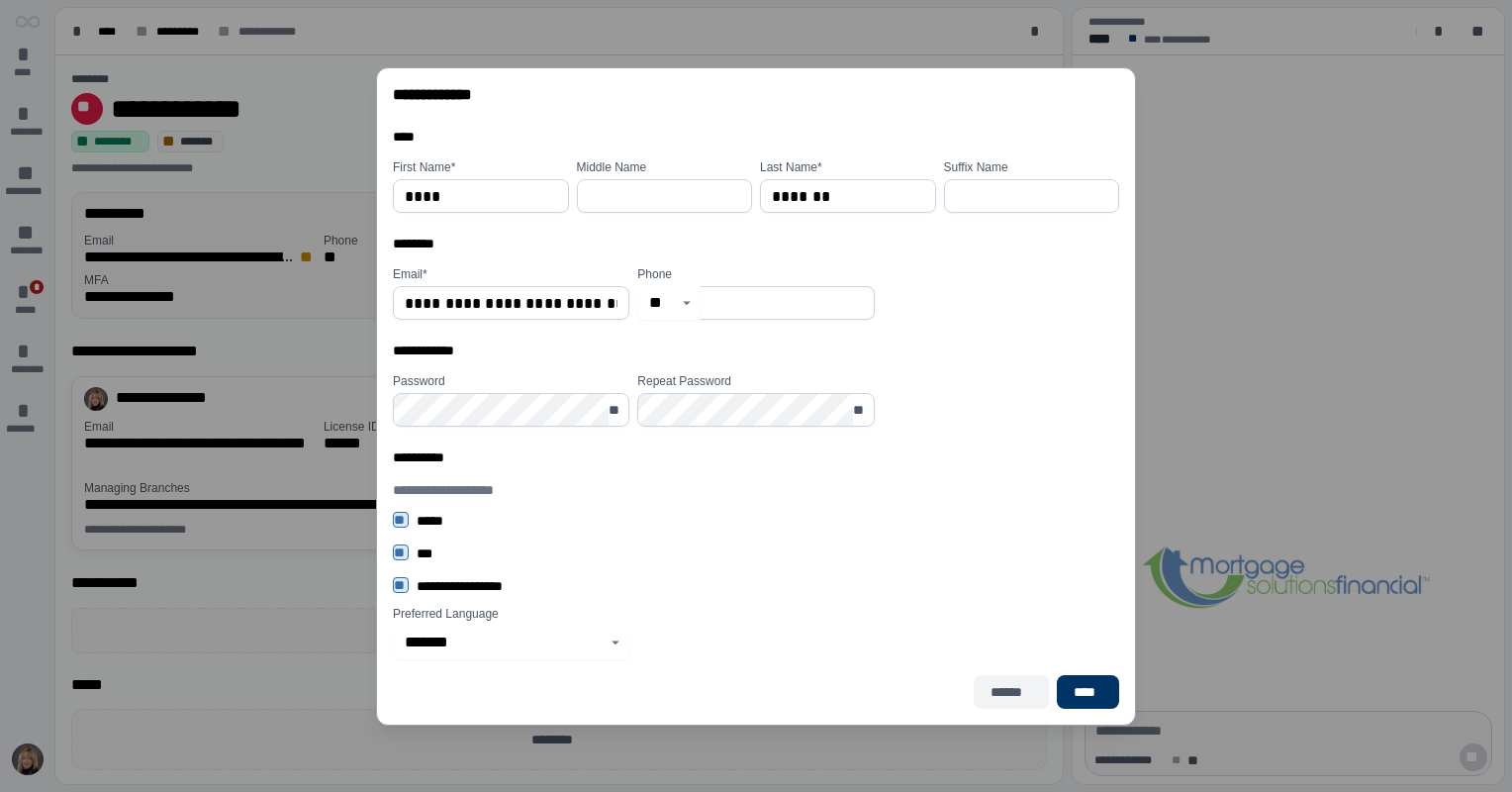 click on "******" at bounding box center (1011, 692) 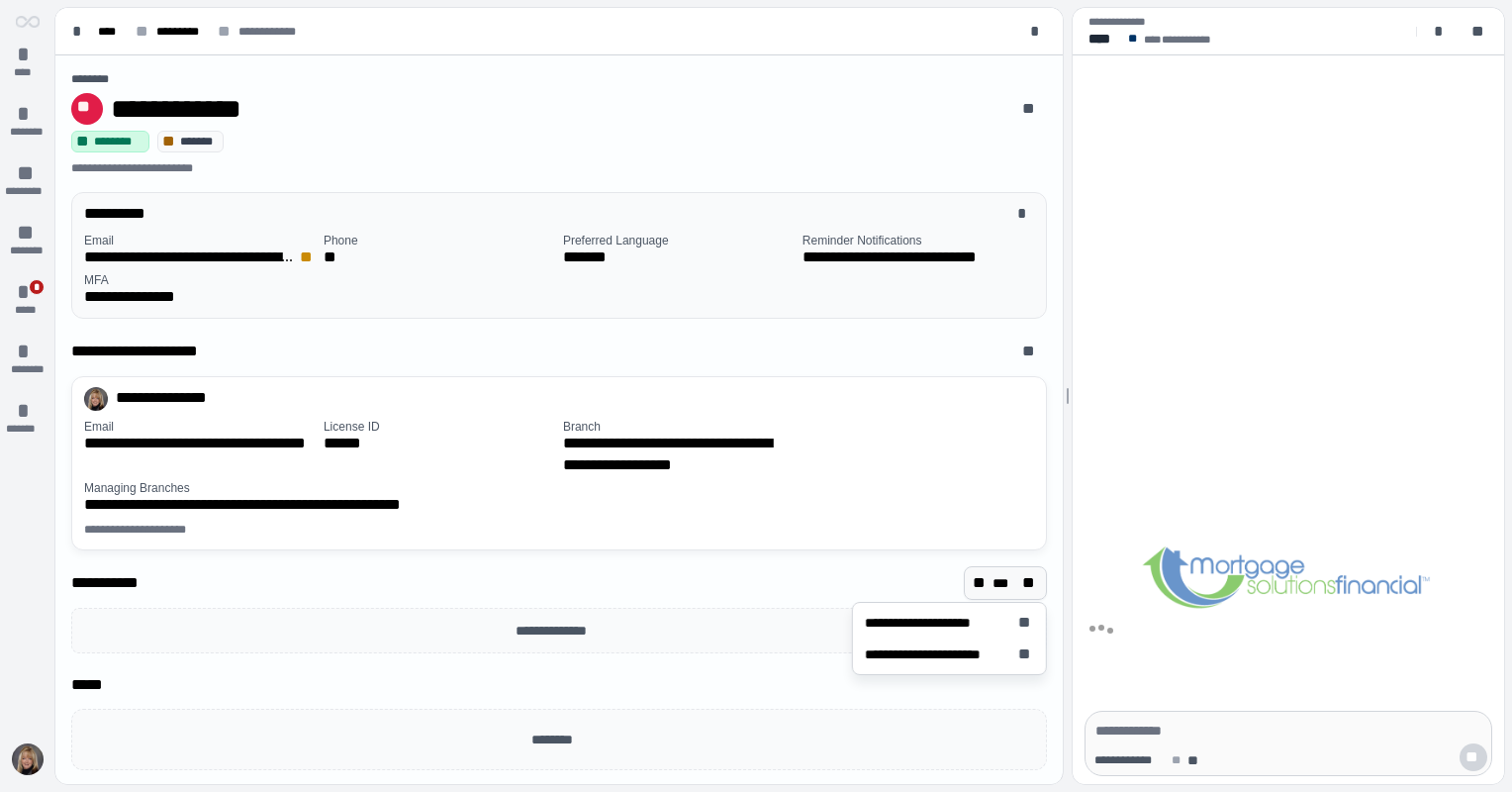 click on "***" at bounding box center (1005, 583) 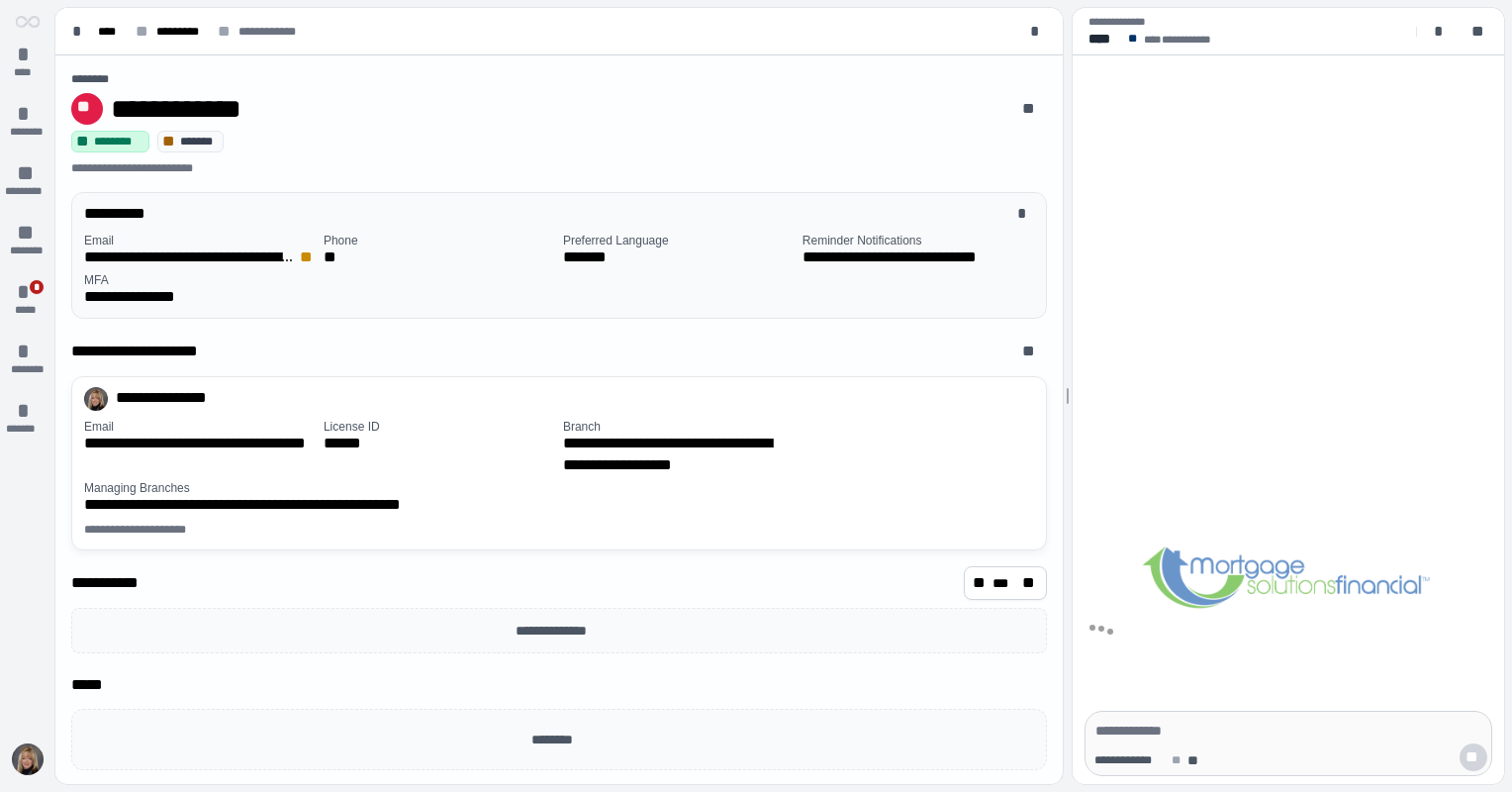 click on "**********" at bounding box center (559, 421) 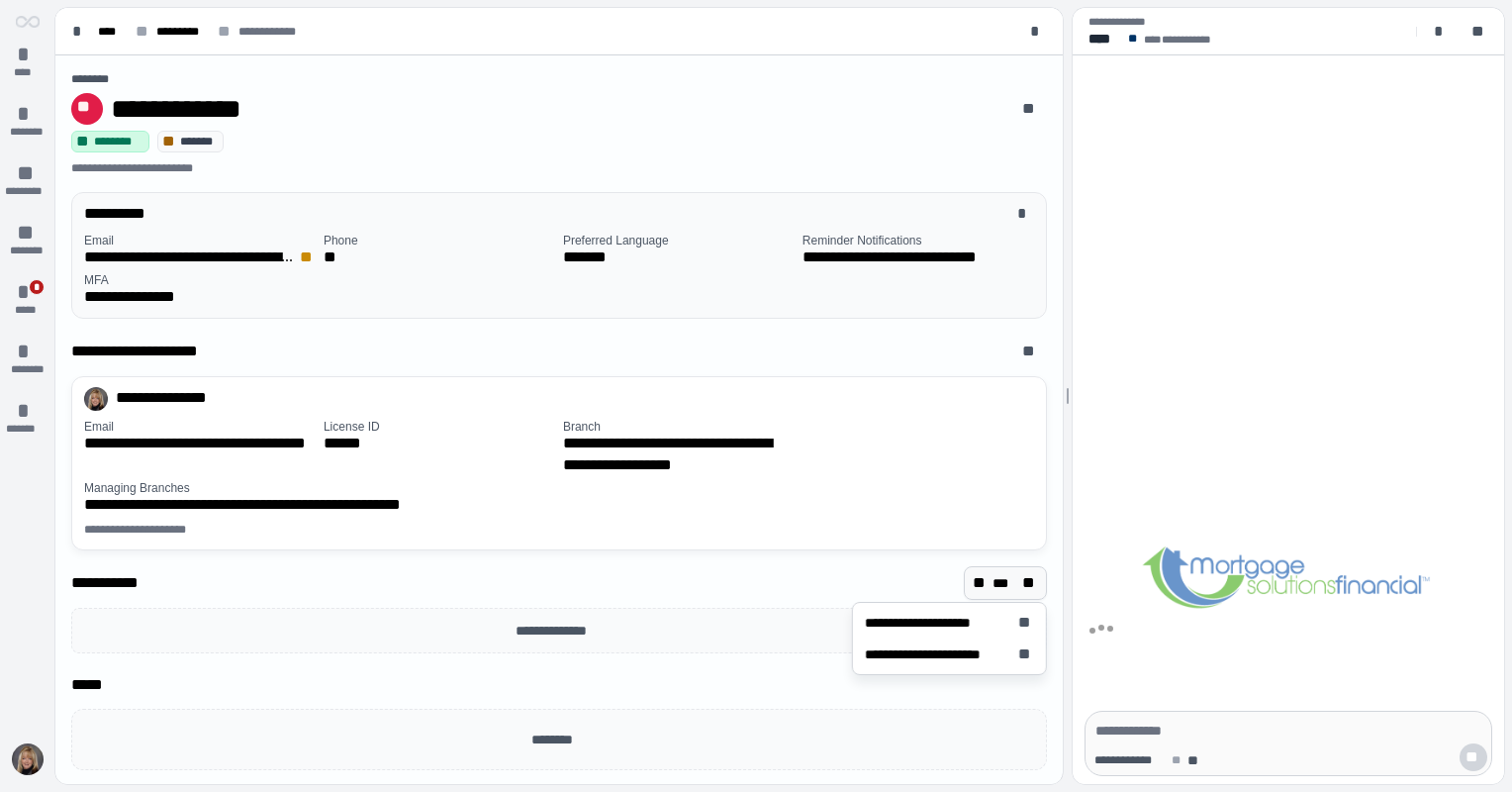click on "***" at bounding box center [1005, 583] 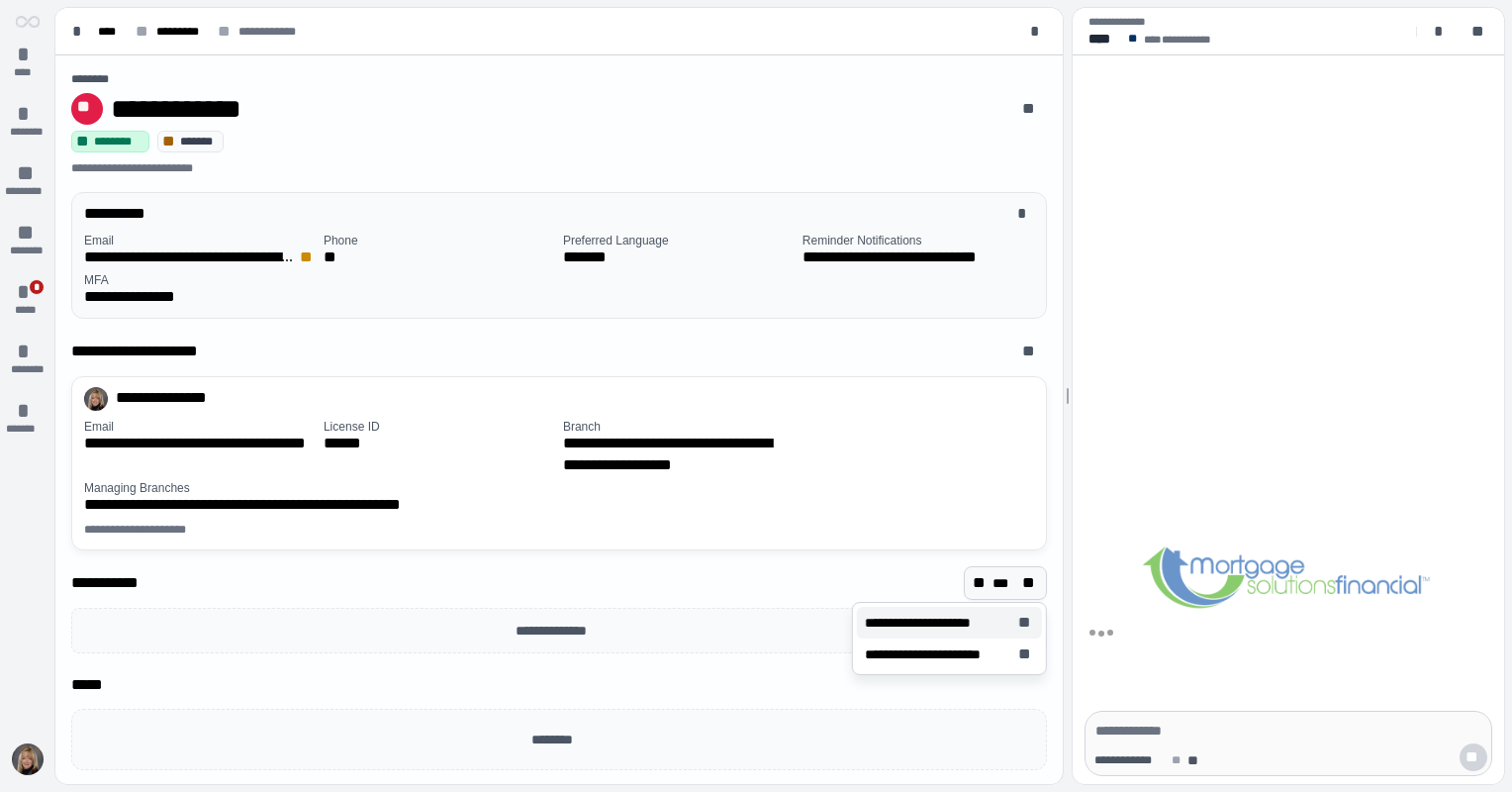 click on "**********" at bounding box center [927, 623] 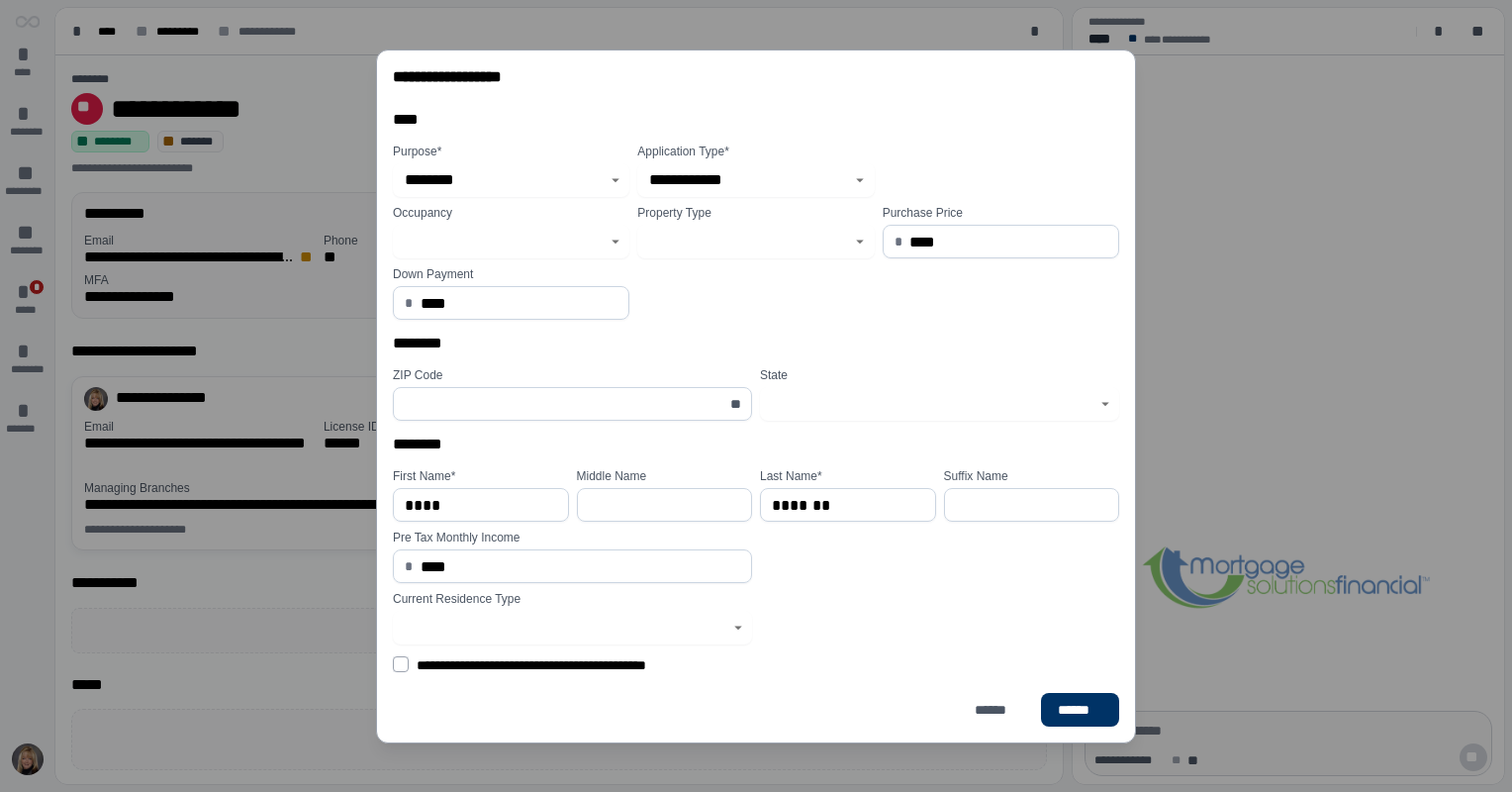 click on "Occupancy" at bounding box center [511, 232] 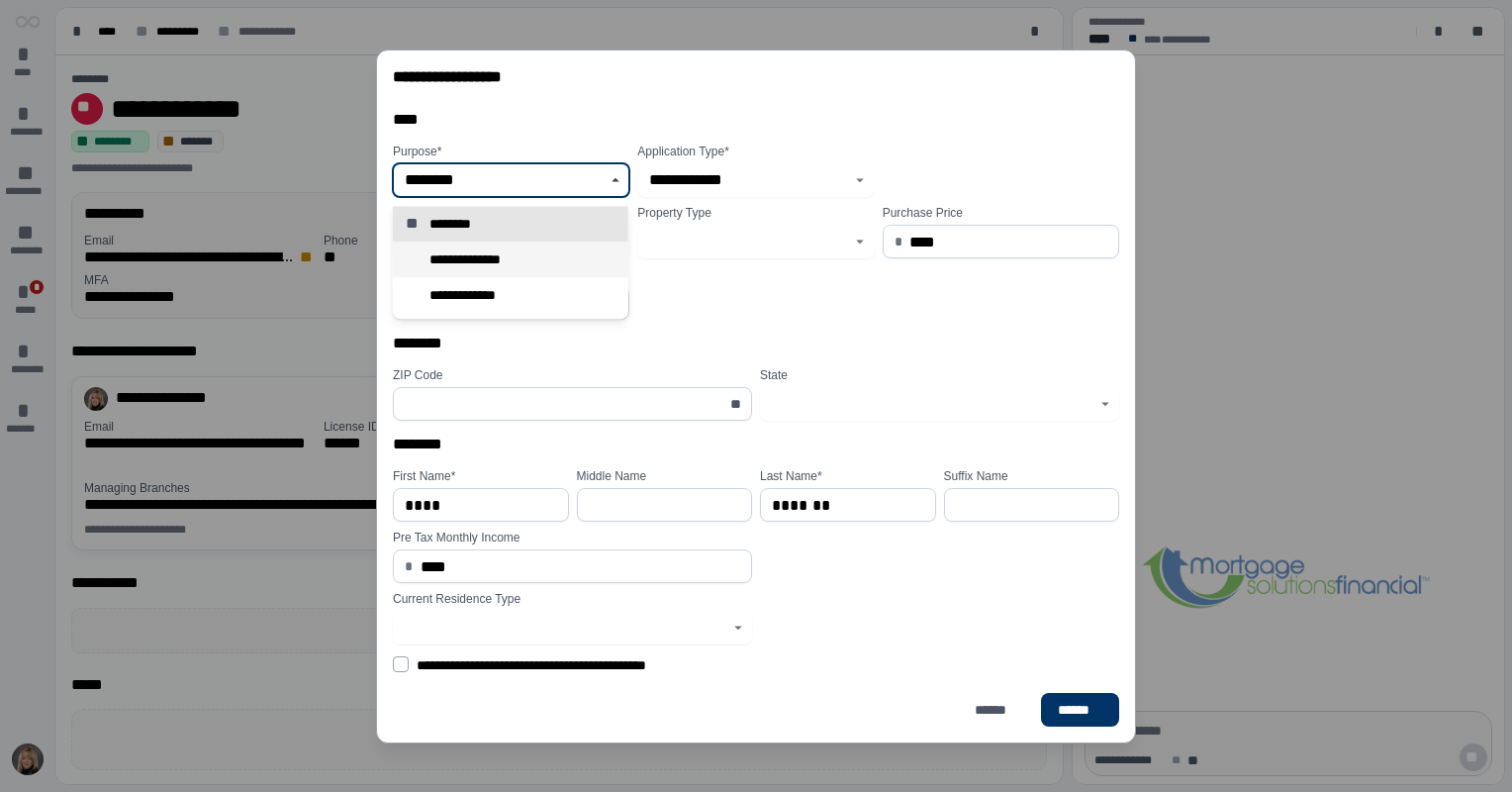 click on "**********" at bounding box center (511, 259) 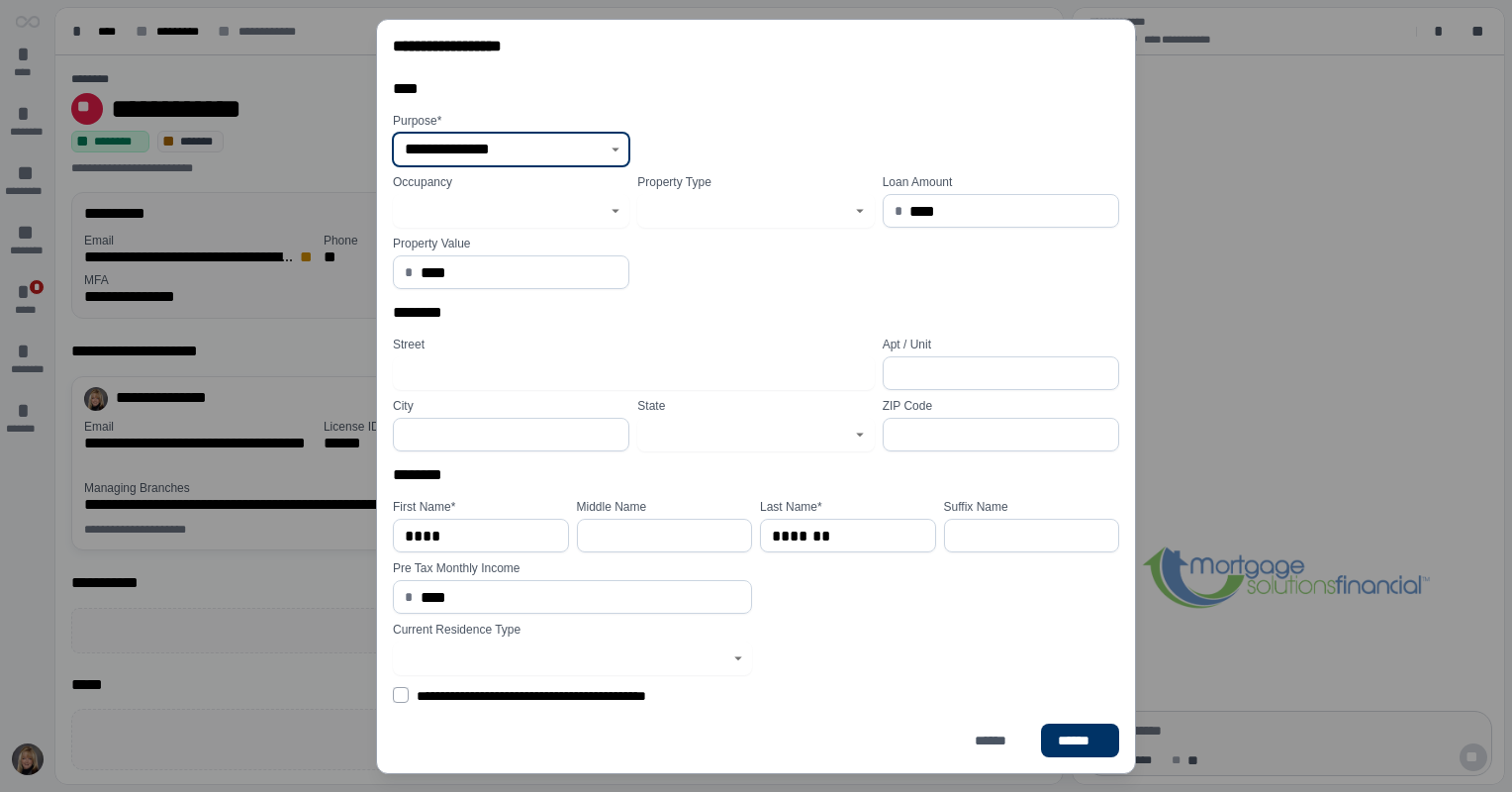 click 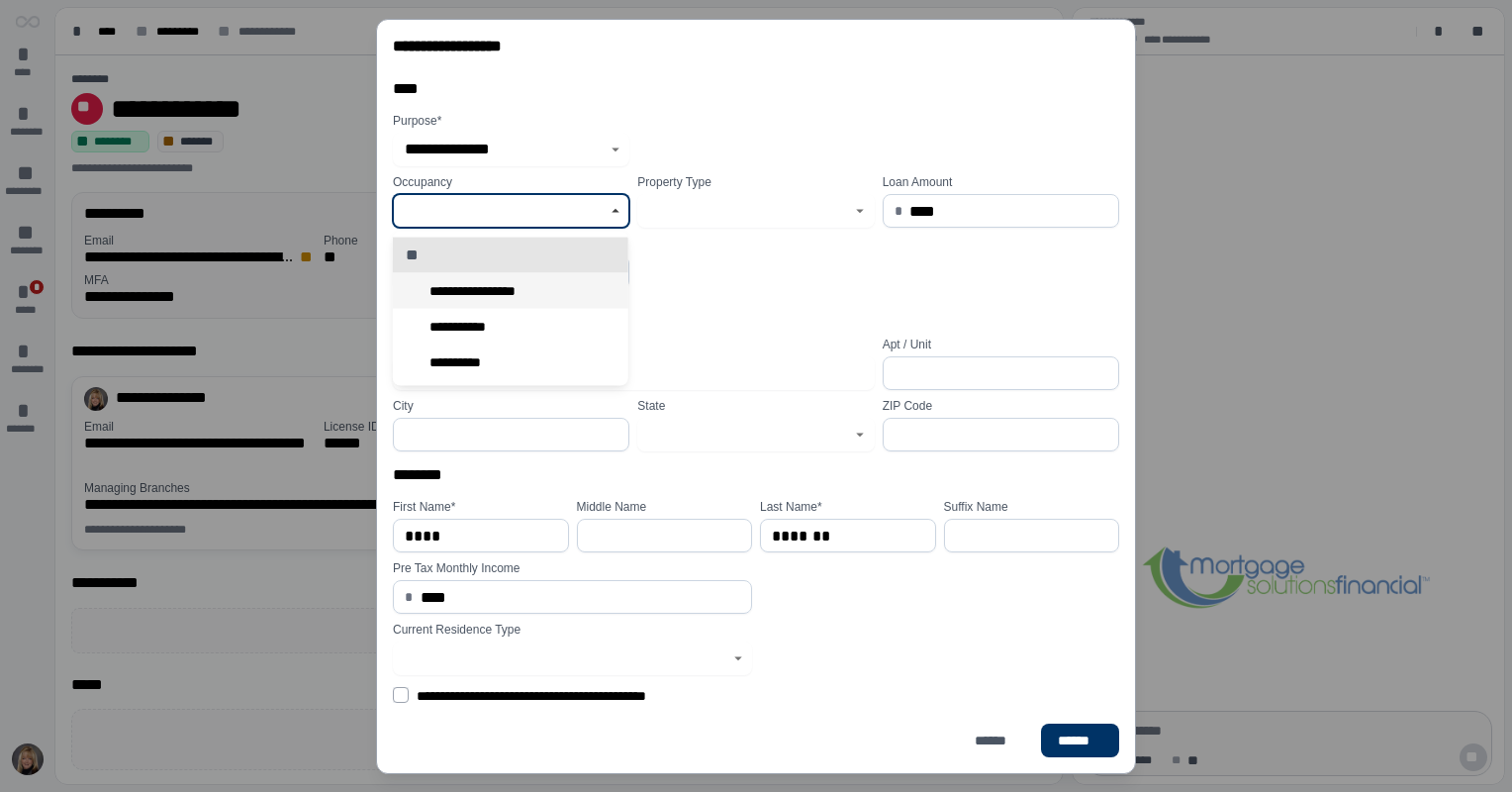 click on "**********" at bounding box center (511, 291) 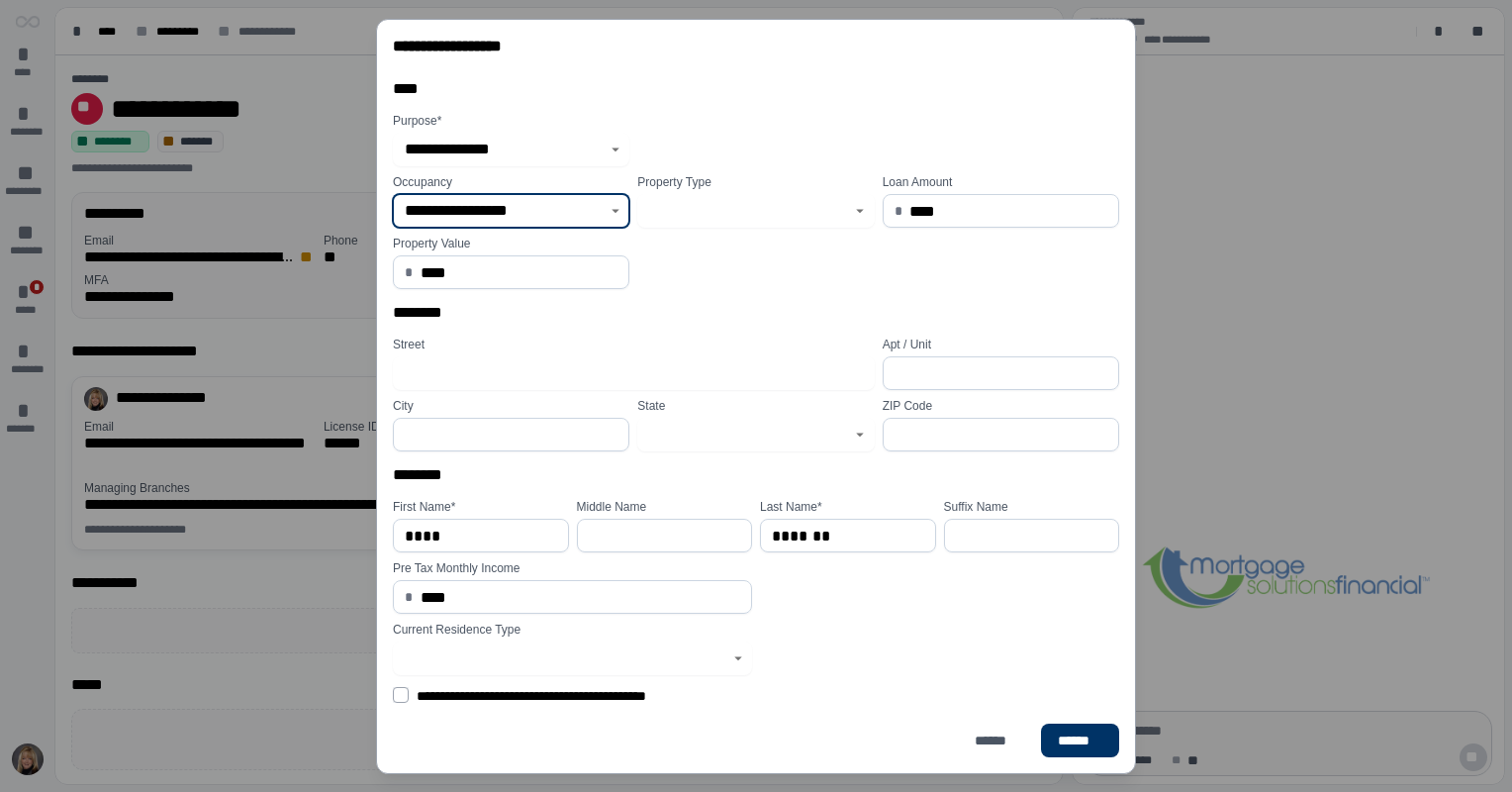 click 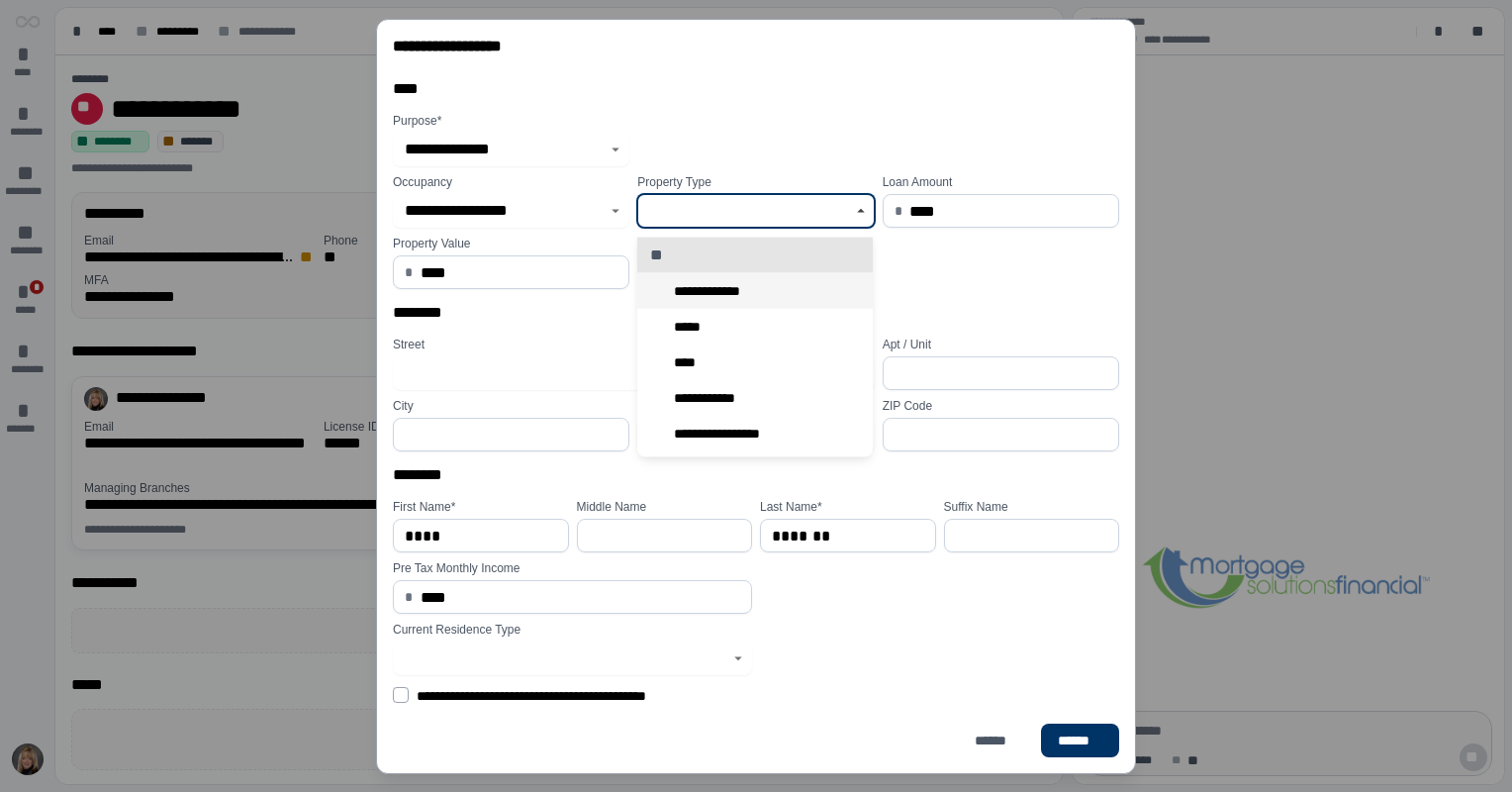 click on "**********" at bounding box center [755, 291] 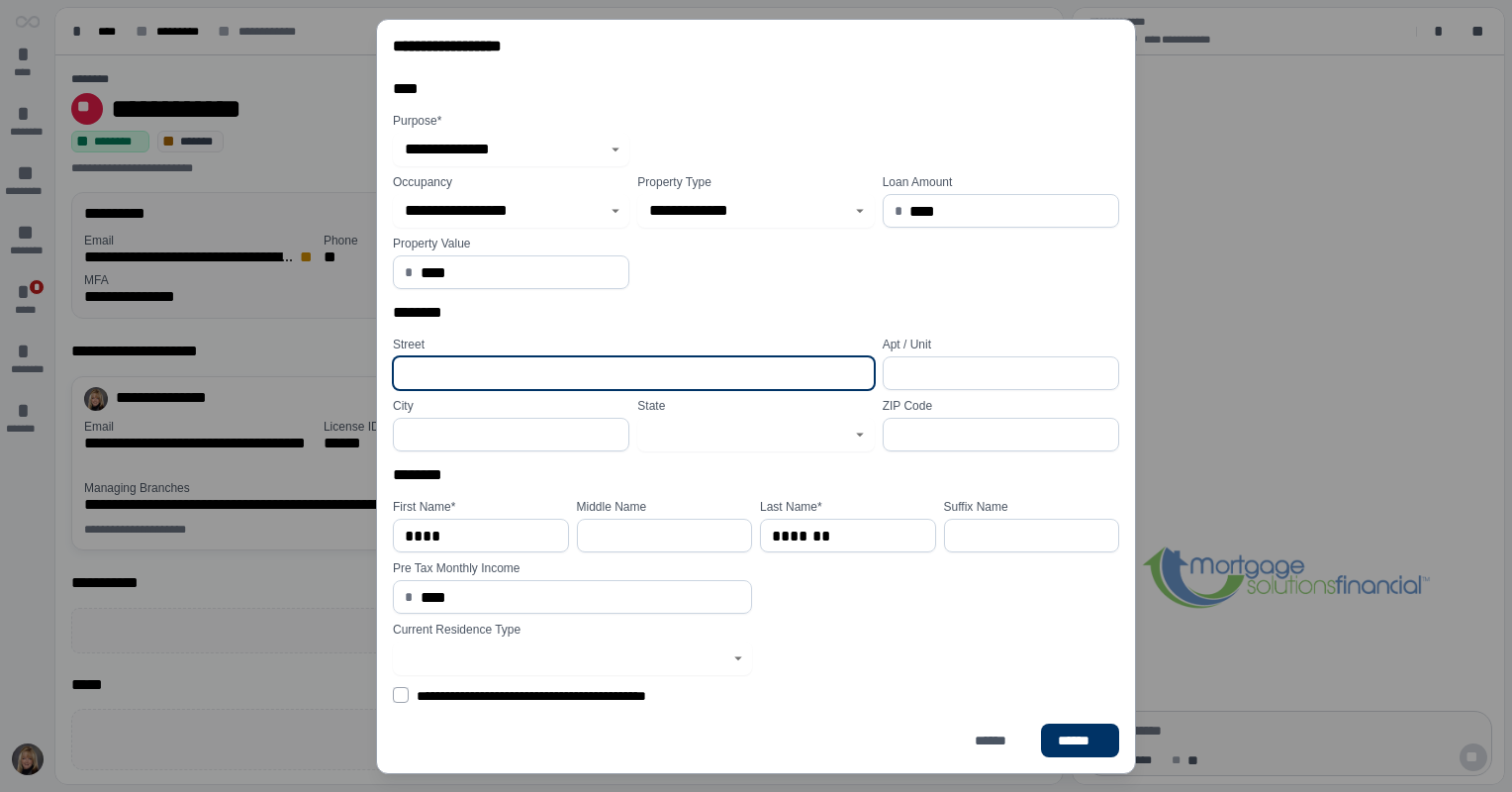 click at bounding box center (633, 373) 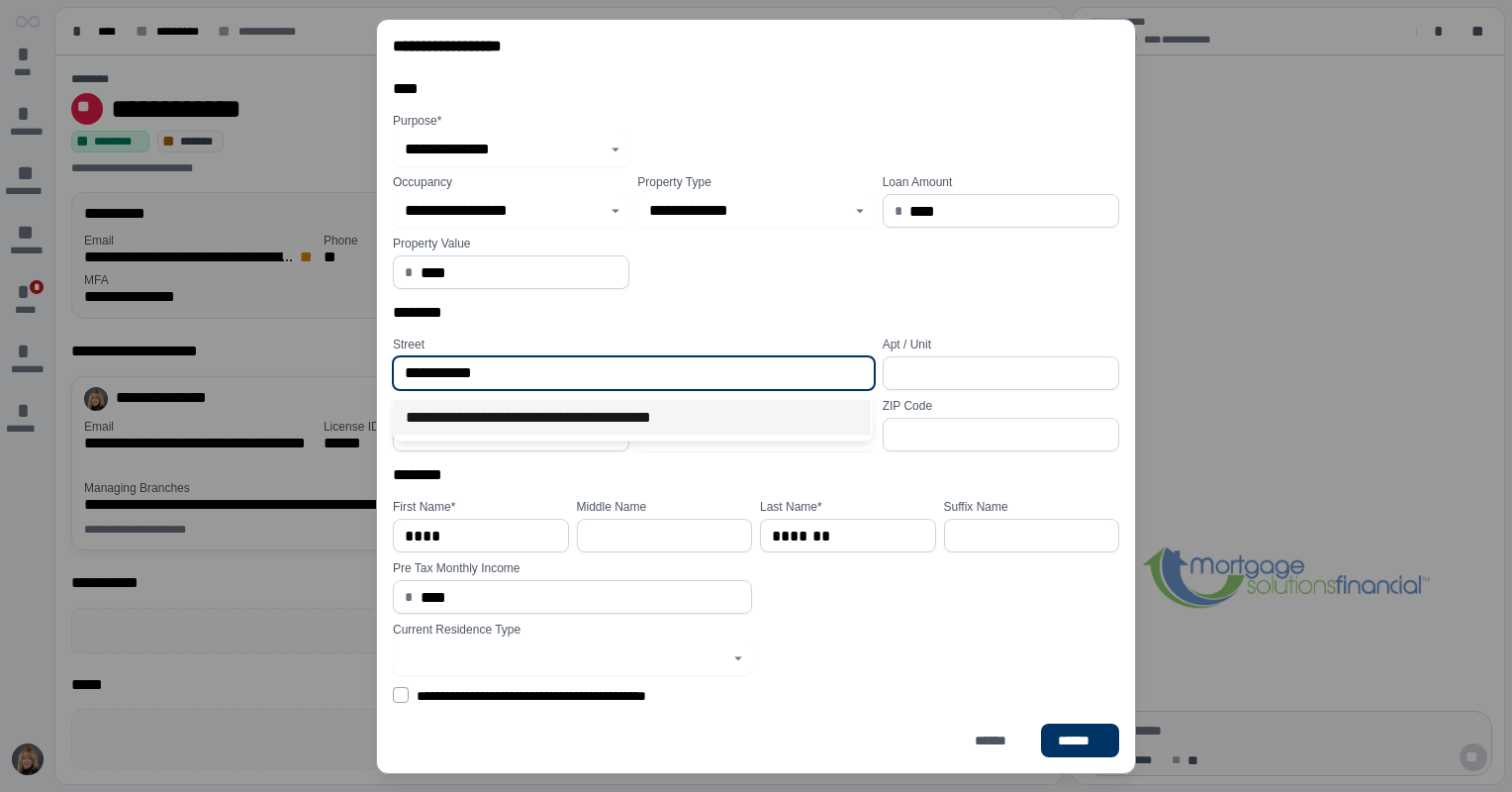 click on "**********" at bounding box center (631, 418) 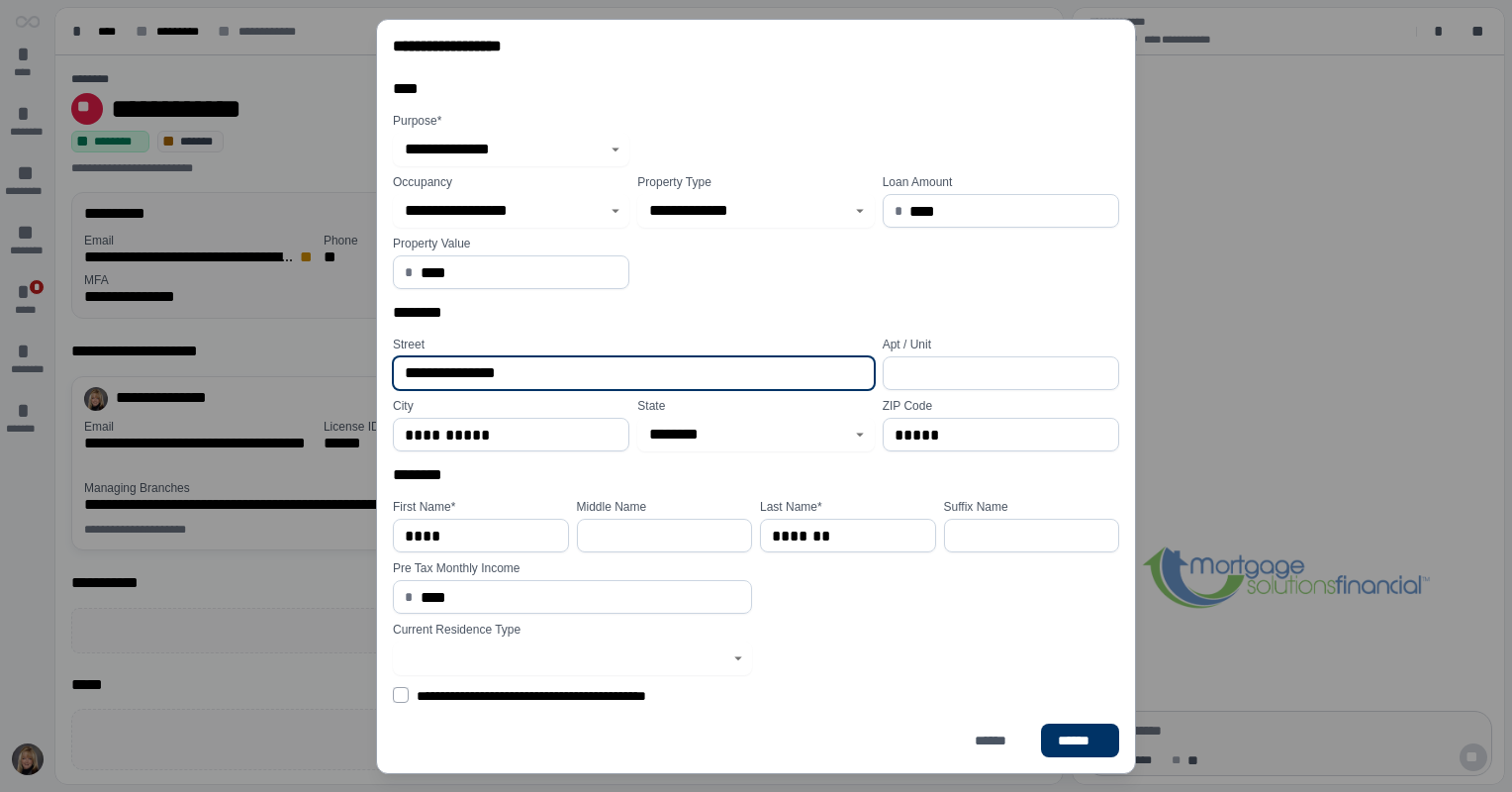 type on "**********" 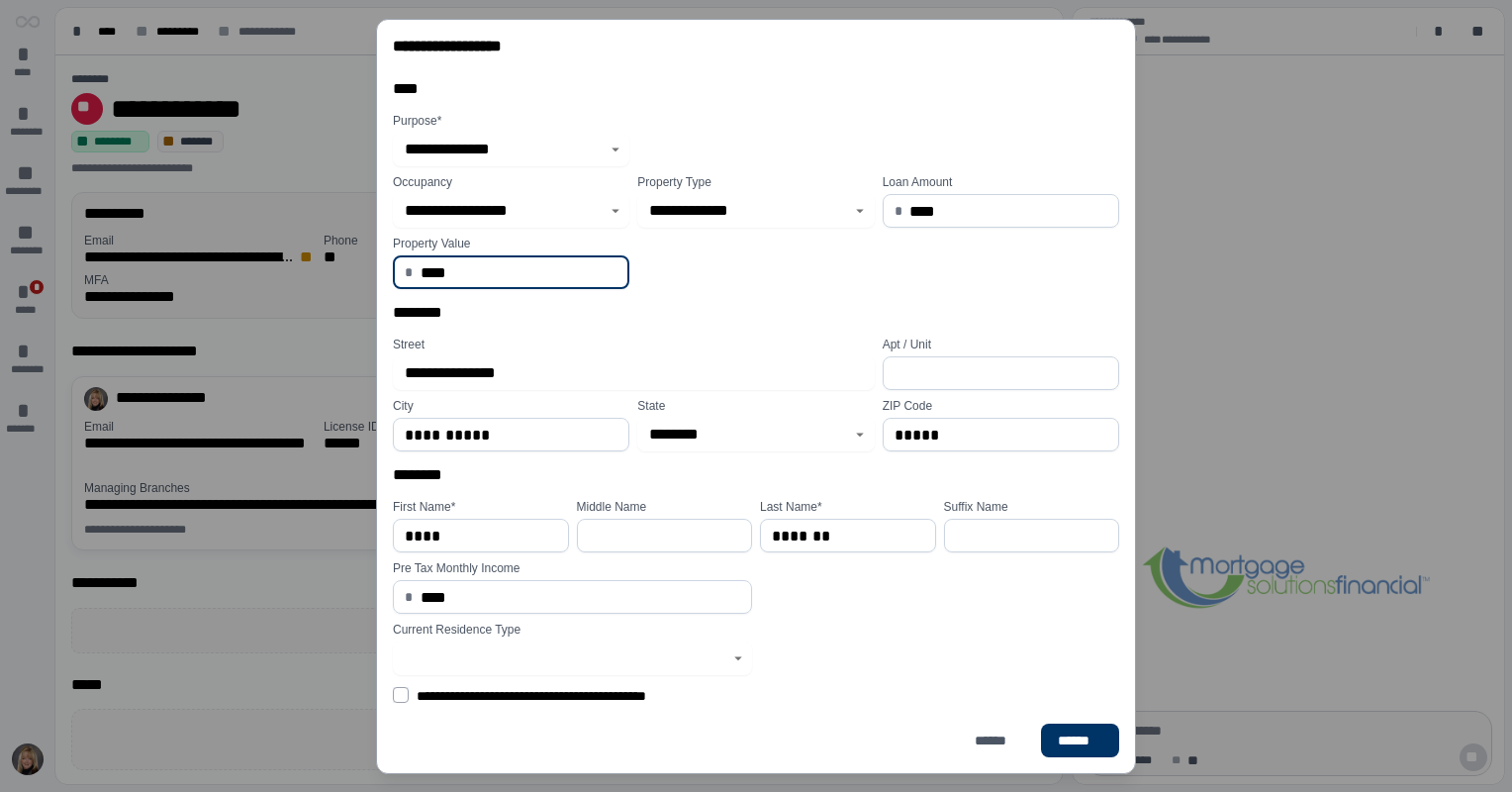 drag, startPoint x: 472, startPoint y: 273, endPoint x: 298, endPoint y: 285, distance: 174.4133 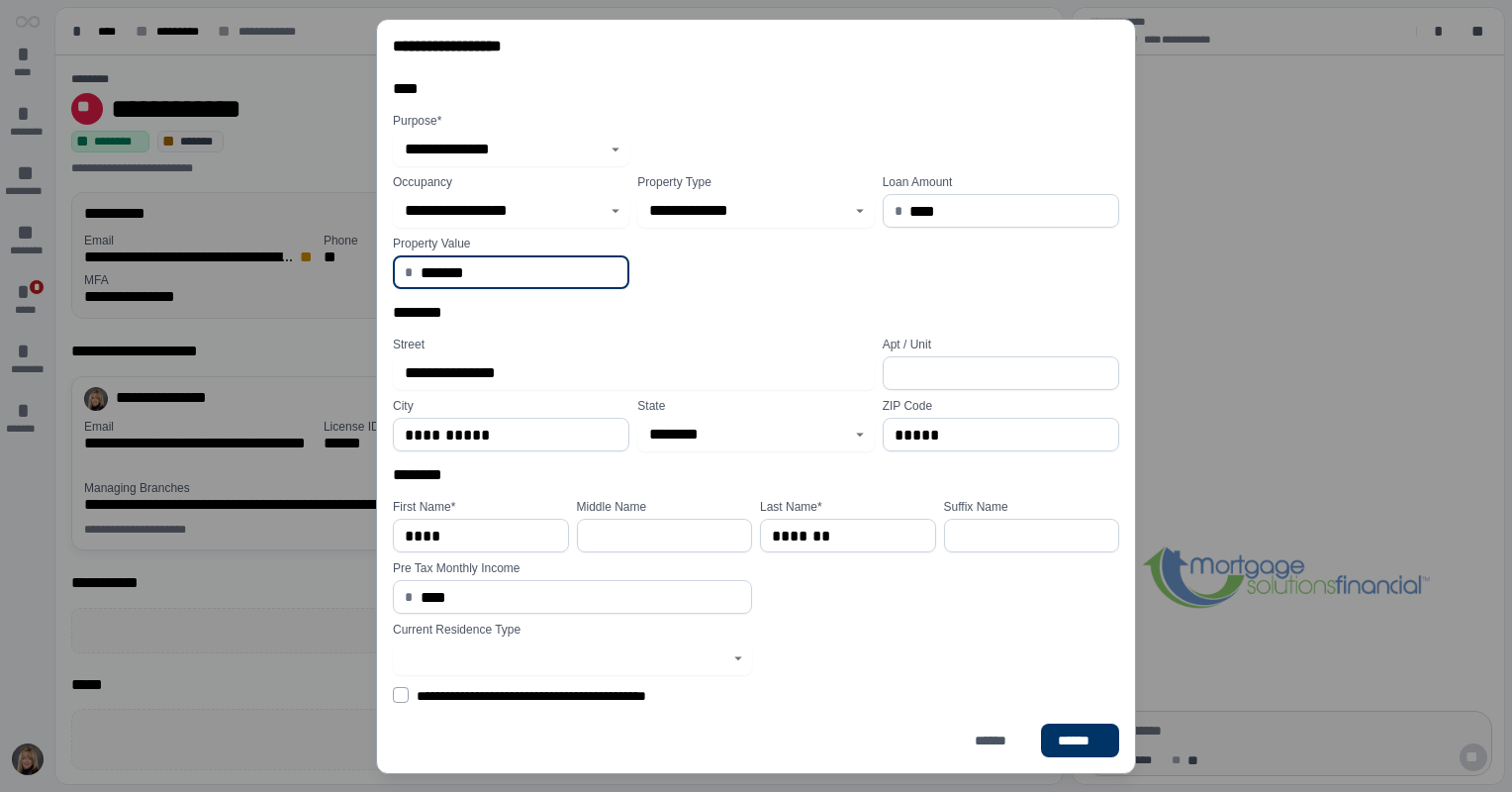 type on "**********" 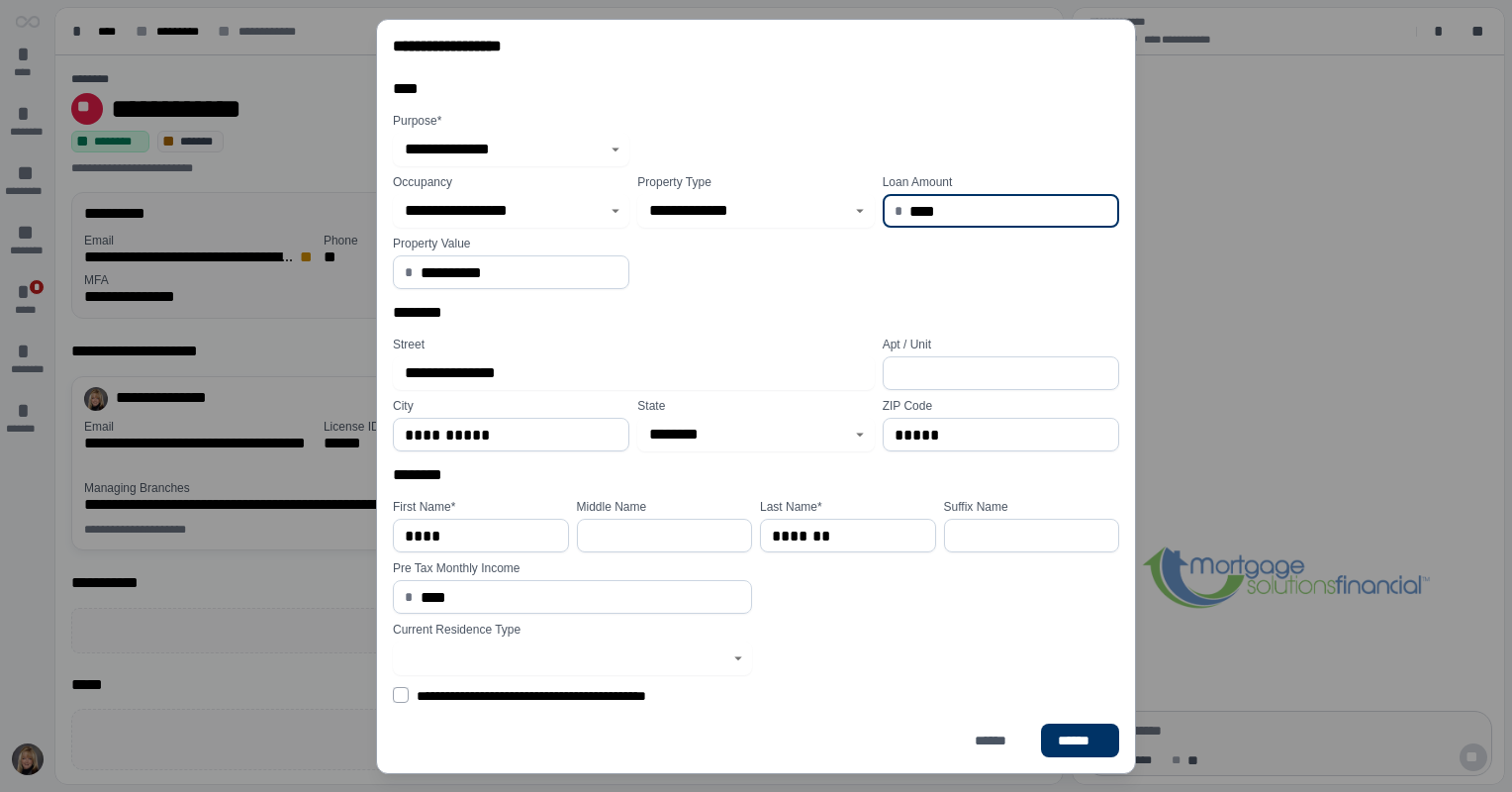 click on "****" at bounding box center (1008, 211) 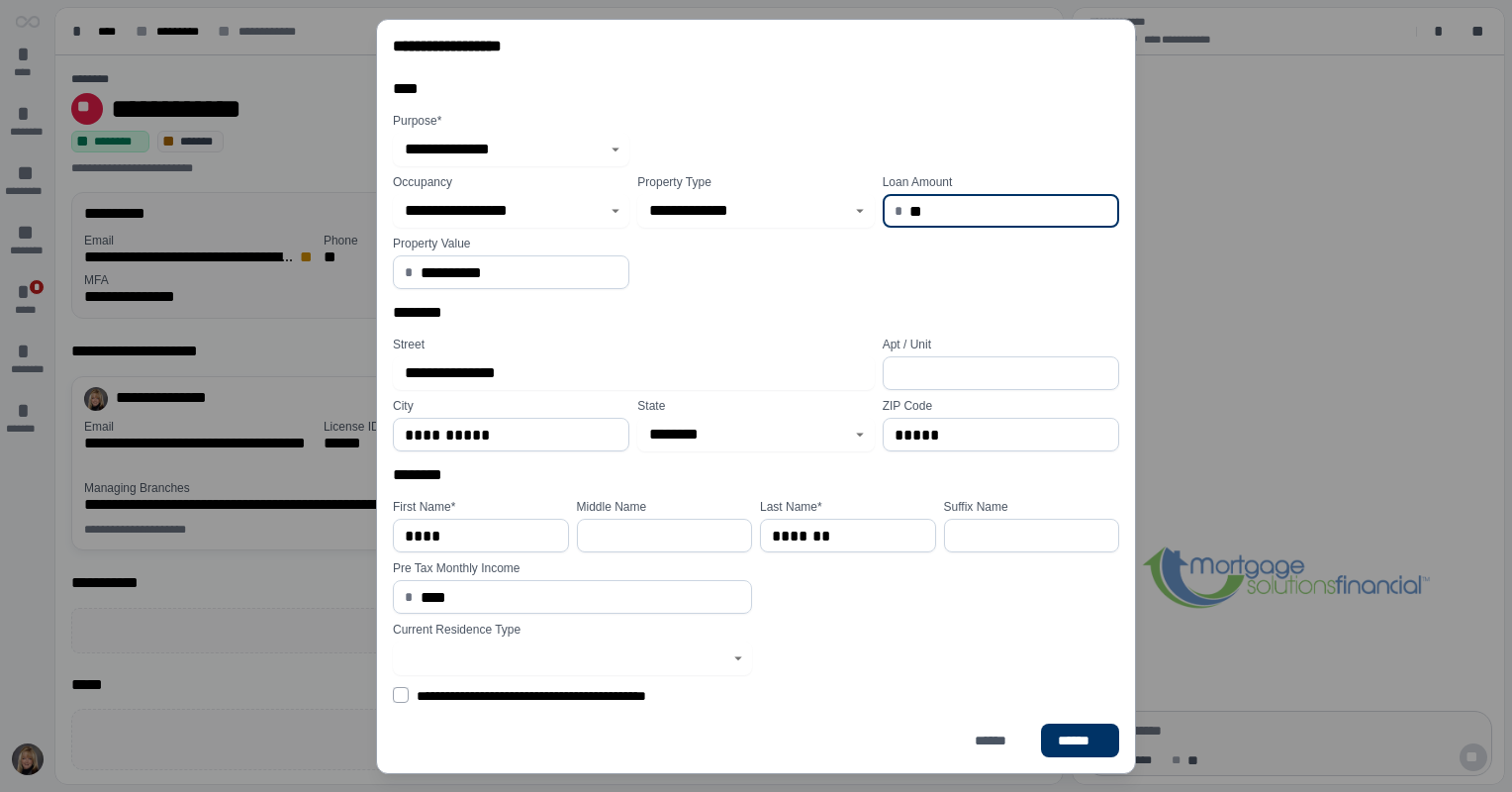 type on "*" 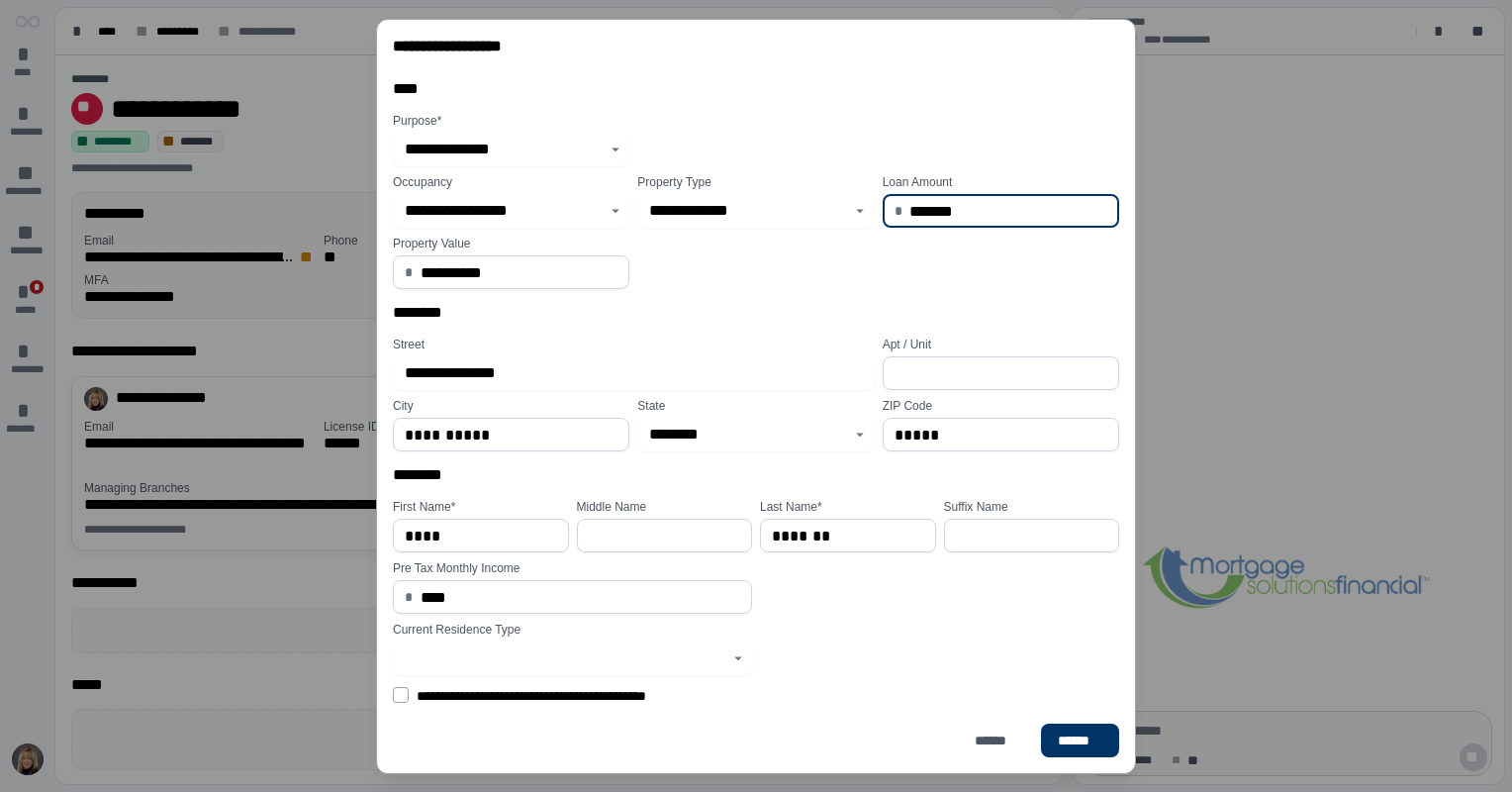 click 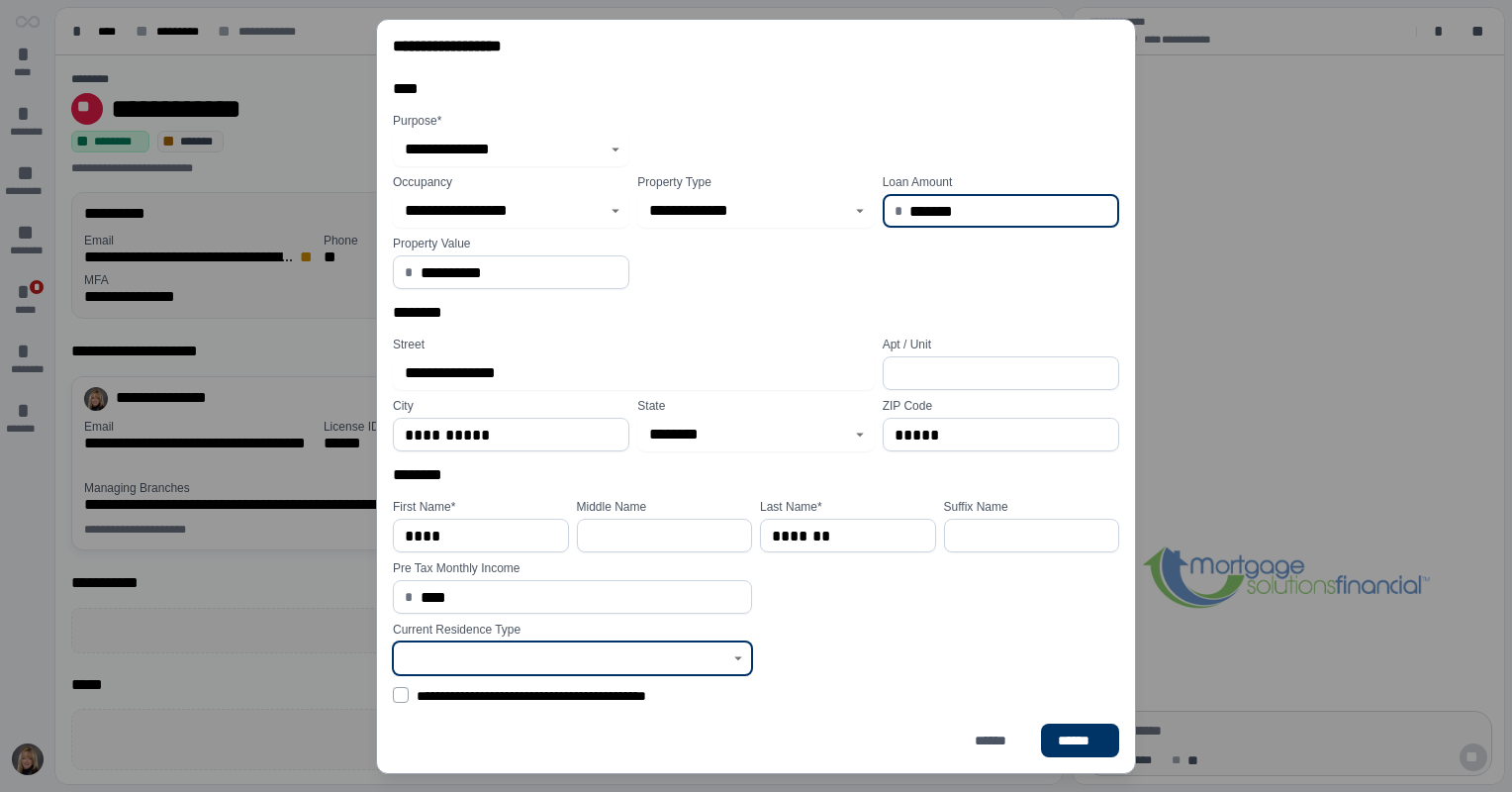type on "**********" 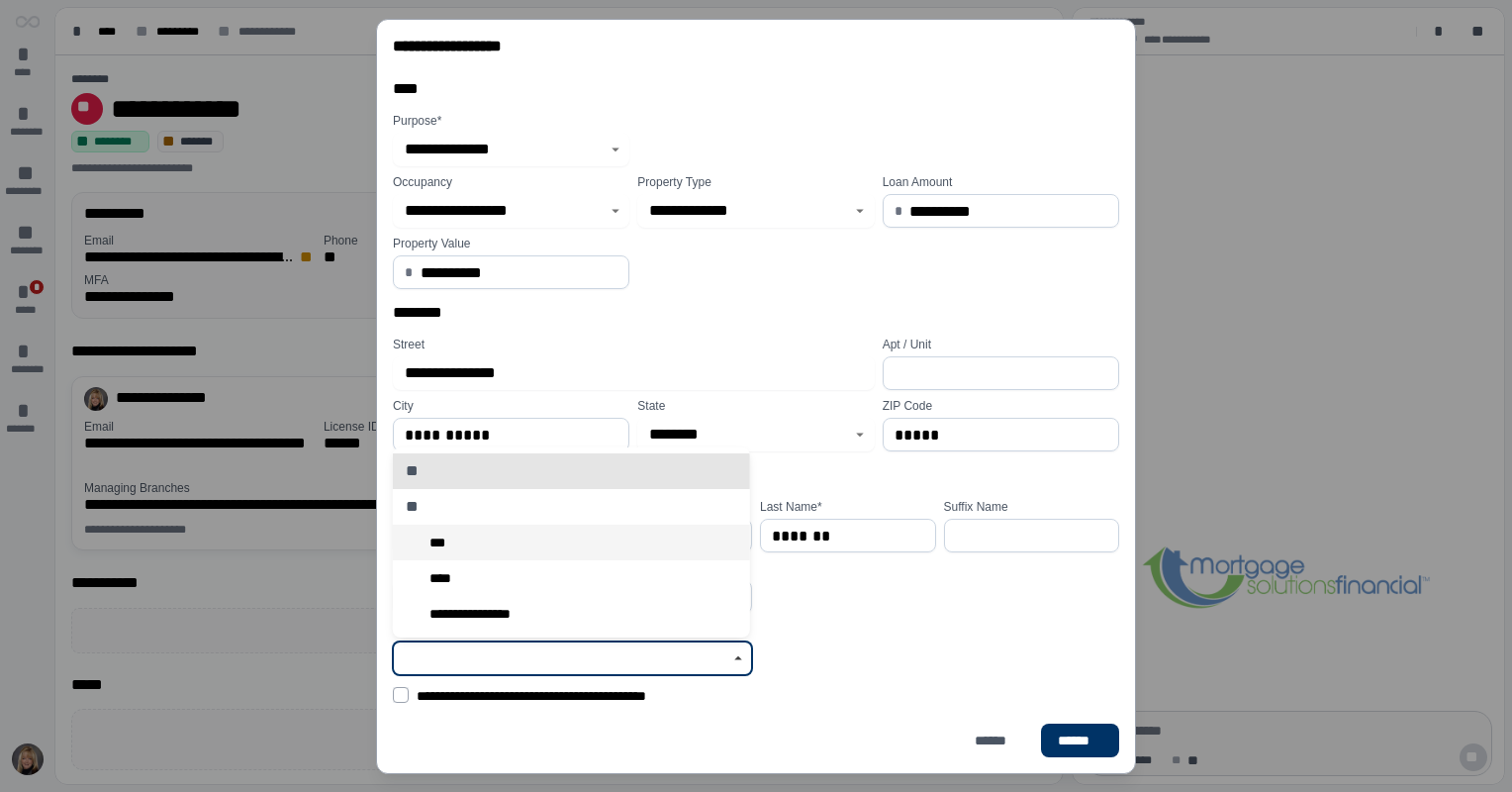 click on "***" at bounding box center [571, 543] 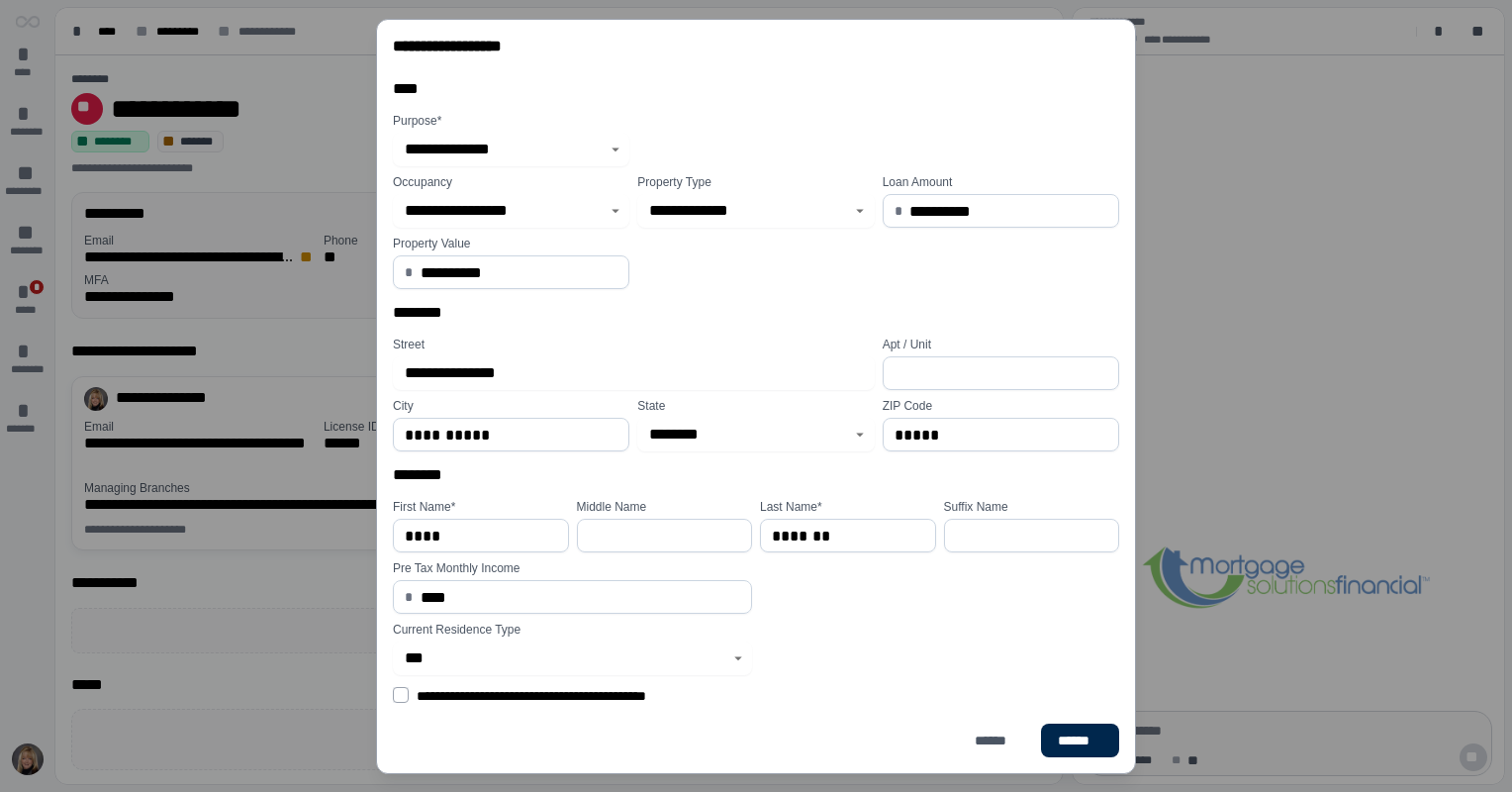 click on "******" at bounding box center (1080, 741) 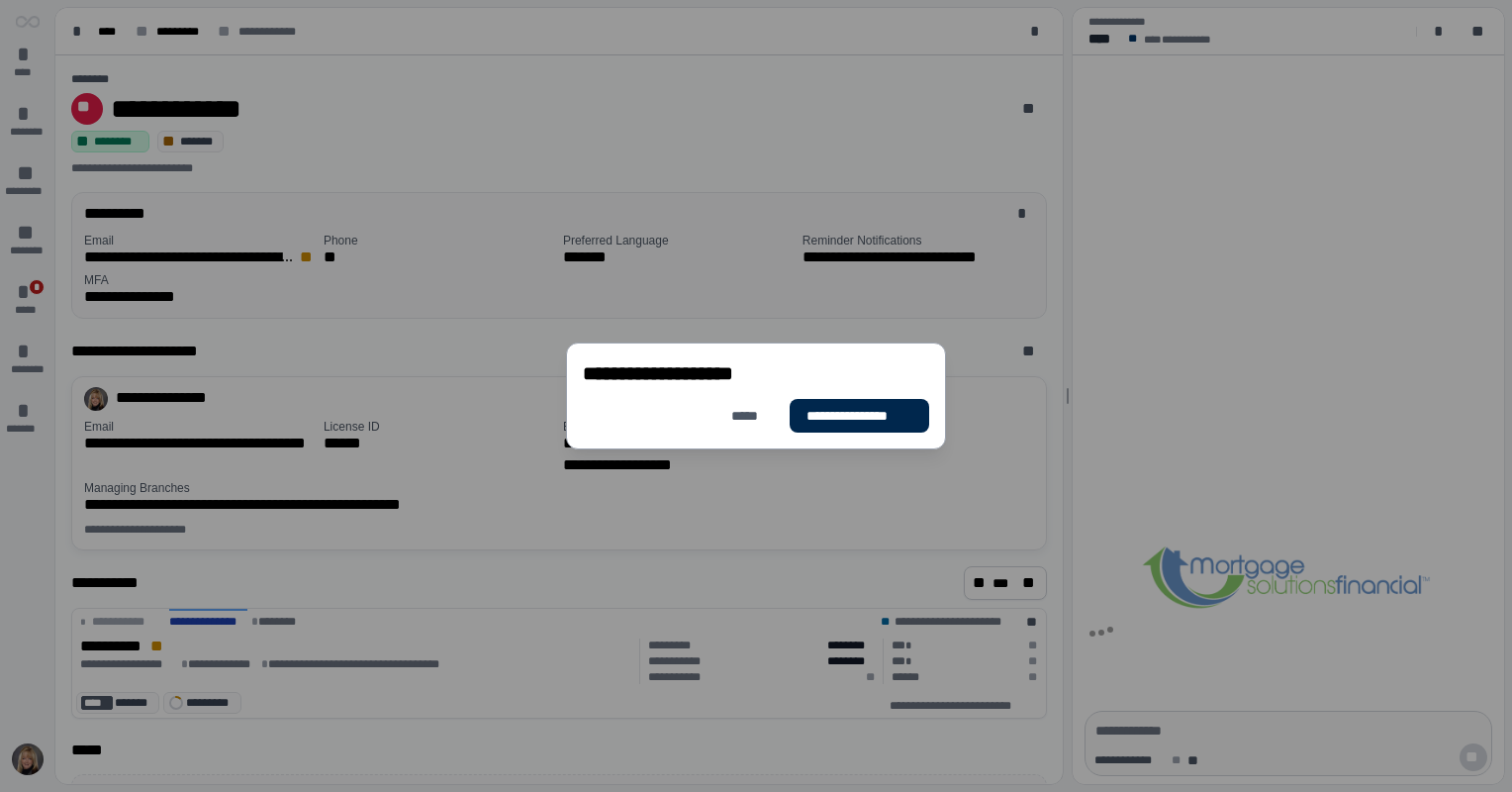 click on "**********" at bounding box center [859, 416] 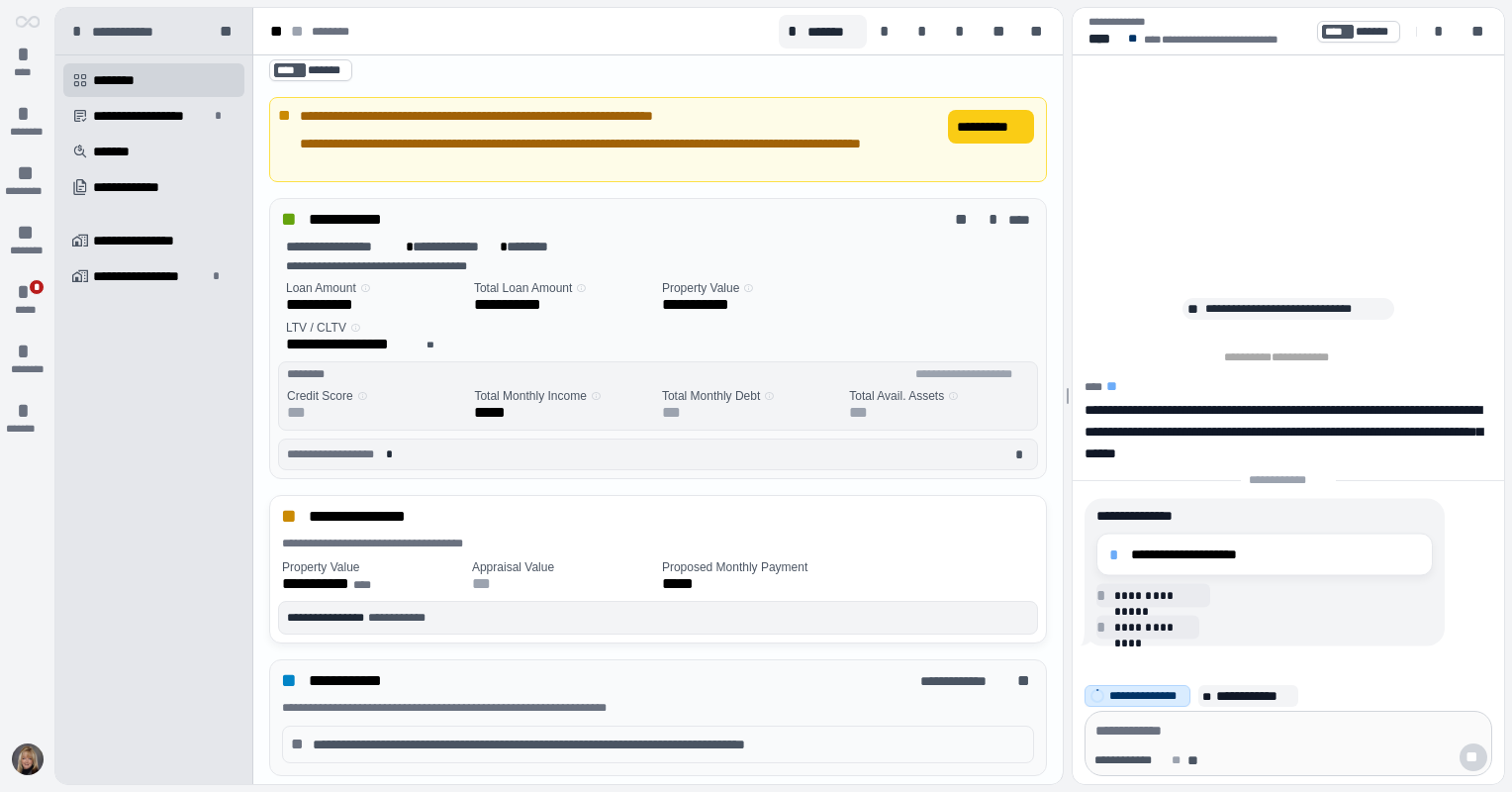 scroll, scrollTop: 119, scrollLeft: 0, axis: vertical 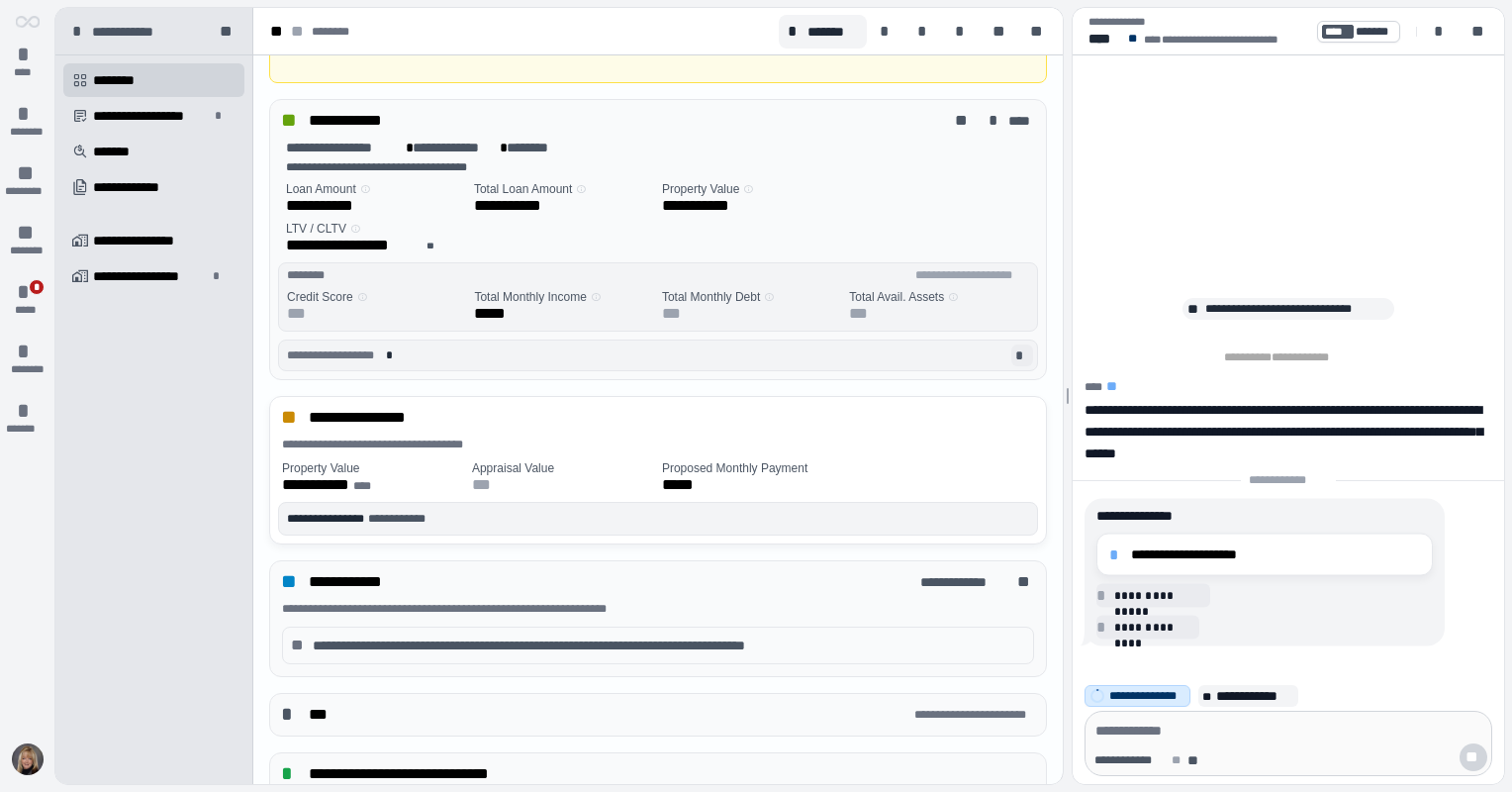 click on "*" at bounding box center (1022, 355) 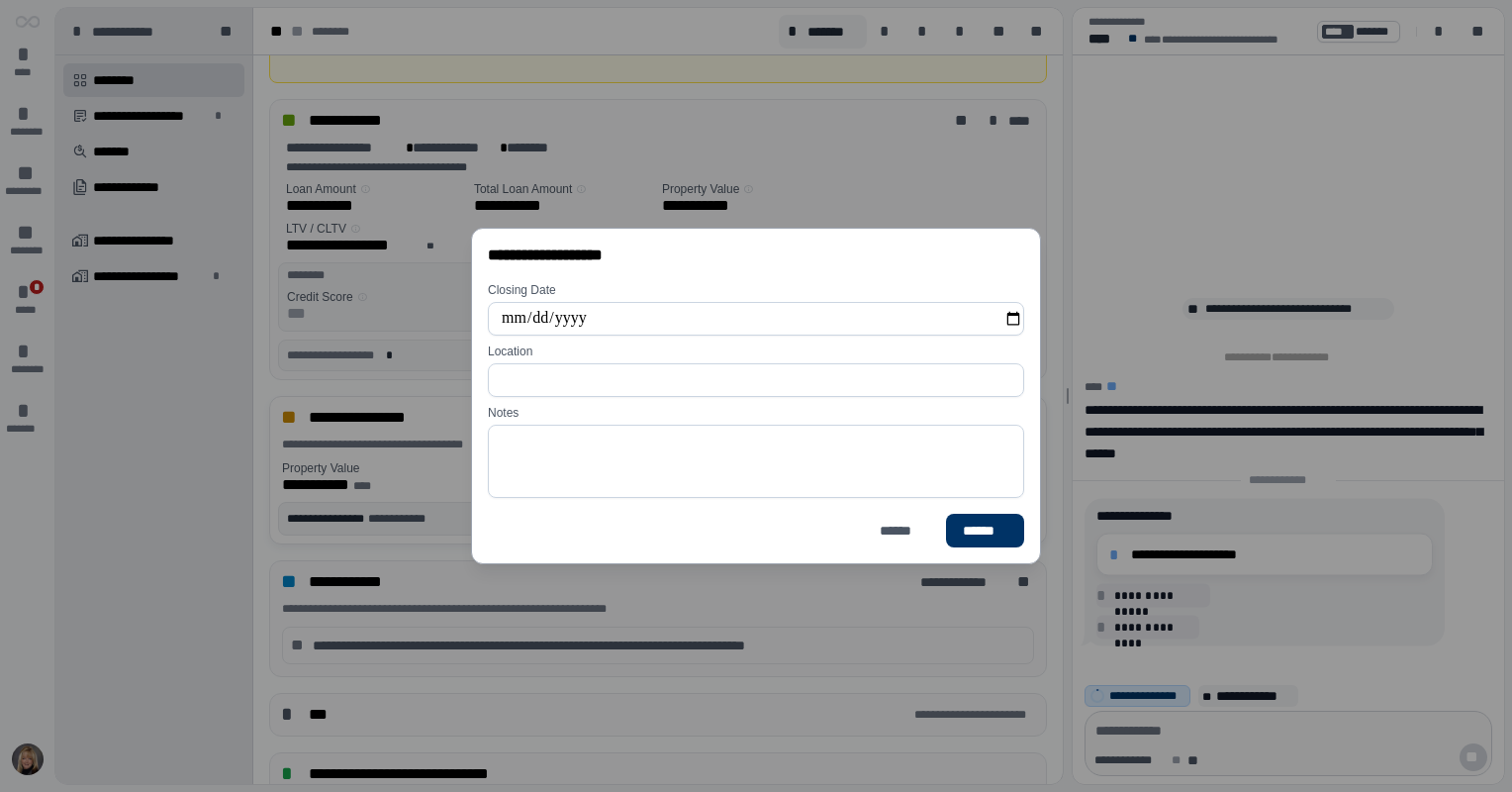 type on "**********" 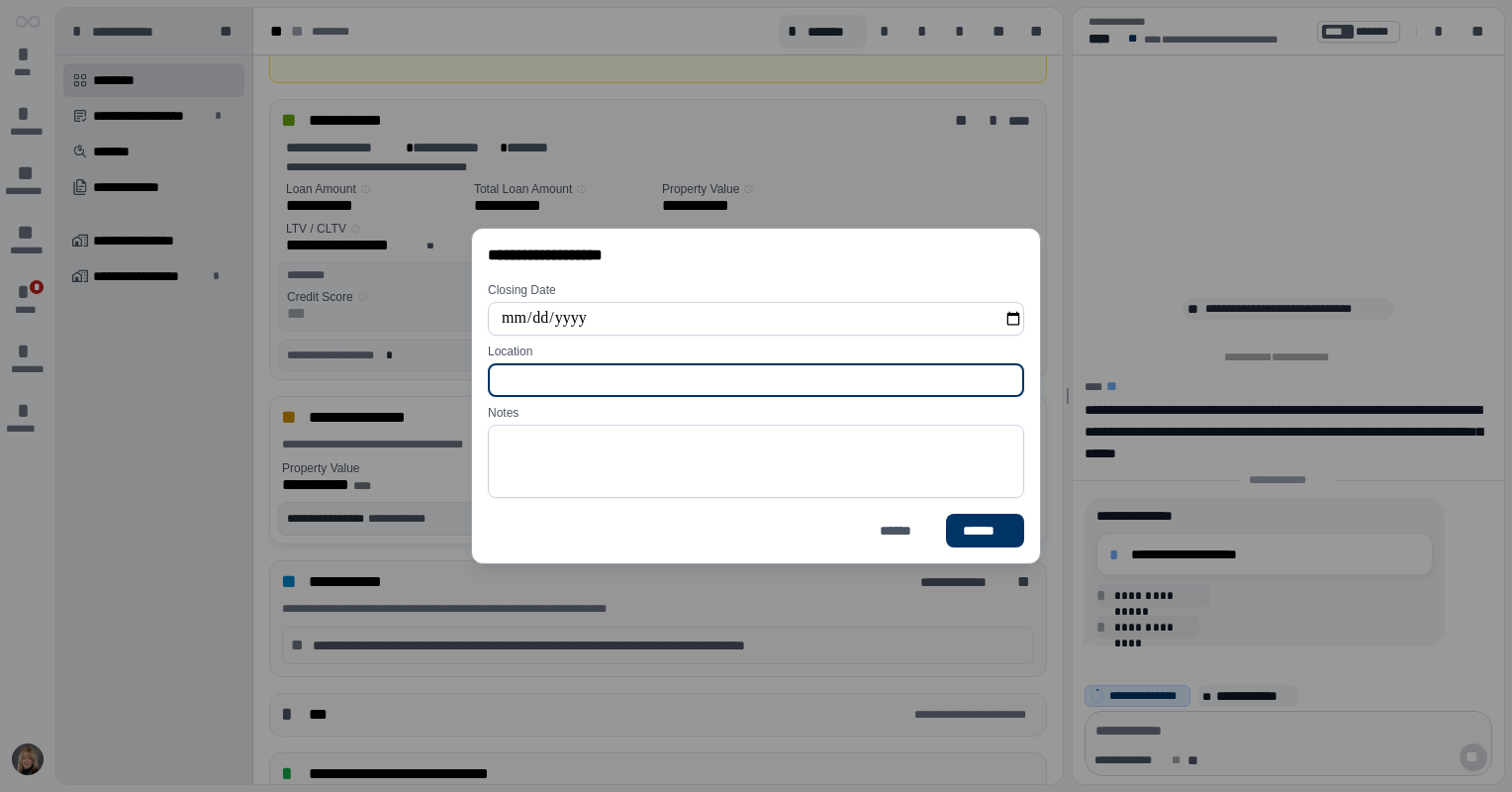 click at bounding box center [756, 380] 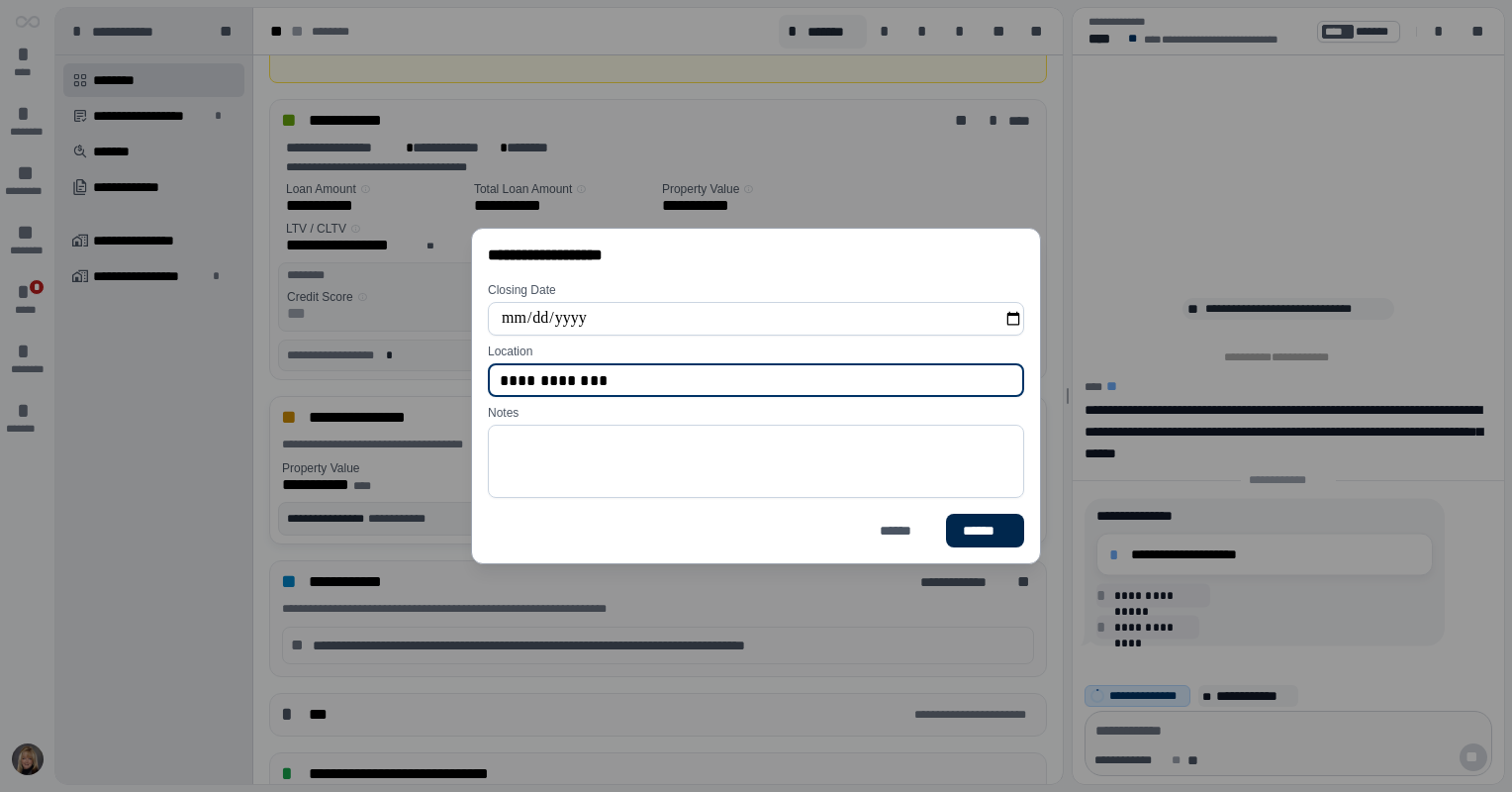 type on "**********" 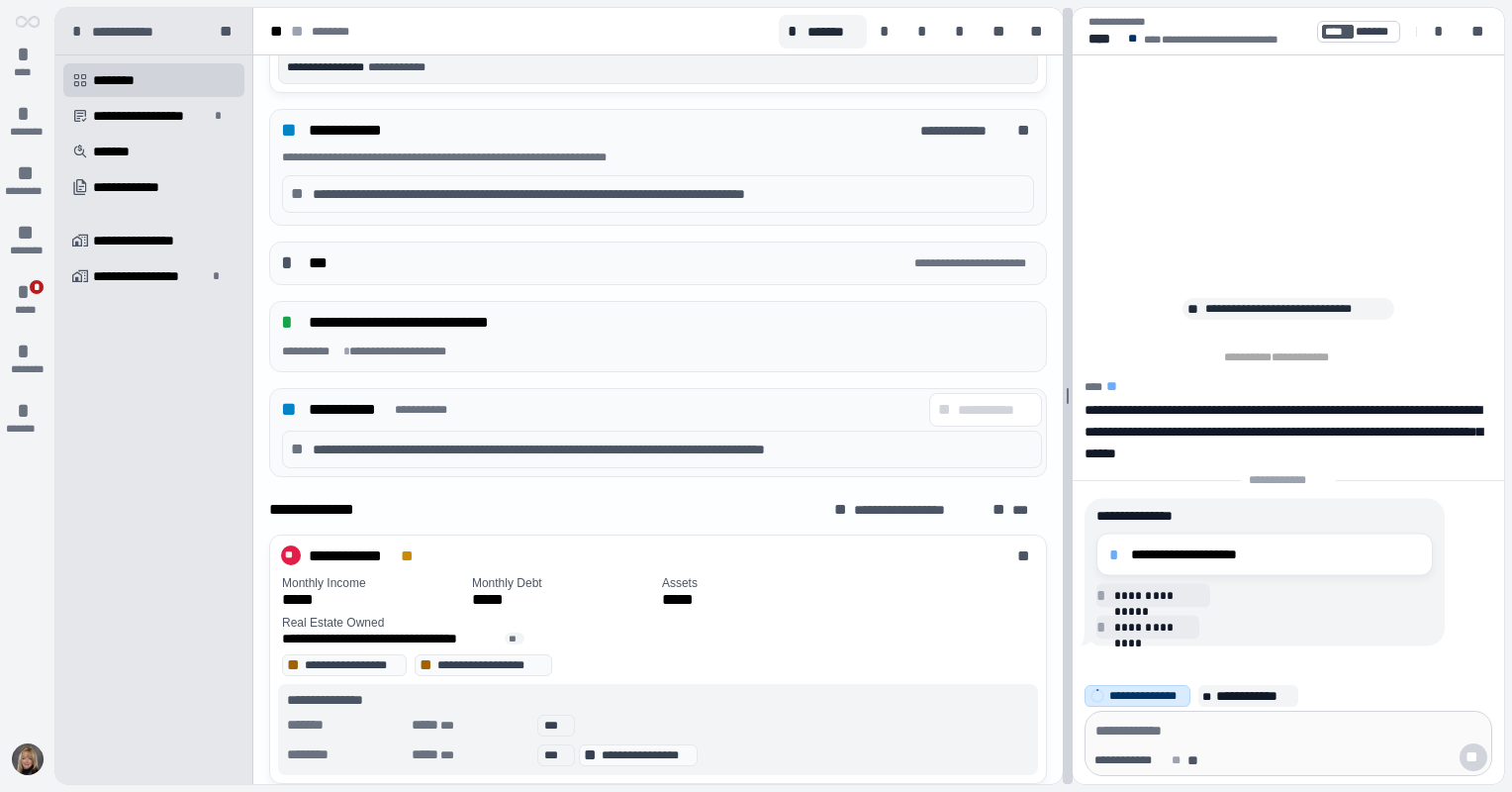 scroll, scrollTop: 652, scrollLeft: 0, axis: vertical 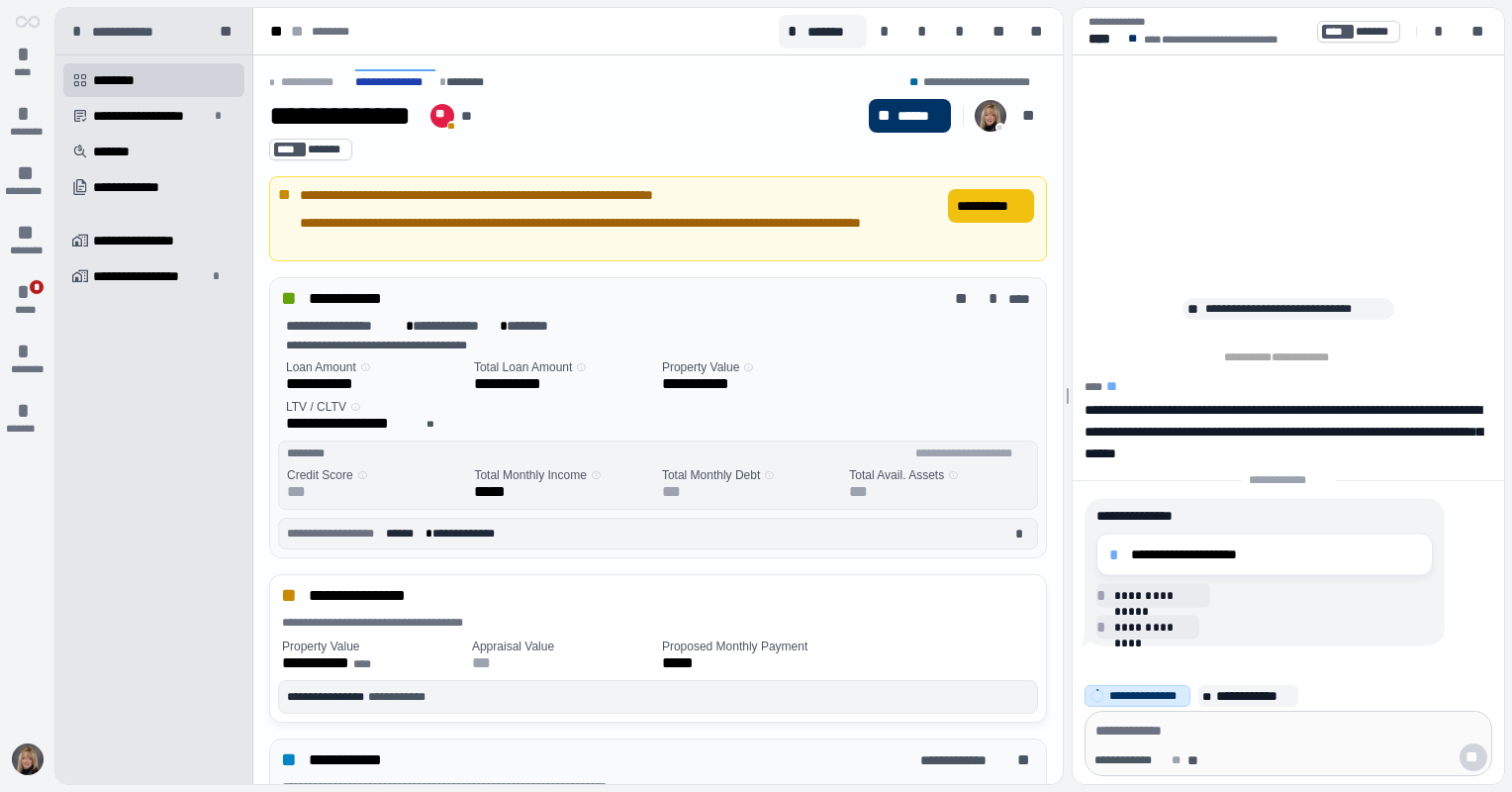 click on "**********" at bounding box center (991, 206) 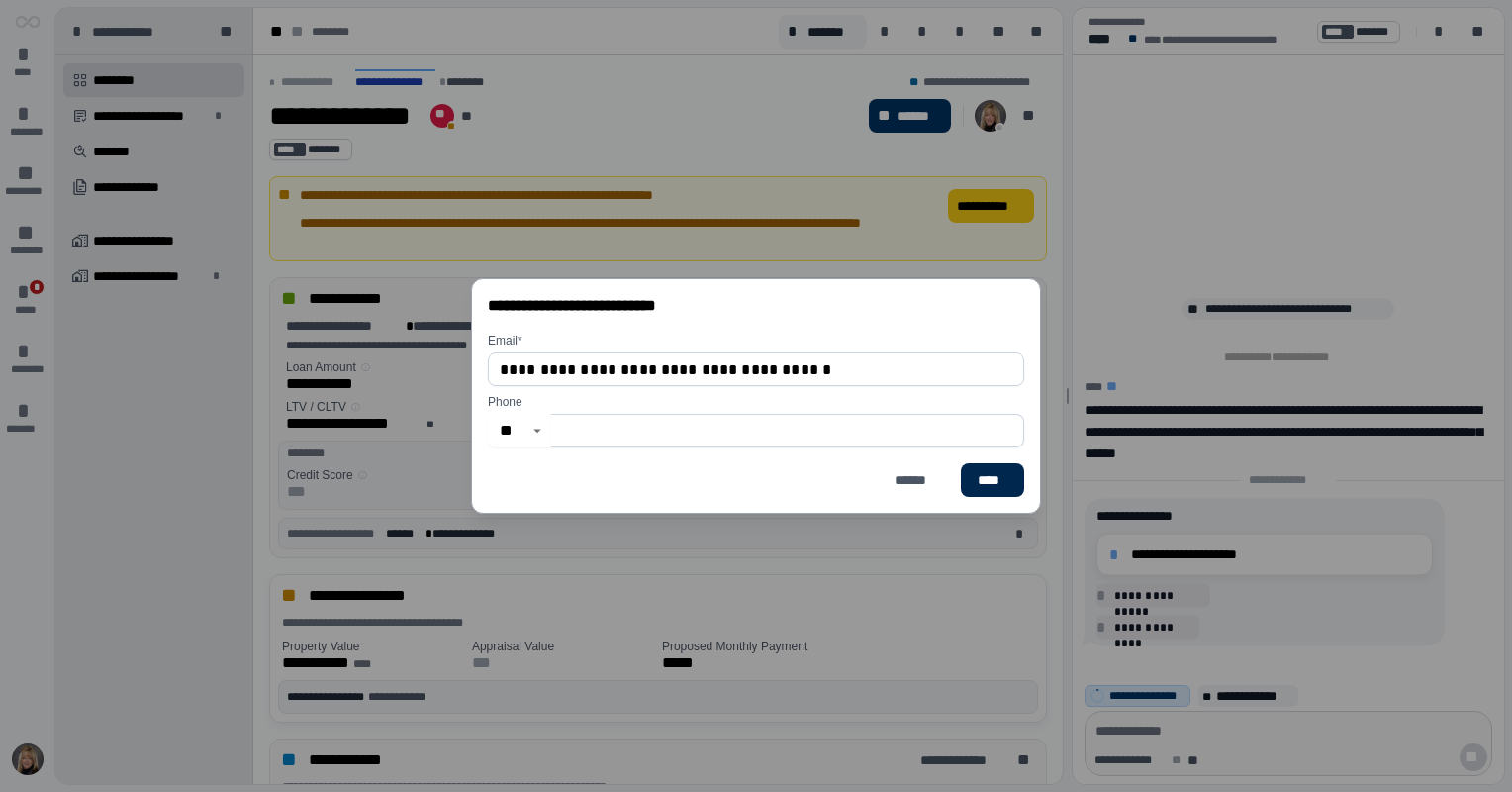 click on "****" at bounding box center [992, 480] 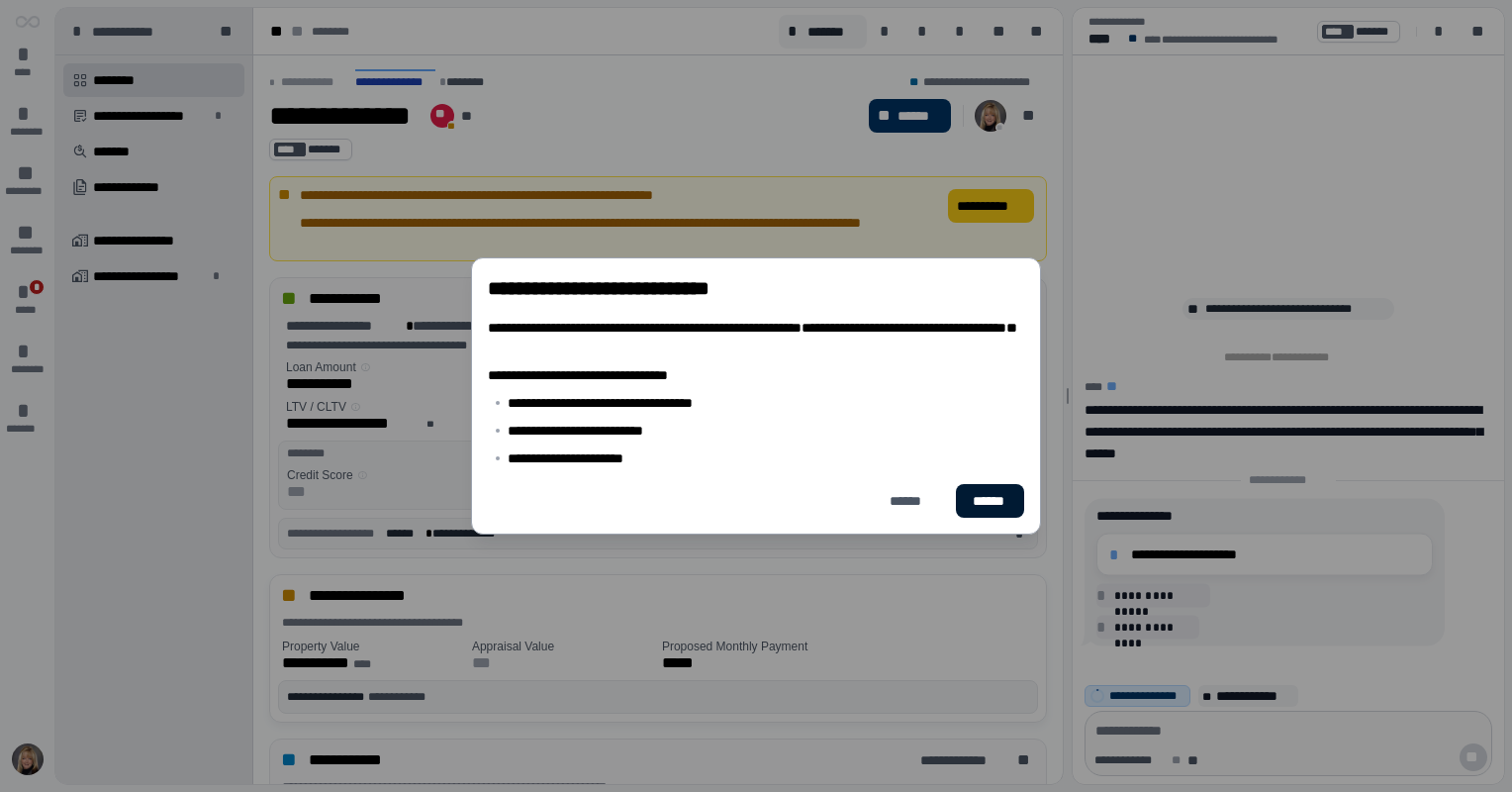 click on "******" at bounding box center (990, 501) 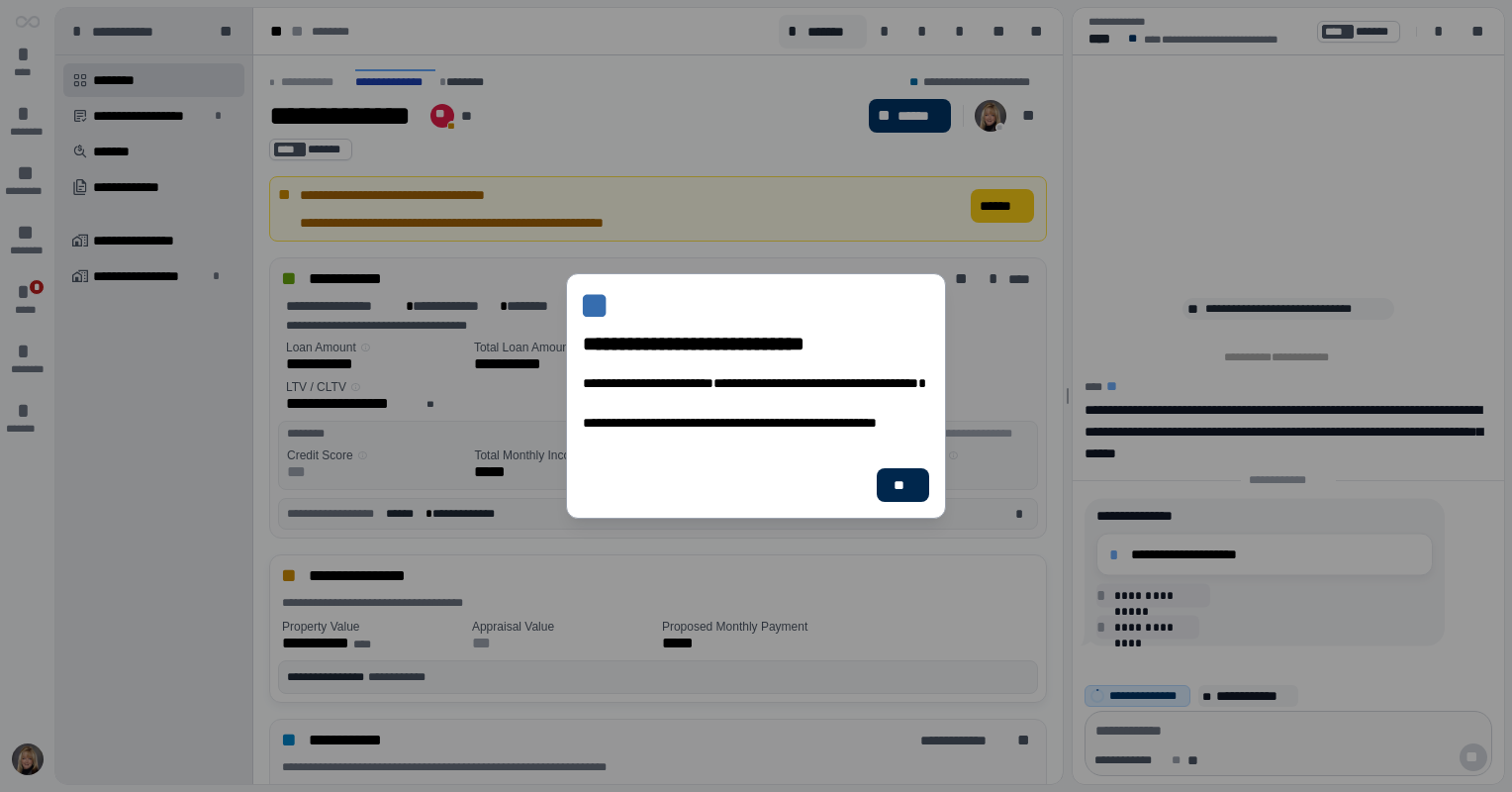 click on "**" at bounding box center [902, 485] 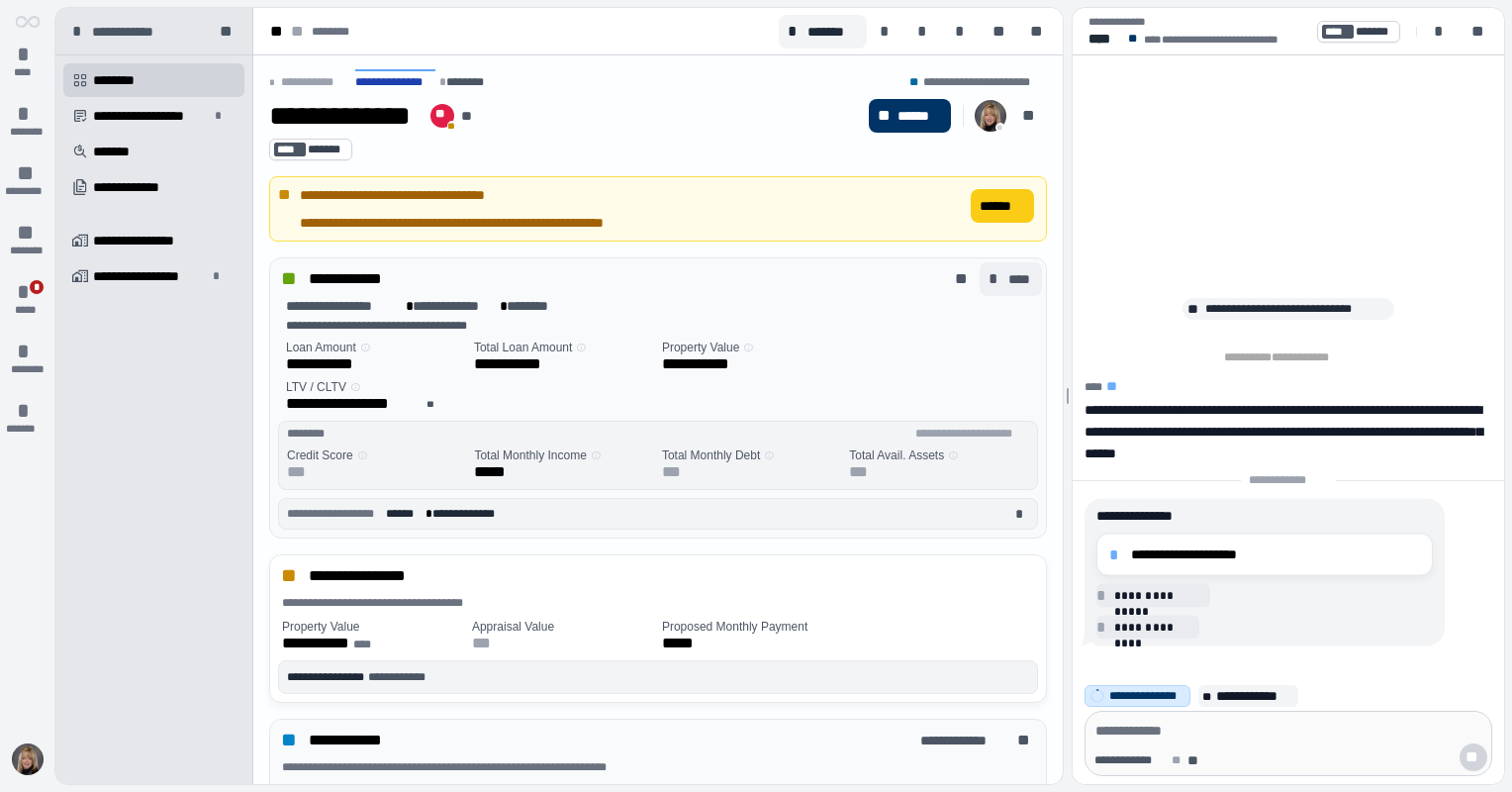 click on "****" at bounding box center [1020, 279] 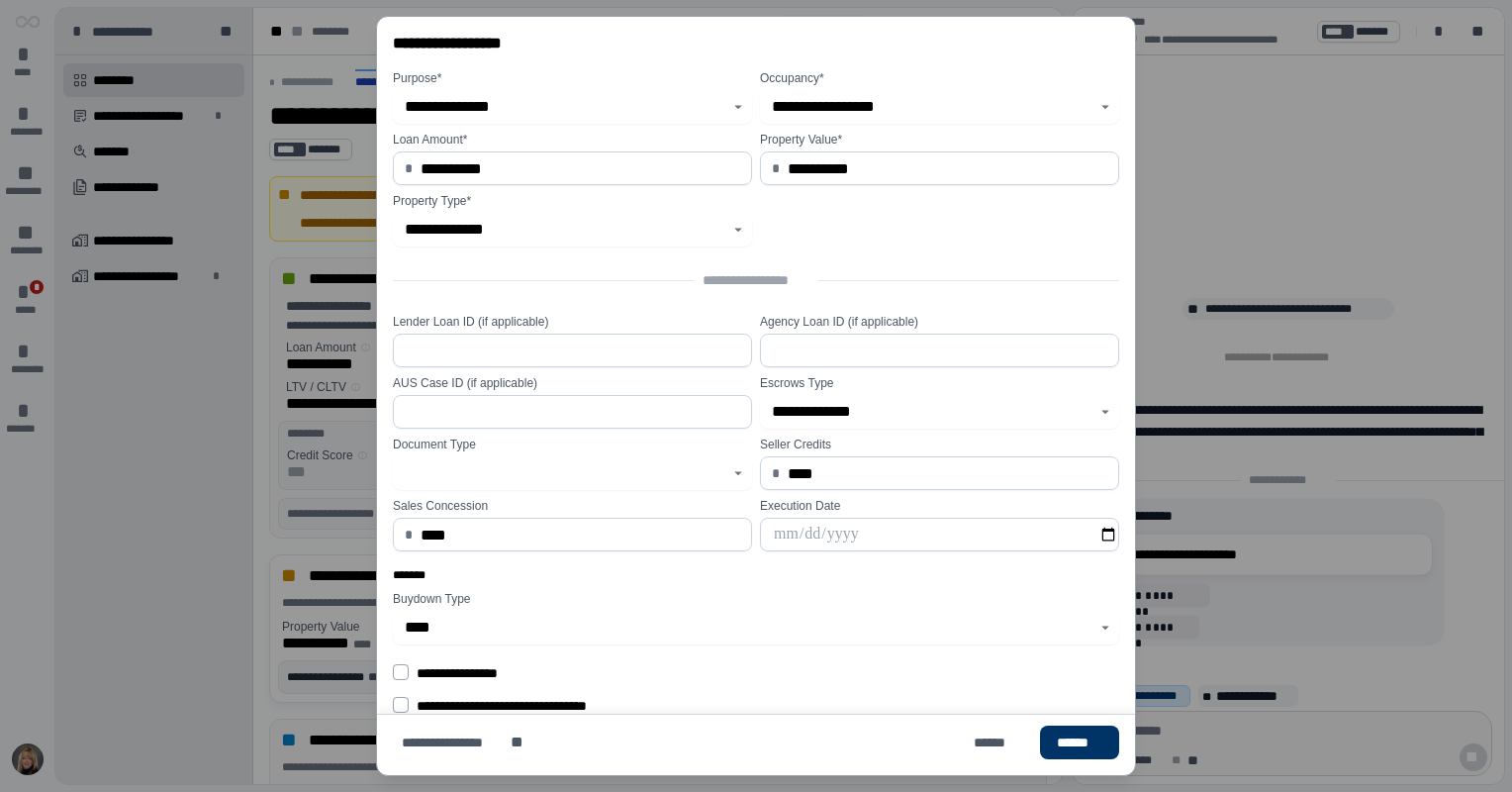 click 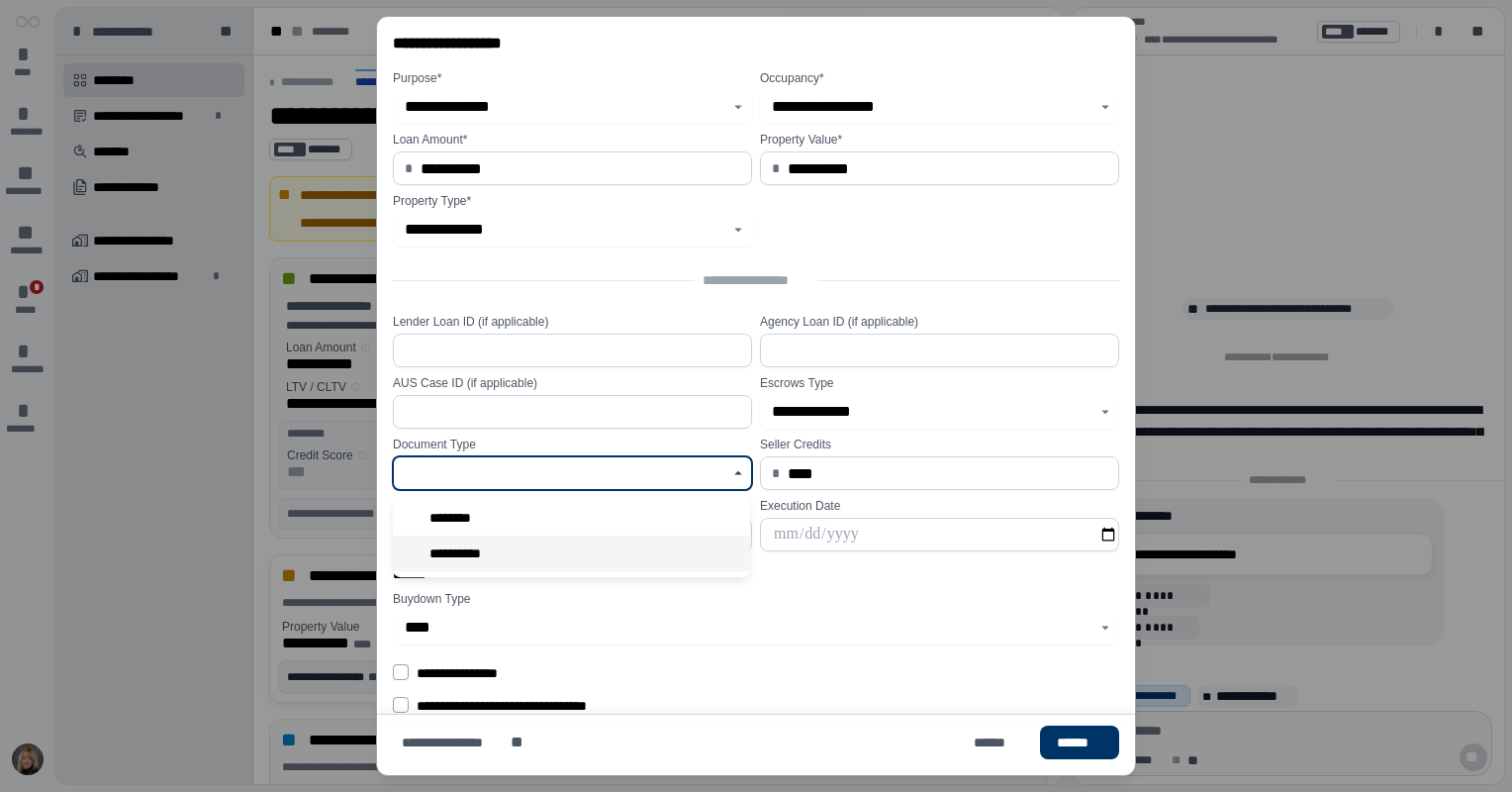 click on "**********" at bounding box center [571, 553] 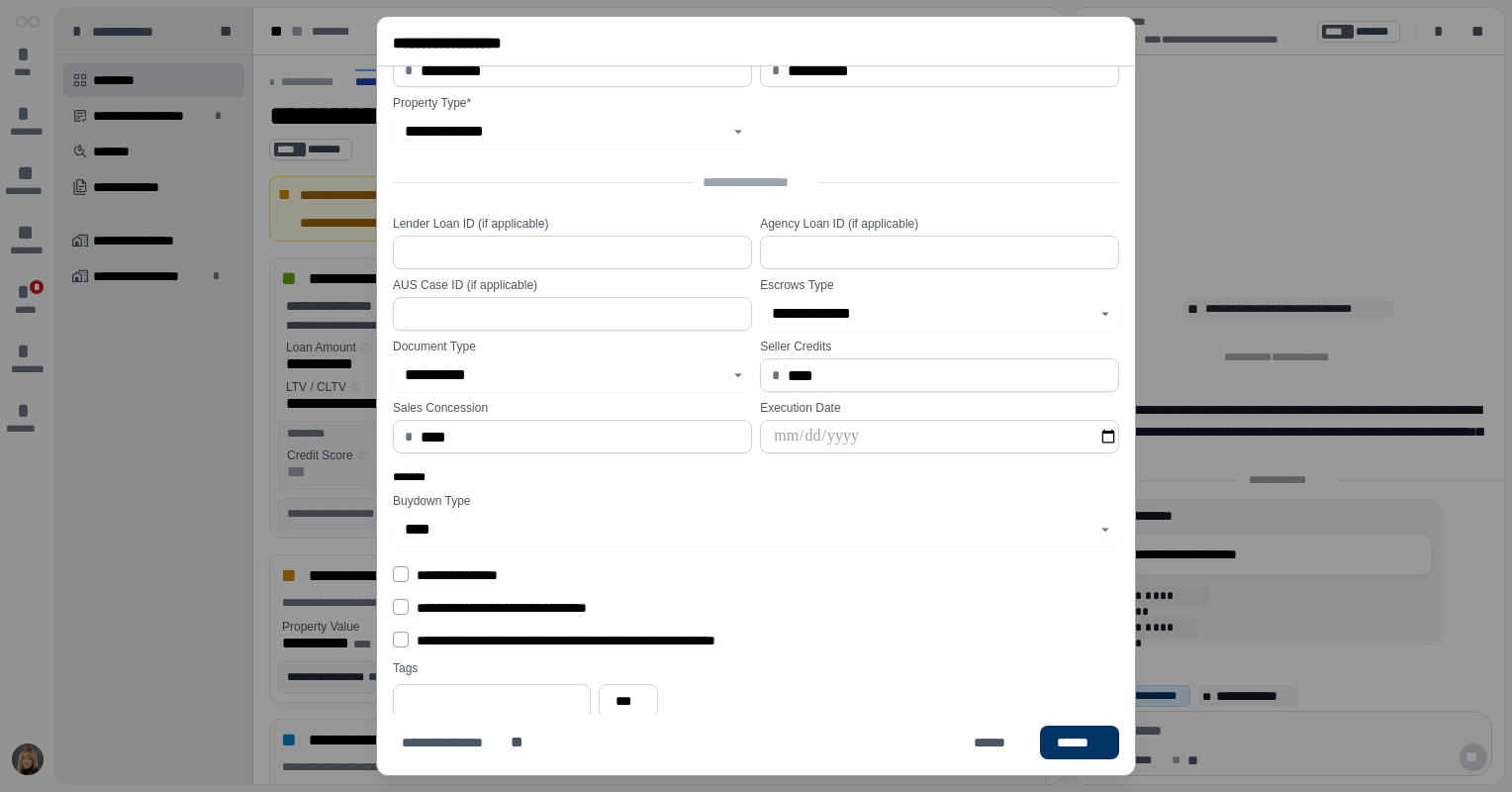 scroll, scrollTop: 104, scrollLeft: 0, axis: vertical 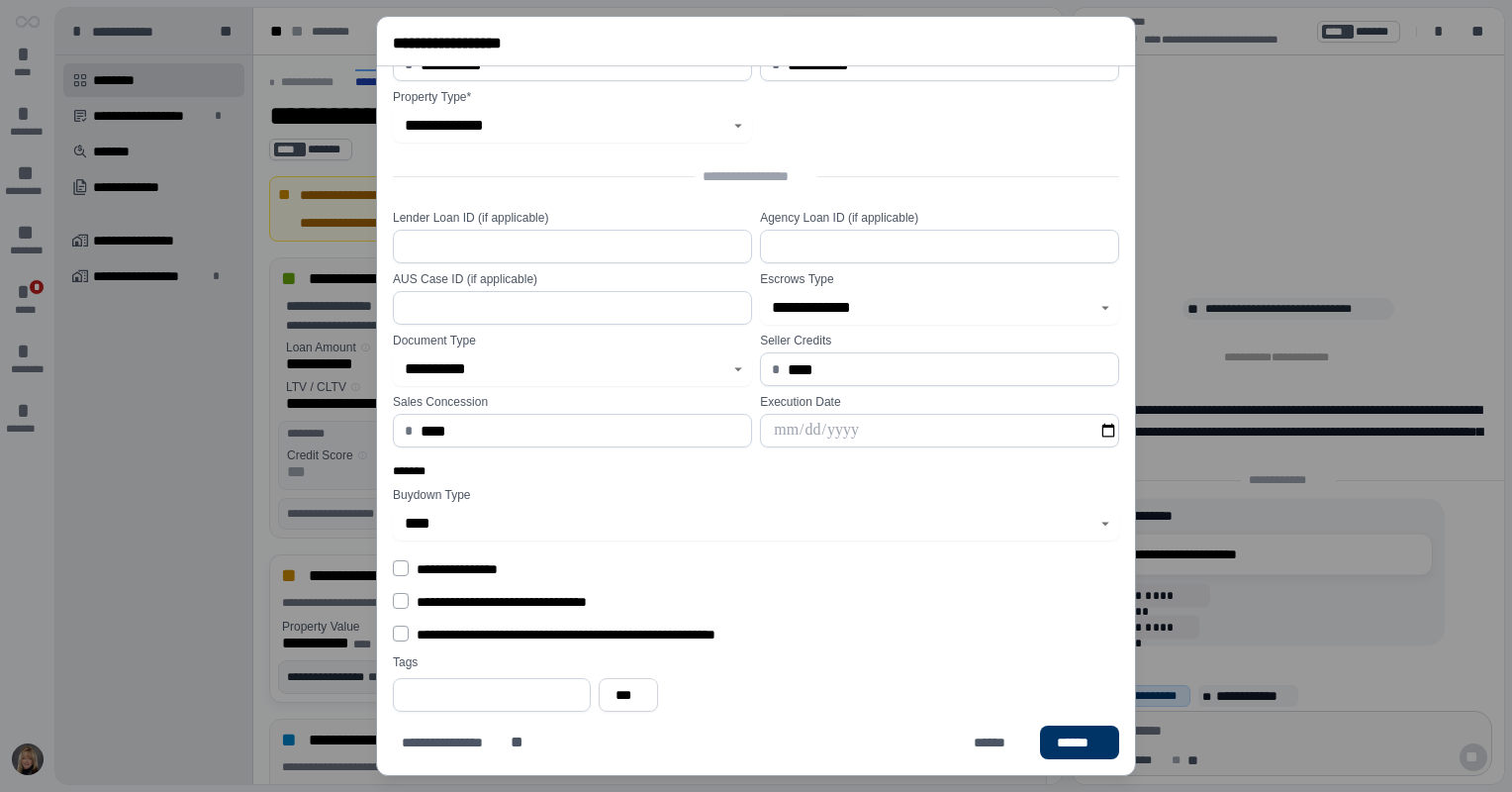 click 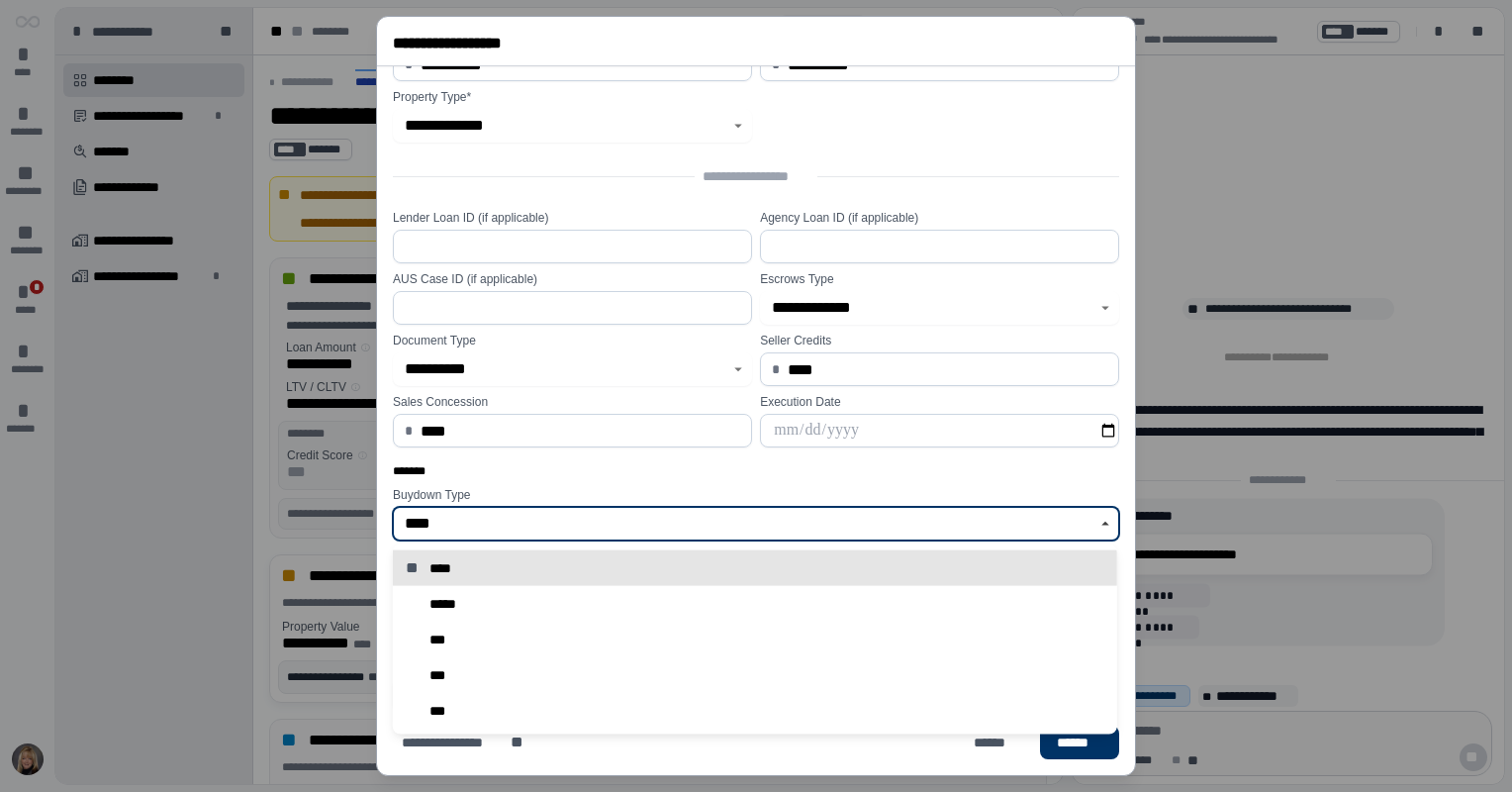 click on "****" at bounding box center (745, 524) 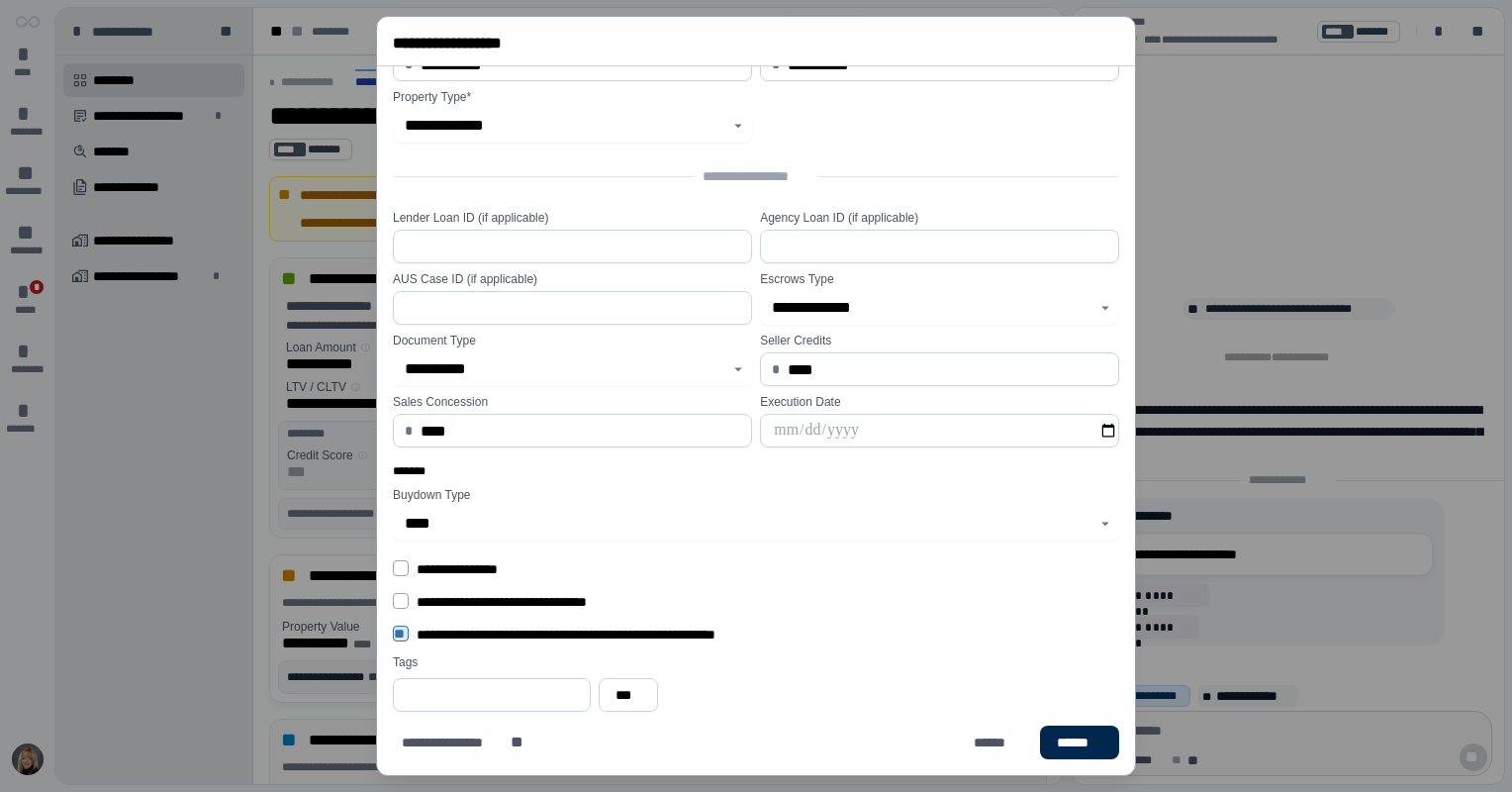 click on "******" at bounding box center [1080, 742] 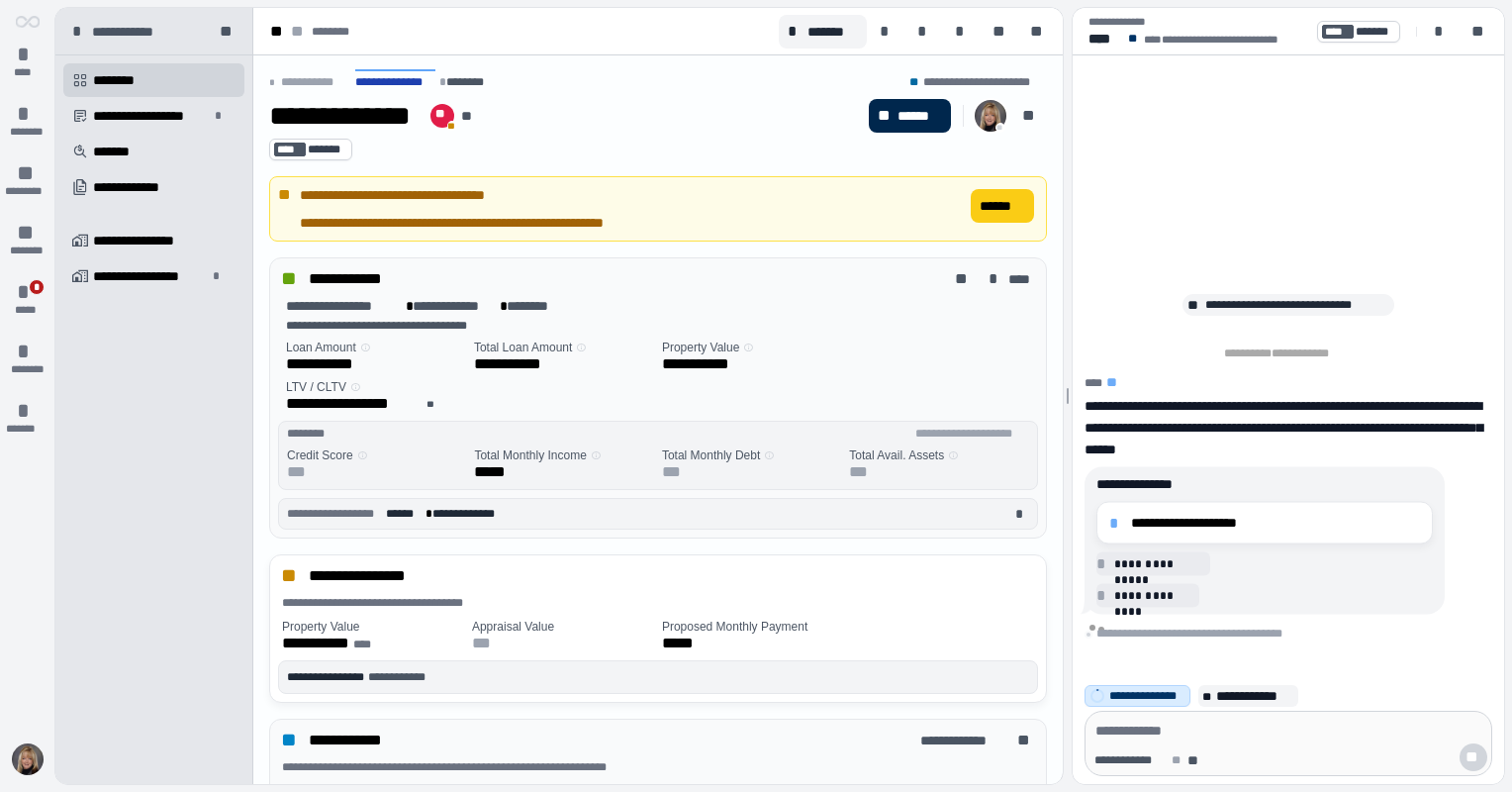 click on "******" at bounding box center (919, 116) 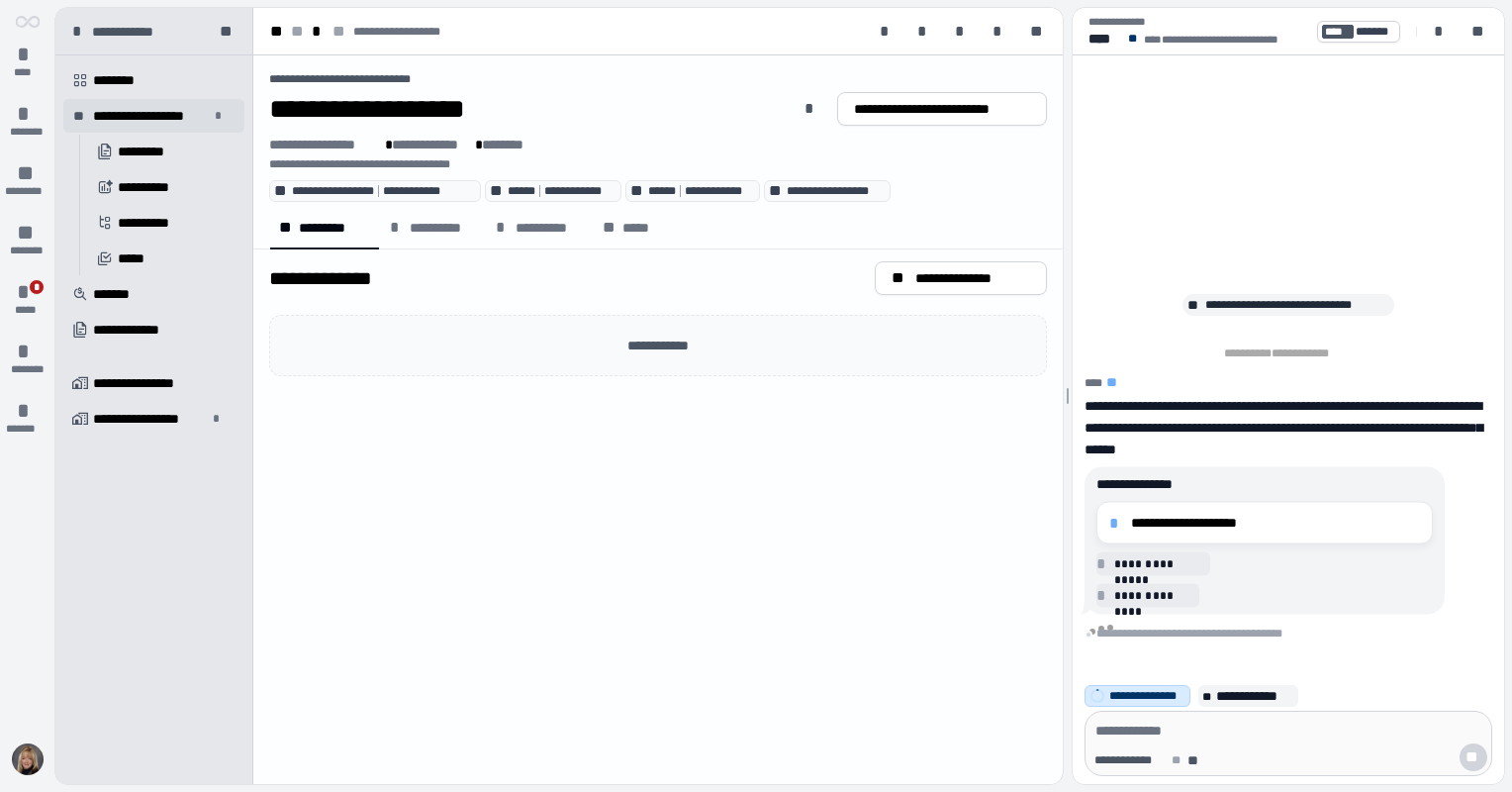 click on "**********" at bounding box center [150, 116] 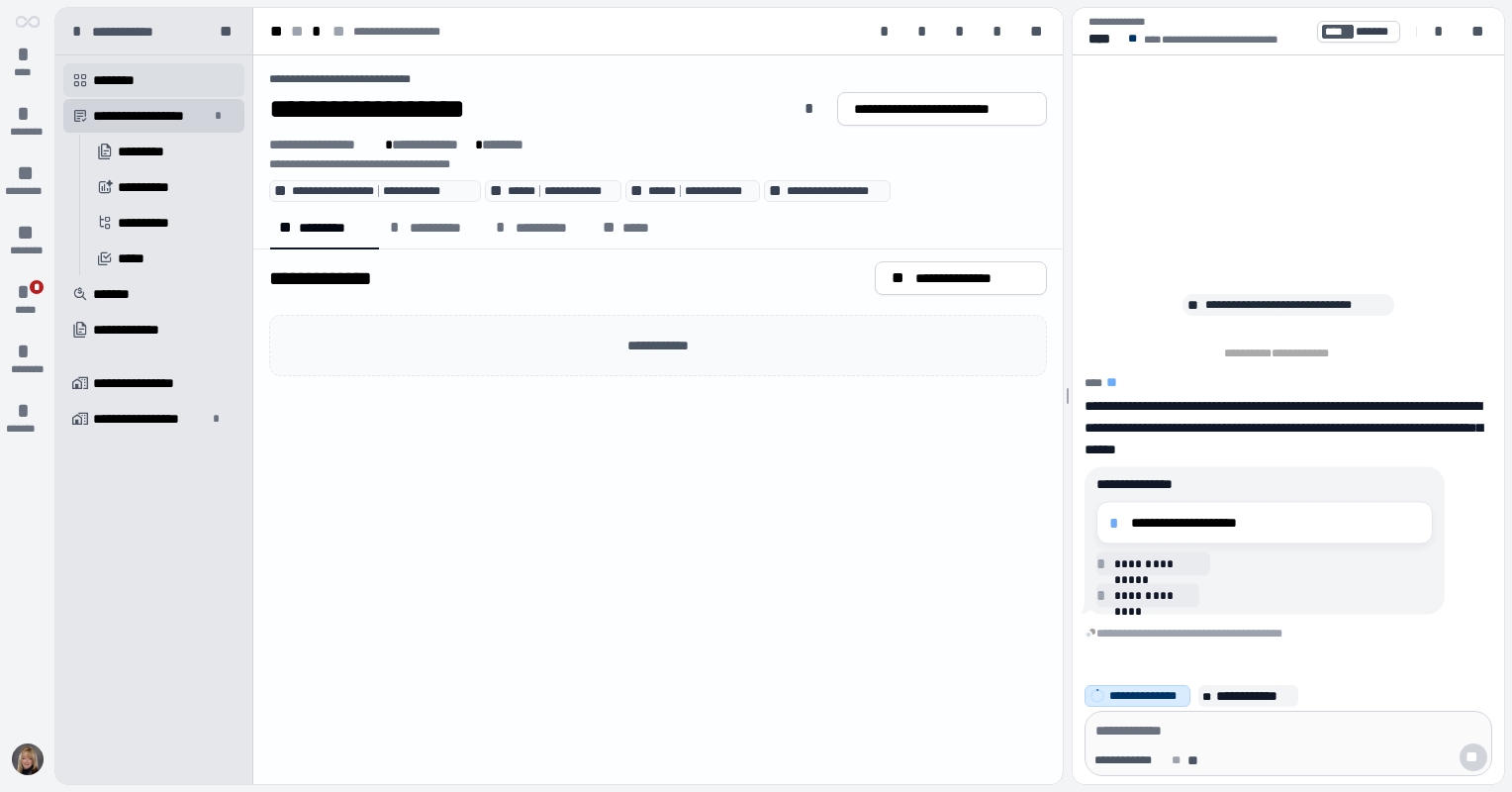 click on "********" at bounding box center [121, 80] 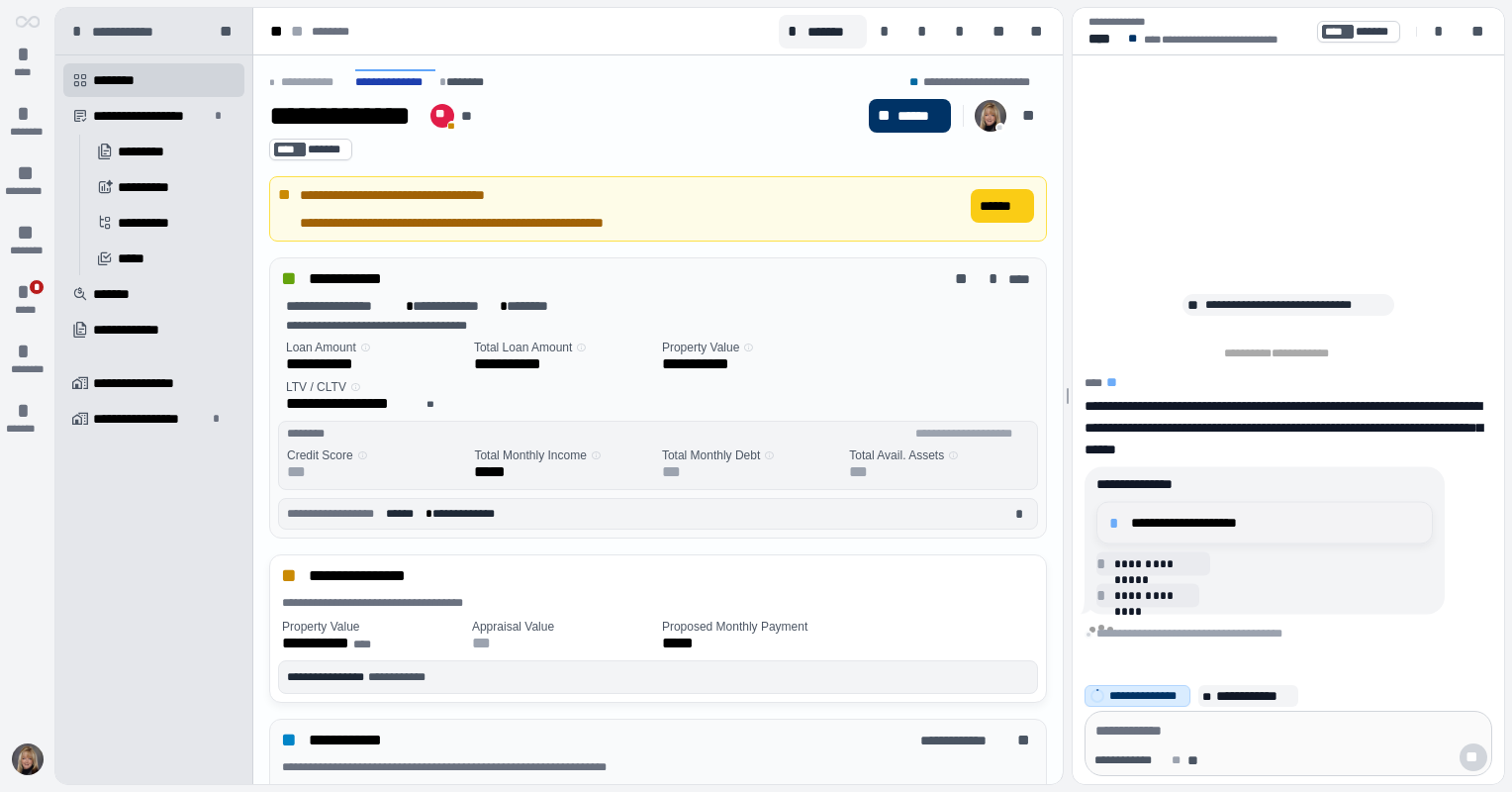 click on "**********" at bounding box center (1276, 523) 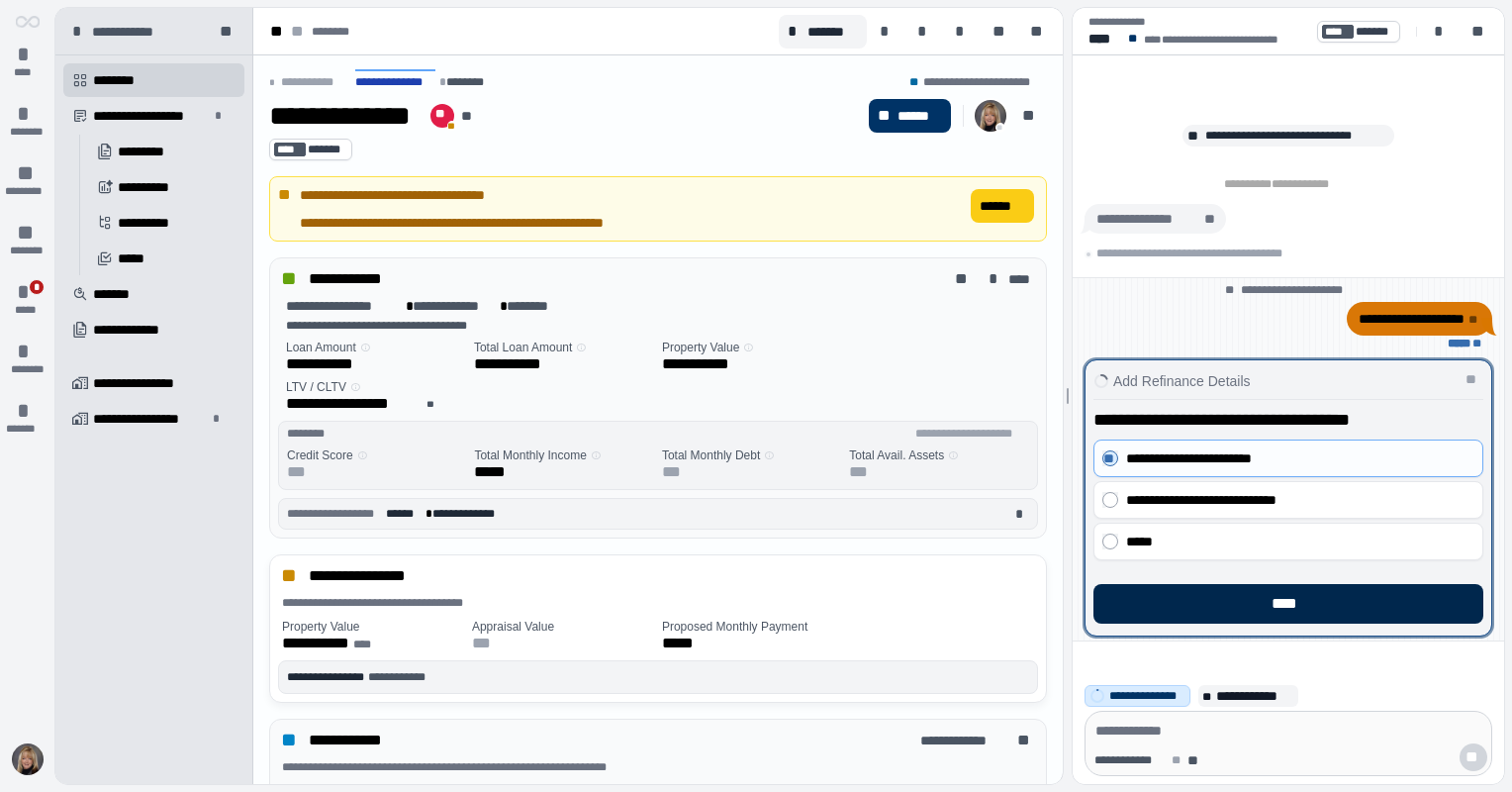 click on "****" at bounding box center [1288, 604] 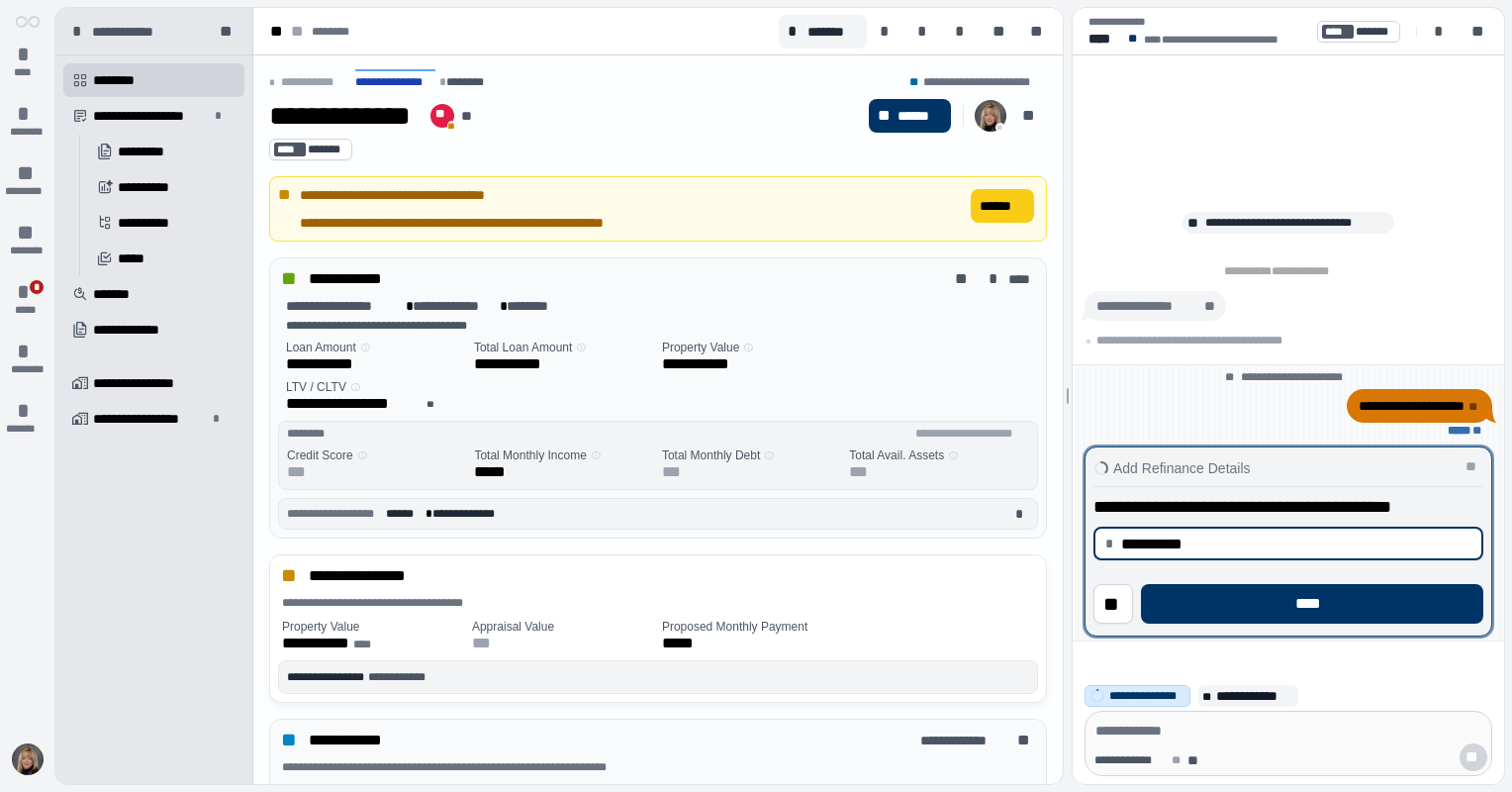 click on "****" at bounding box center [1312, 604] 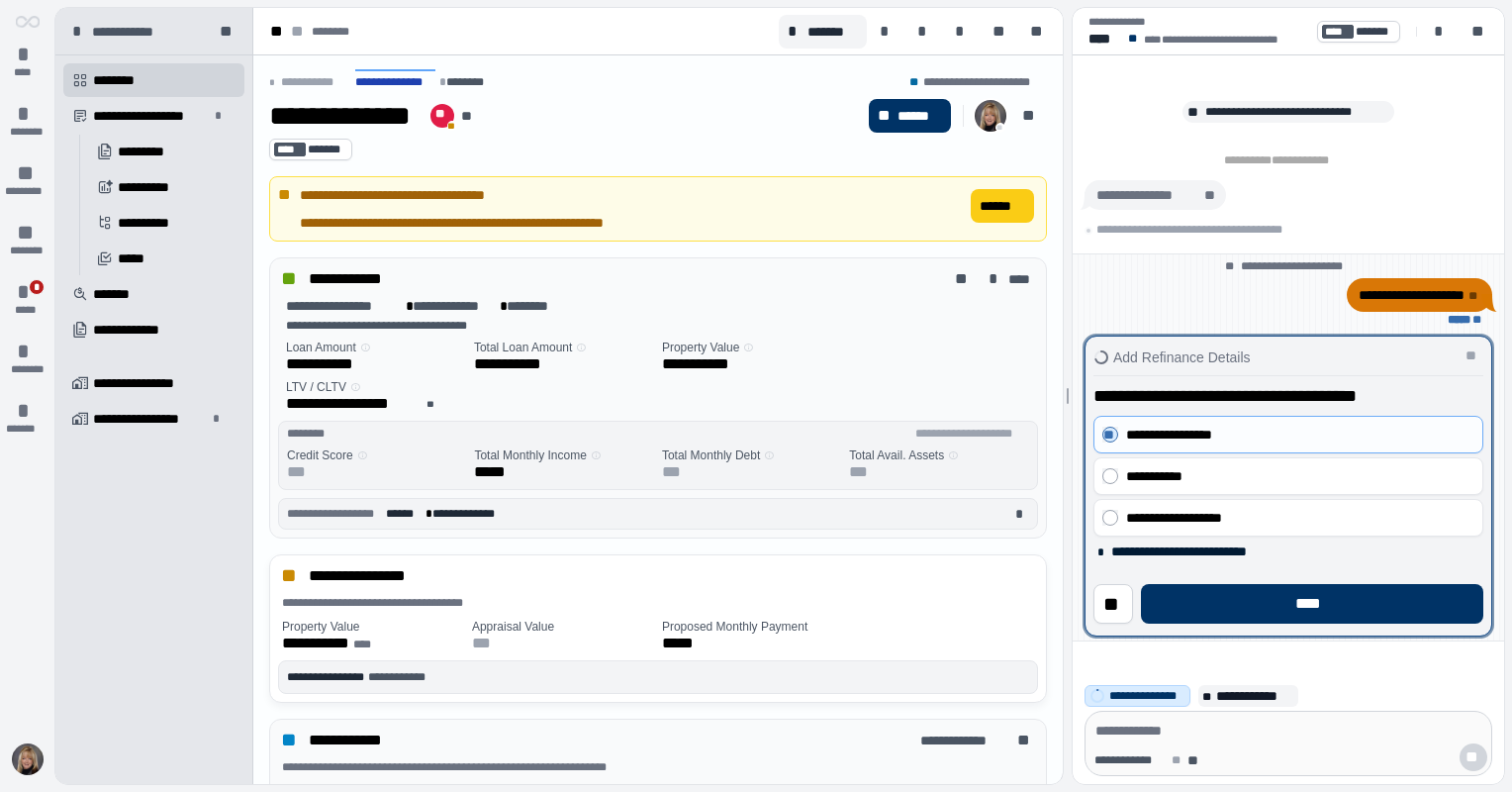 click on "****" at bounding box center (1312, 604) 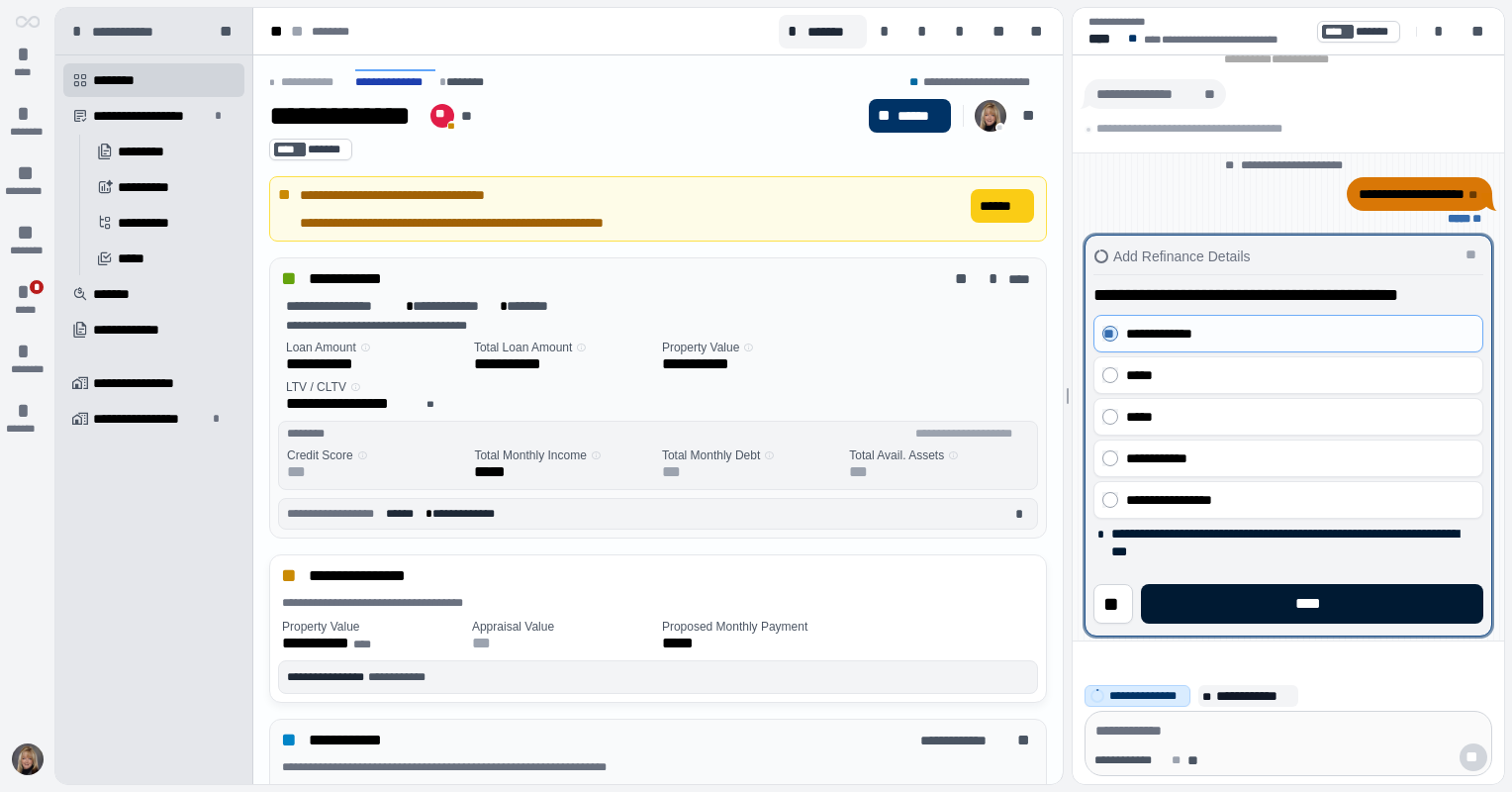 click on "****" at bounding box center (1312, 604) 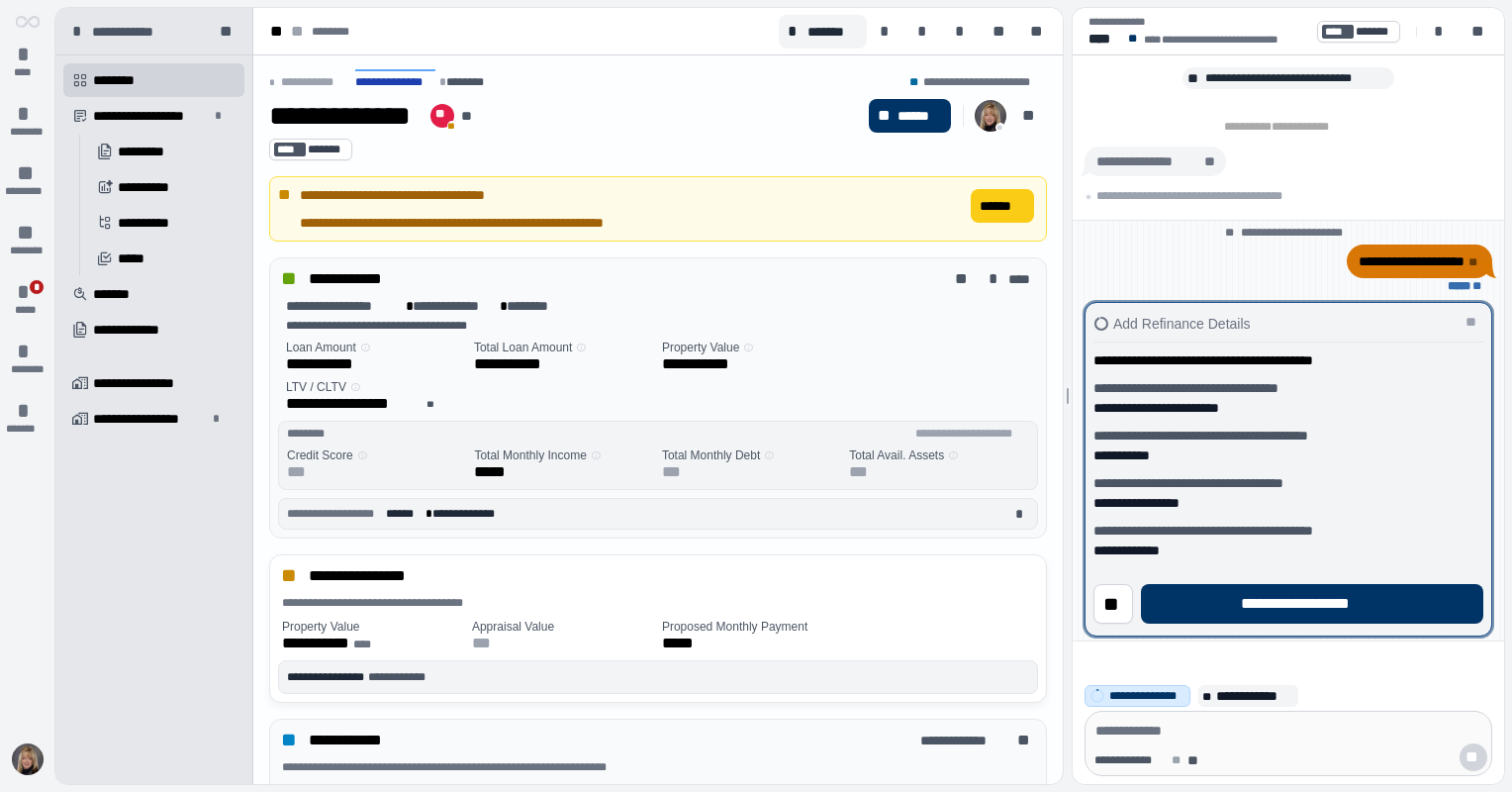 click on "**********" at bounding box center (1311, 604) 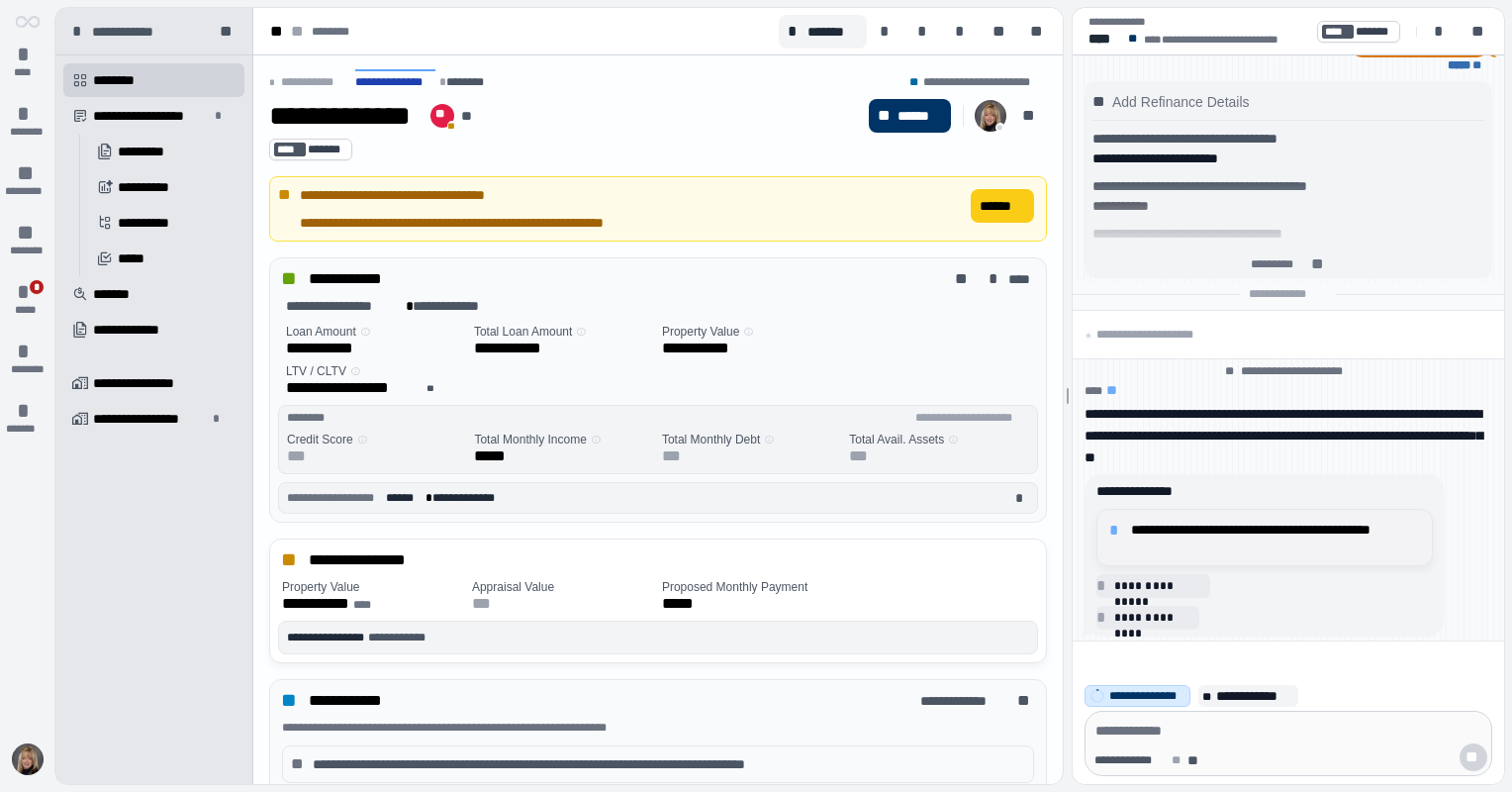 click on "**********" at bounding box center (1276, 538) 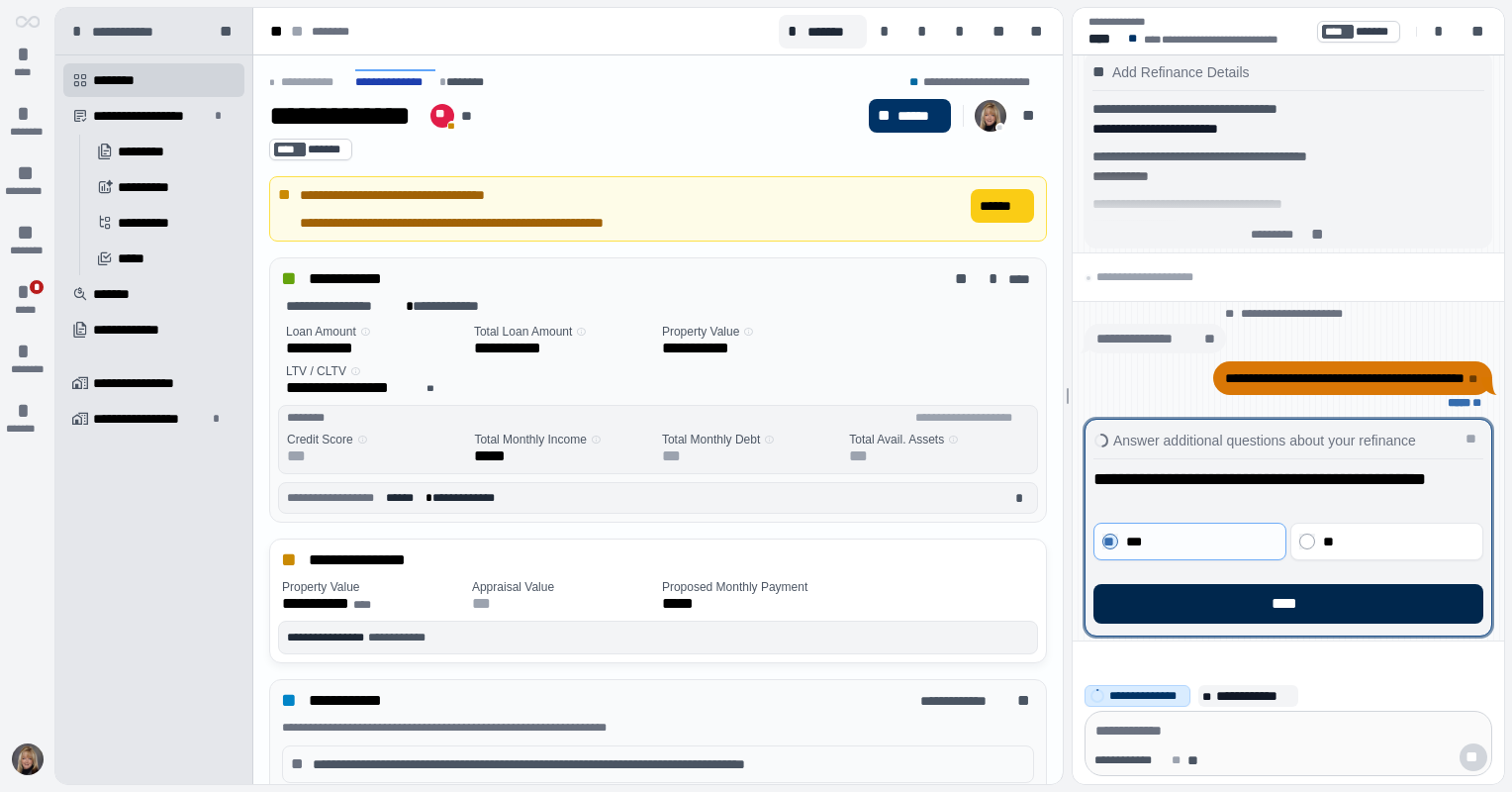 click on "****" at bounding box center [1288, 604] 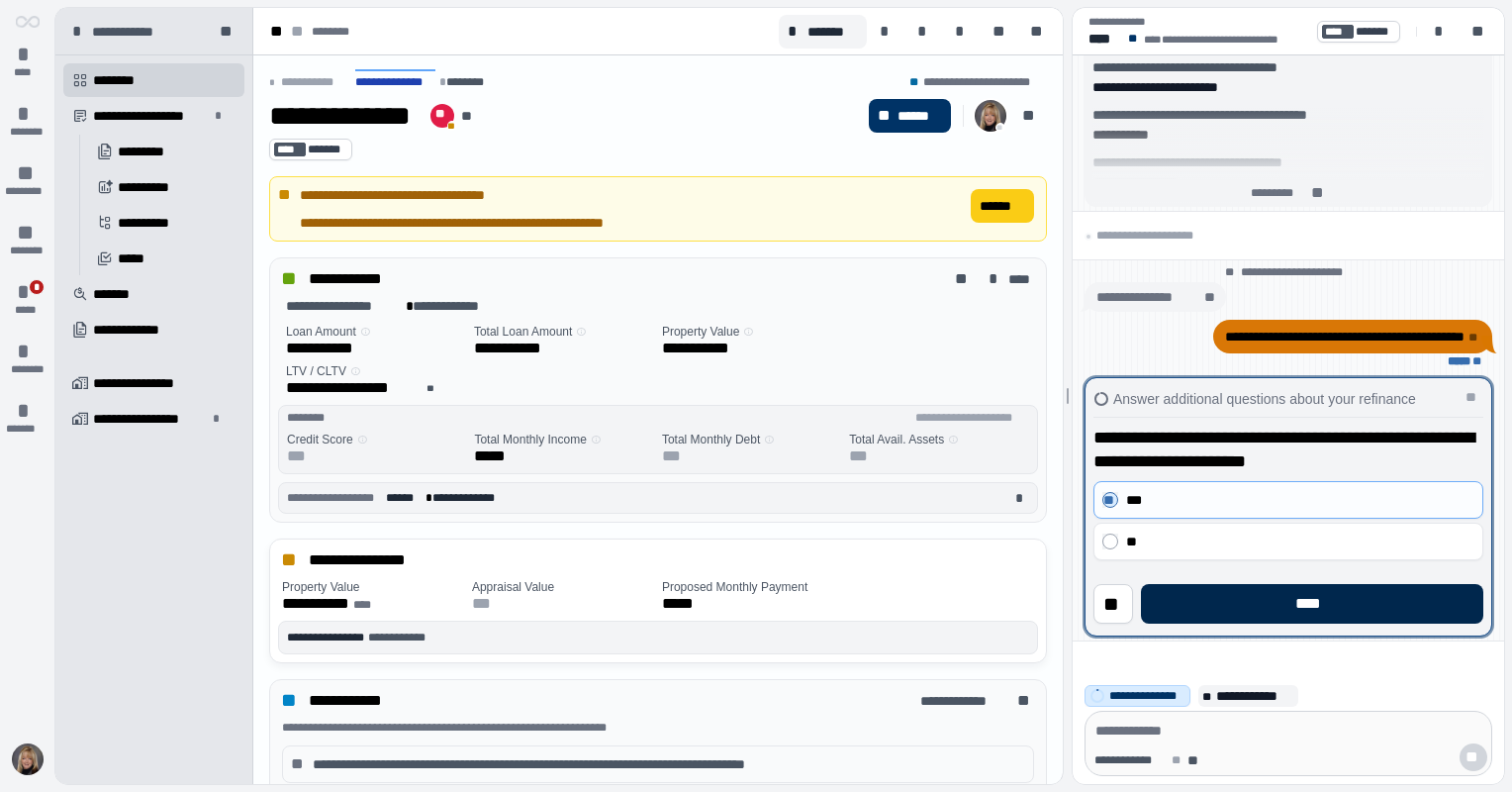 click on "****" at bounding box center (1312, 604) 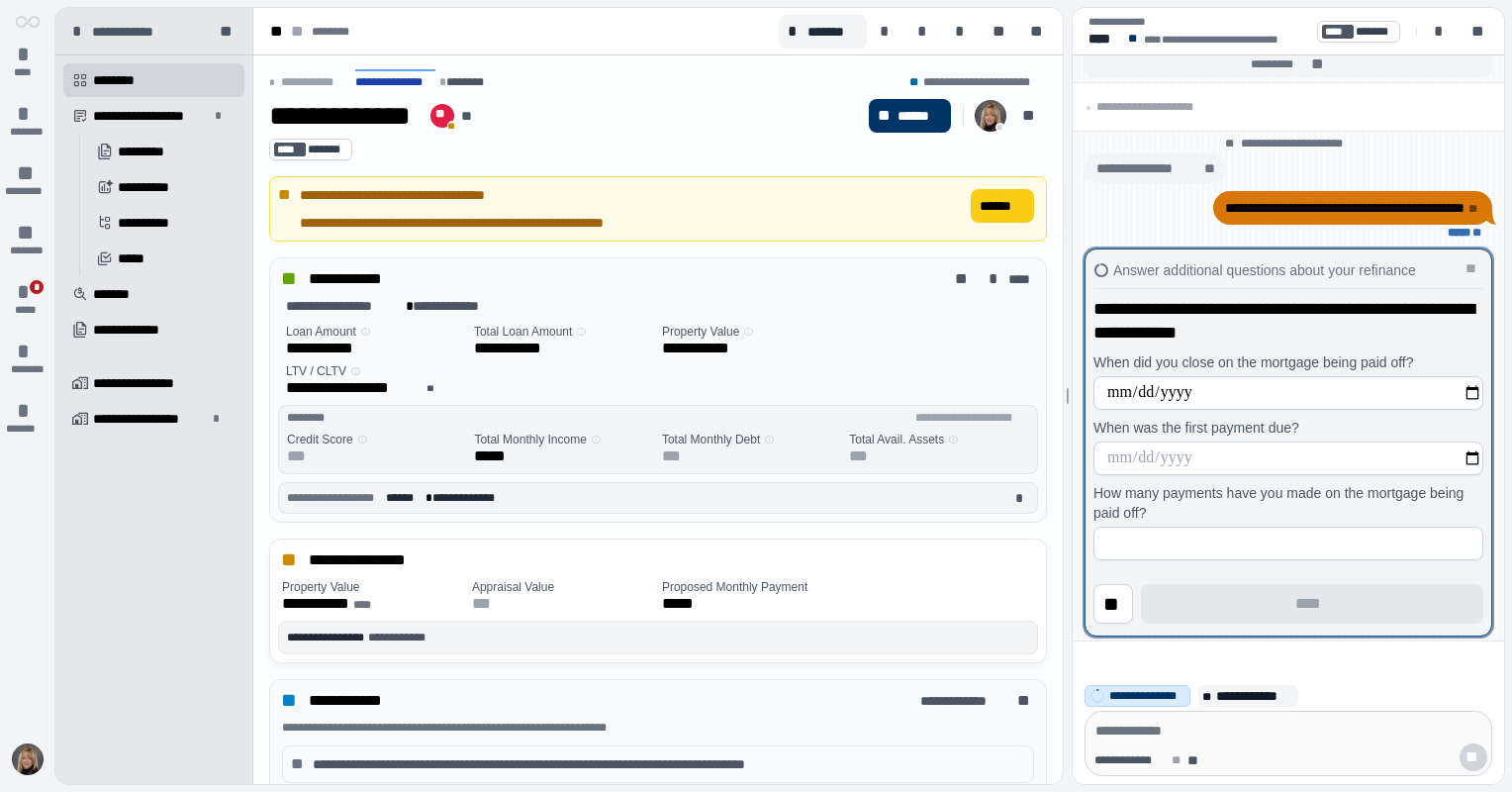 type on "**********" 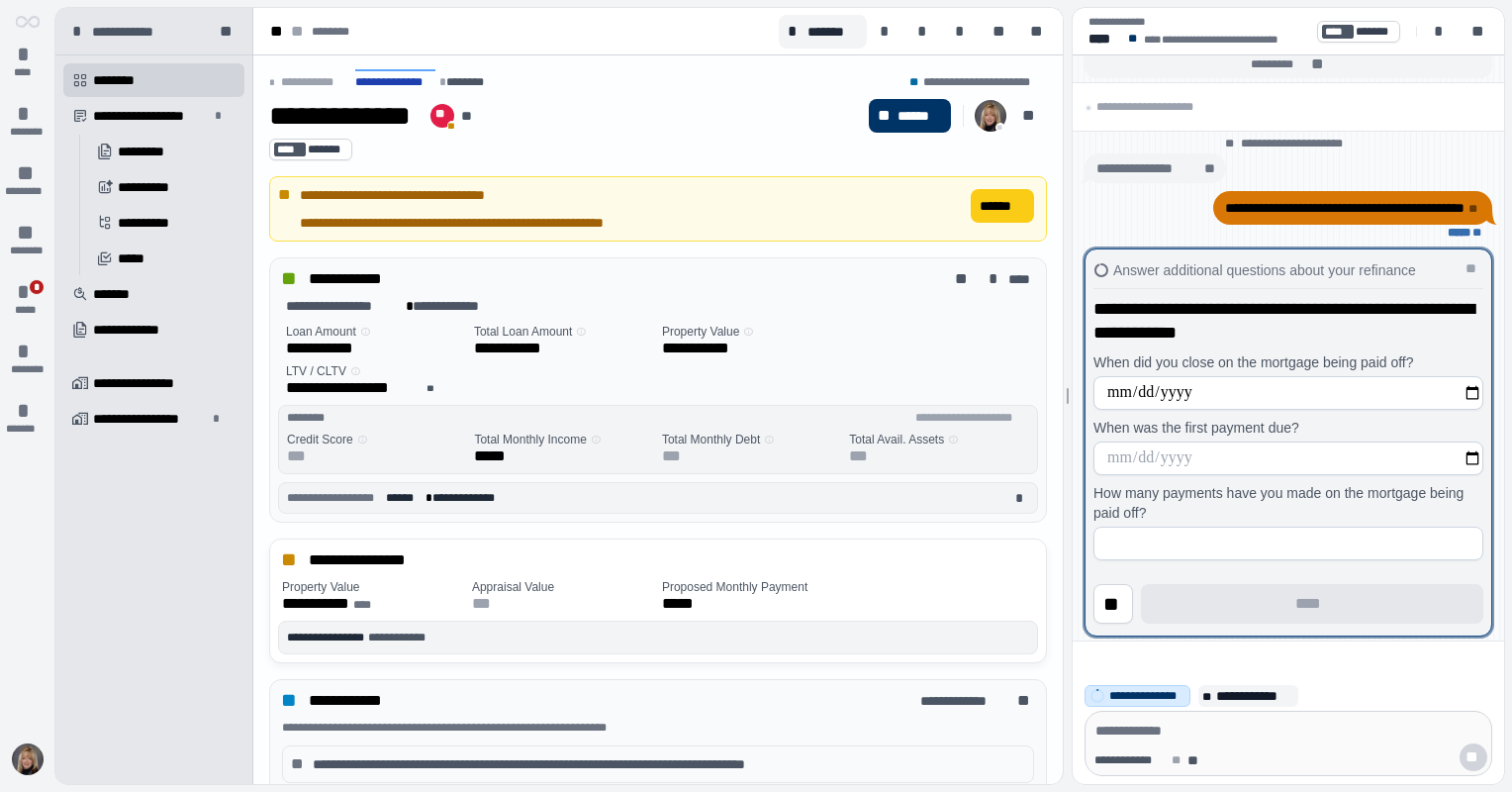 click at bounding box center (1288, 458) 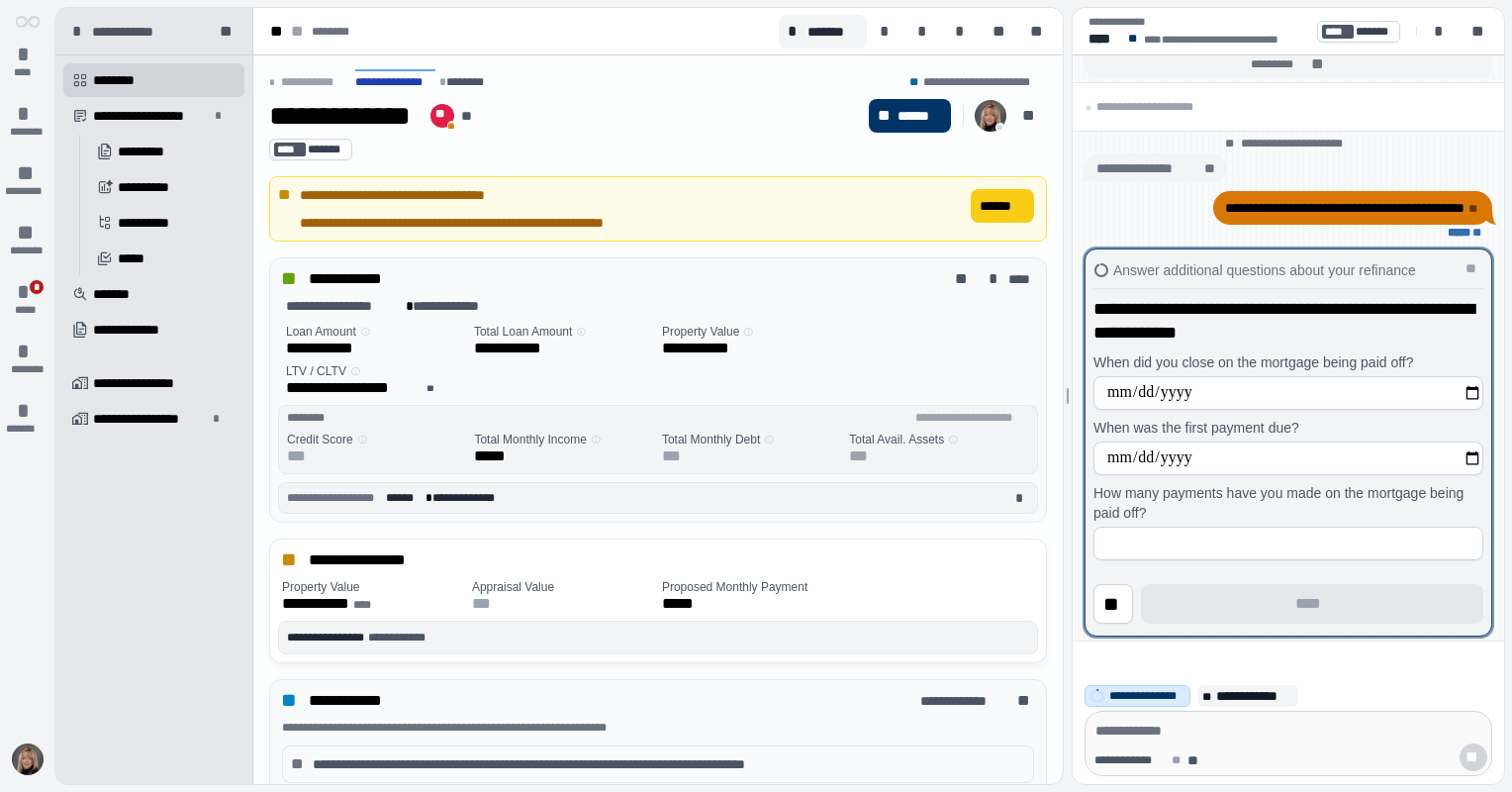 type on "**********" 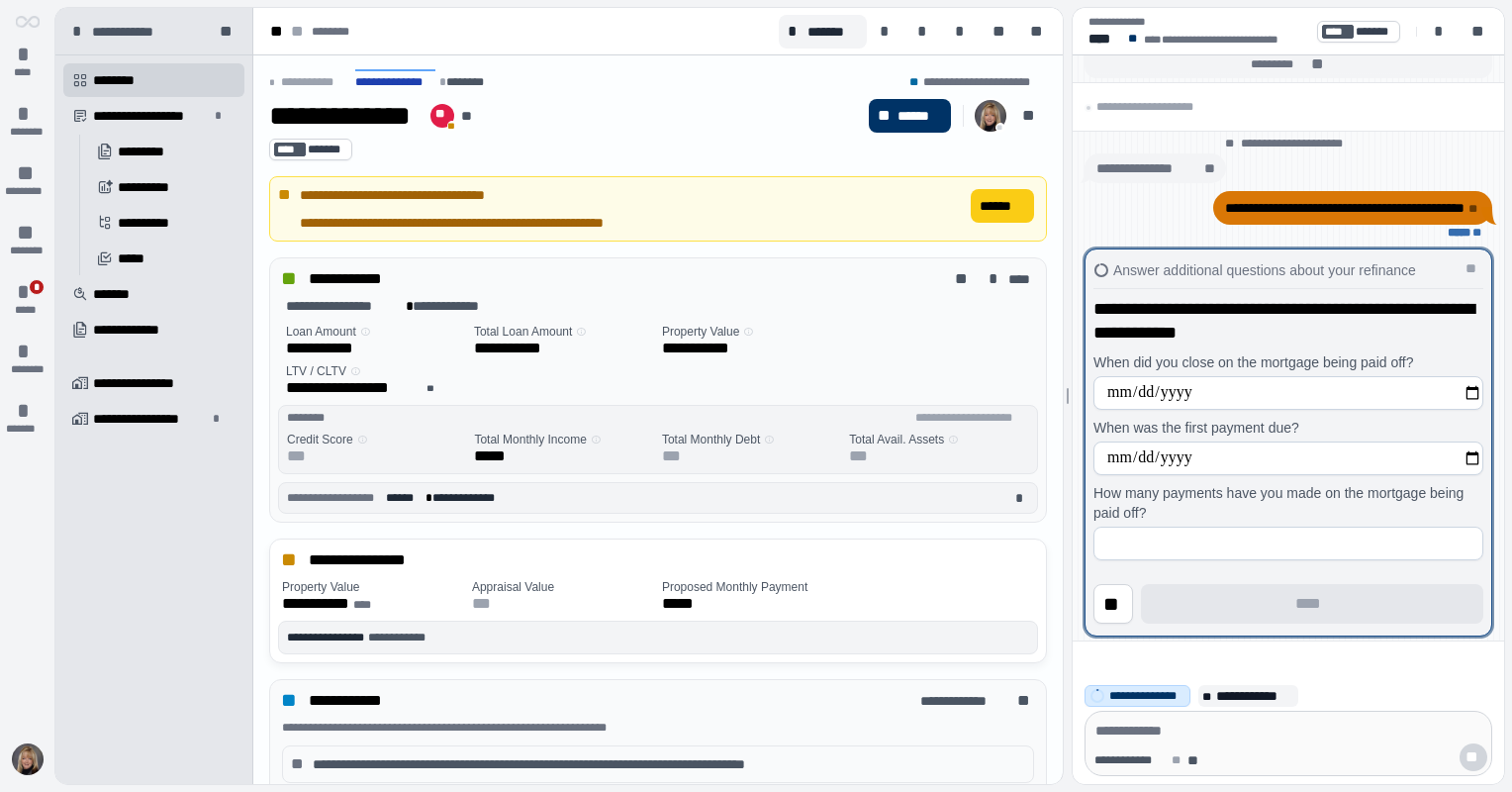 click at bounding box center (1288, 544) 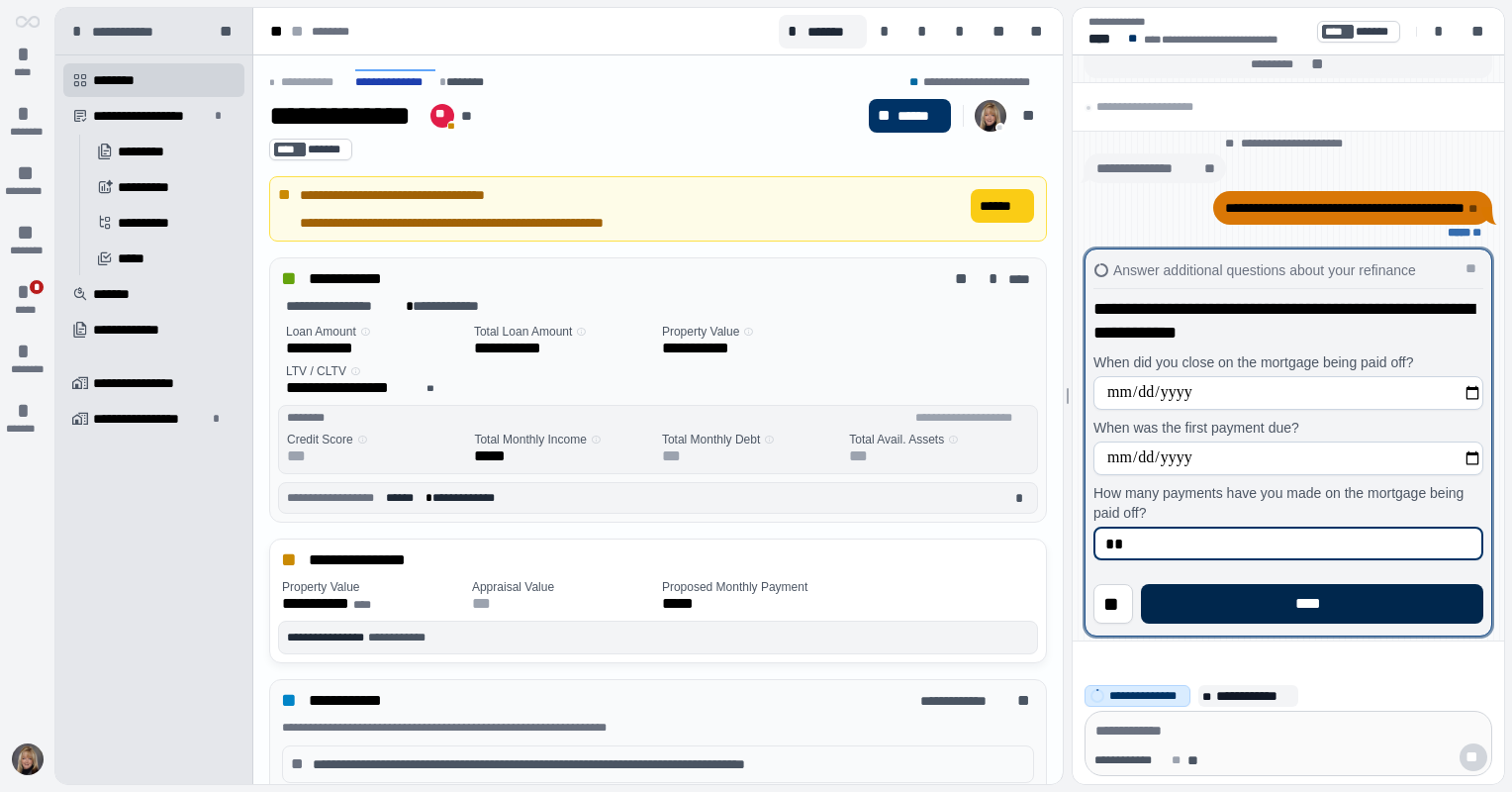 type on "**" 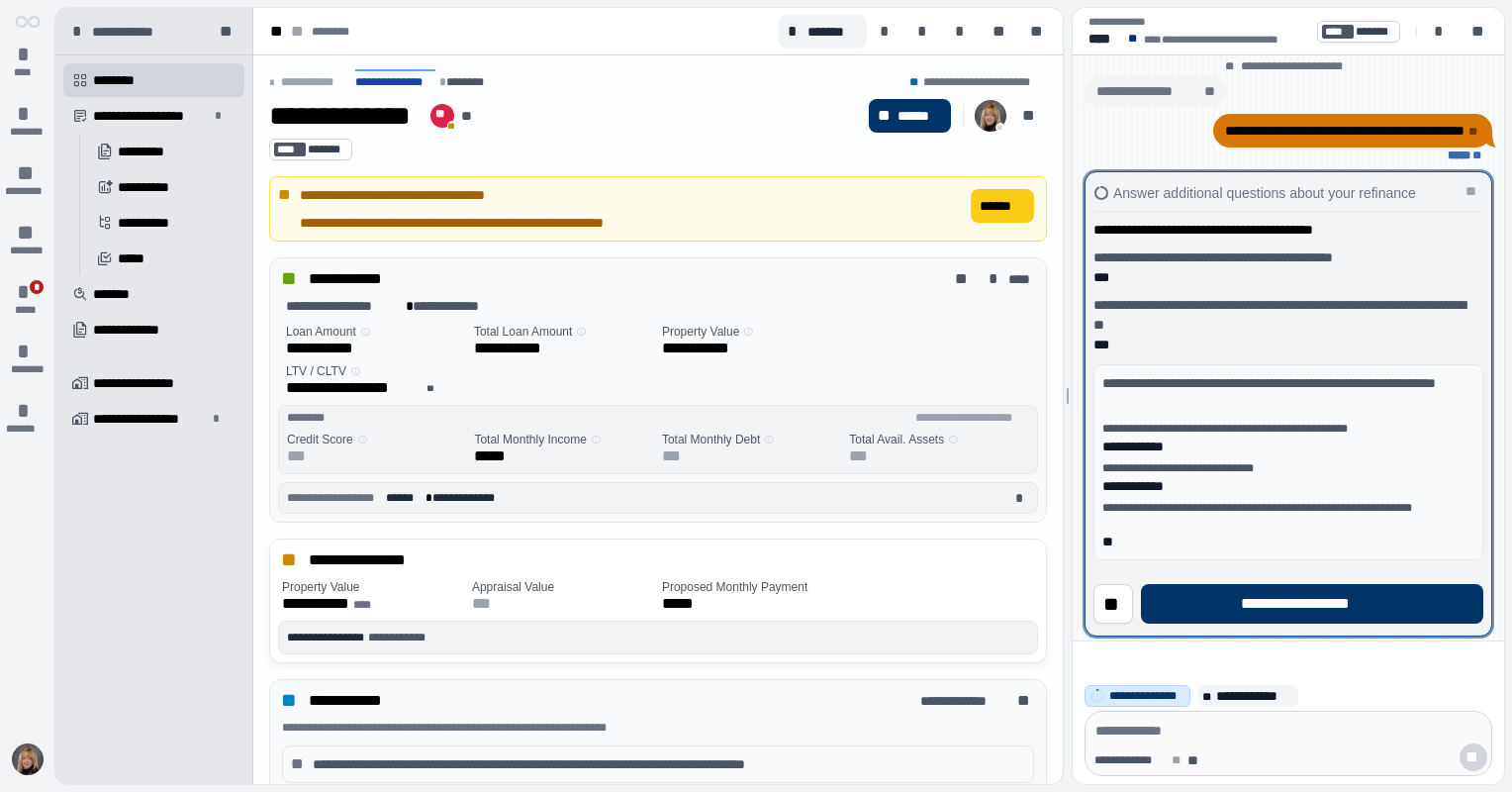 click on "**********" at bounding box center [1311, 604] 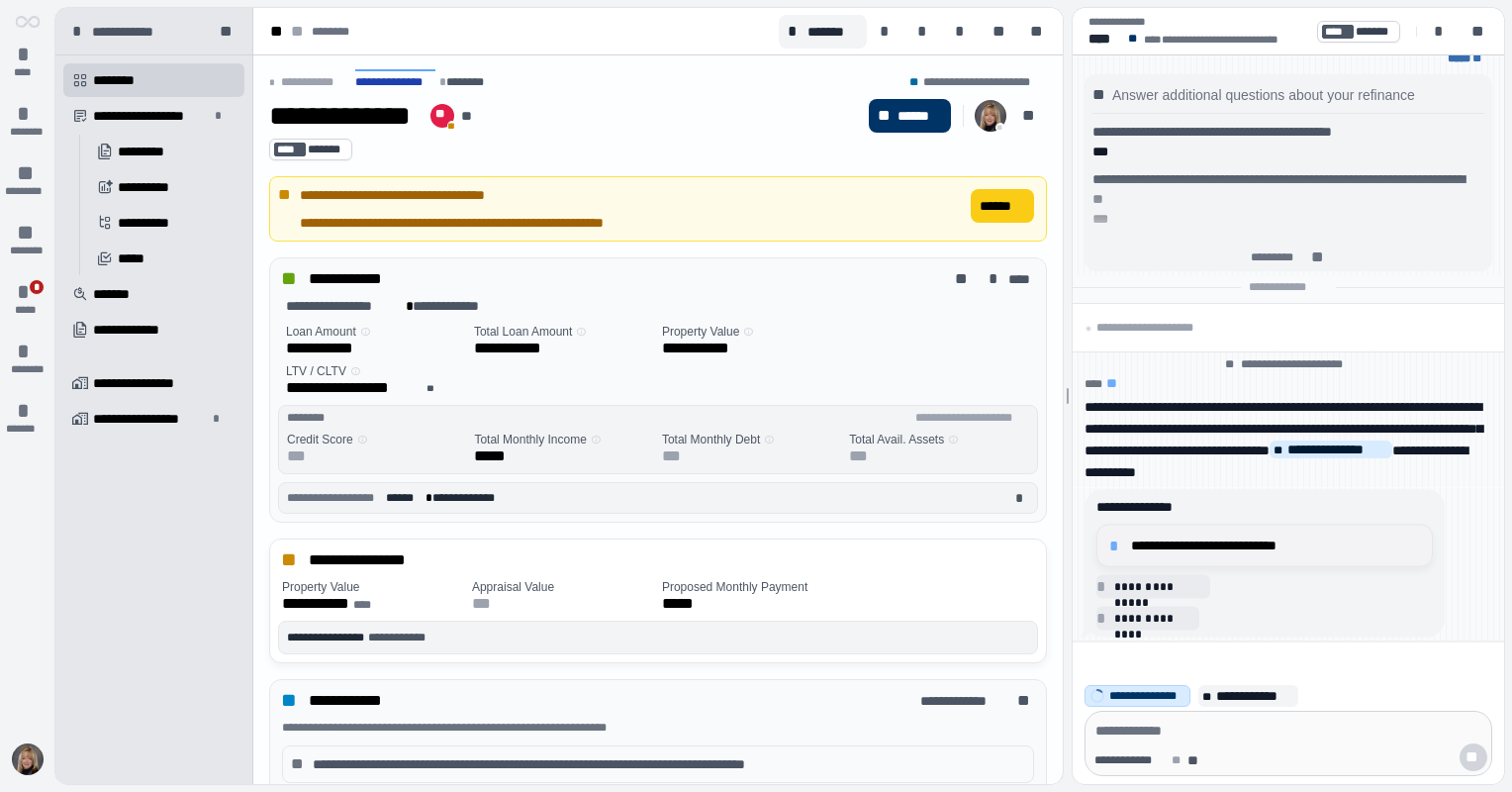 click on "**********" at bounding box center [1276, 545] 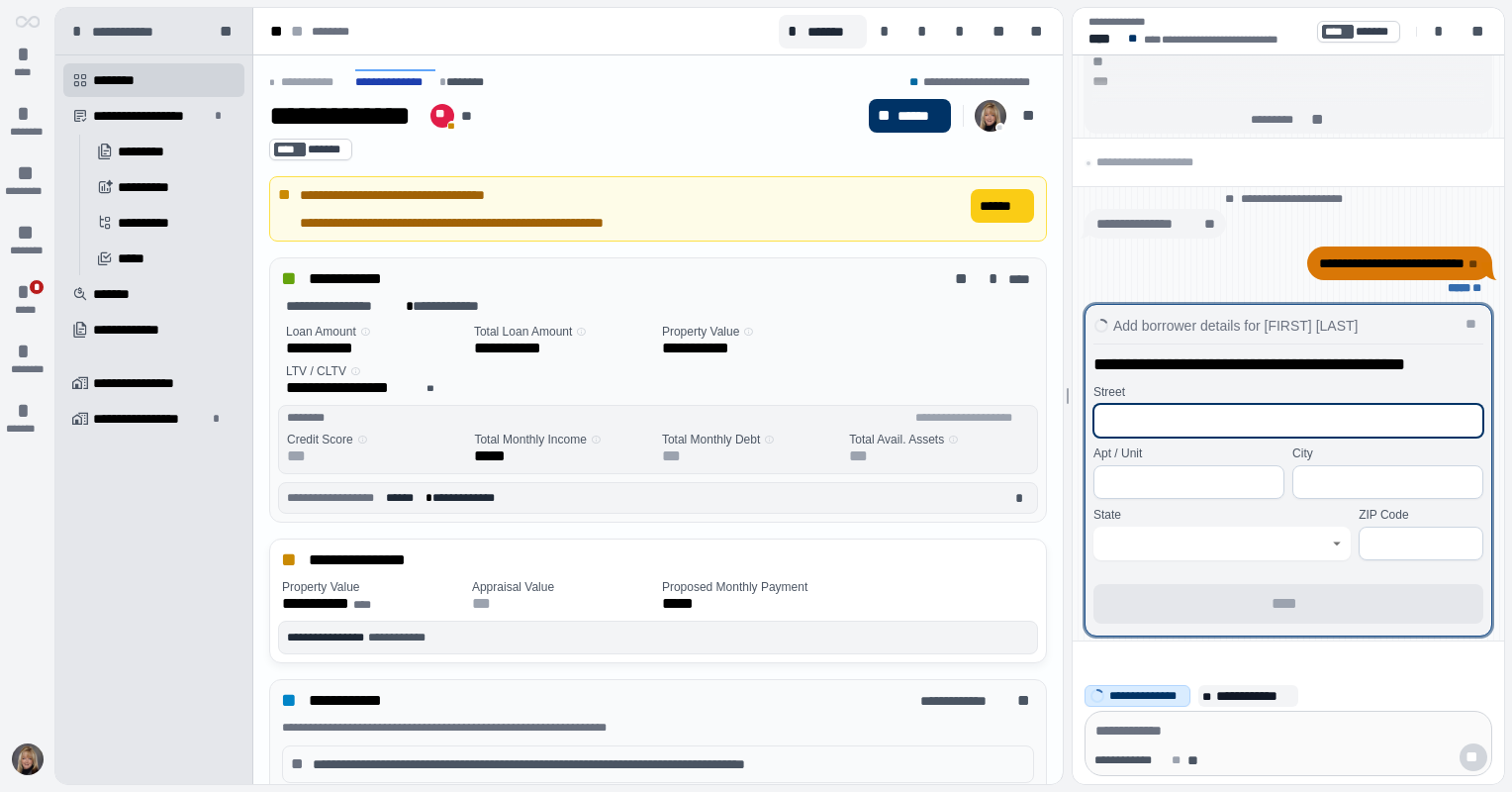 click at bounding box center [1288, 421] 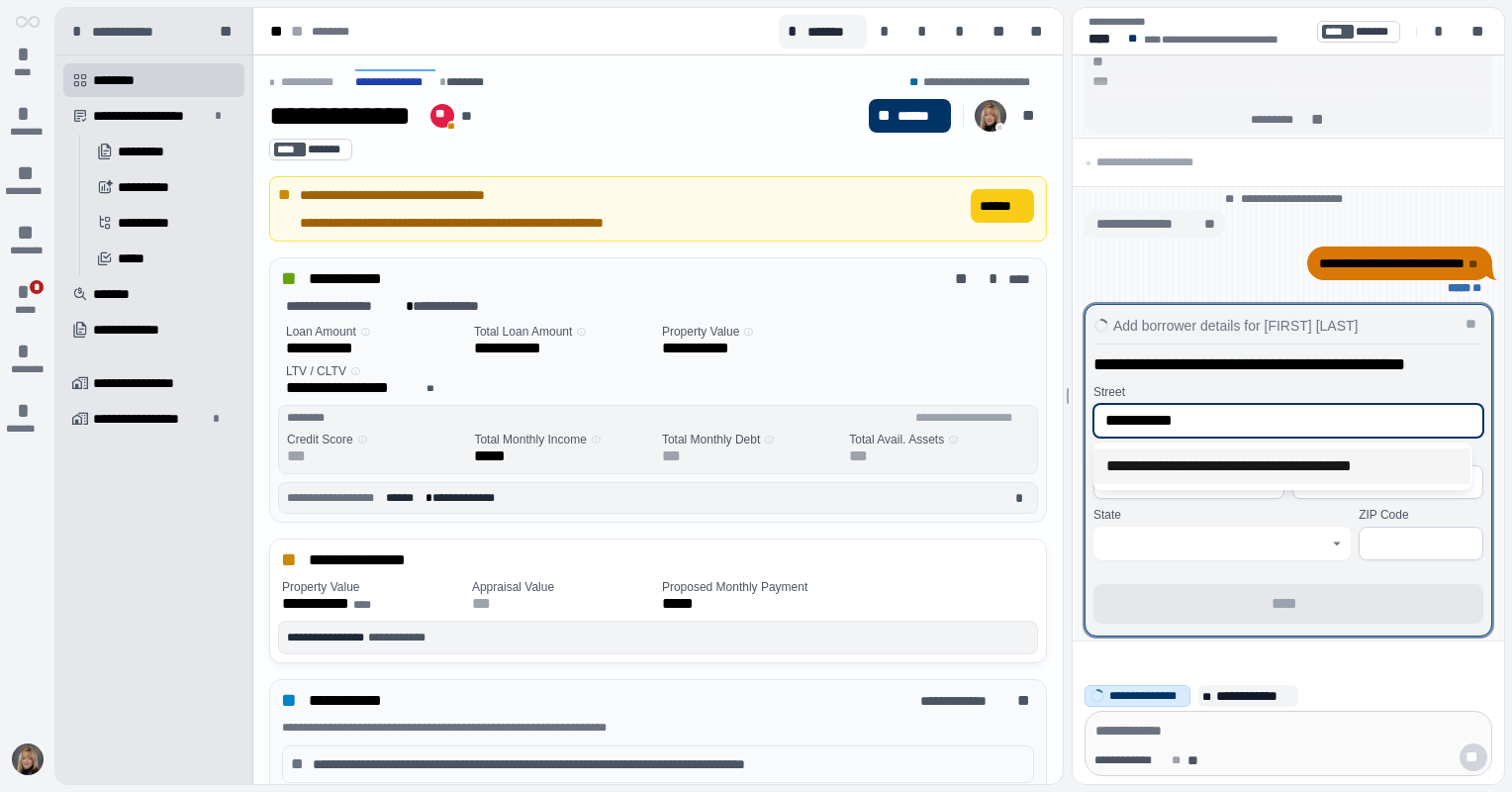 click on "**********" at bounding box center (1281, 466) 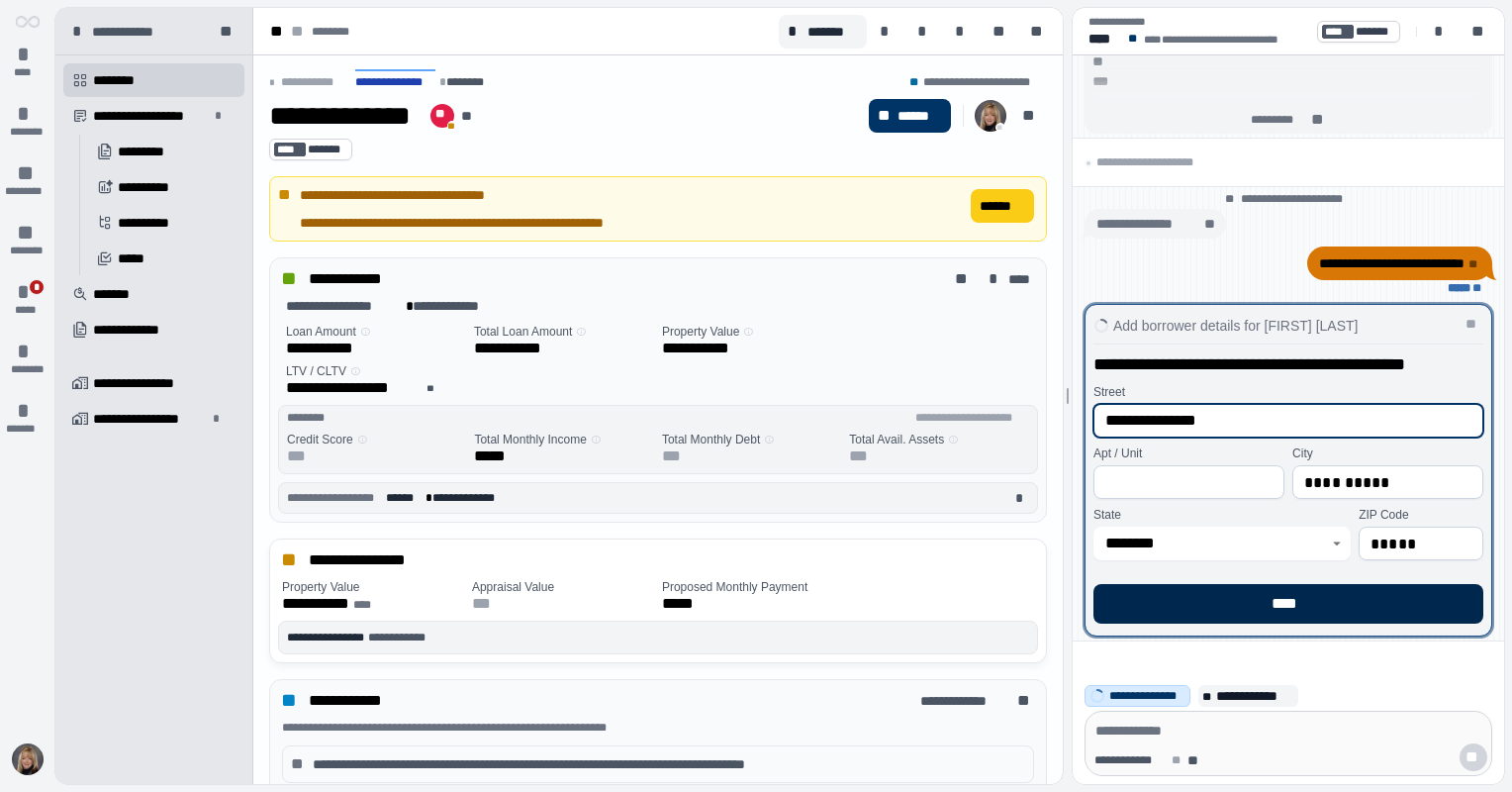 type on "**********" 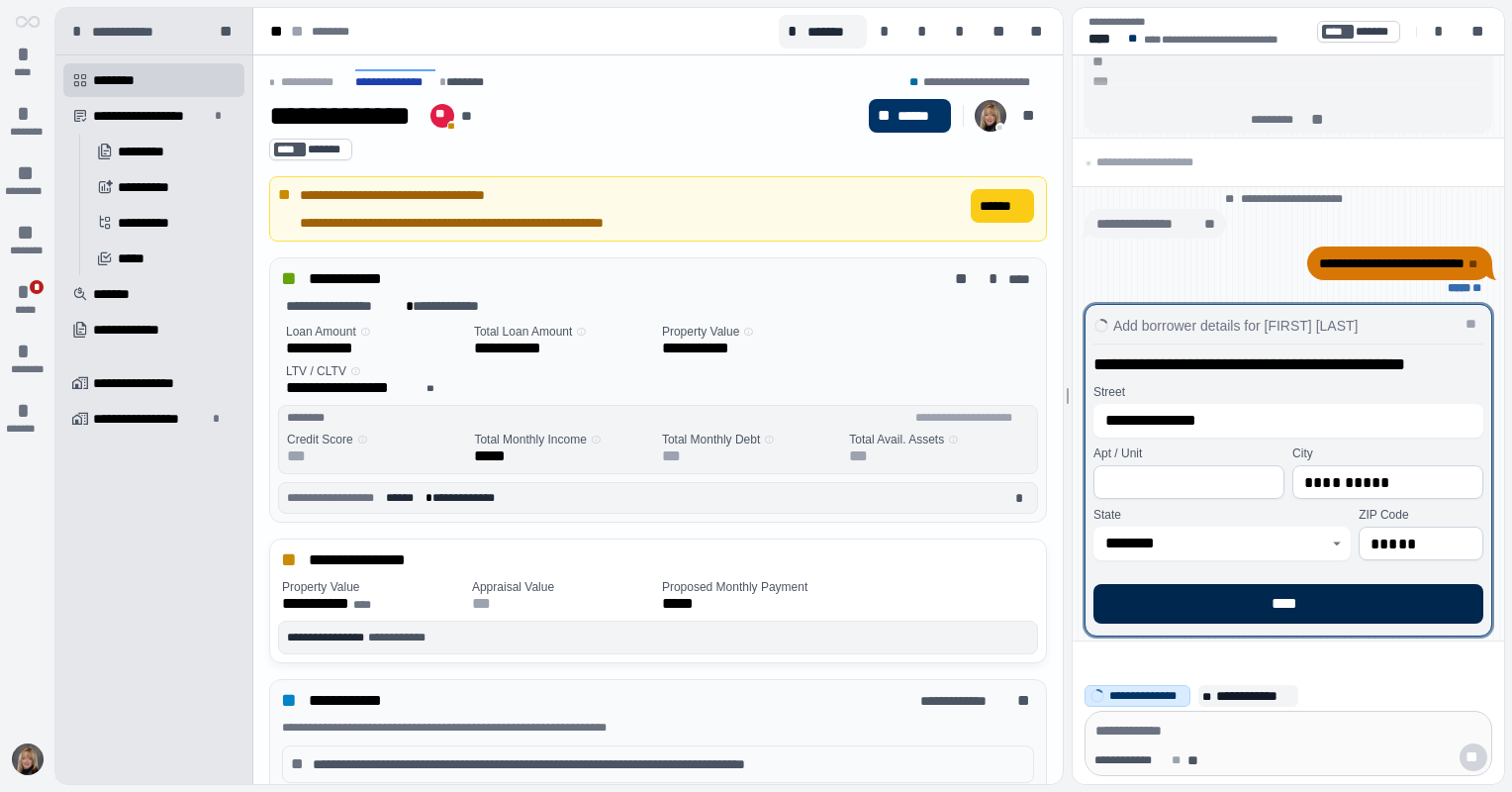 click on "****" at bounding box center (1288, 604) 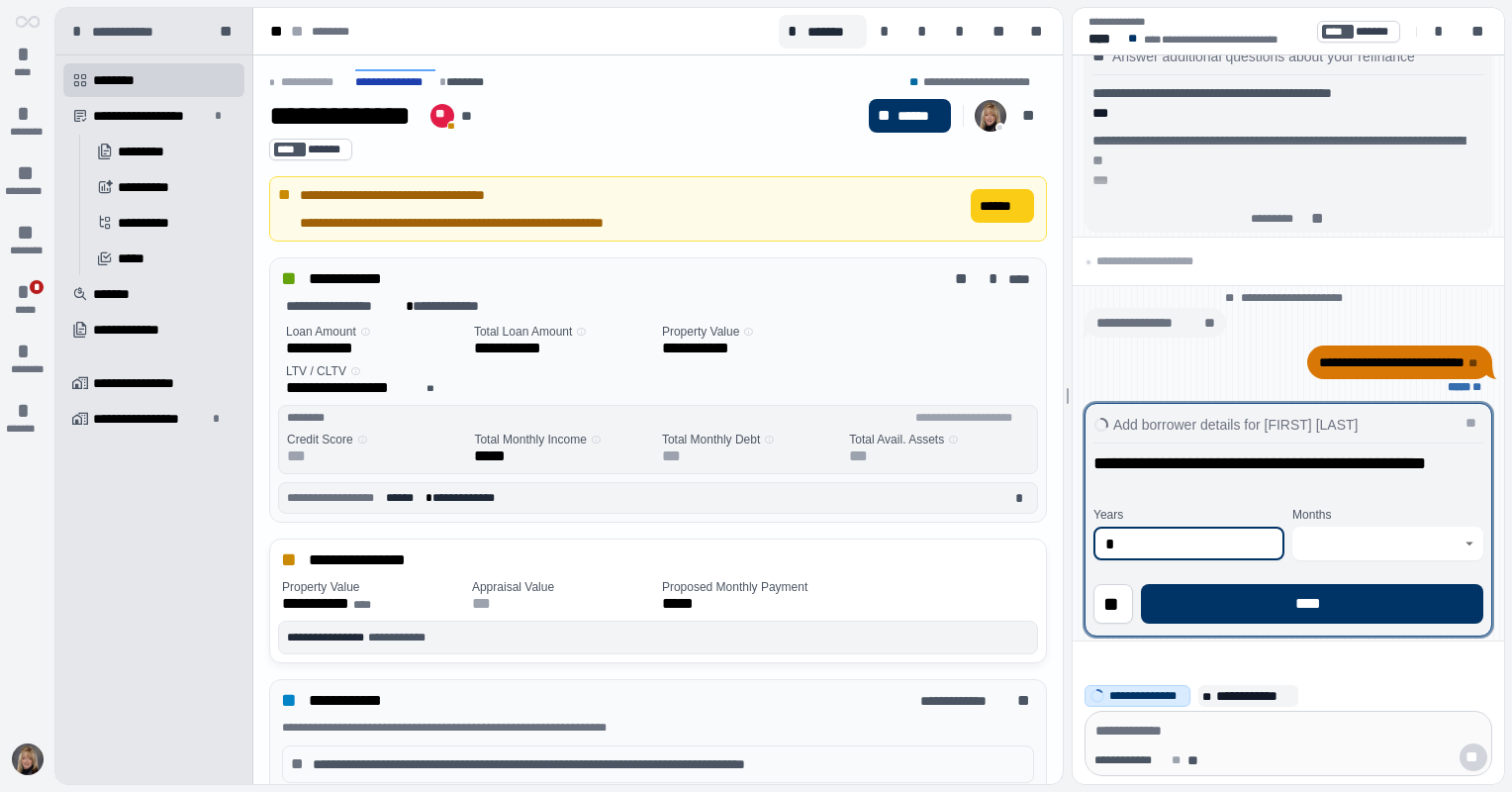 type on "*" 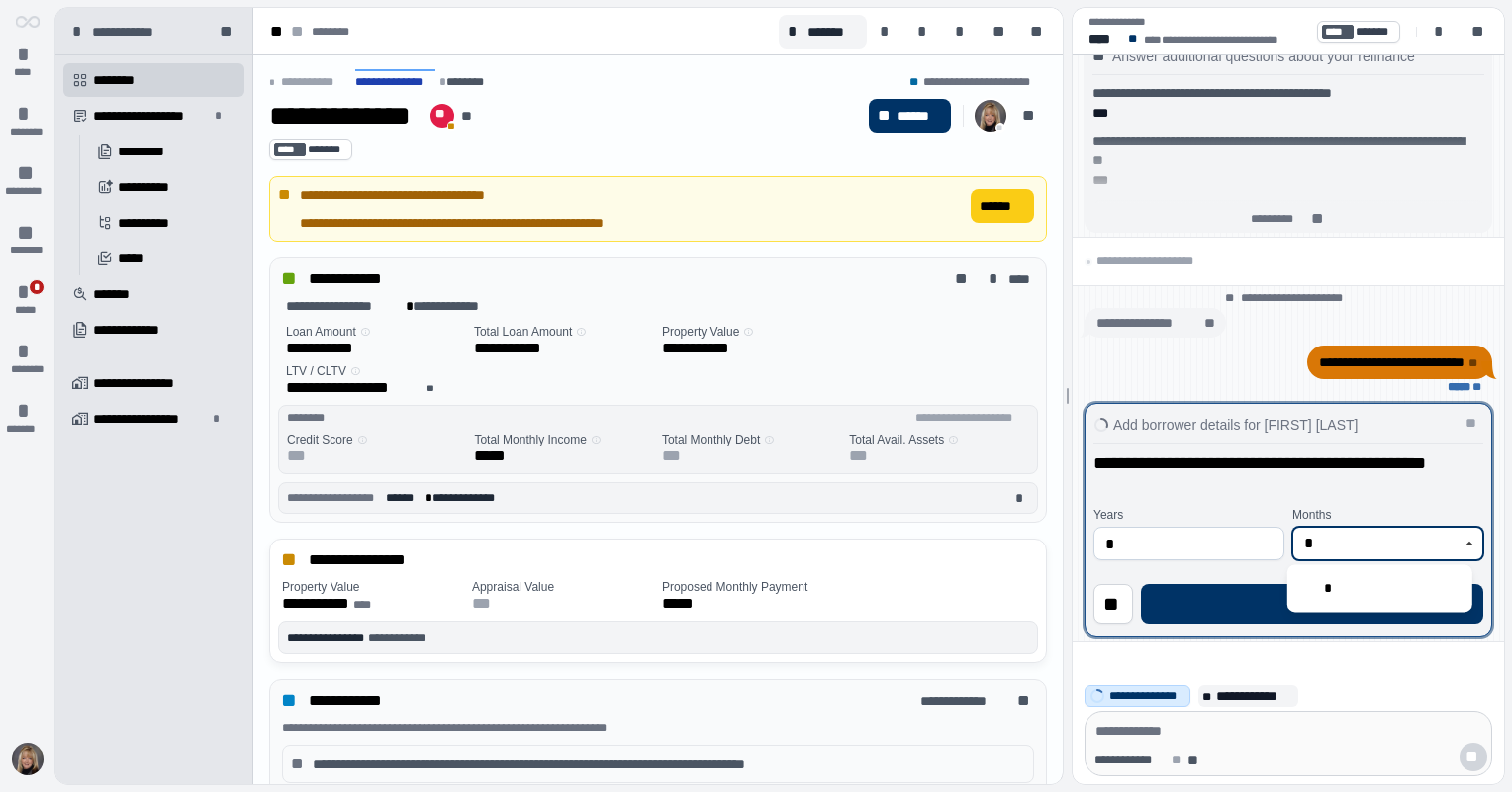 type on "*" 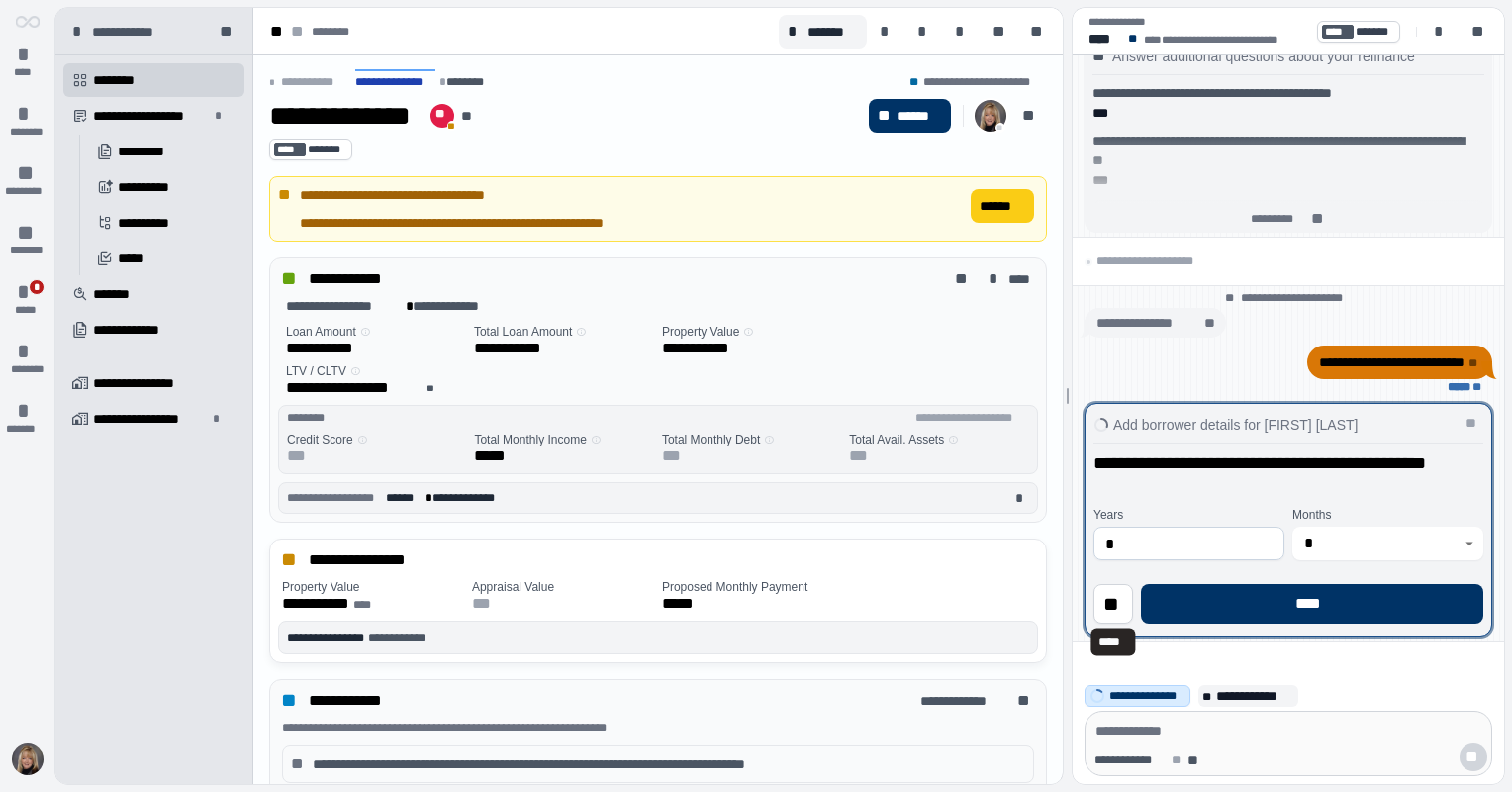 type 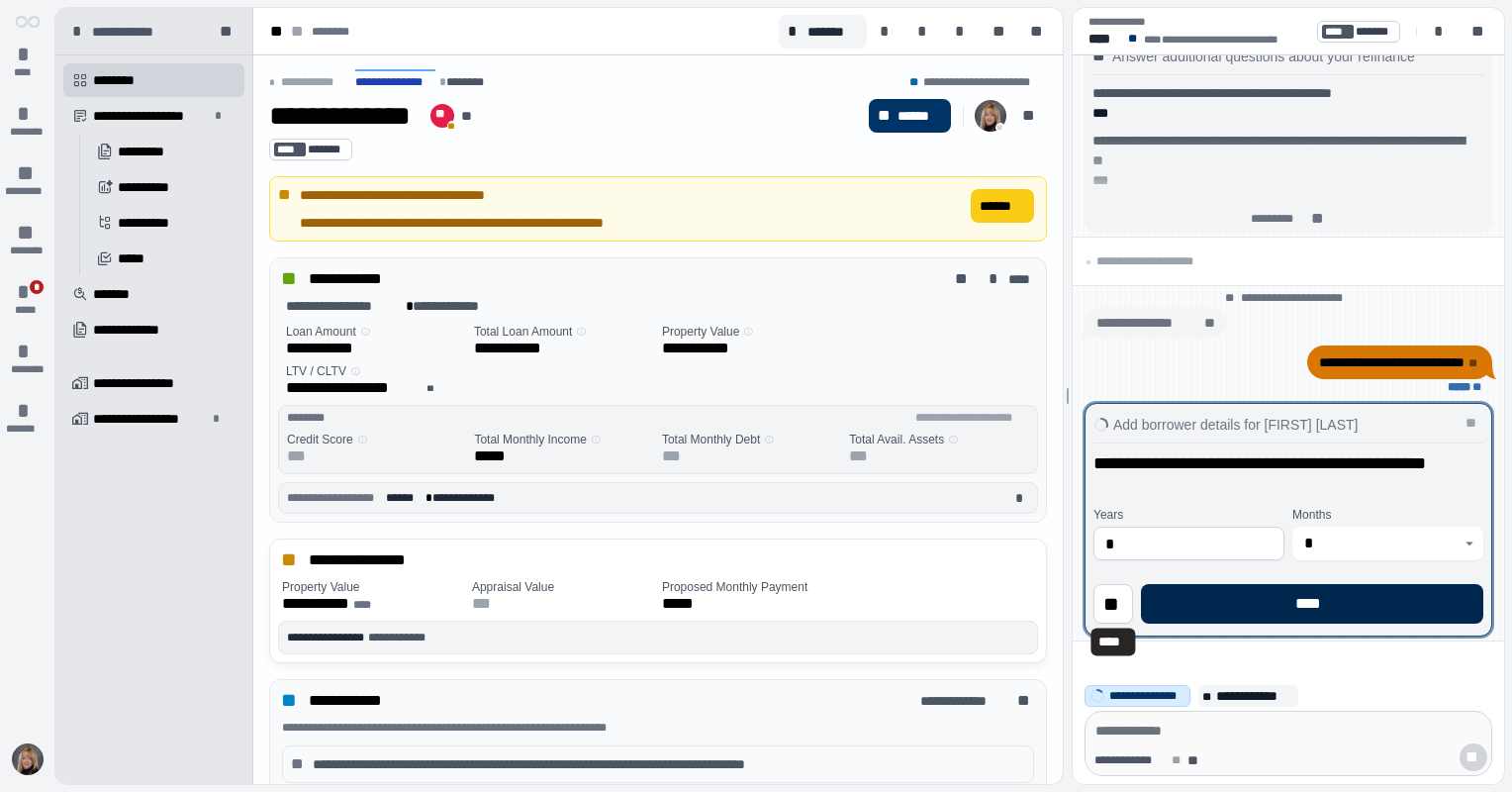 click on "****" at bounding box center [1312, 604] 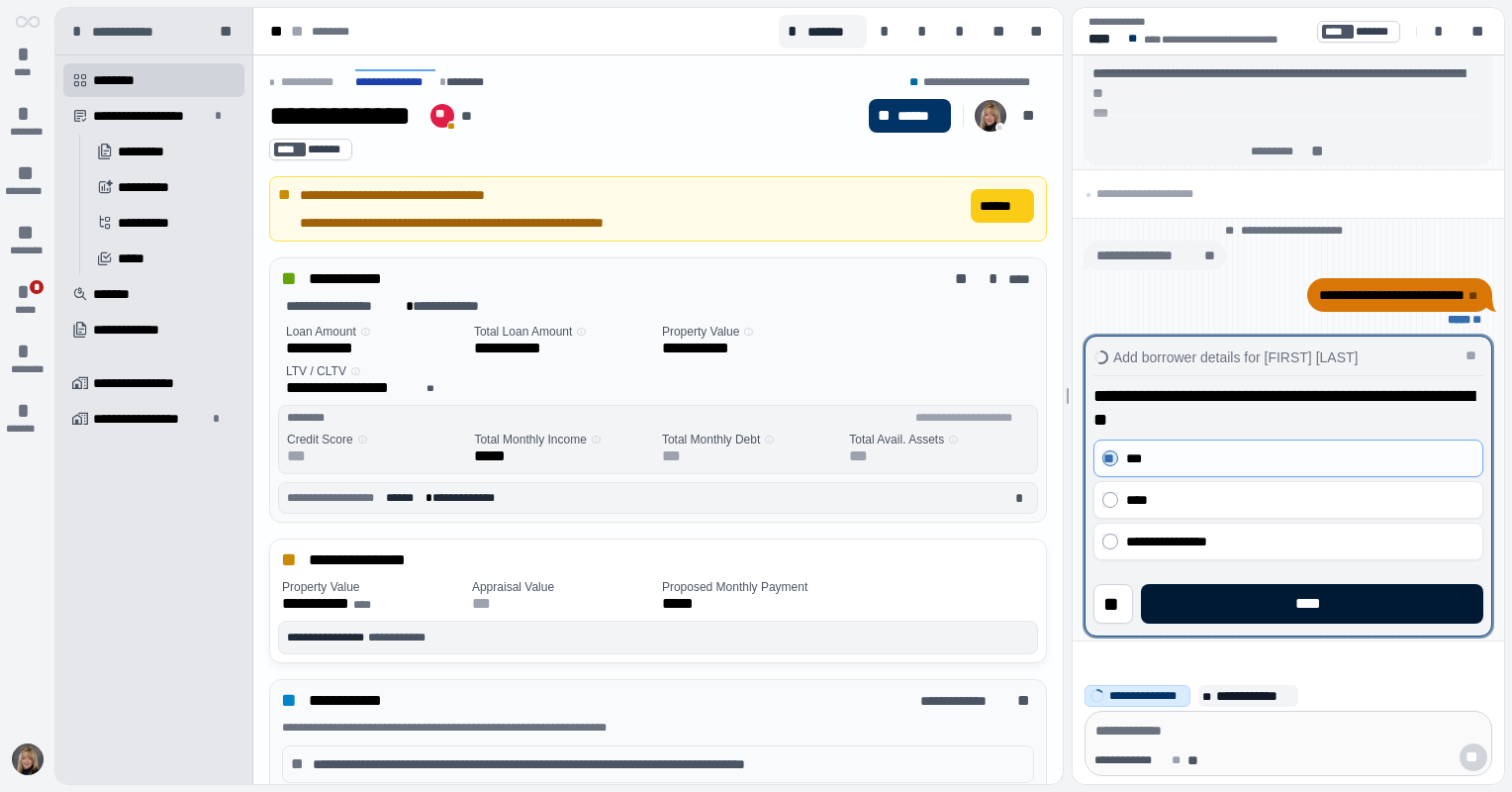 click on "****" at bounding box center [1312, 604] 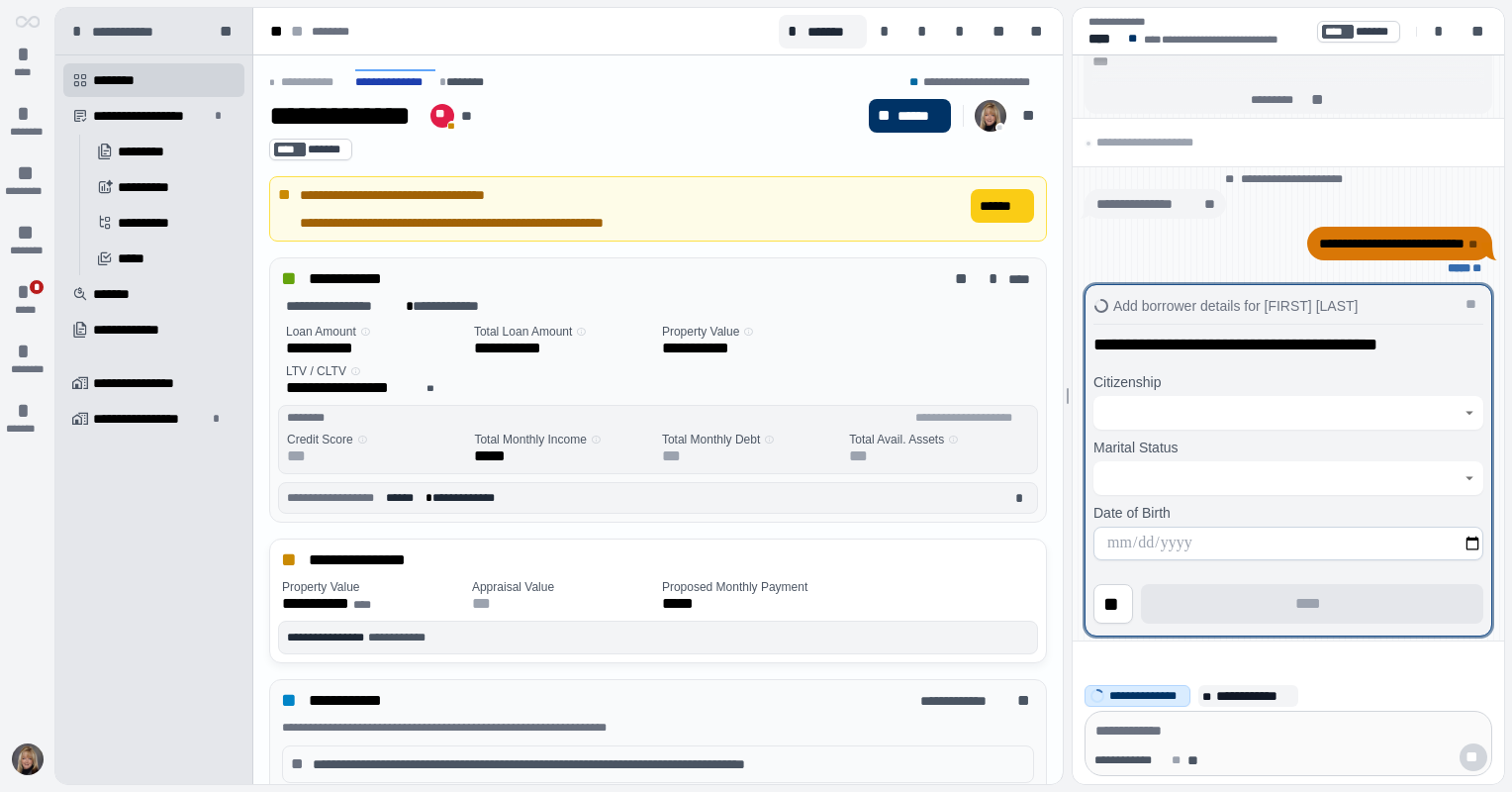 click 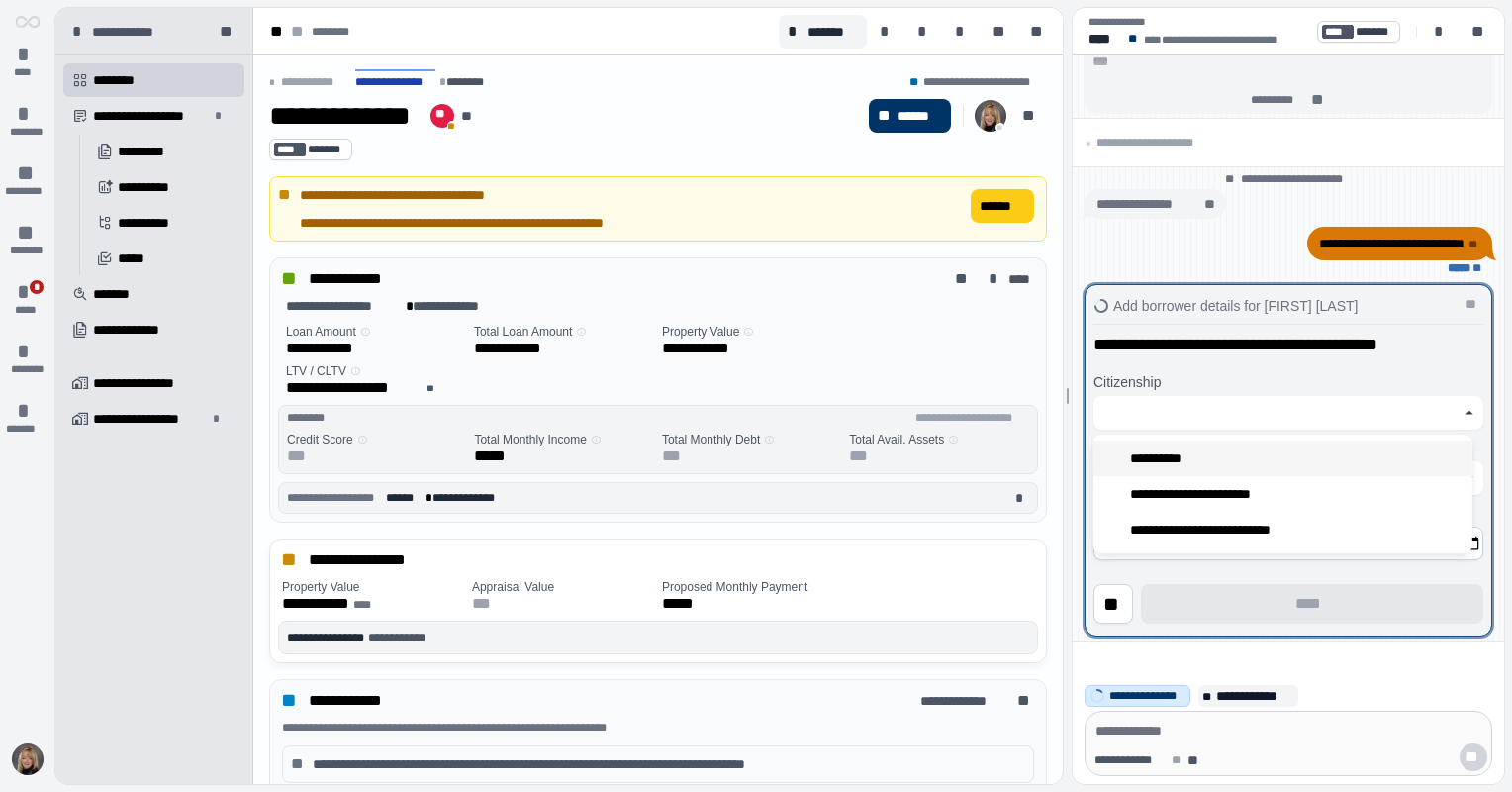 click on "**********" at bounding box center (1282, 458) 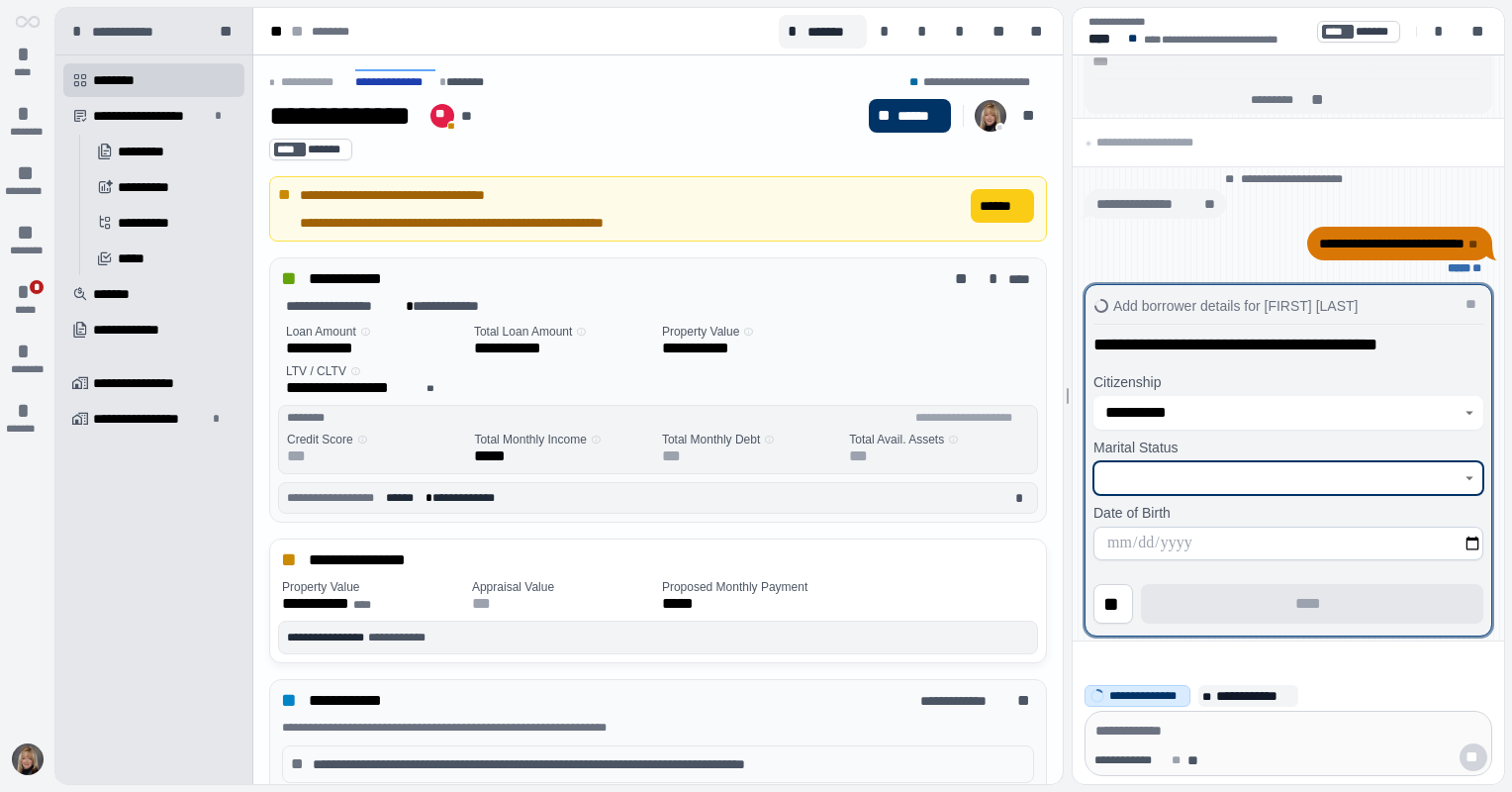 click at bounding box center (1277, 478) 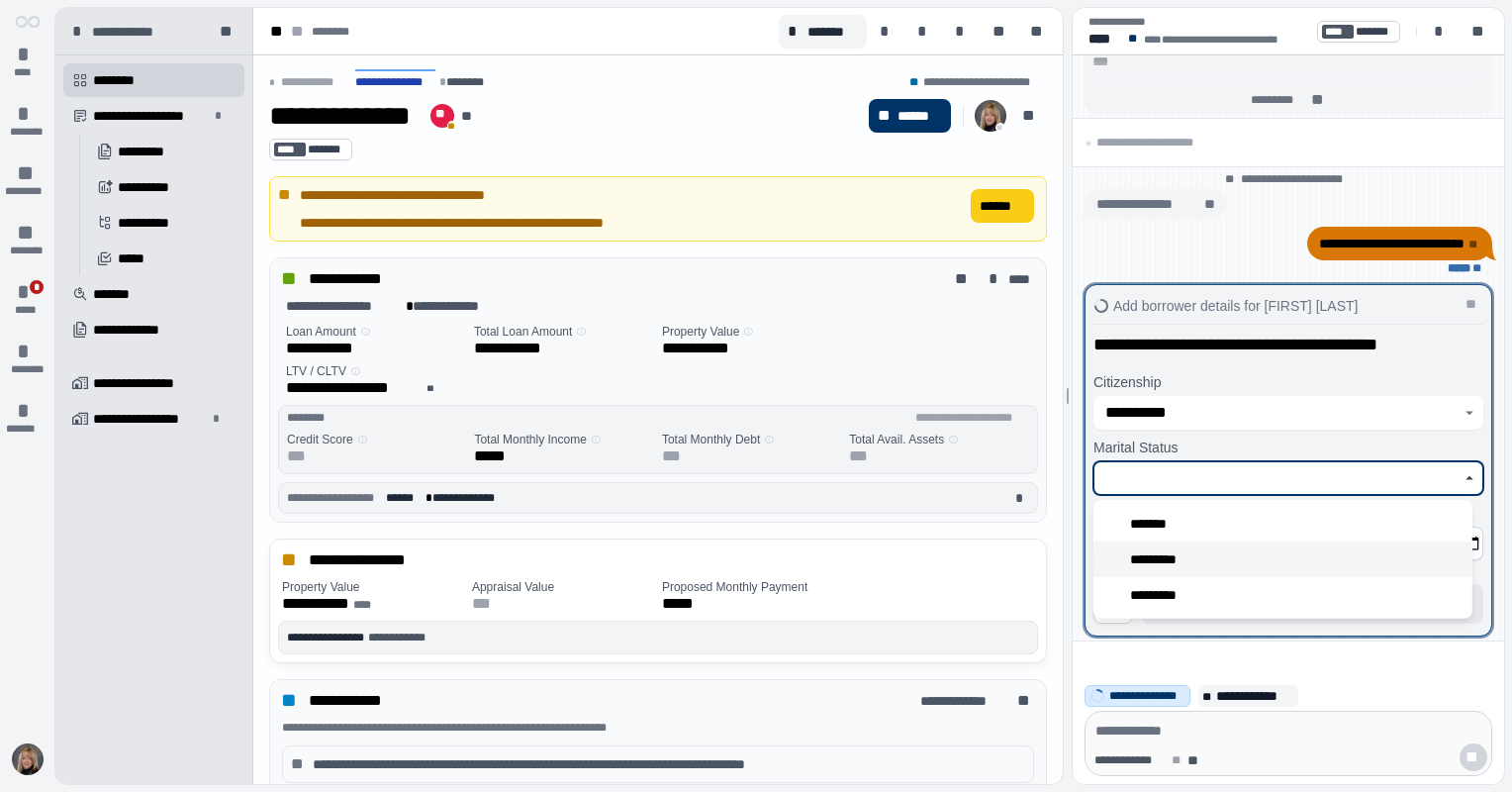 click on "*********" at bounding box center [1282, 559] 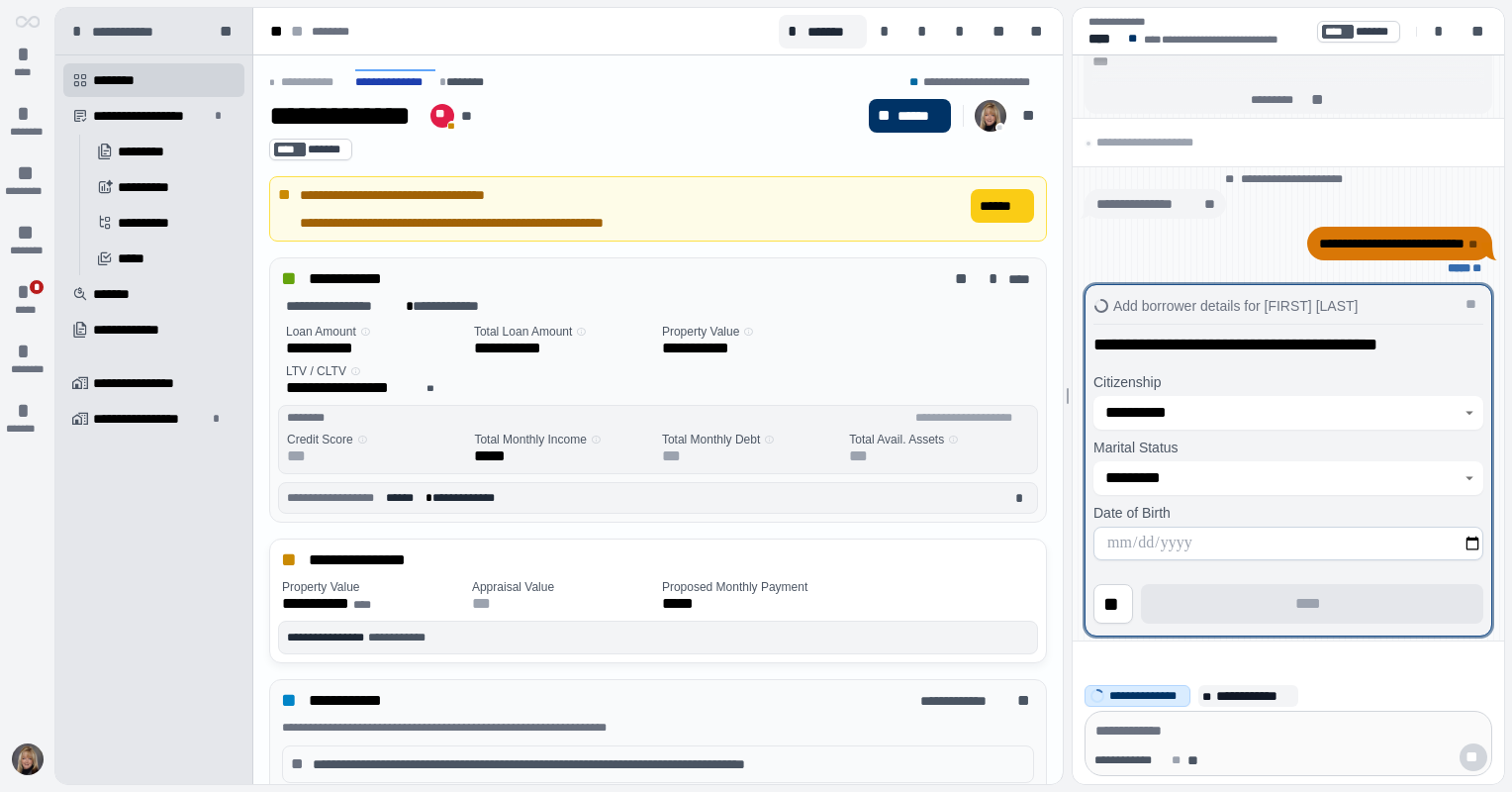 click at bounding box center [1288, 544] 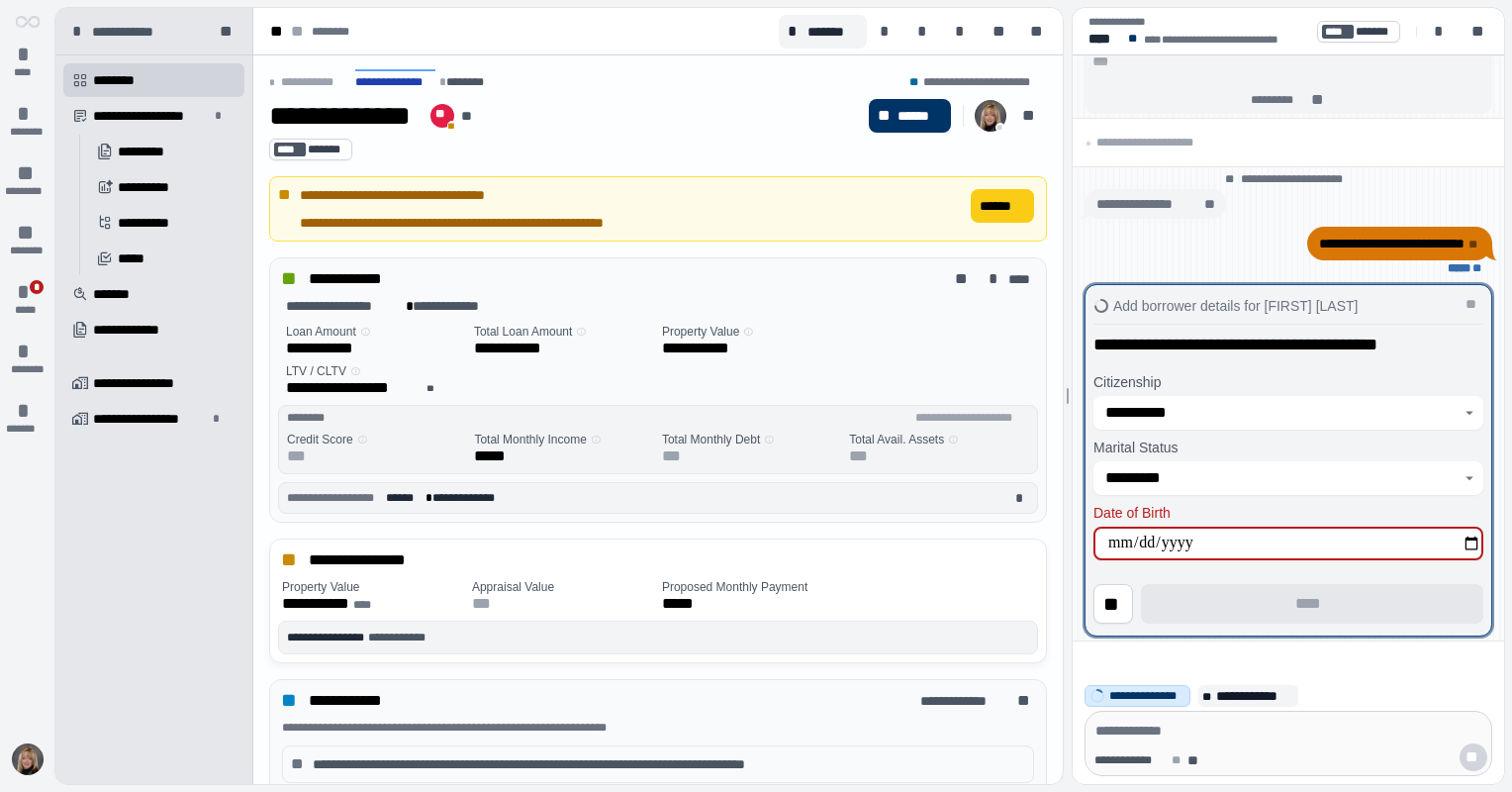 type on "**********" 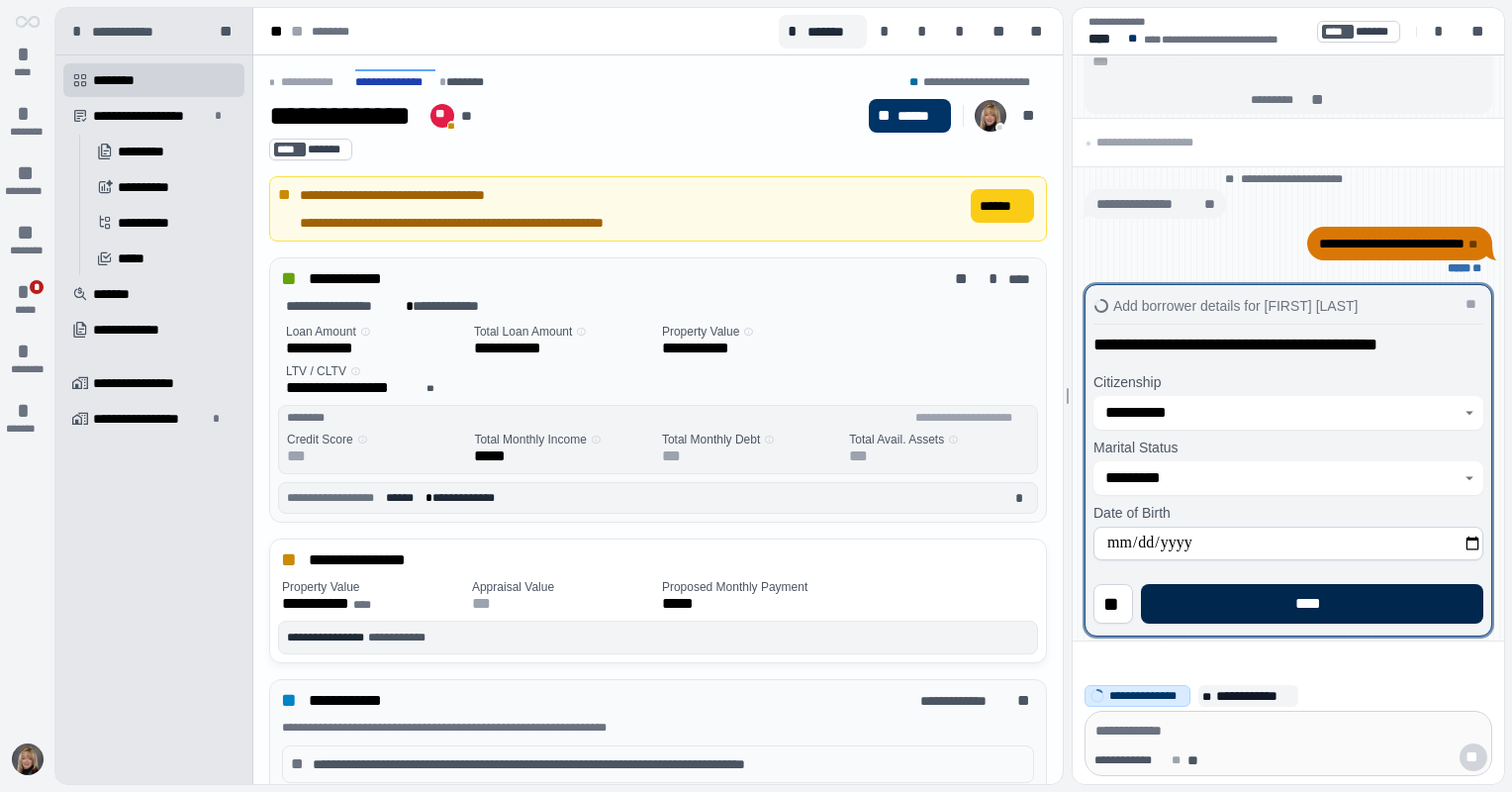 click on "****" at bounding box center (1312, 604) 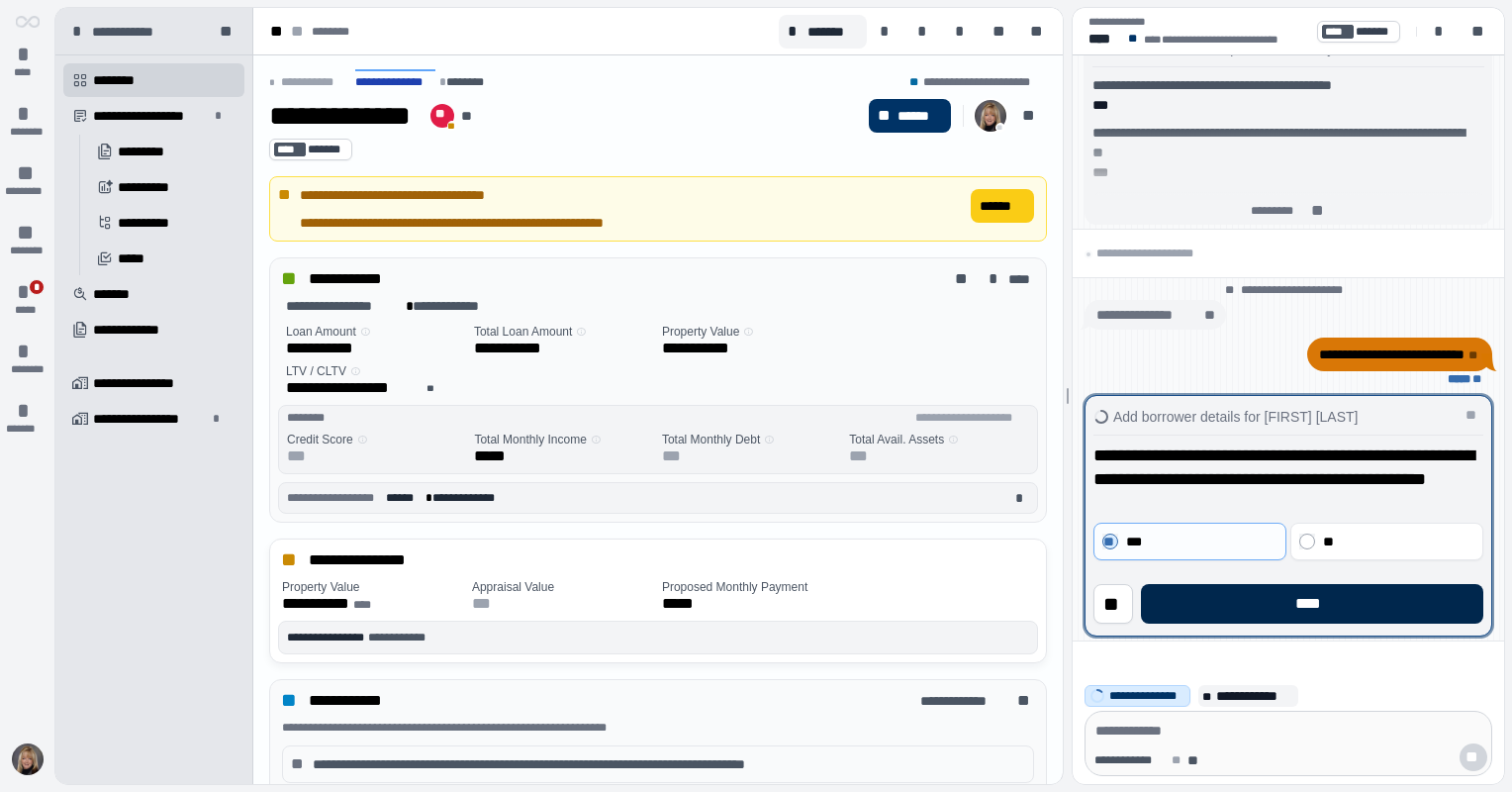 click on "****" at bounding box center (1312, 604) 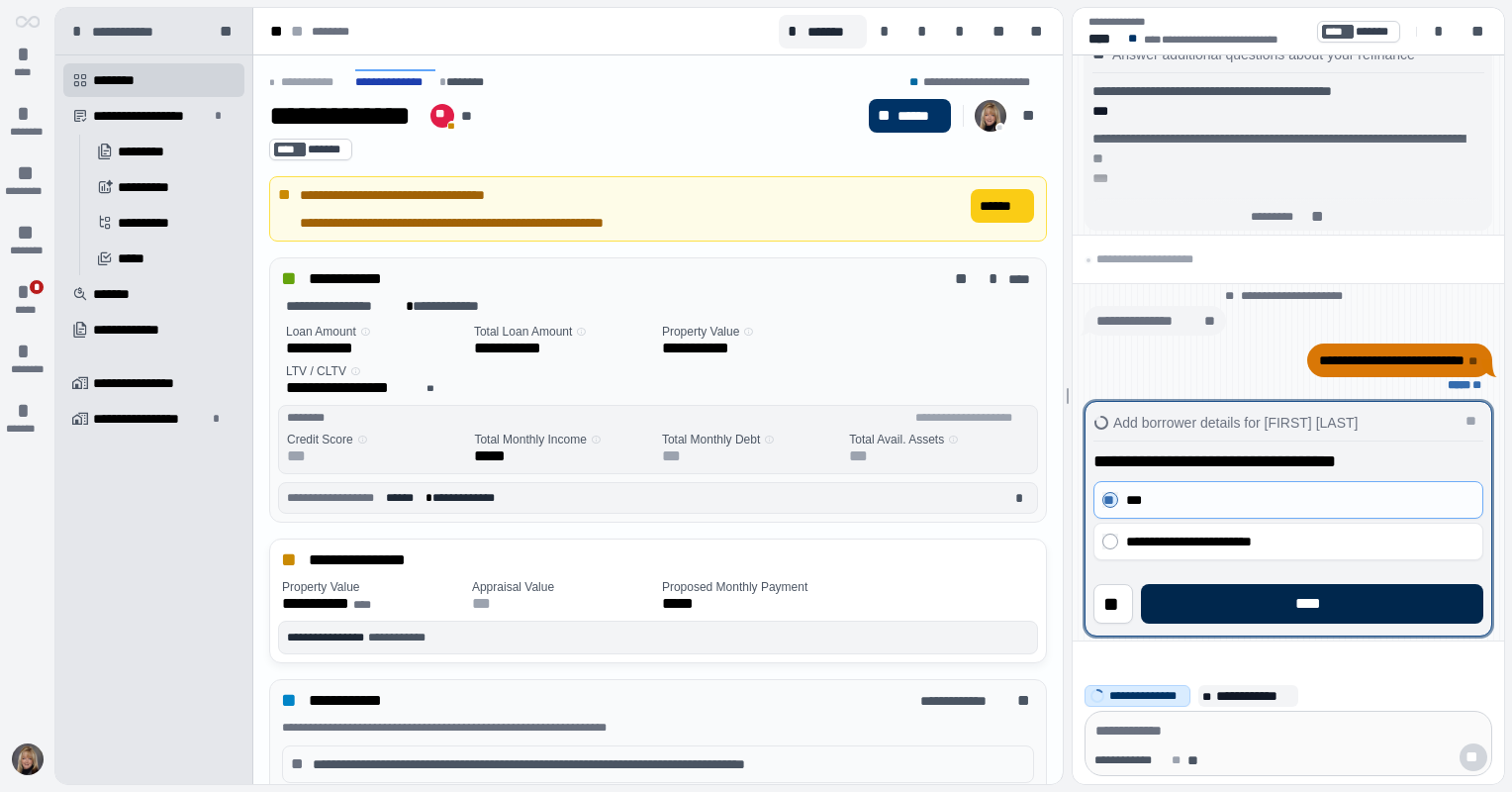click on "****" at bounding box center (1312, 604) 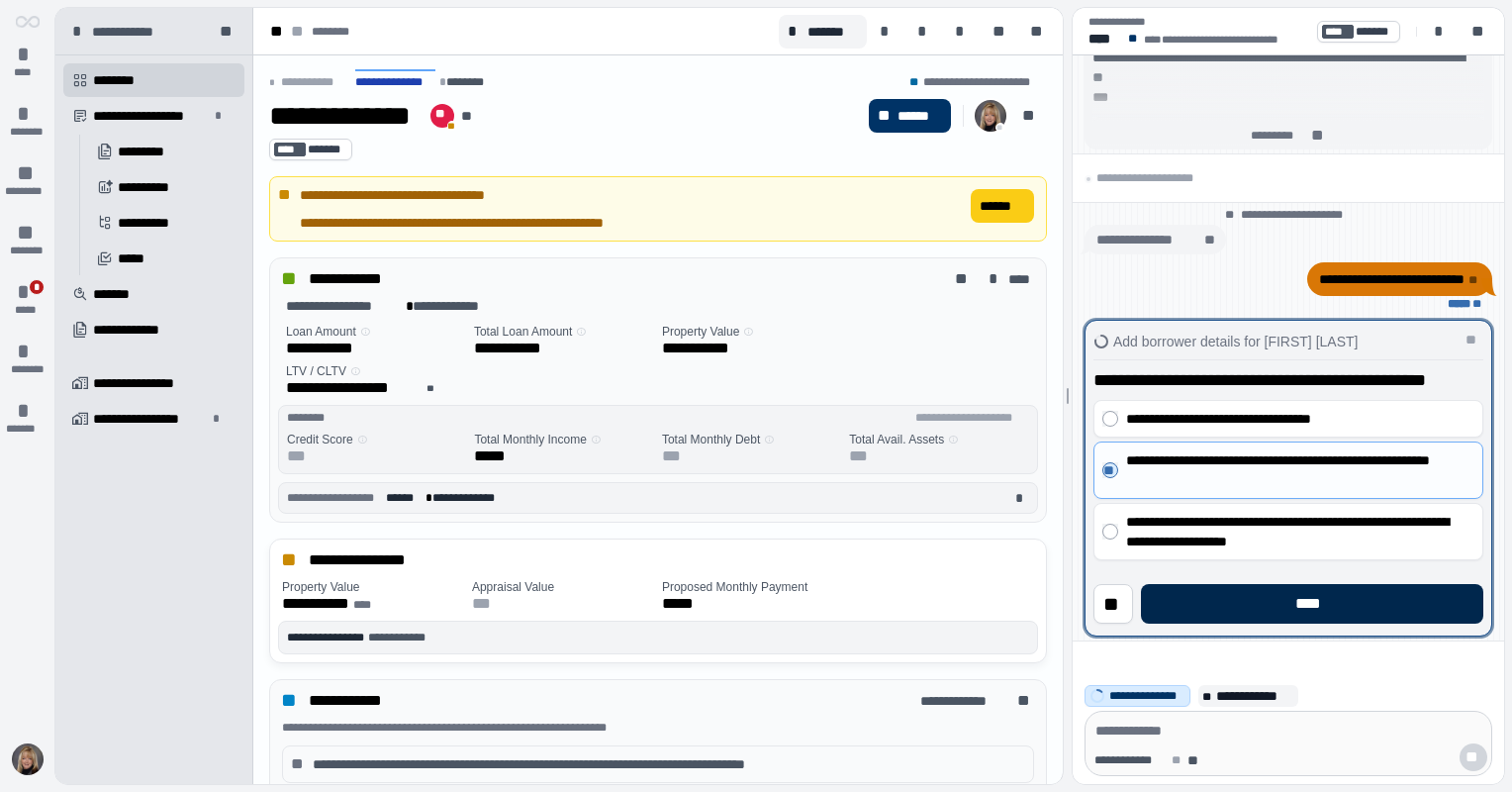 click on "****" at bounding box center (1312, 604) 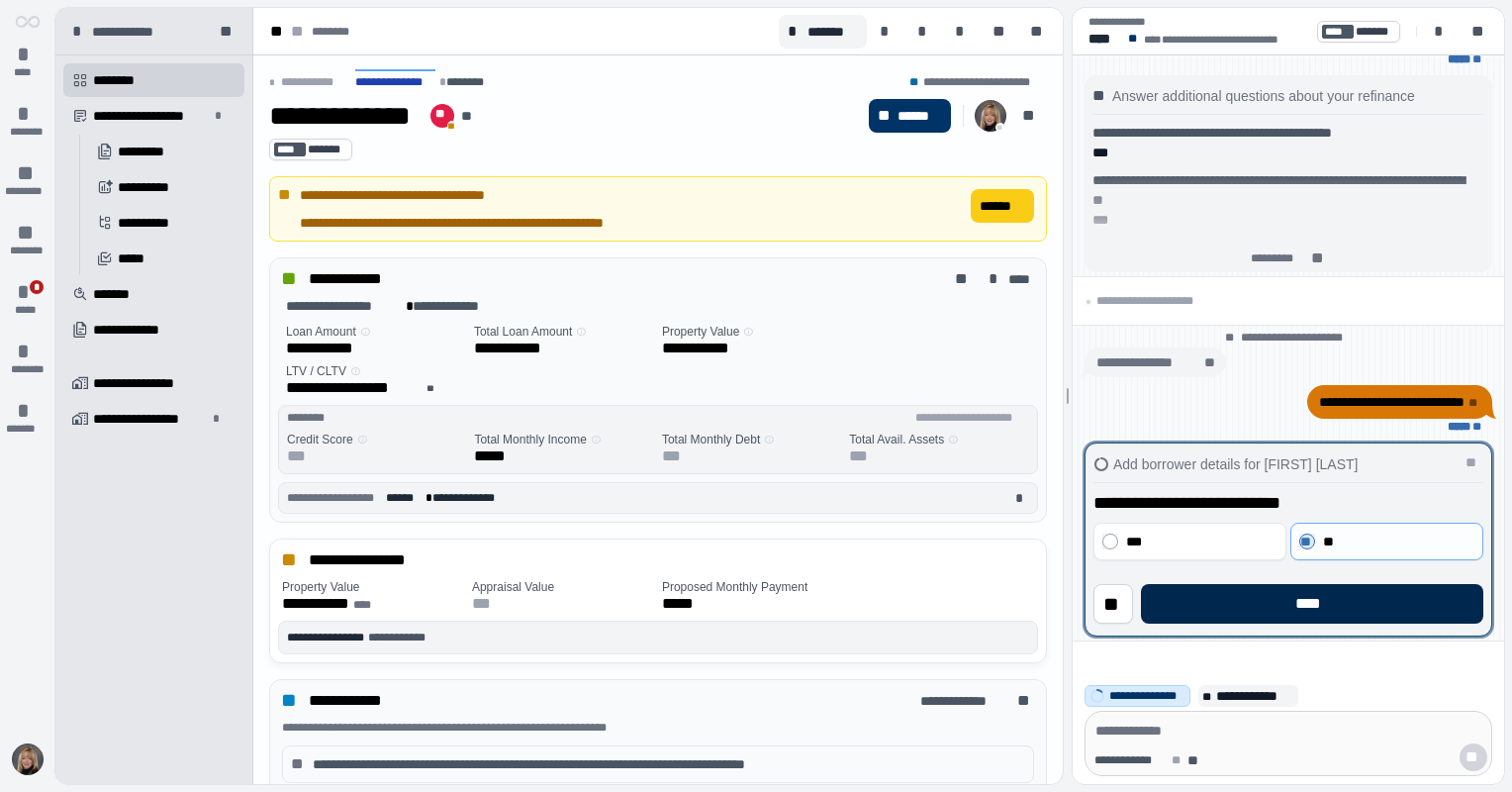 click on "****" at bounding box center [1312, 604] 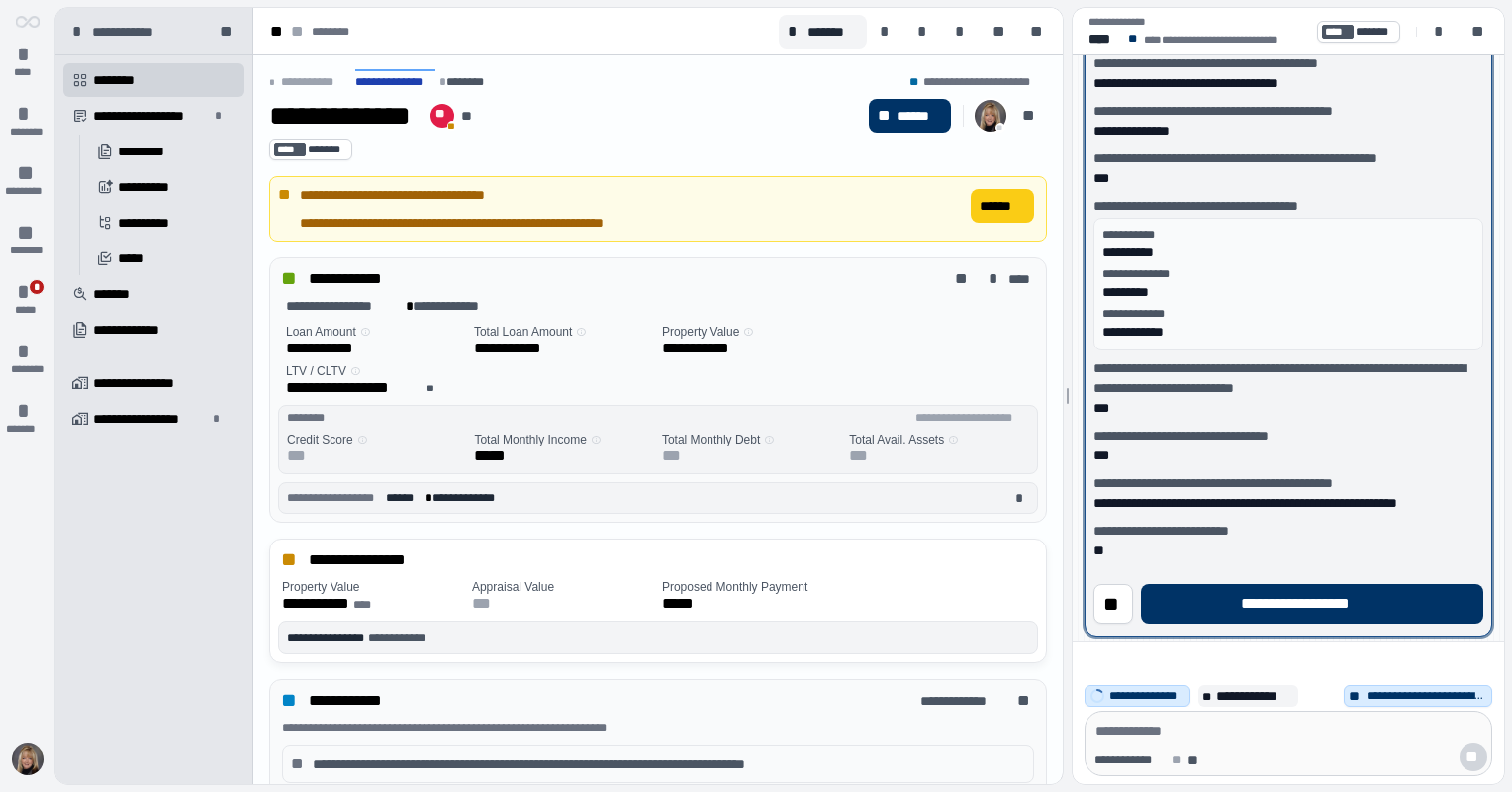 click on "**********" at bounding box center [1311, 604] 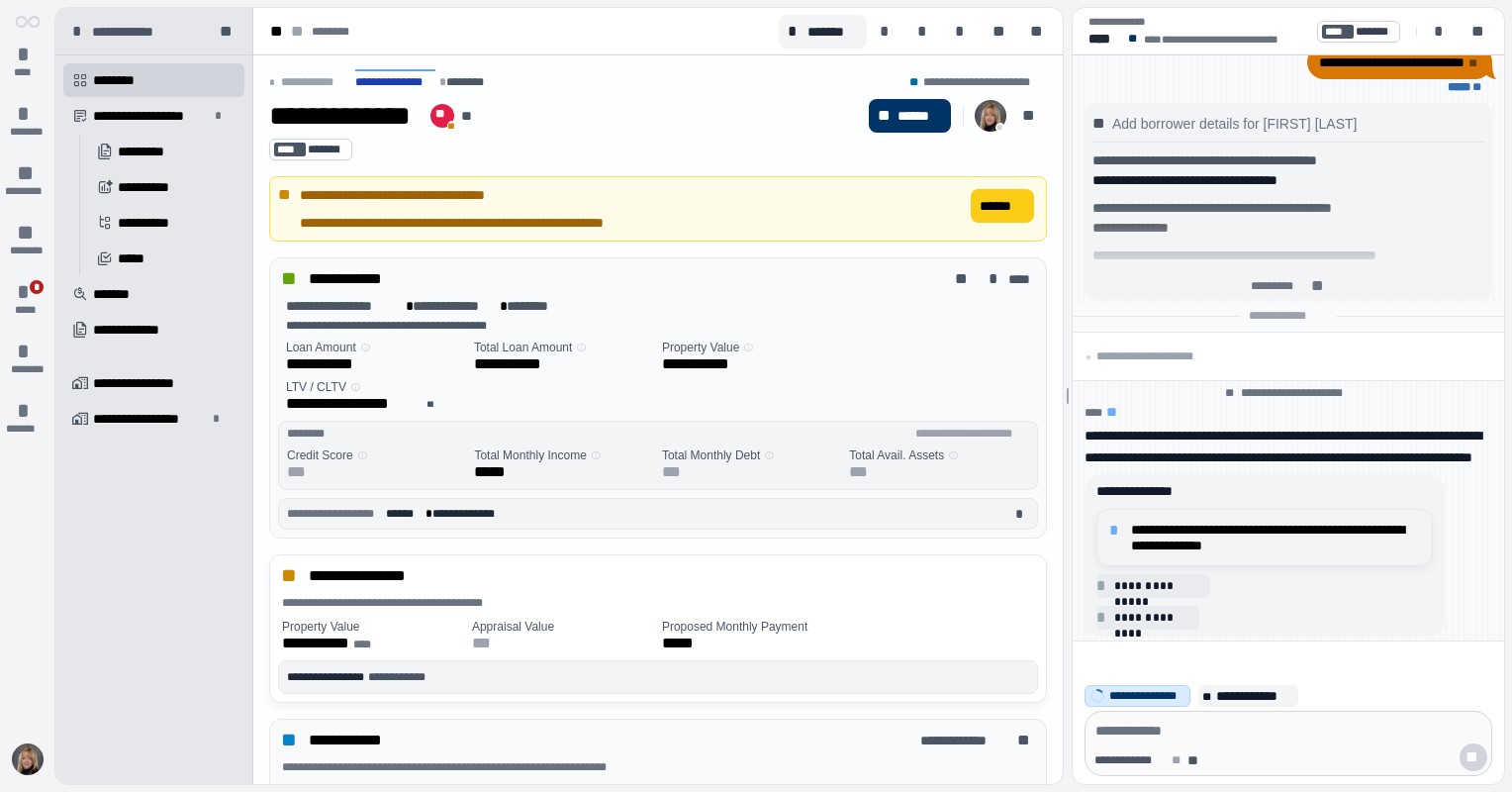 click on "**********" at bounding box center [1276, 538] 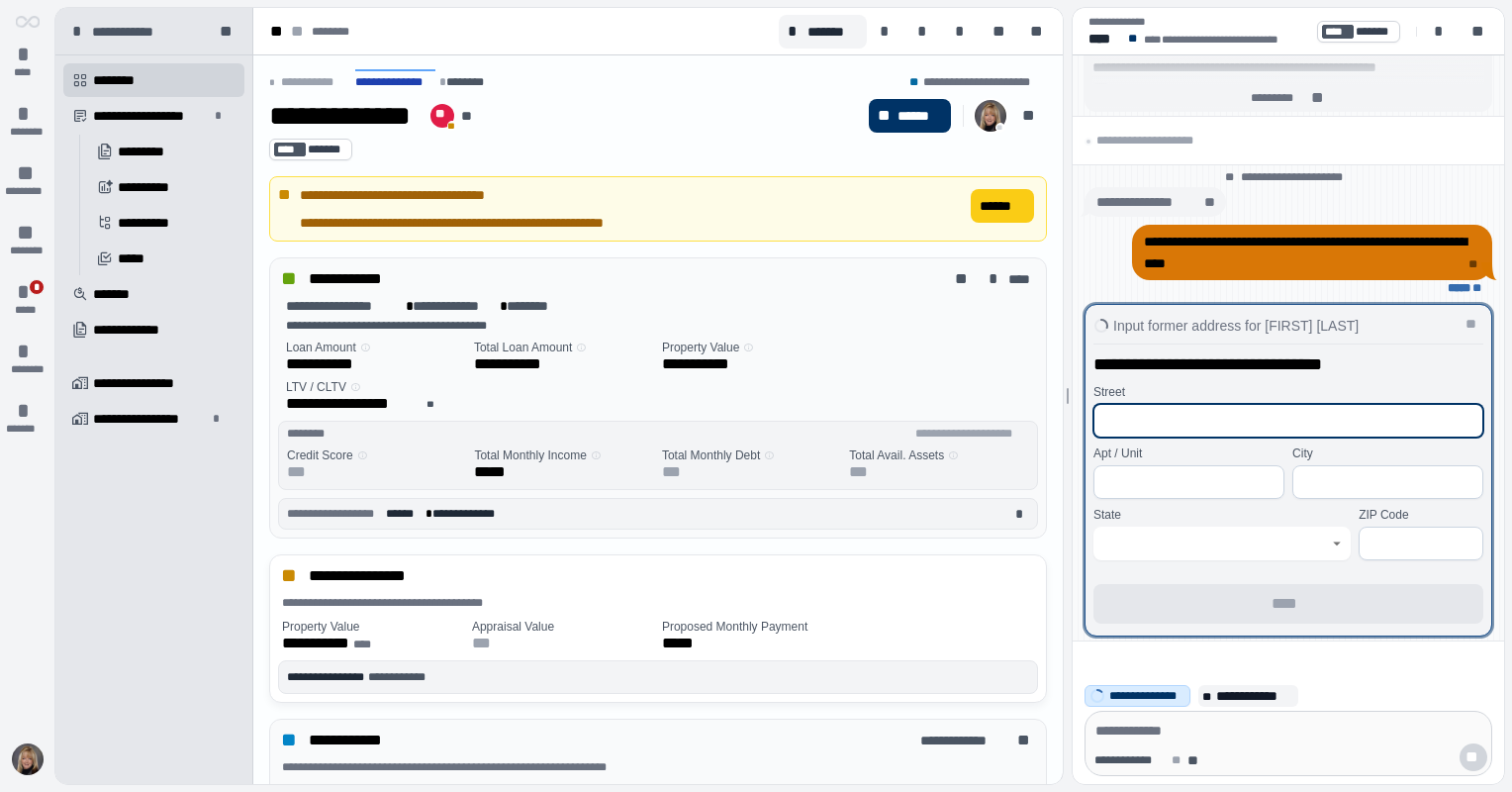 click at bounding box center [1288, 421] 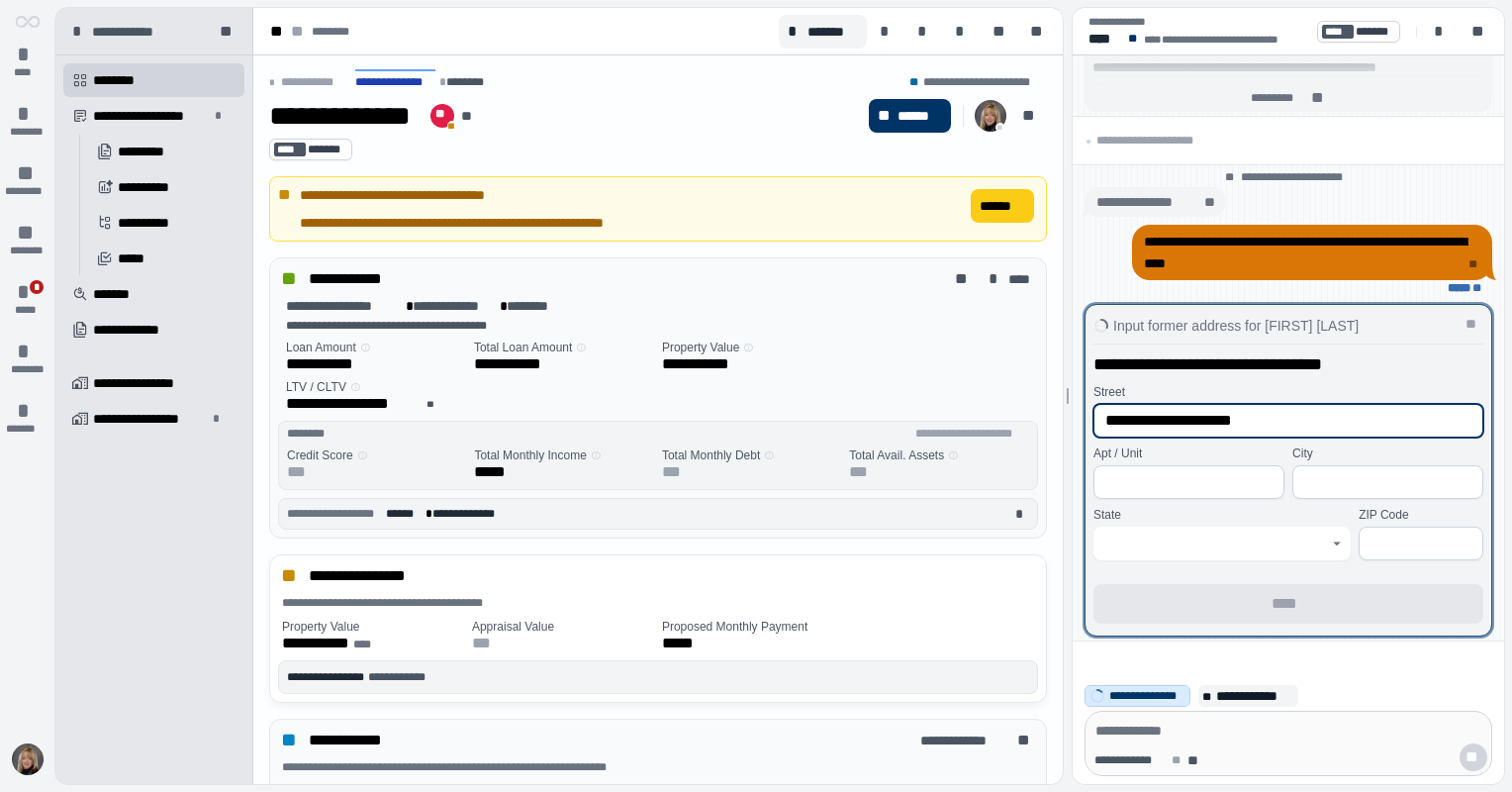 type on "**********" 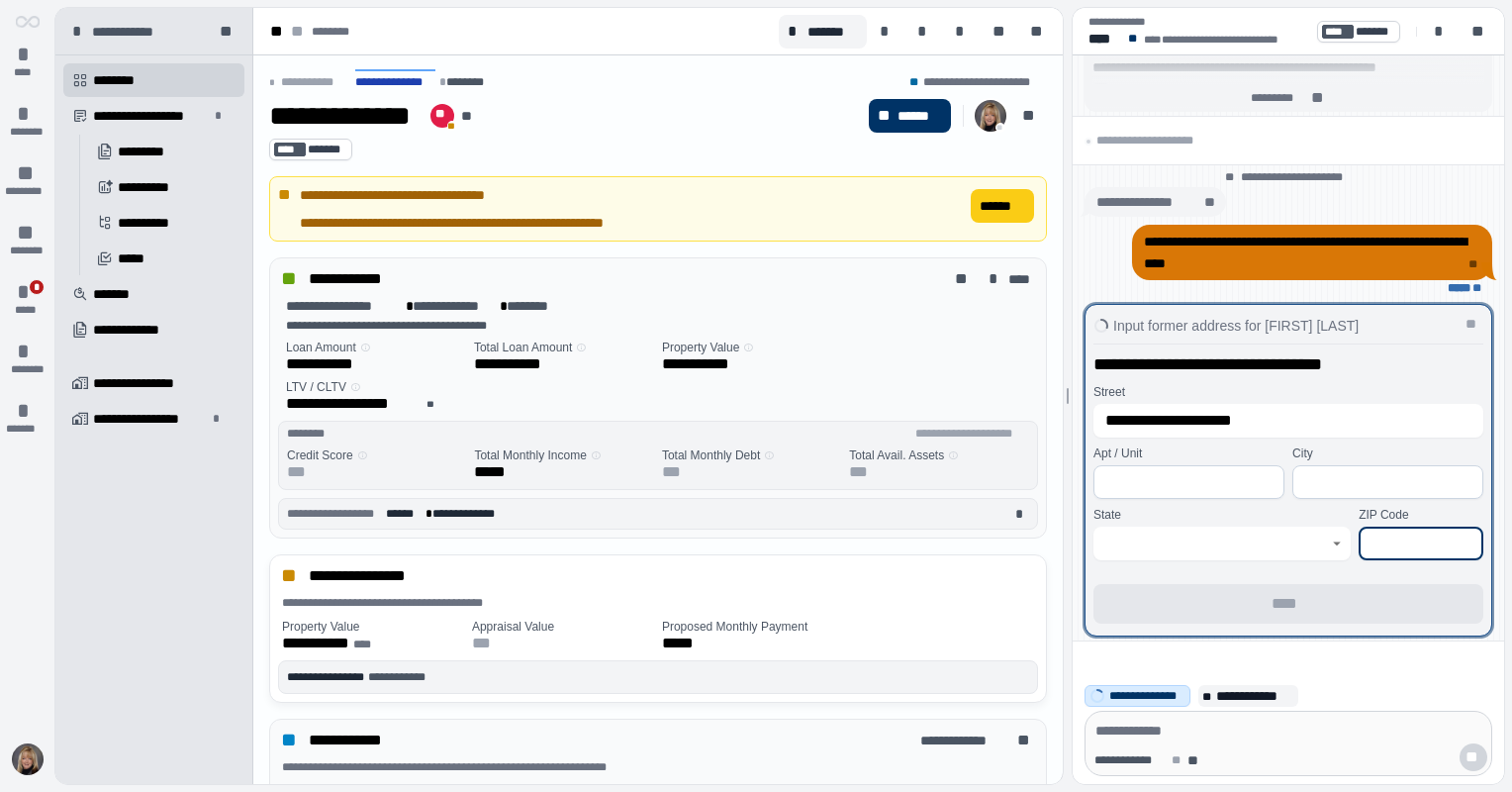 click at bounding box center (1421, 544) 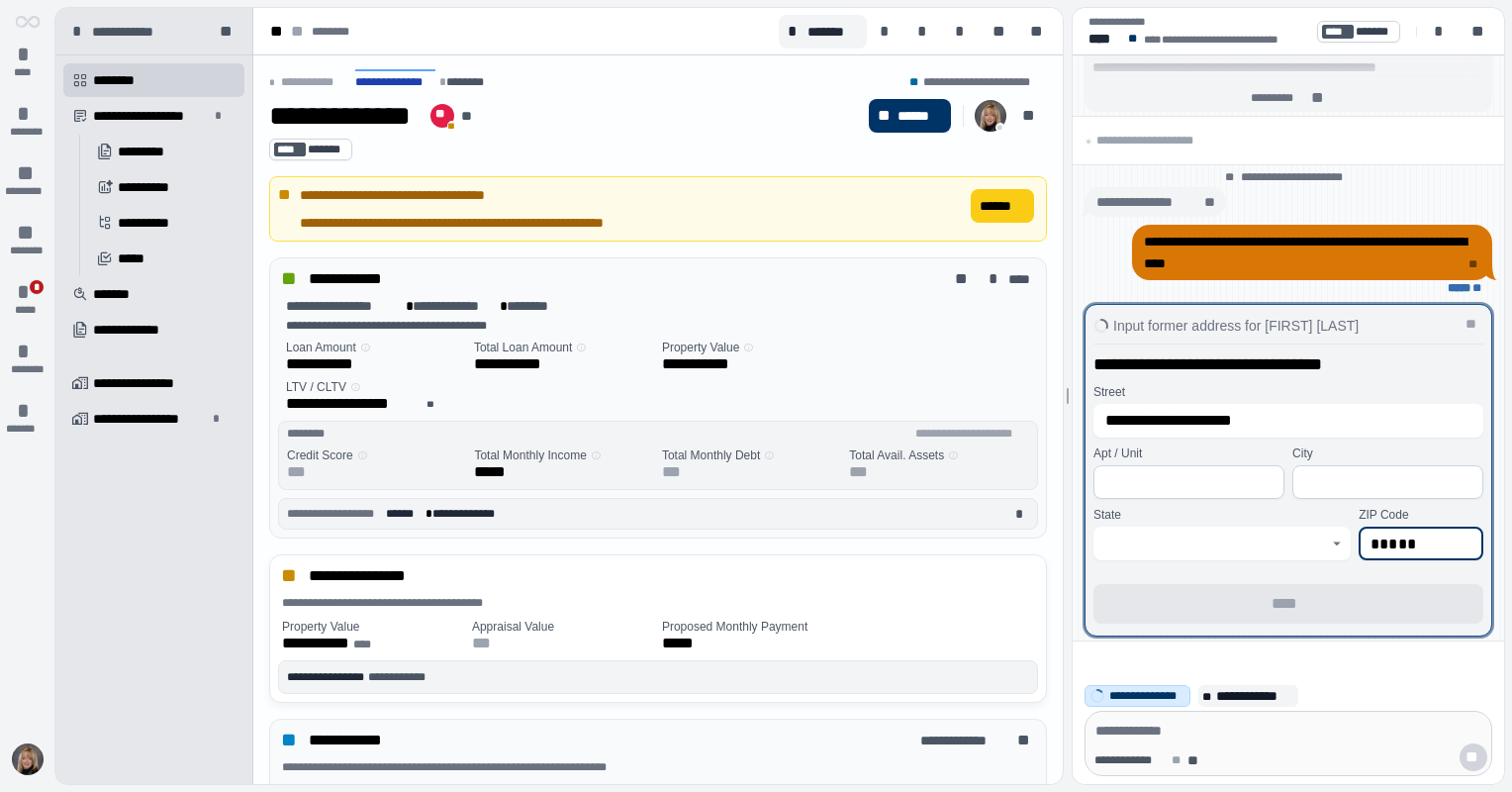type on "*****" 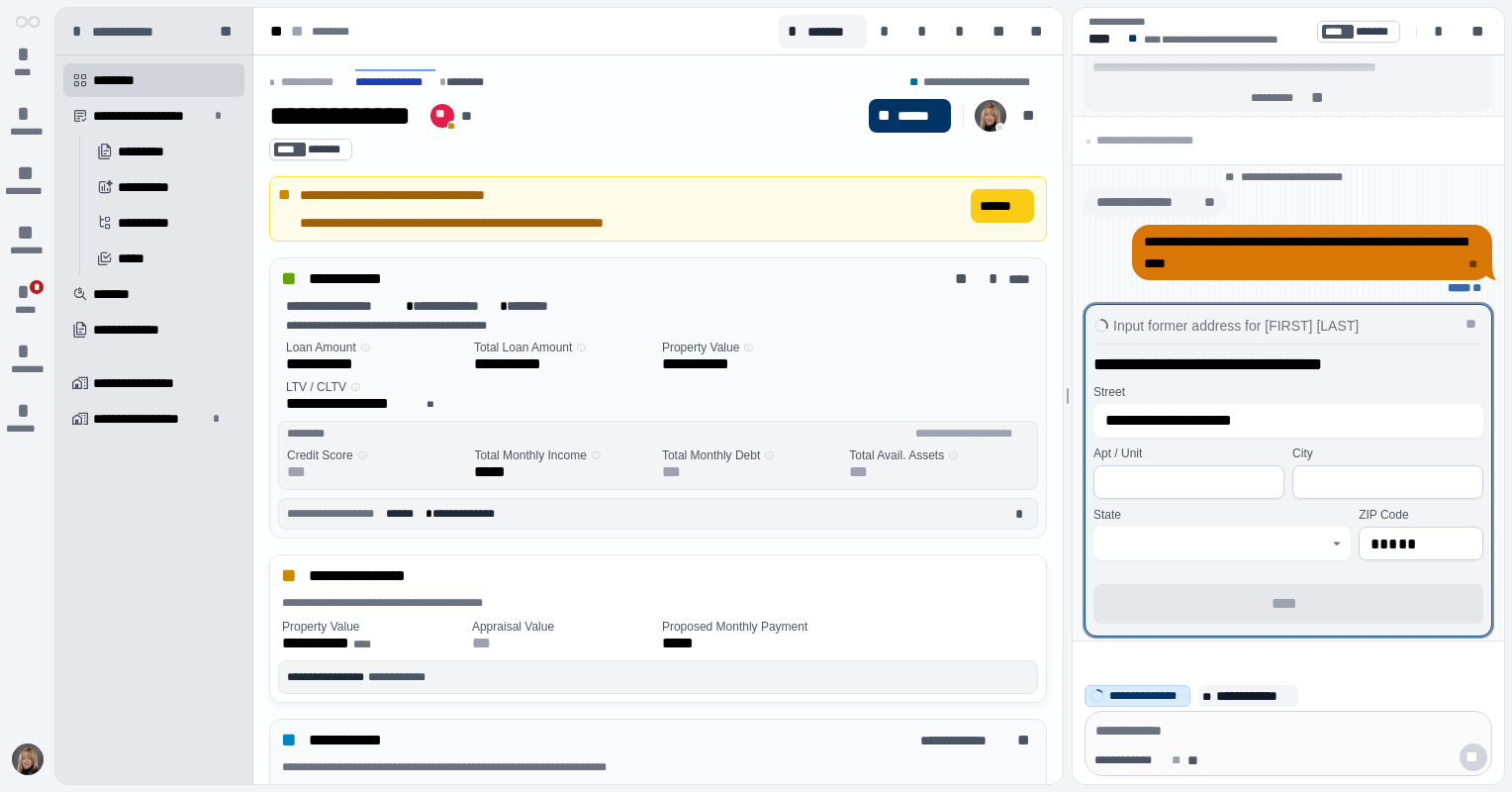 click 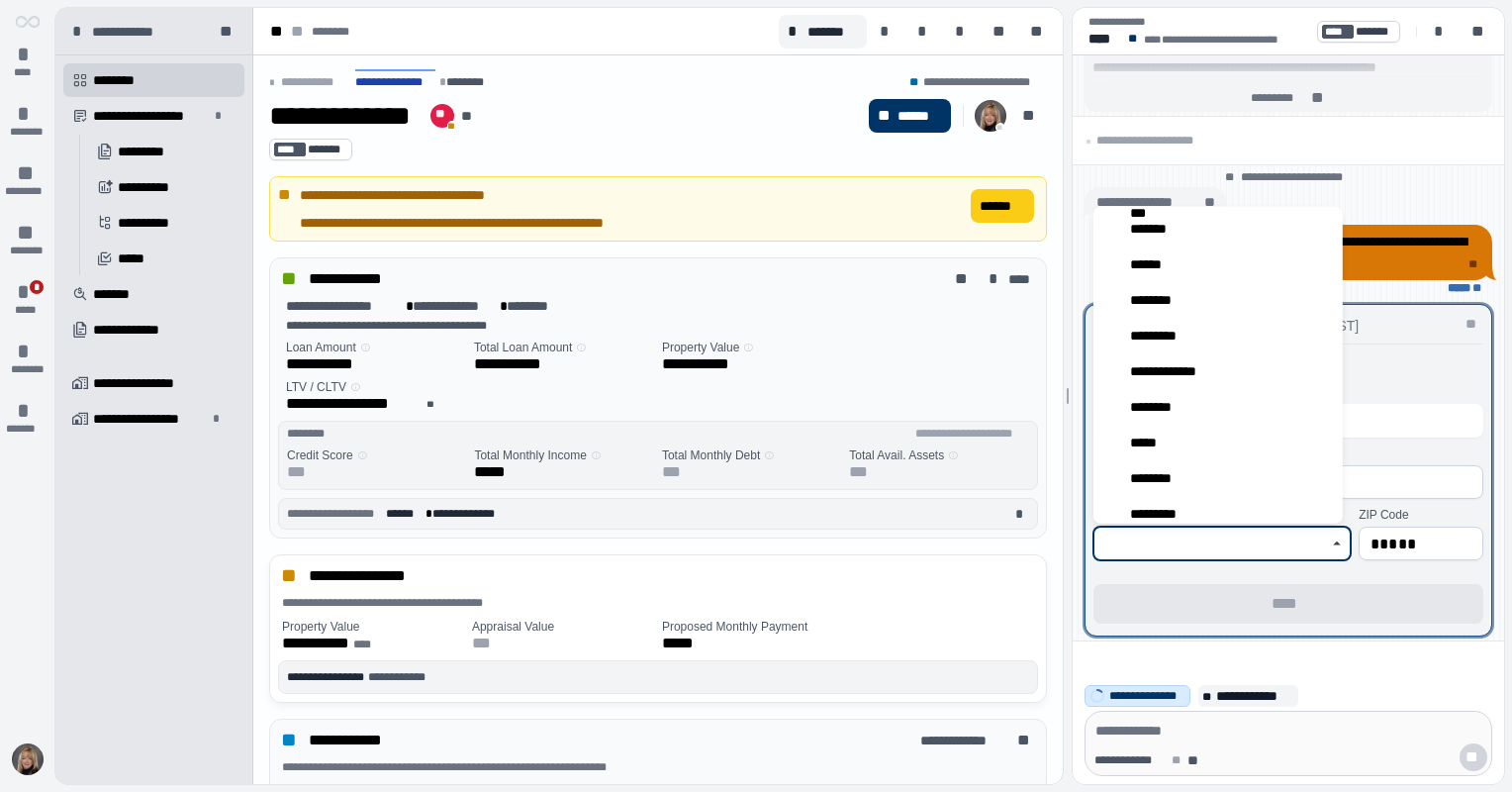 scroll, scrollTop: 550, scrollLeft: 0, axis: vertical 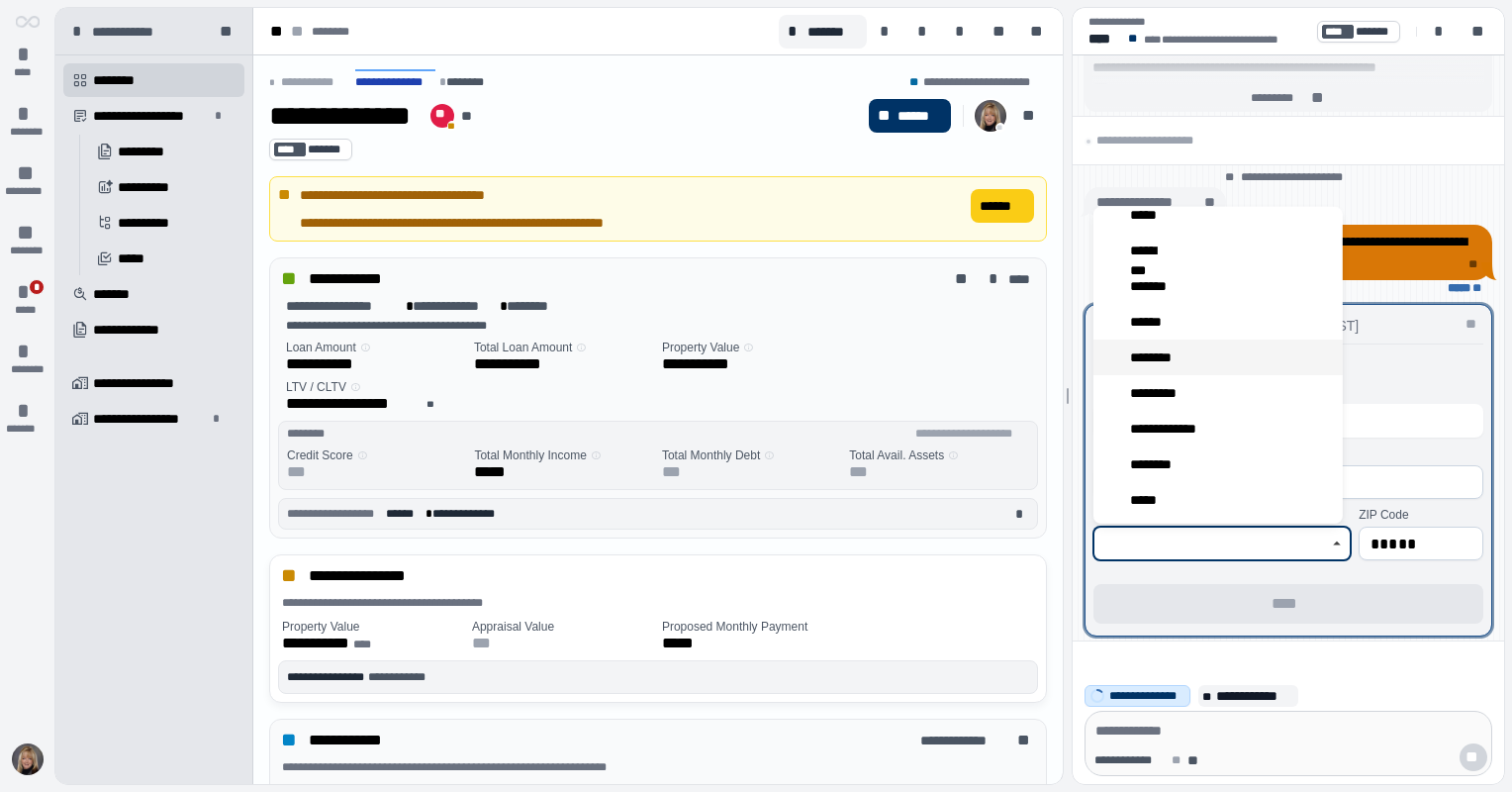click on "********" at bounding box center [1218, 357] 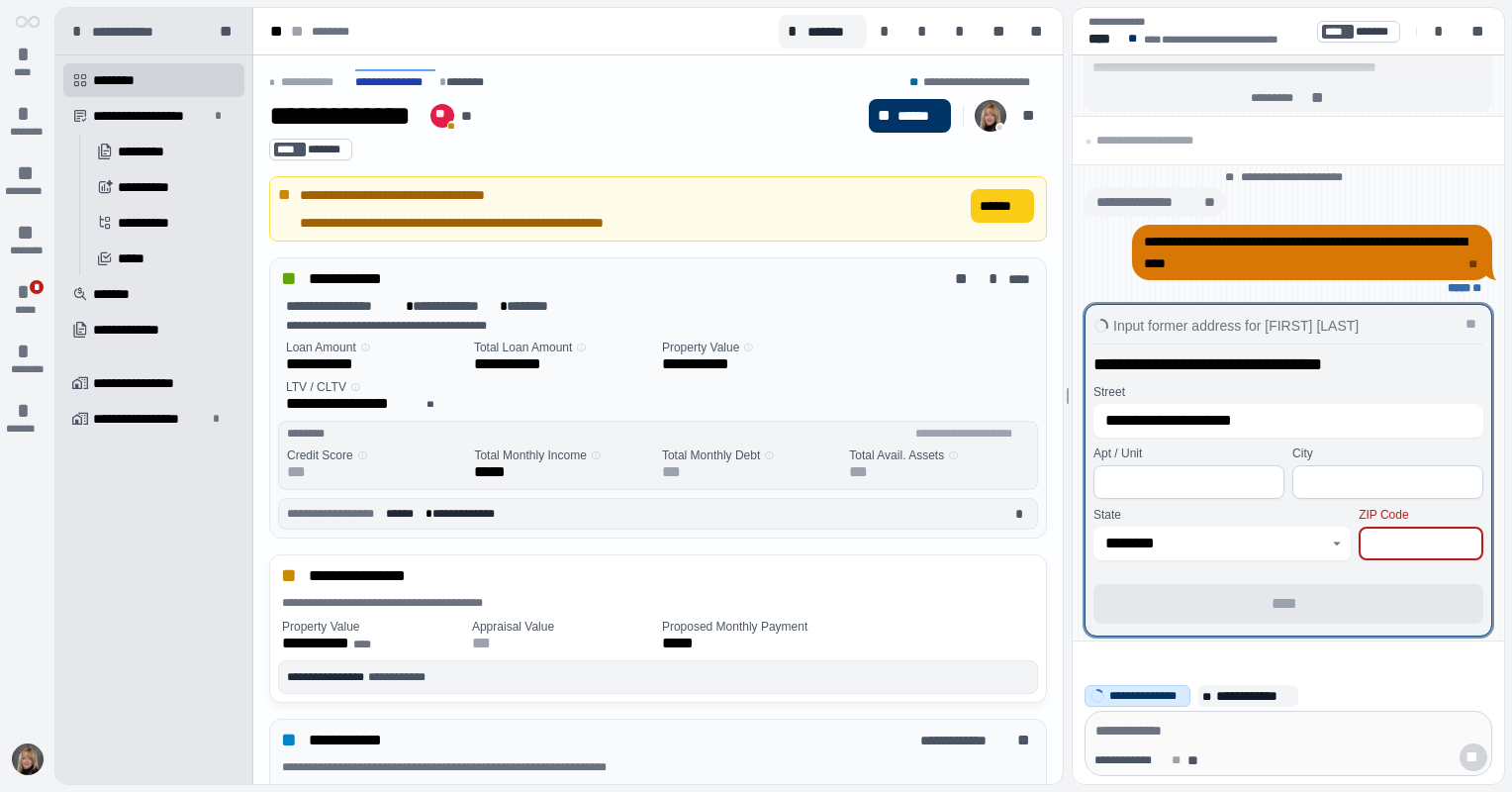 click at bounding box center [1421, 544] 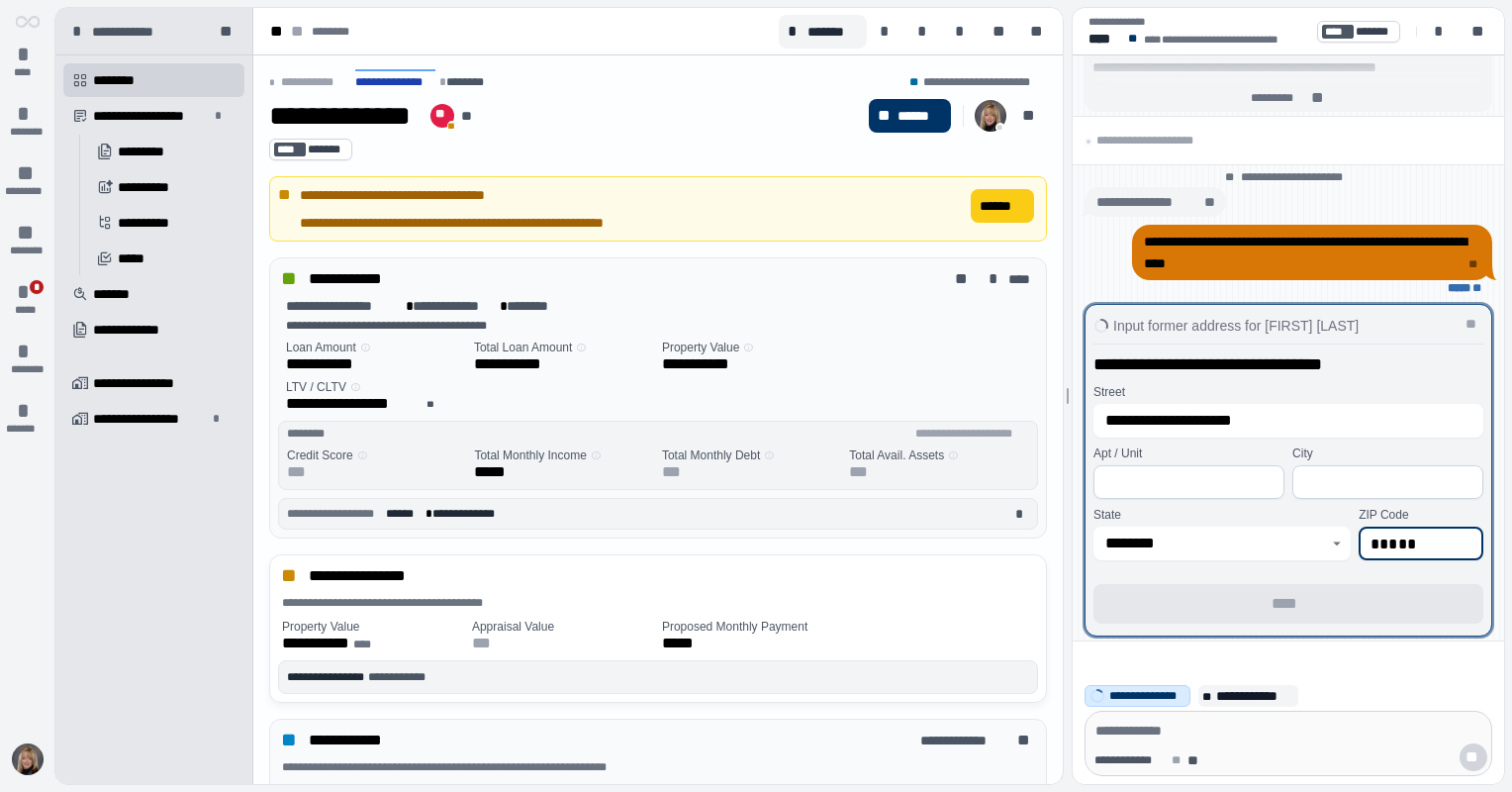 type on "*****" 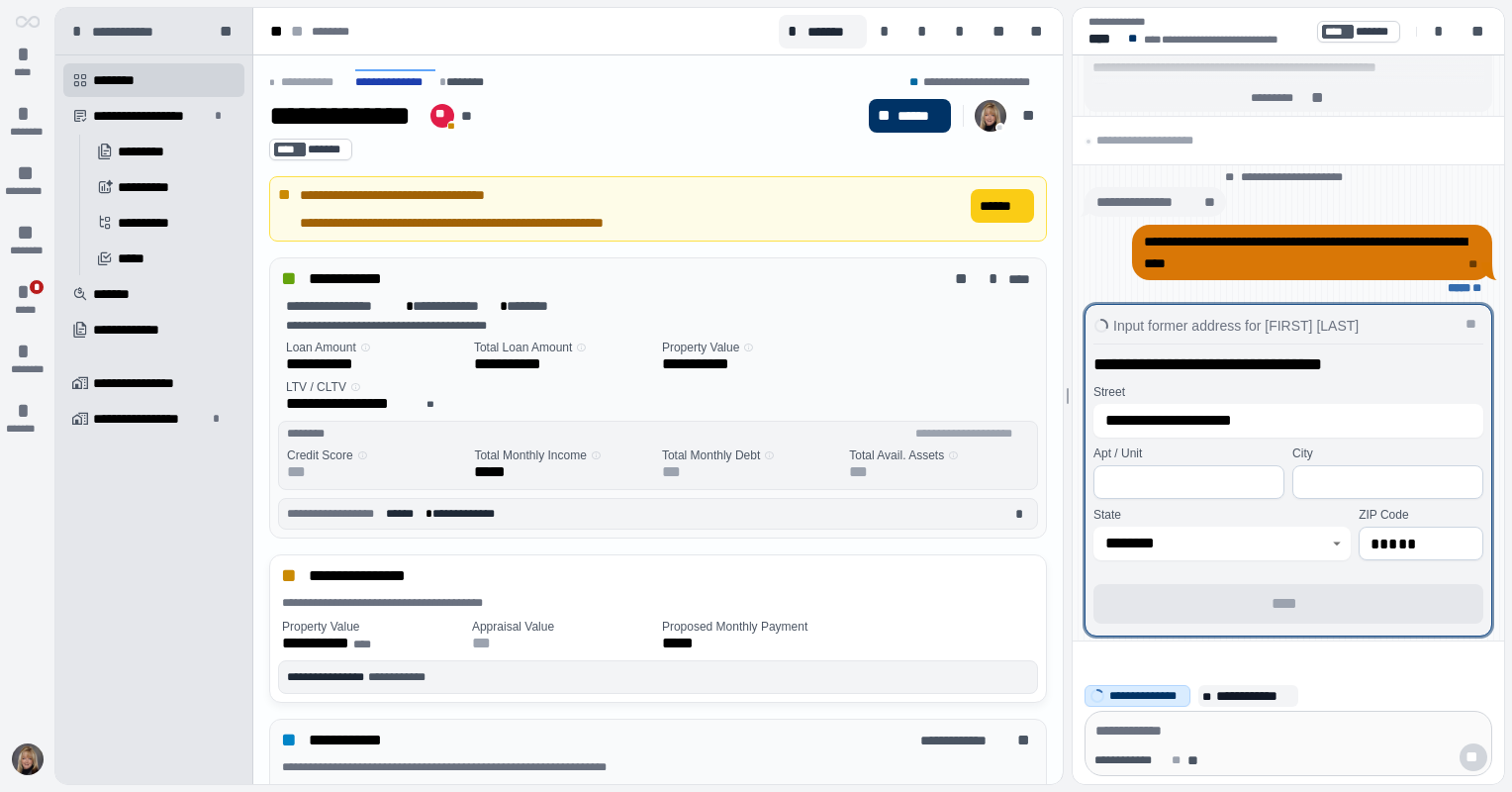 click at bounding box center [1387, 482] 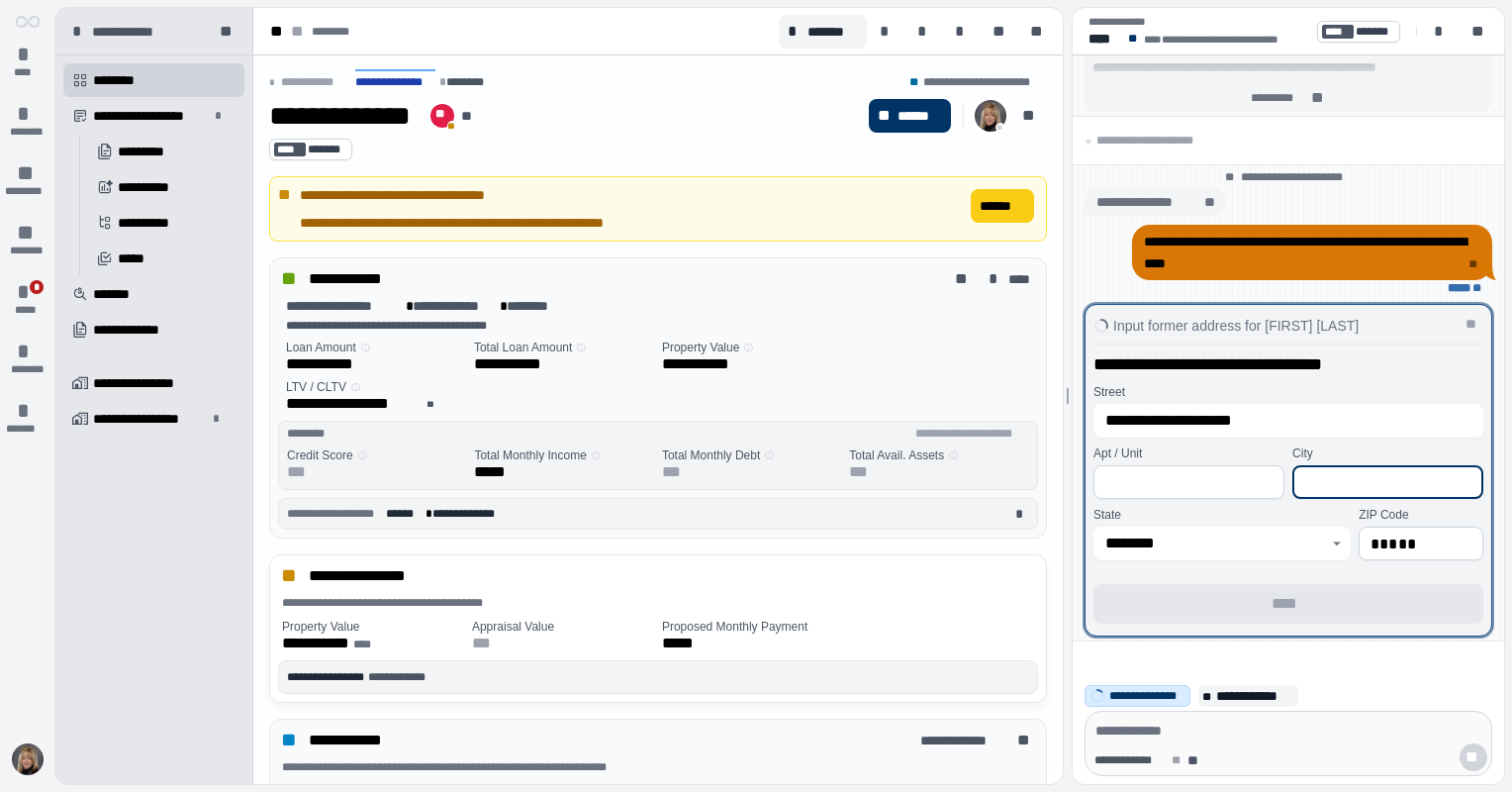 type on "*" 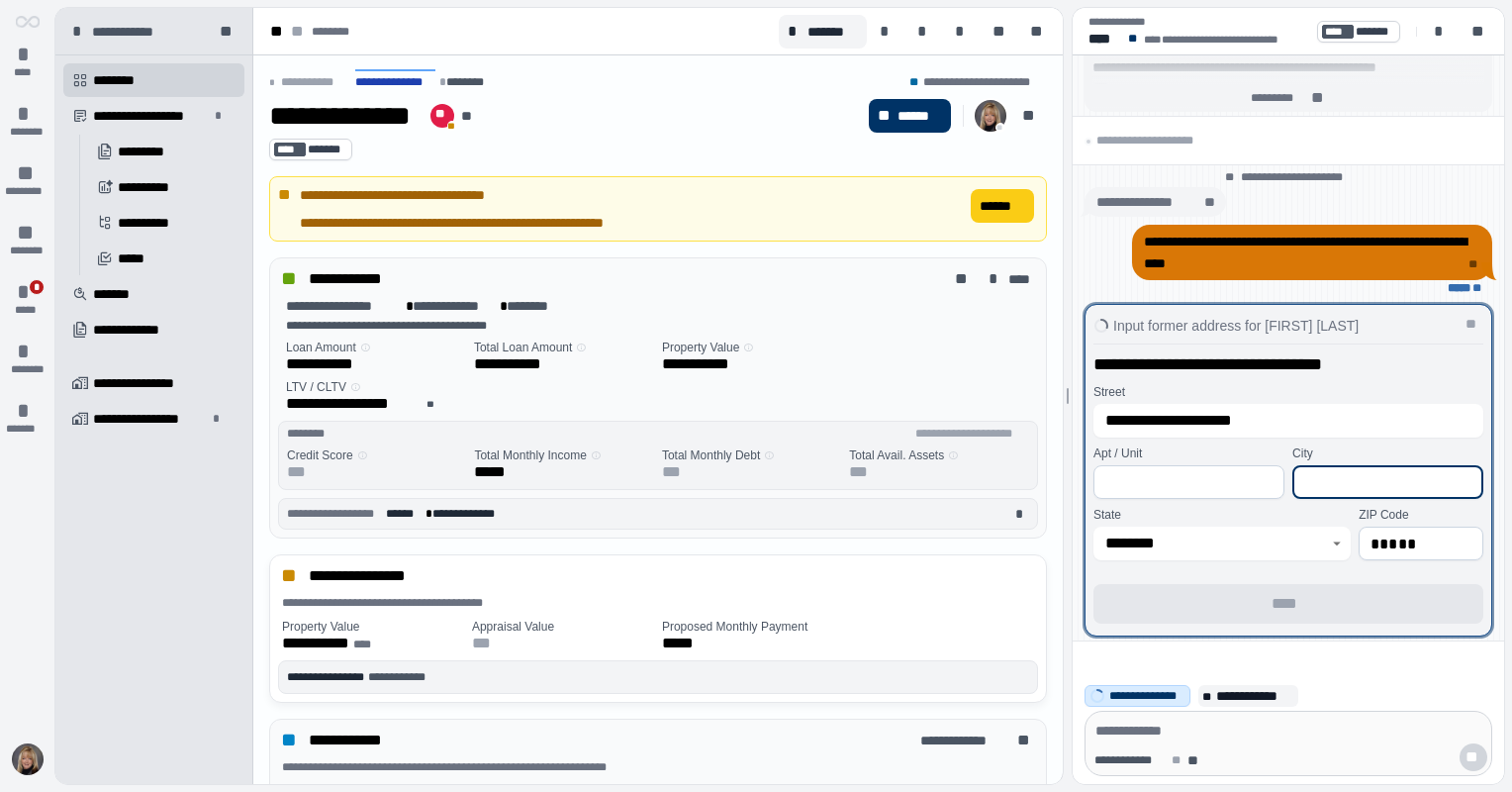 type 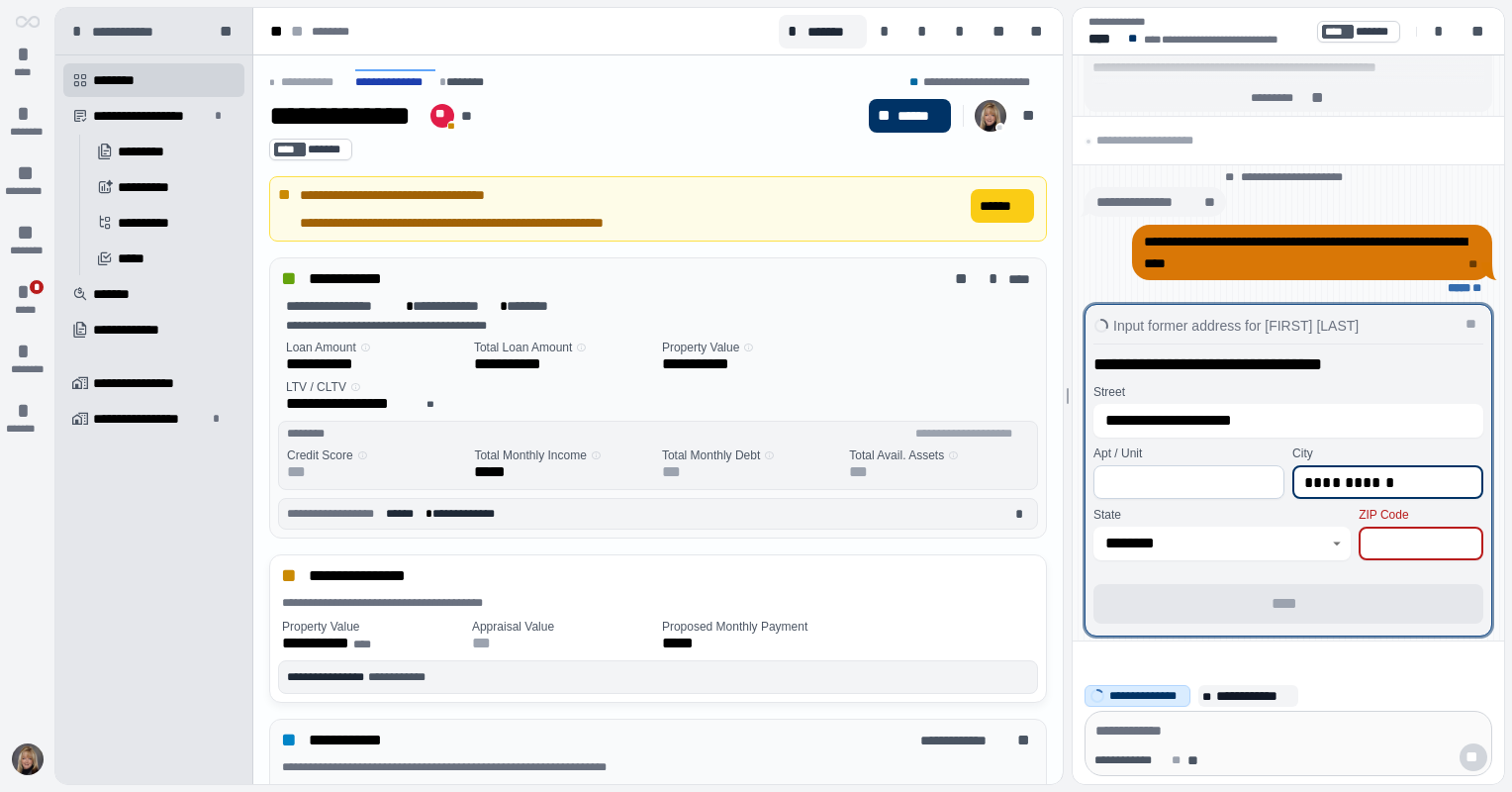 type on "**********" 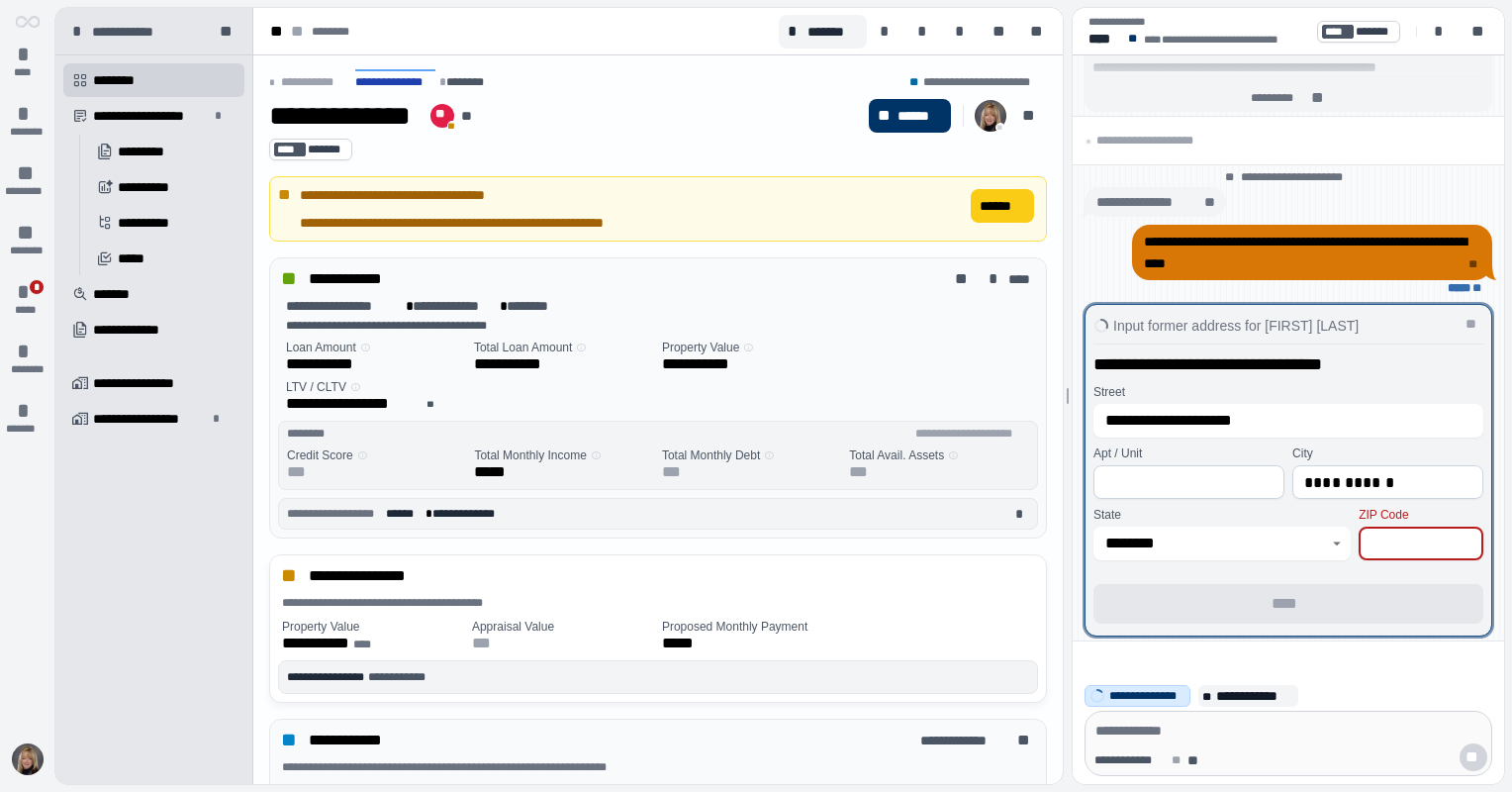 click at bounding box center [1421, 544] 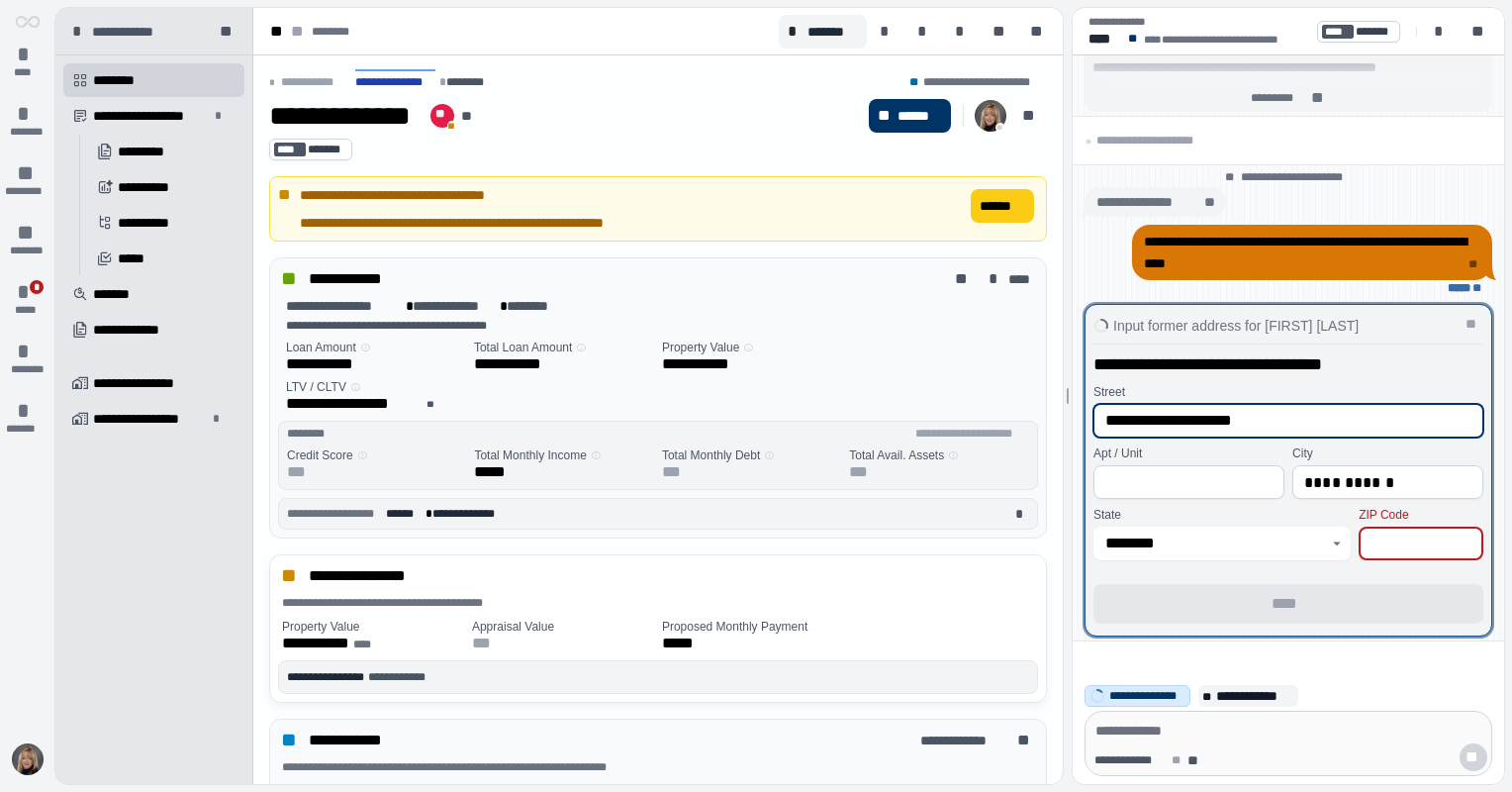 drag, startPoint x: 1276, startPoint y: 416, endPoint x: 569, endPoint y: 541, distance: 717.9652 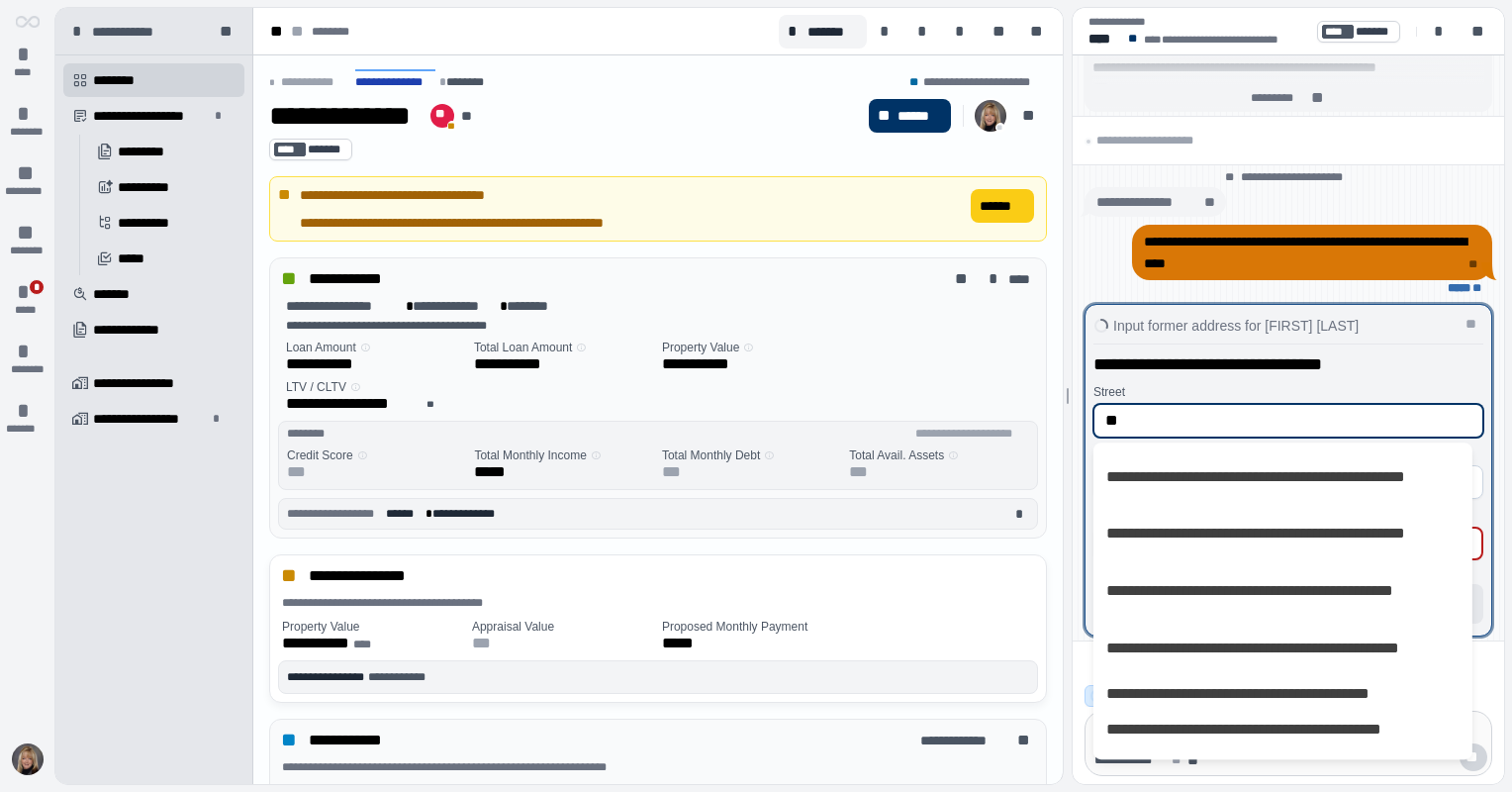 type on "*" 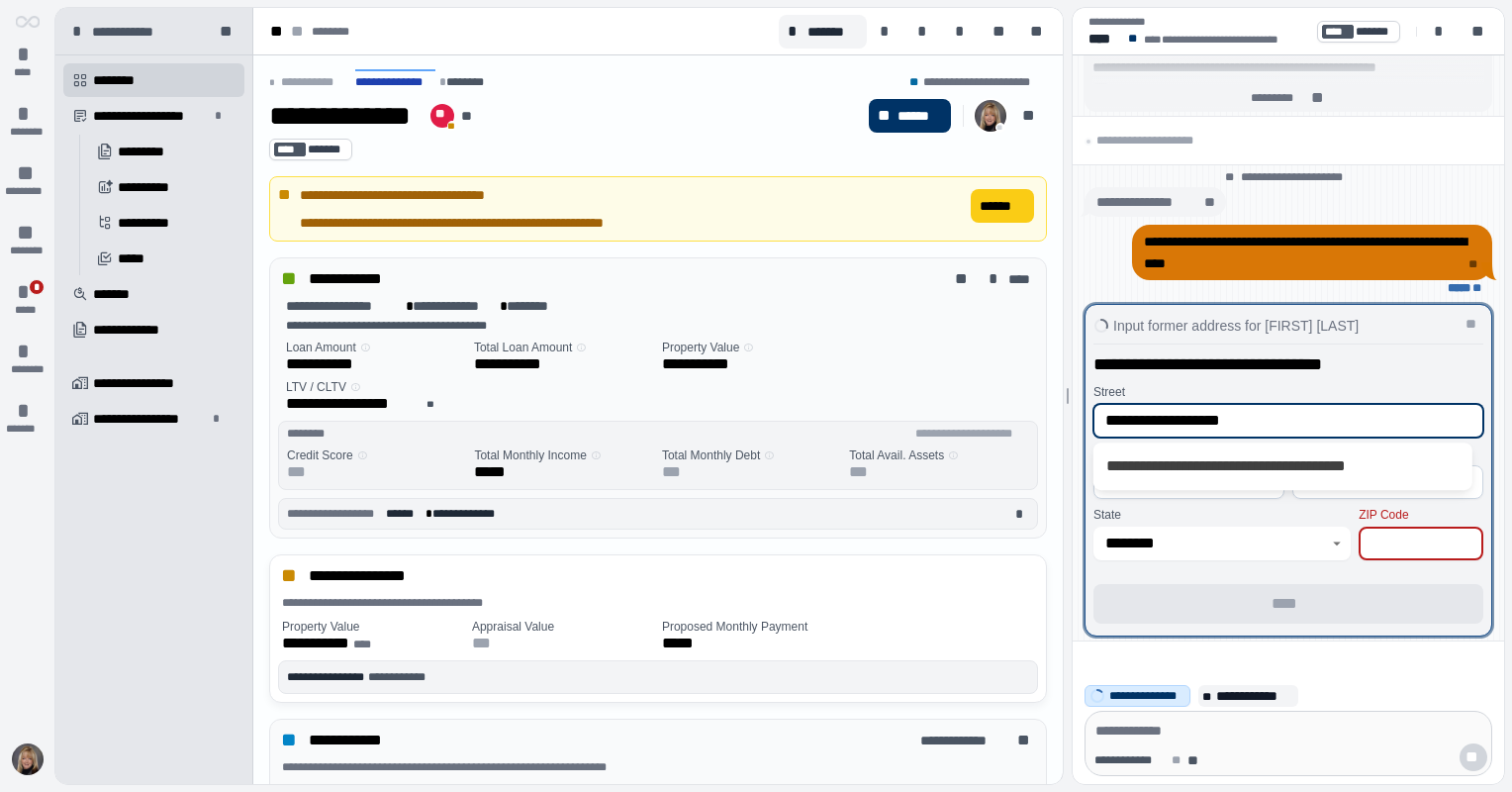 type on "**********" 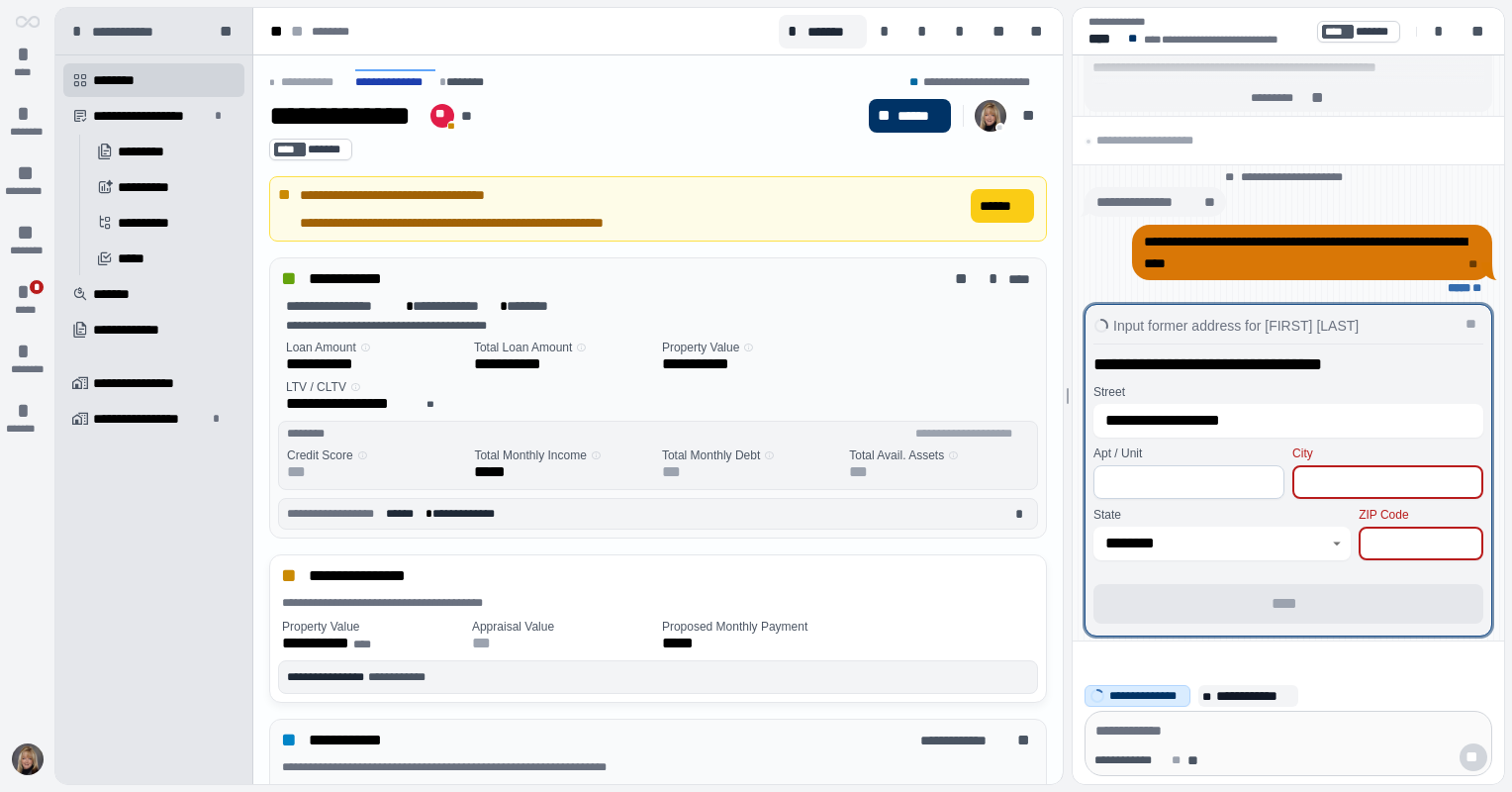 type 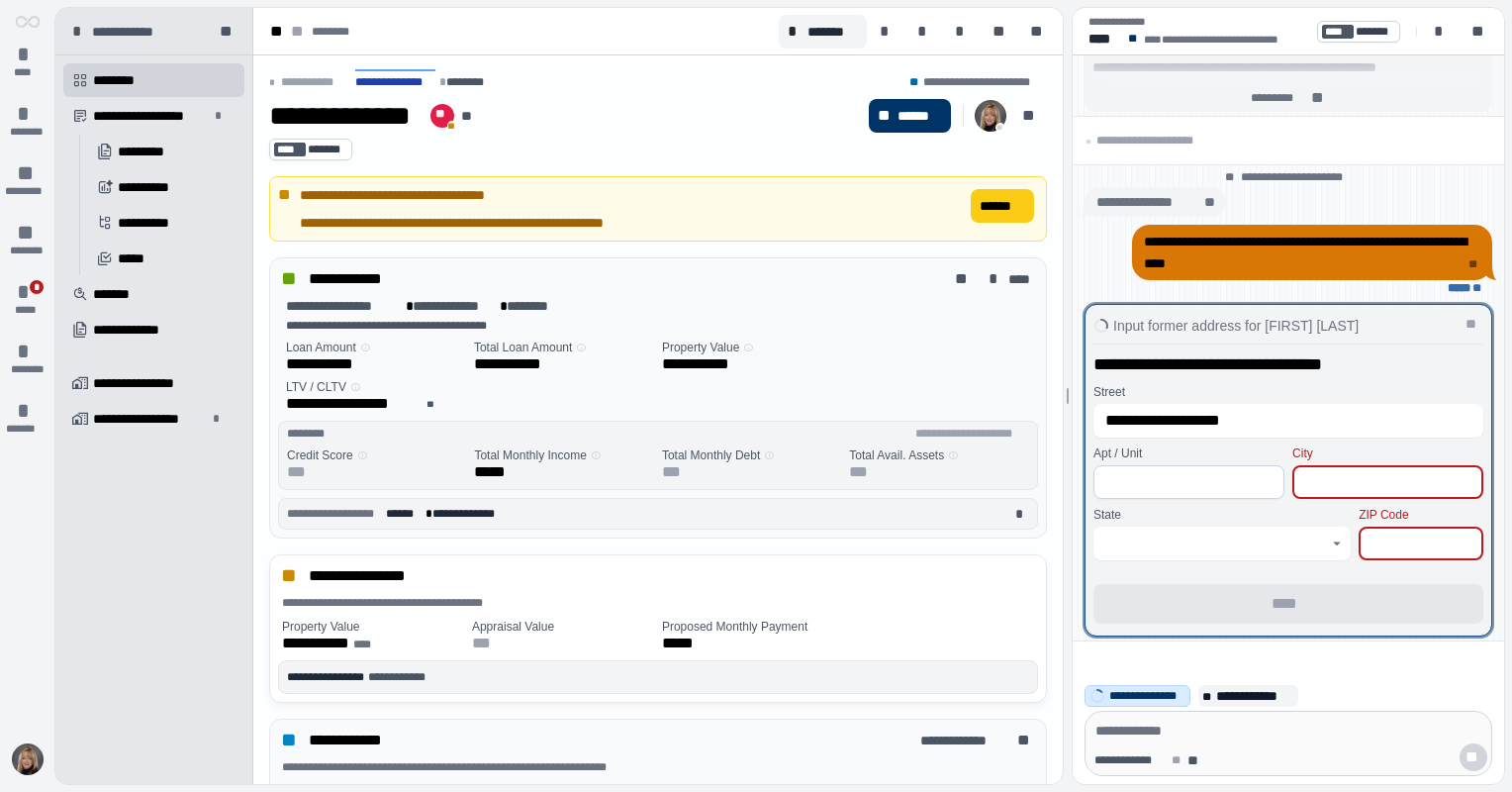 type on "********" 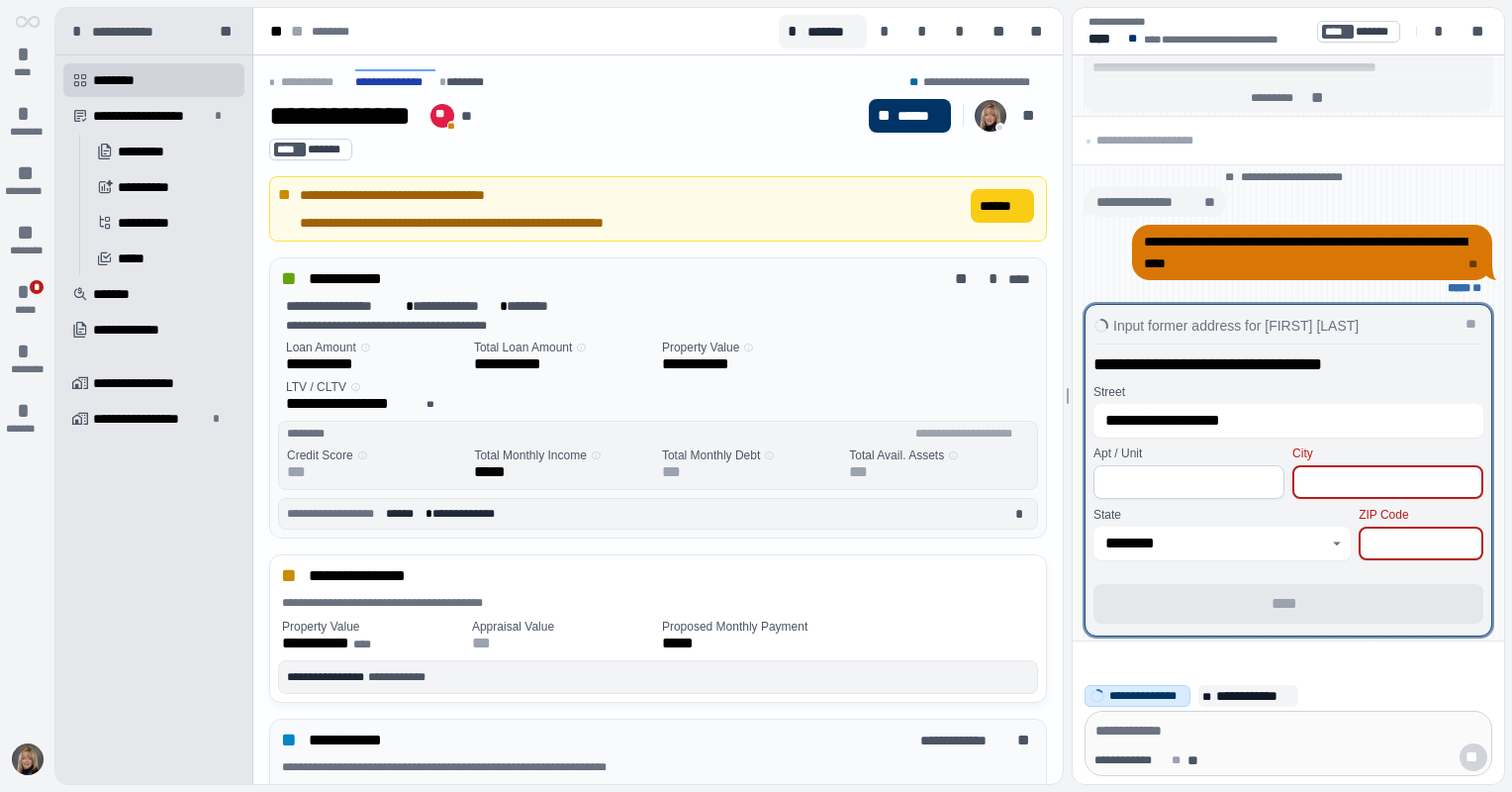 click at bounding box center [1421, 544] 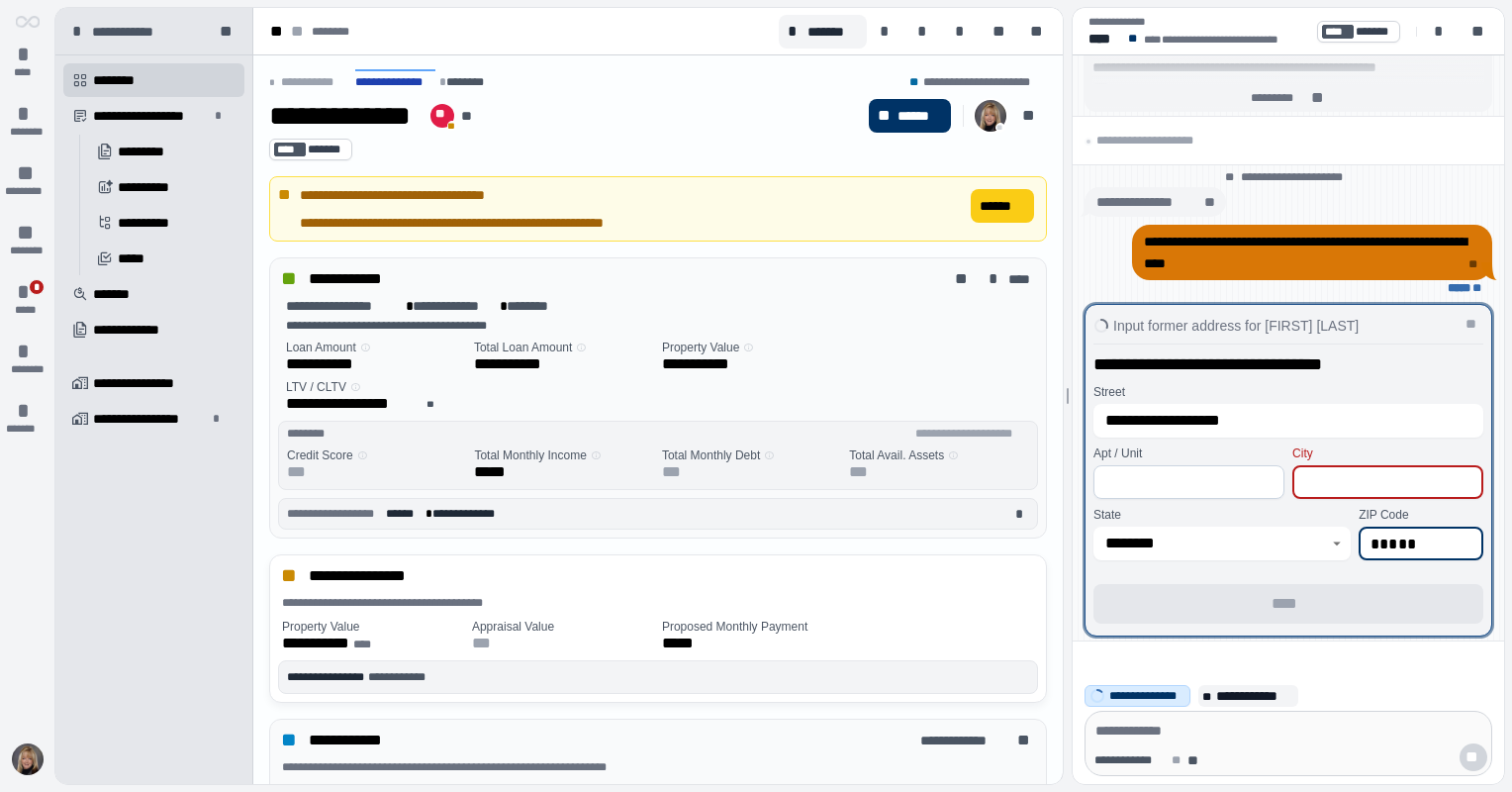 type on "*****" 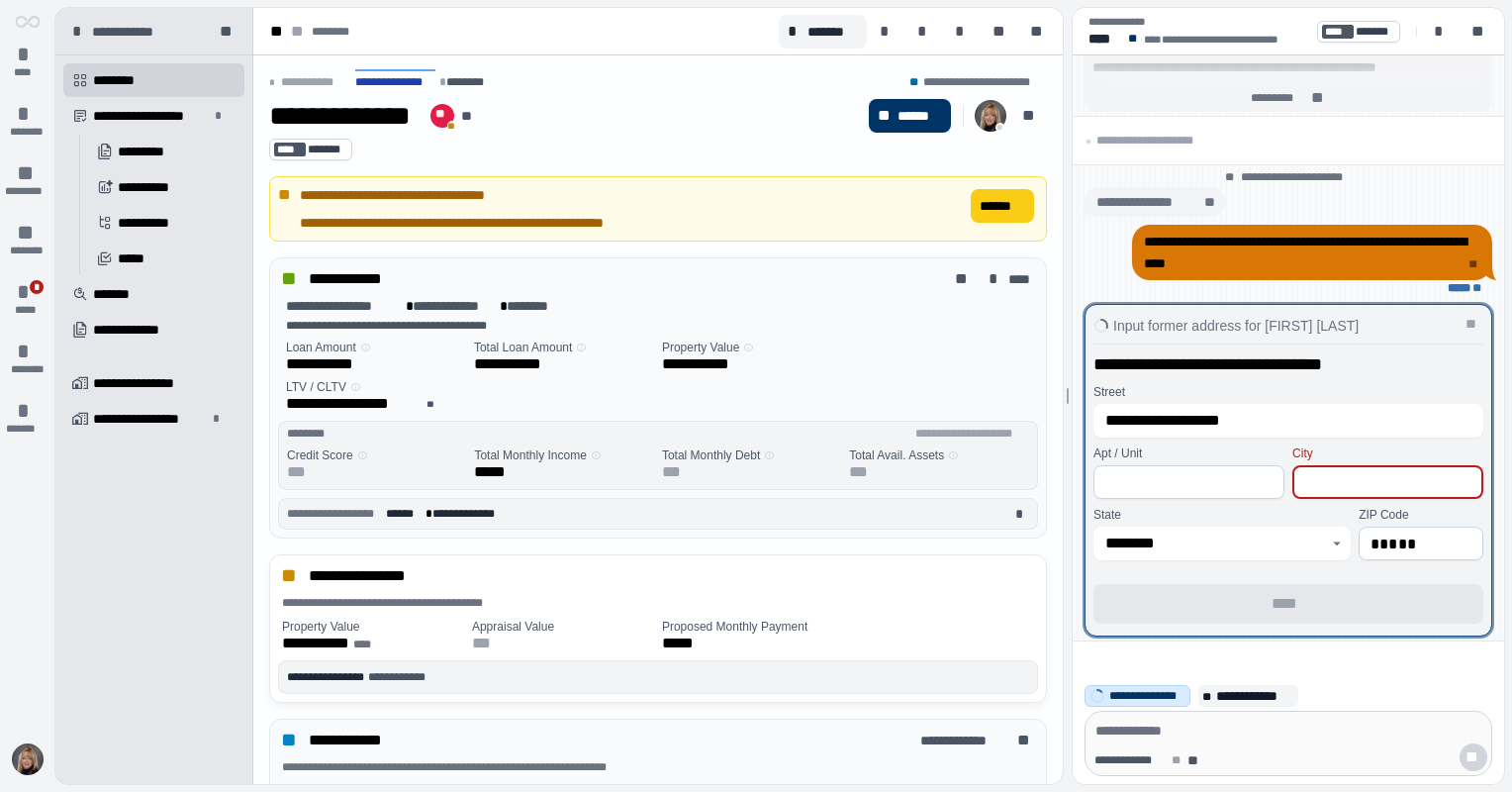 click on "*****" at bounding box center (1421, 544) 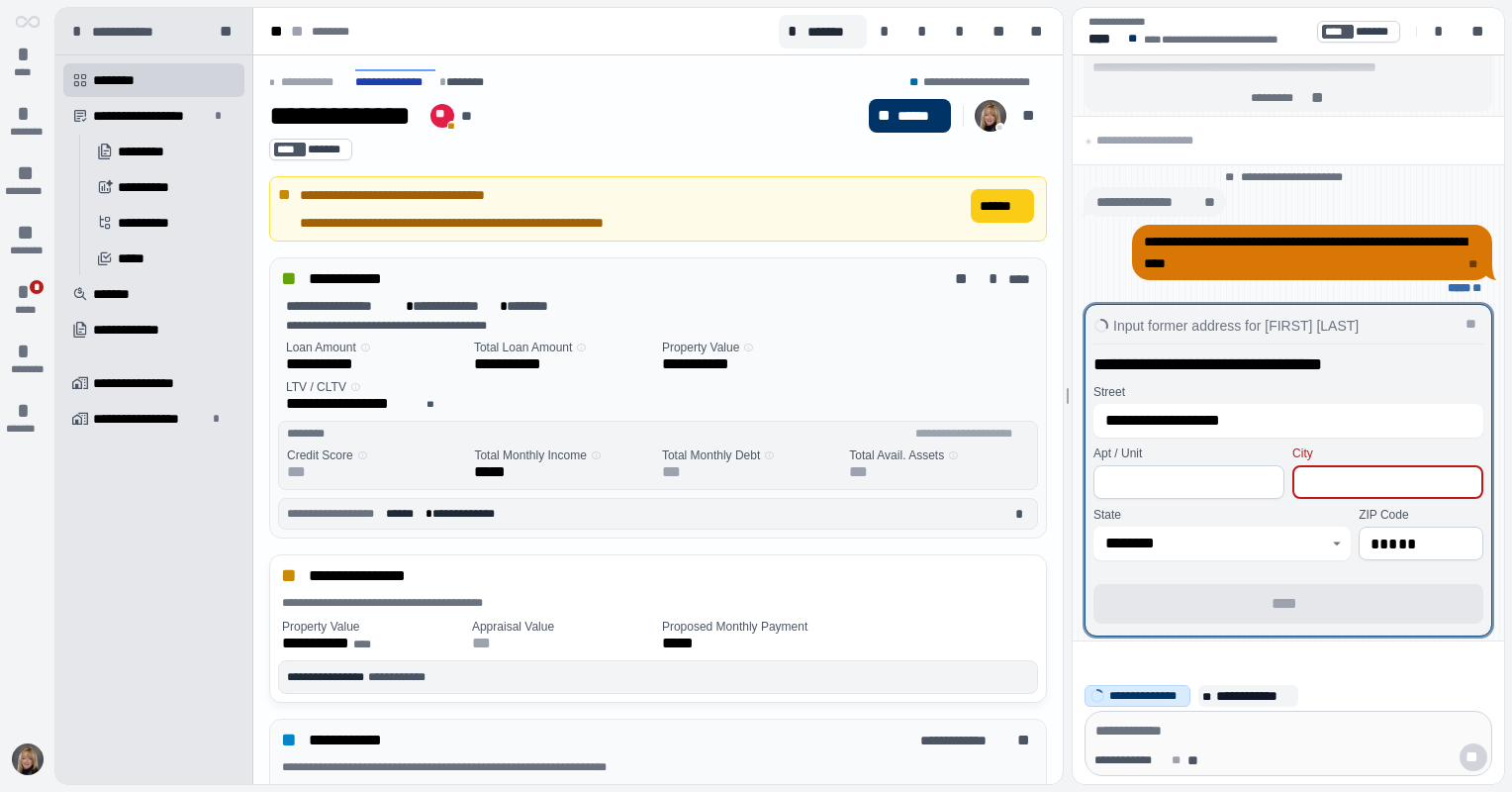 click at bounding box center (1387, 482) 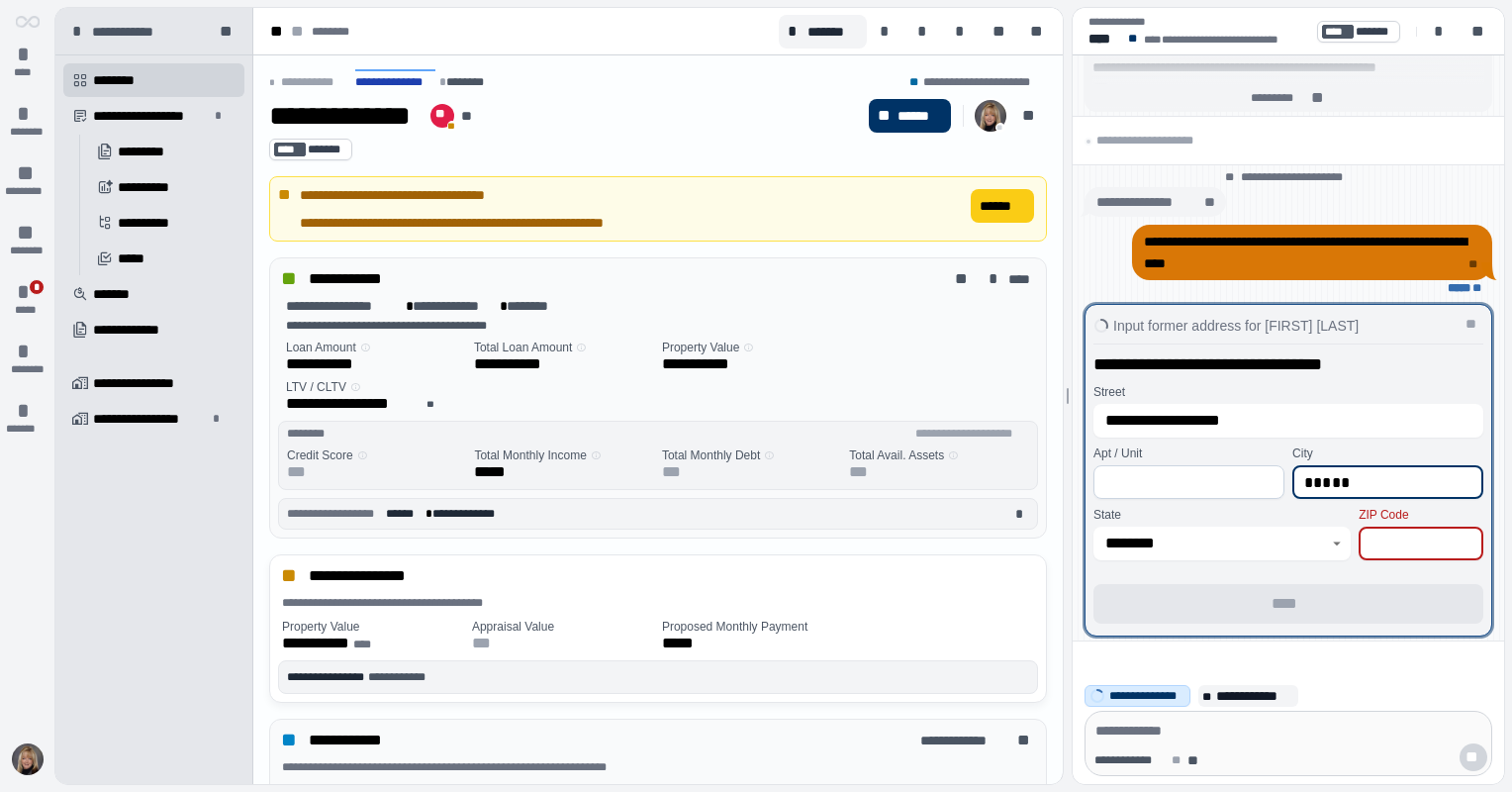 type on "*****" 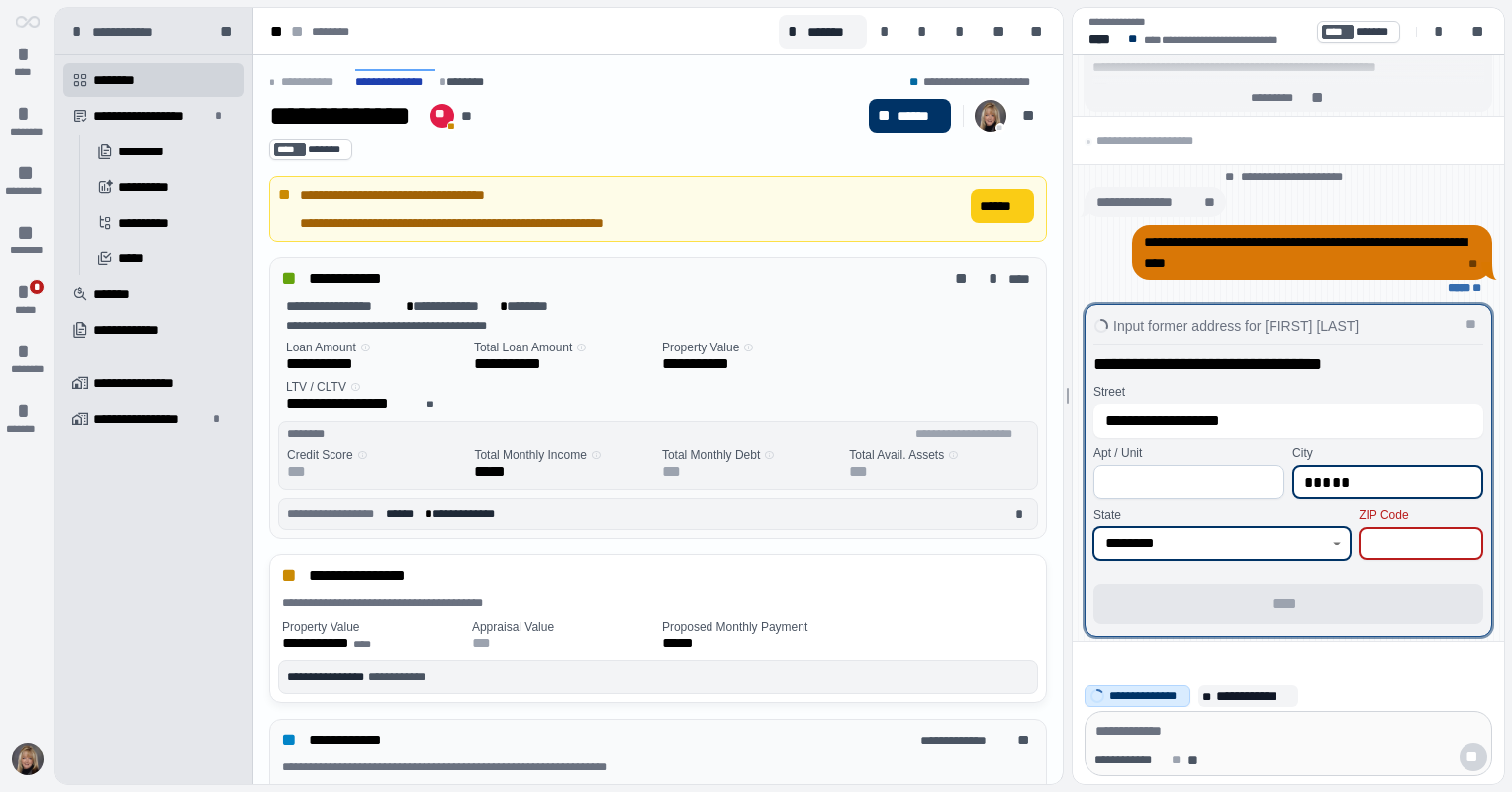 click on "********" at bounding box center [1211, 544] 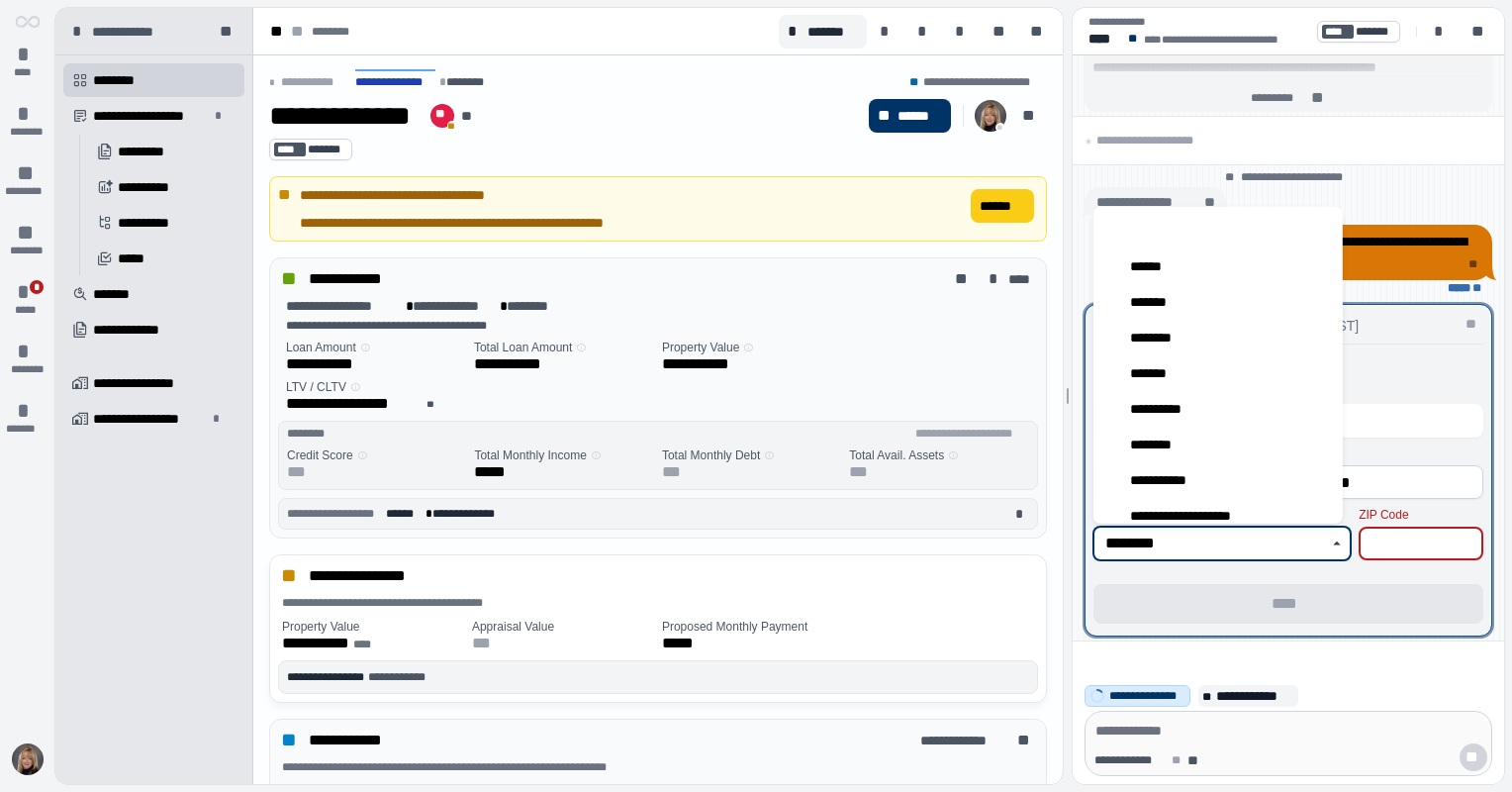 scroll, scrollTop: 404, scrollLeft: 0, axis: vertical 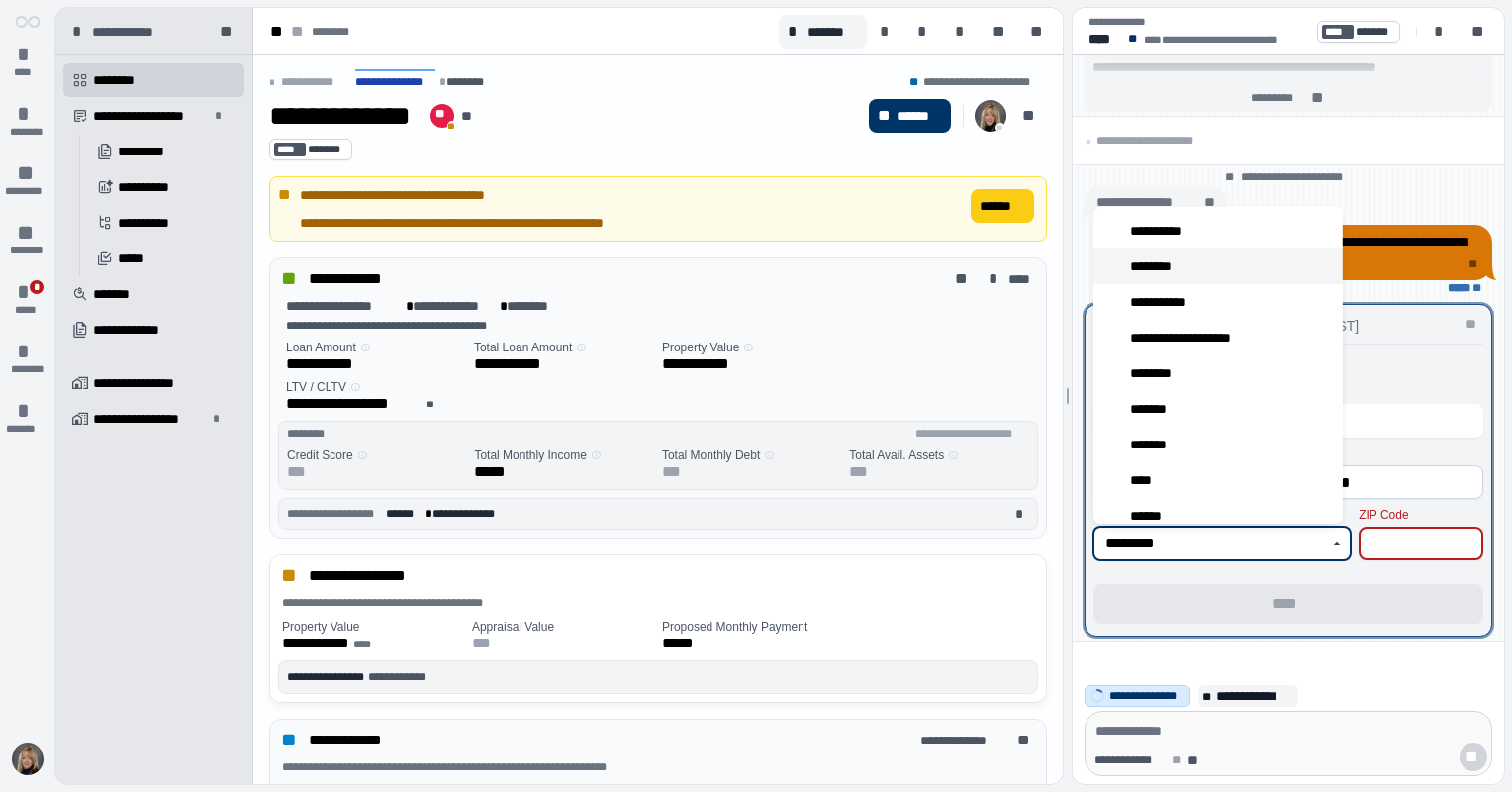 click on "********" at bounding box center [1218, 266] 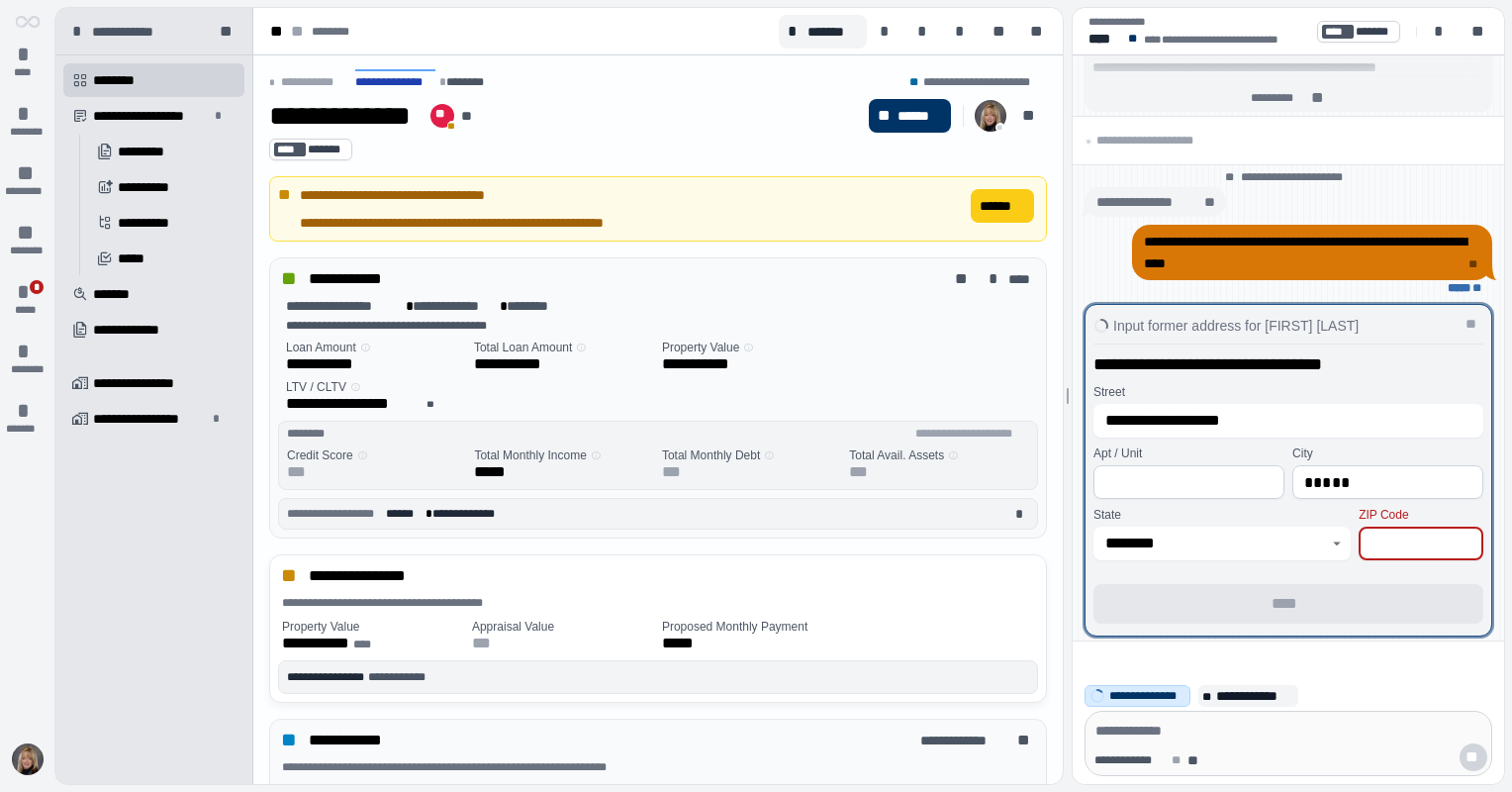 click at bounding box center (1421, 544) 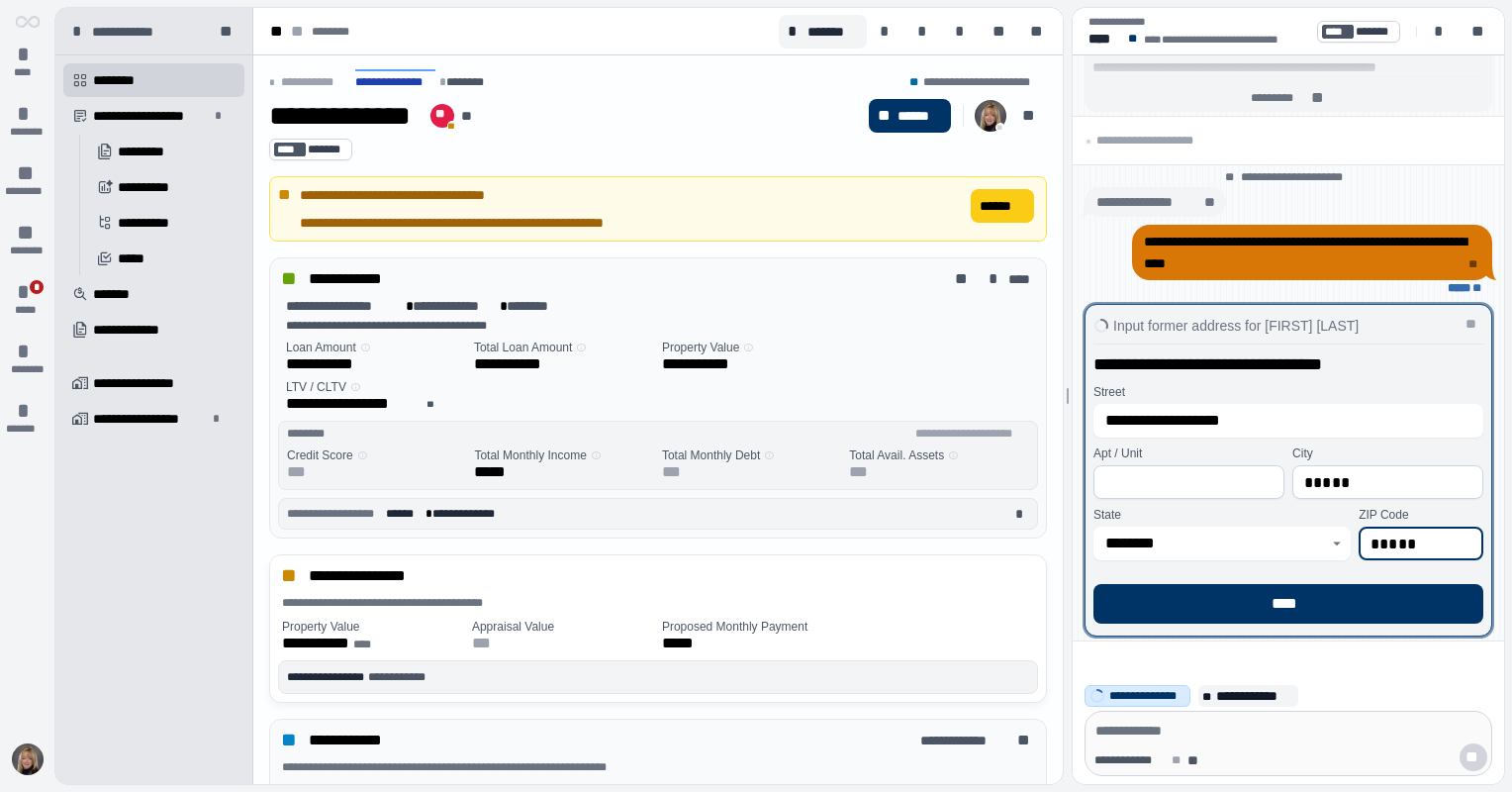 type on "*****" 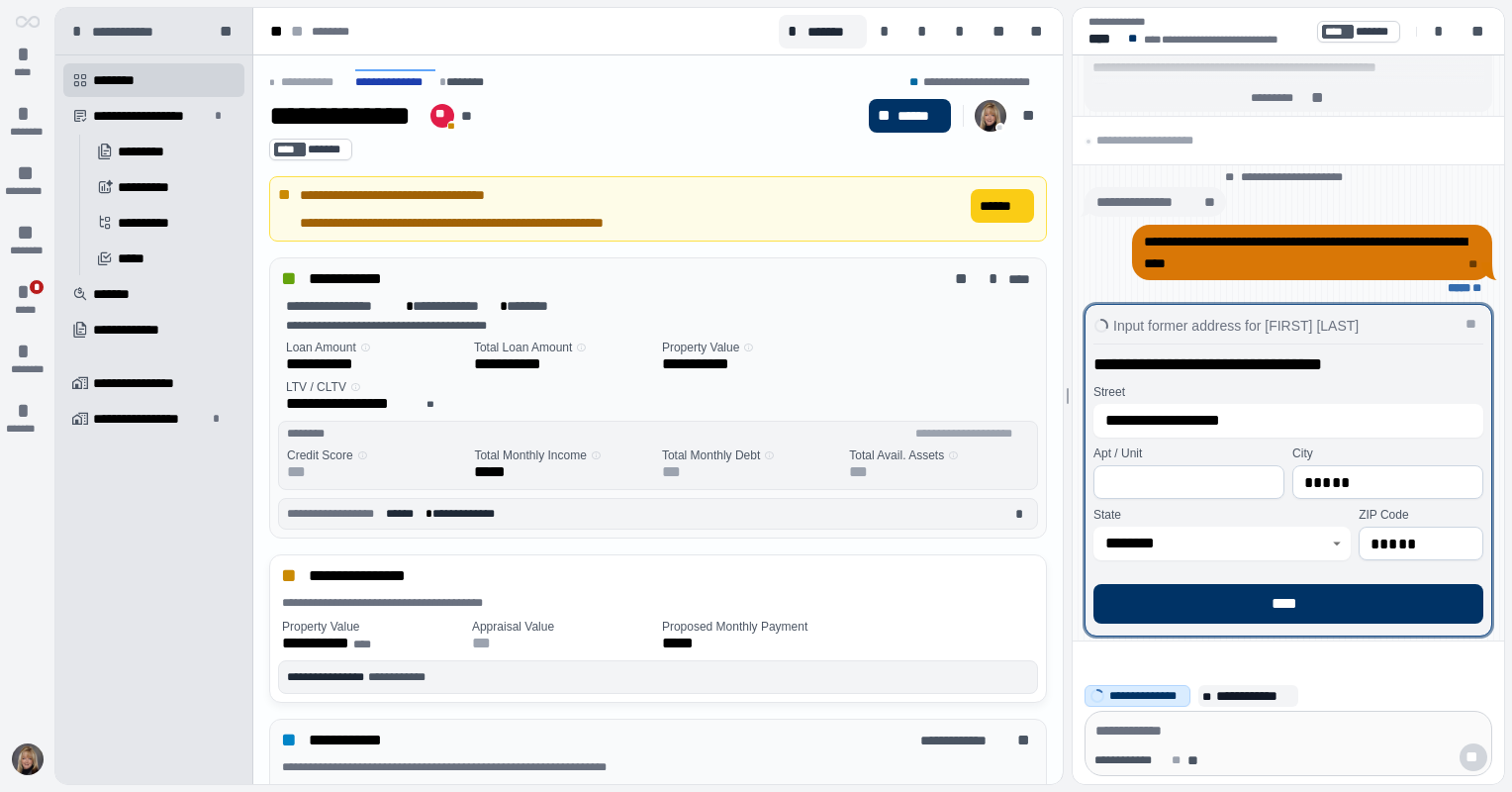 type 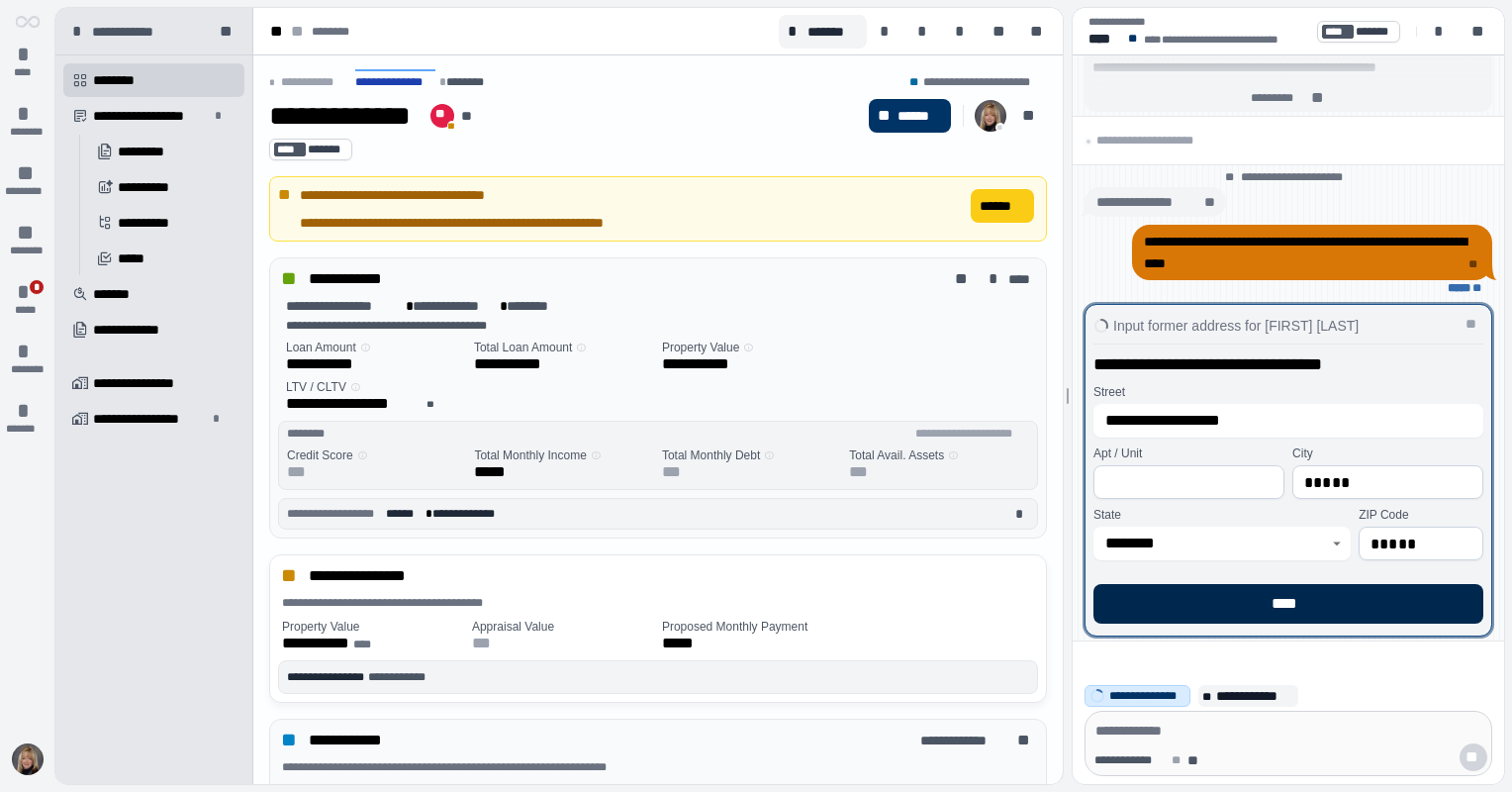click on "****" at bounding box center [1288, 604] 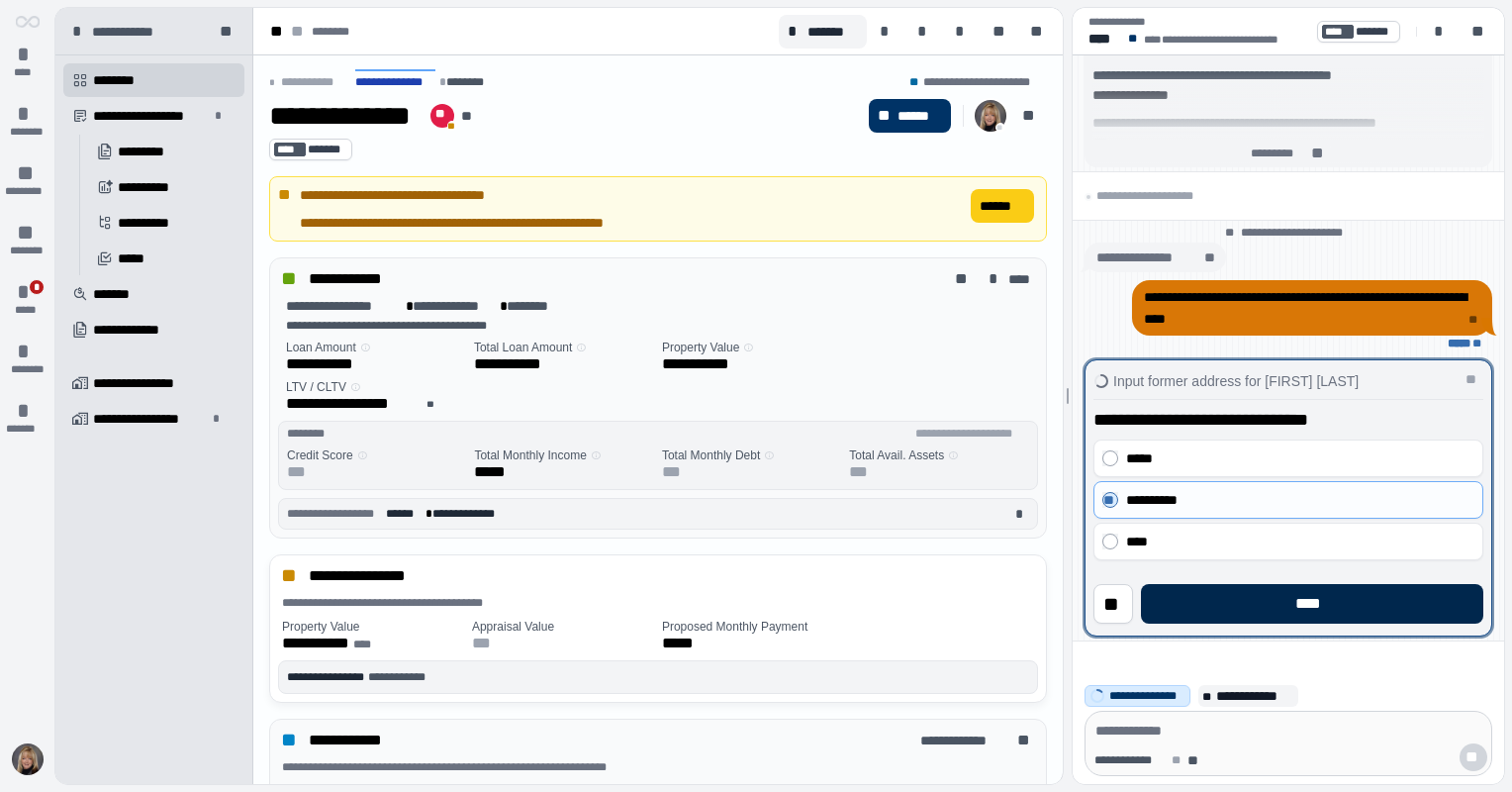 click on "****" at bounding box center (1312, 604) 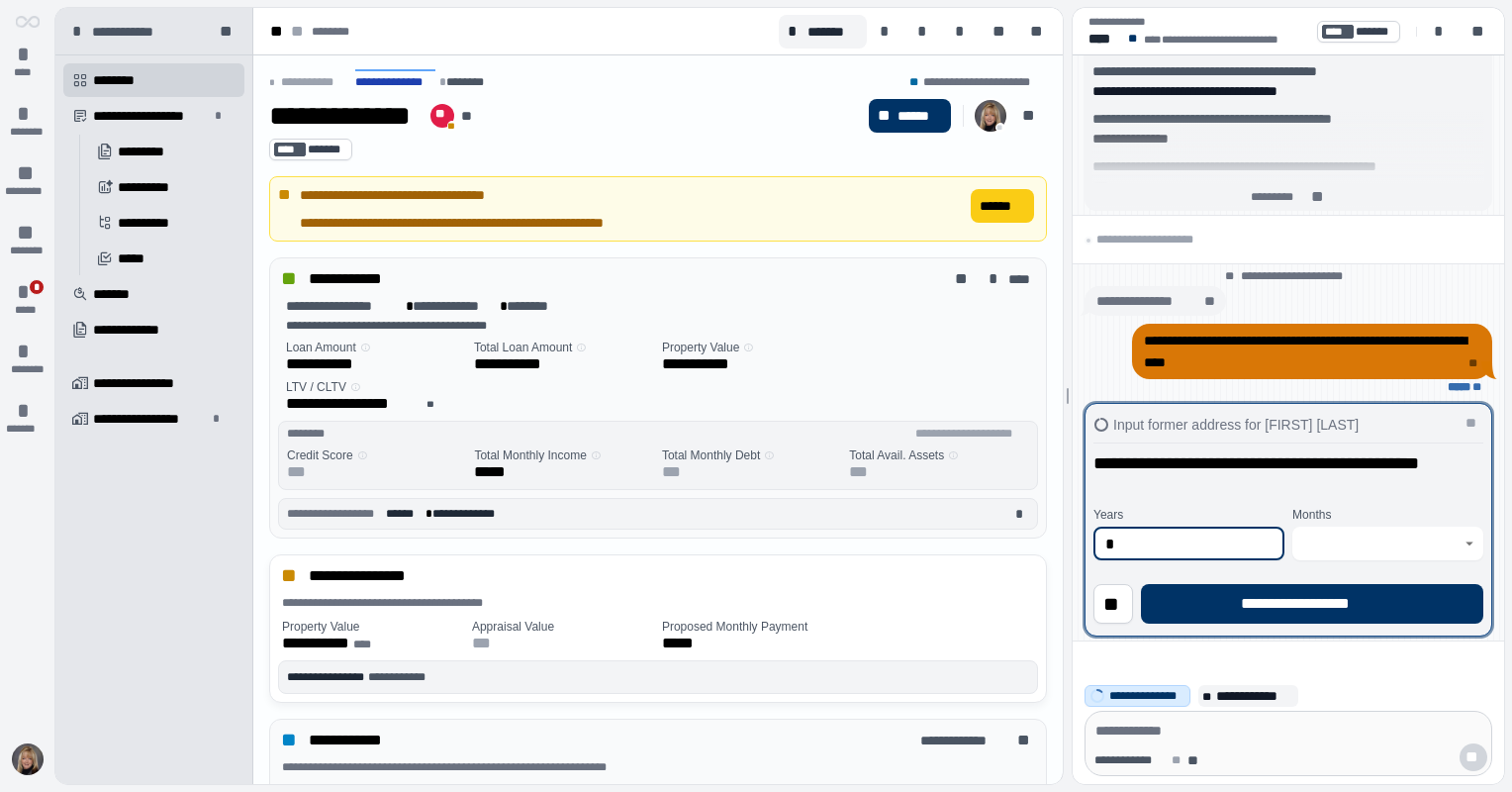 type on "*" 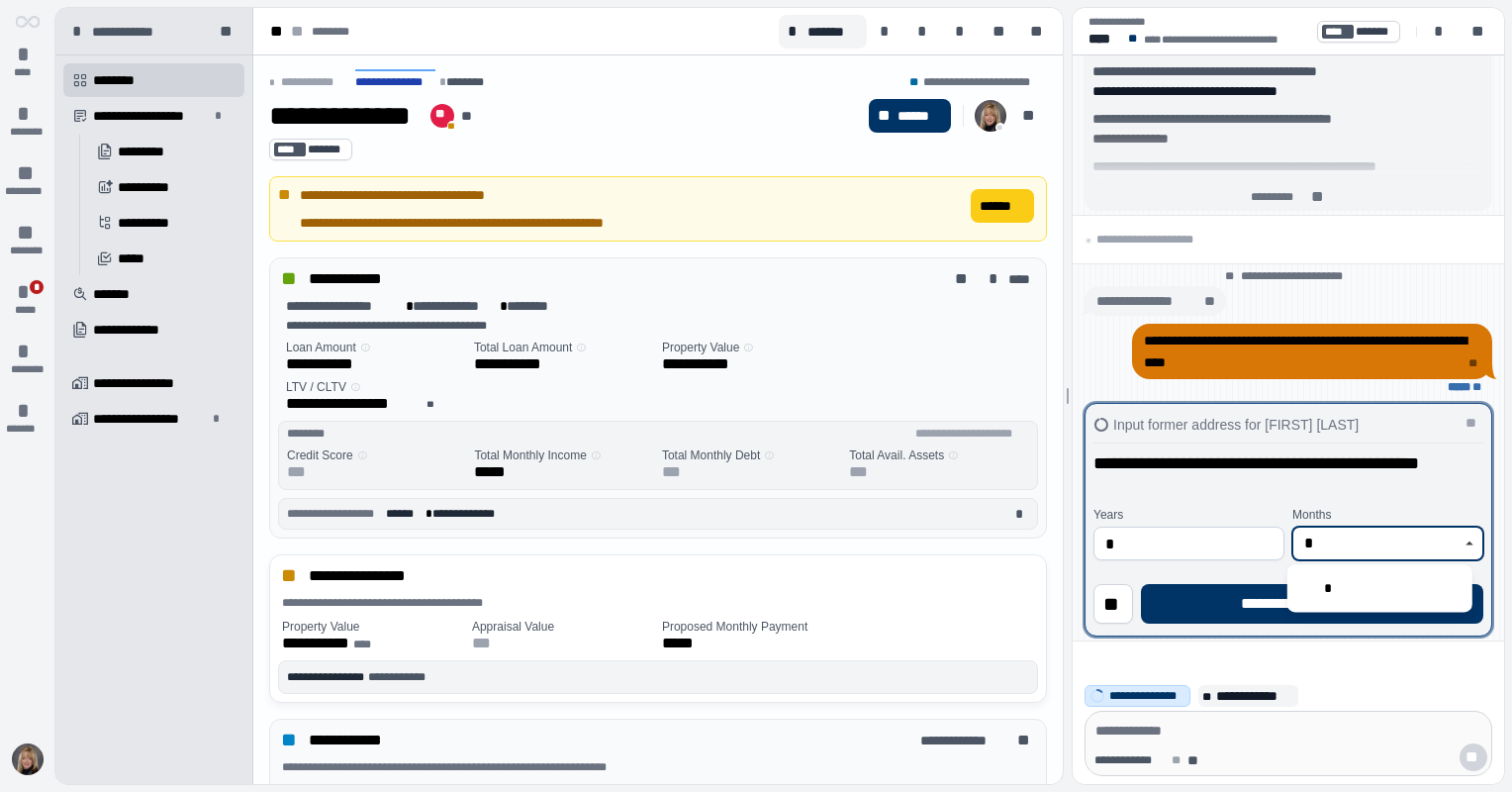 type on "*" 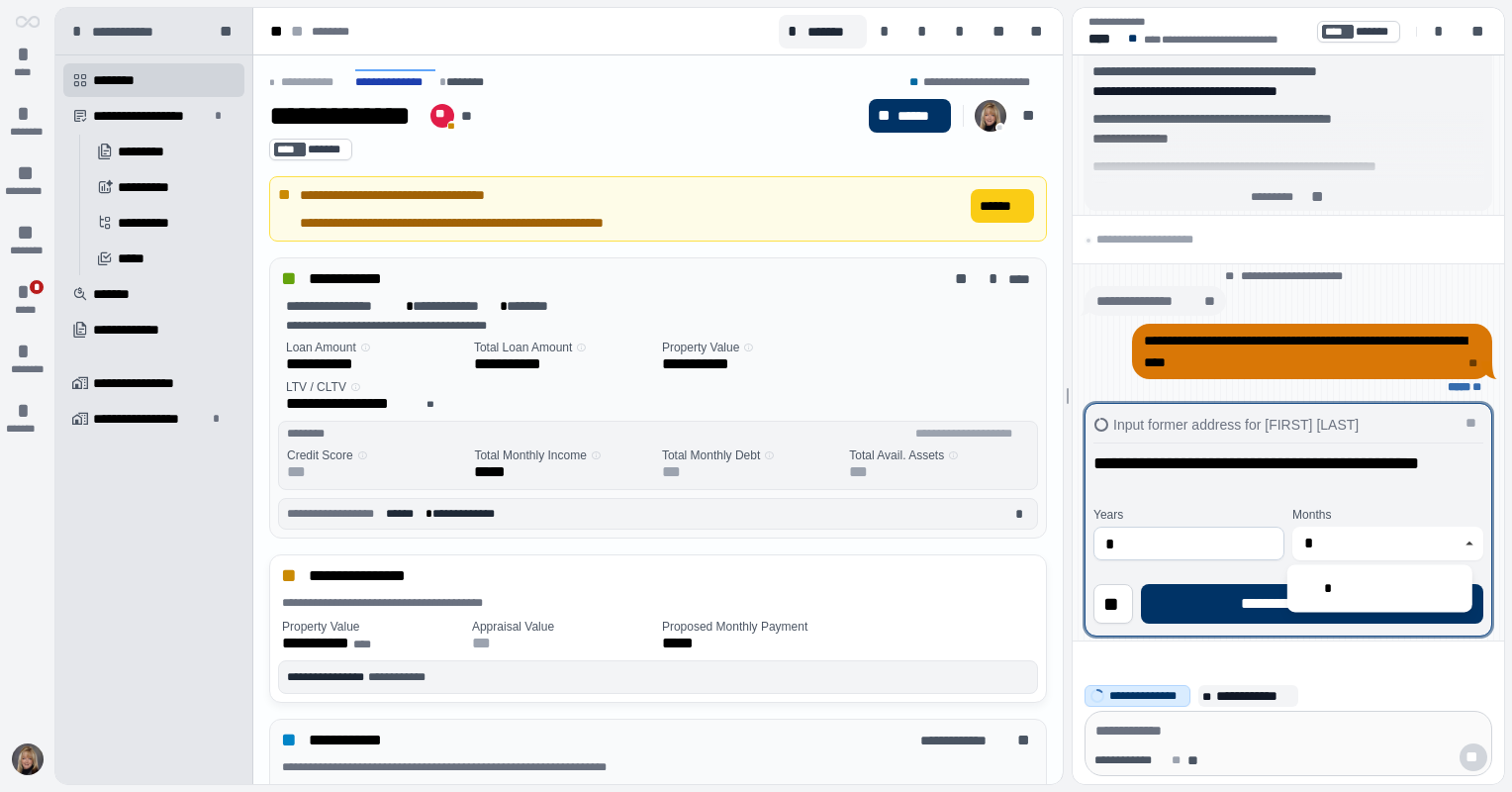 type 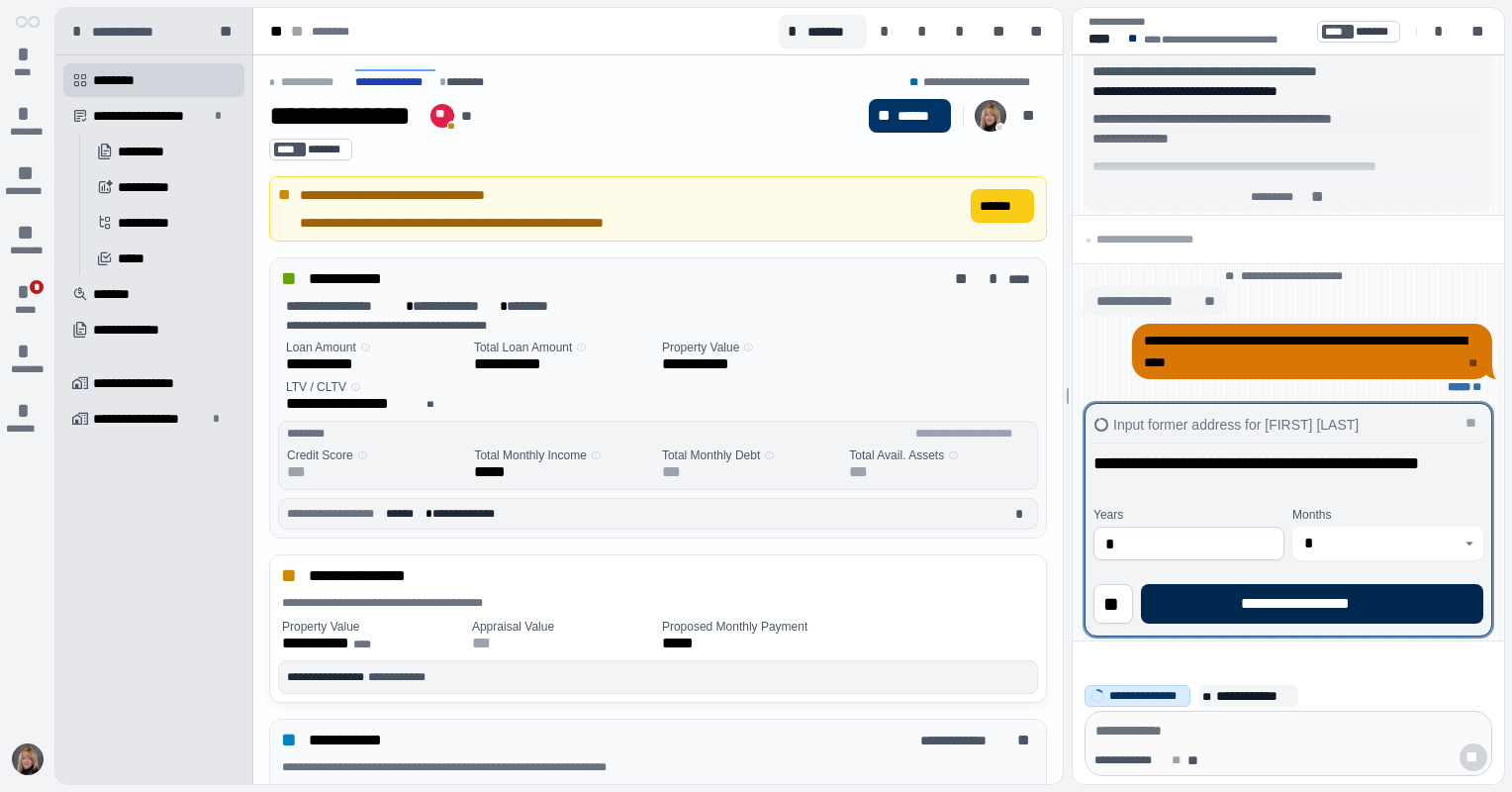 click on "**********" at bounding box center (1311, 604) 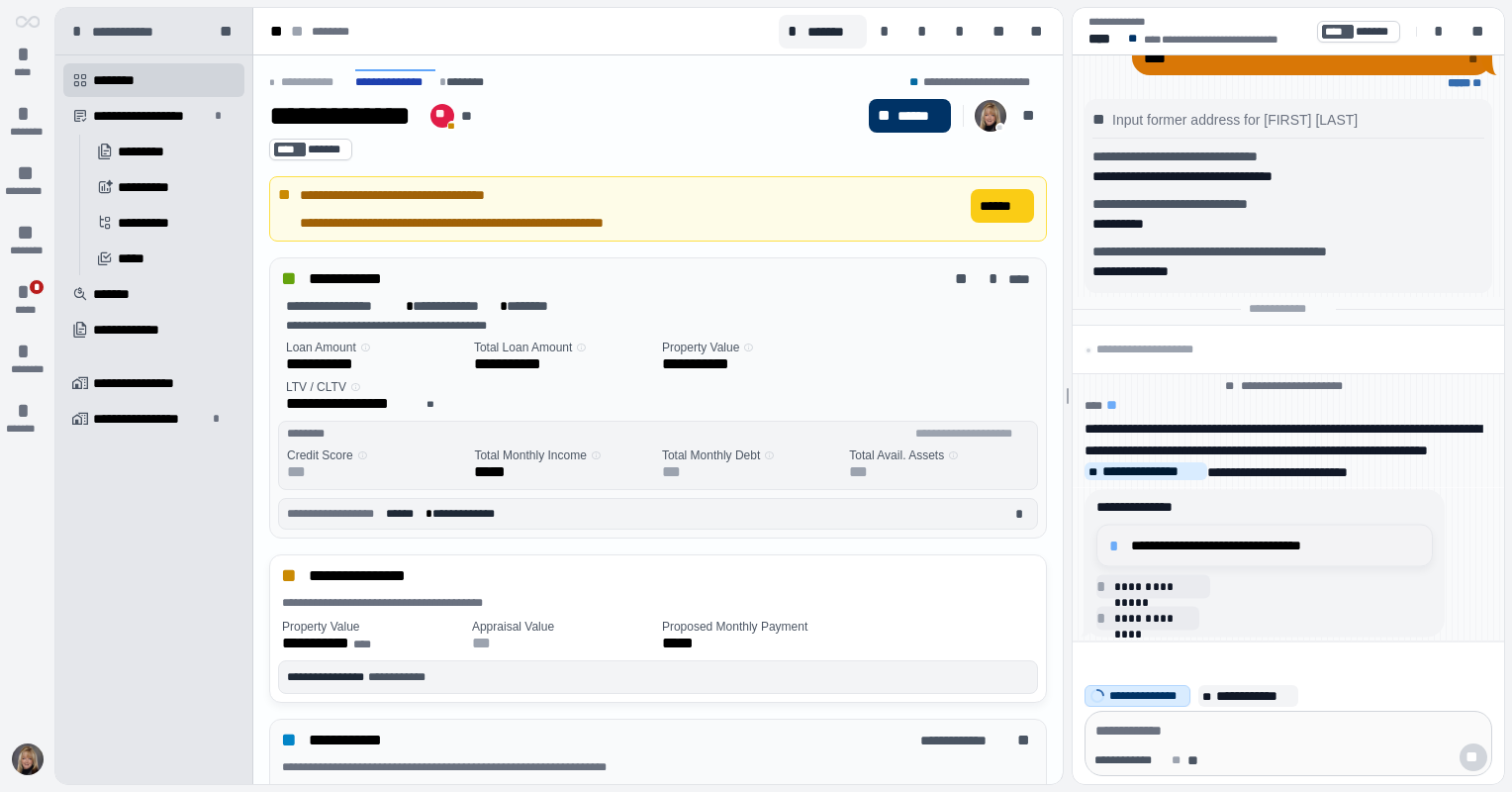 click on "**********" at bounding box center [1276, 545] 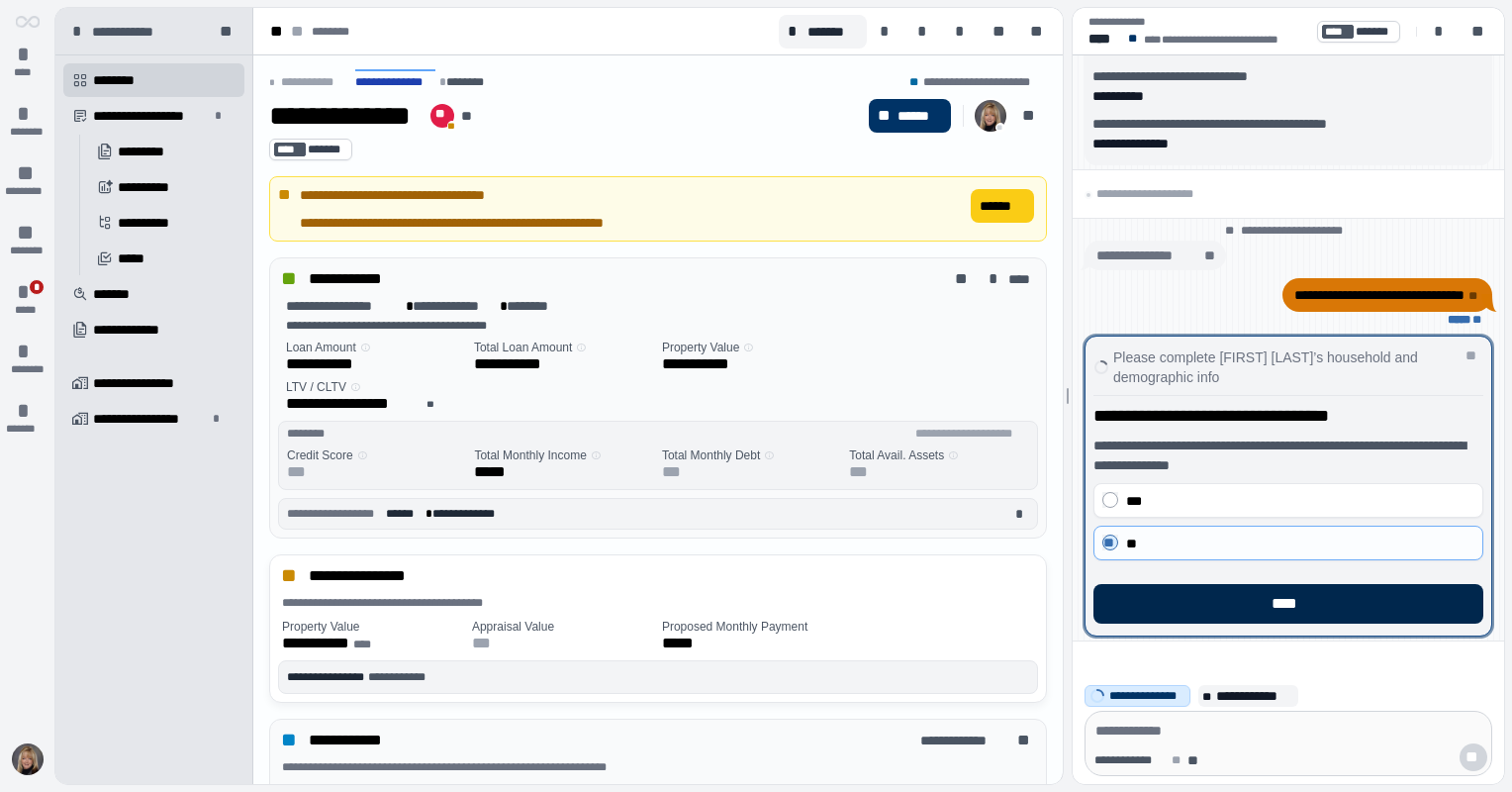 click on "****" at bounding box center [1288, 604] 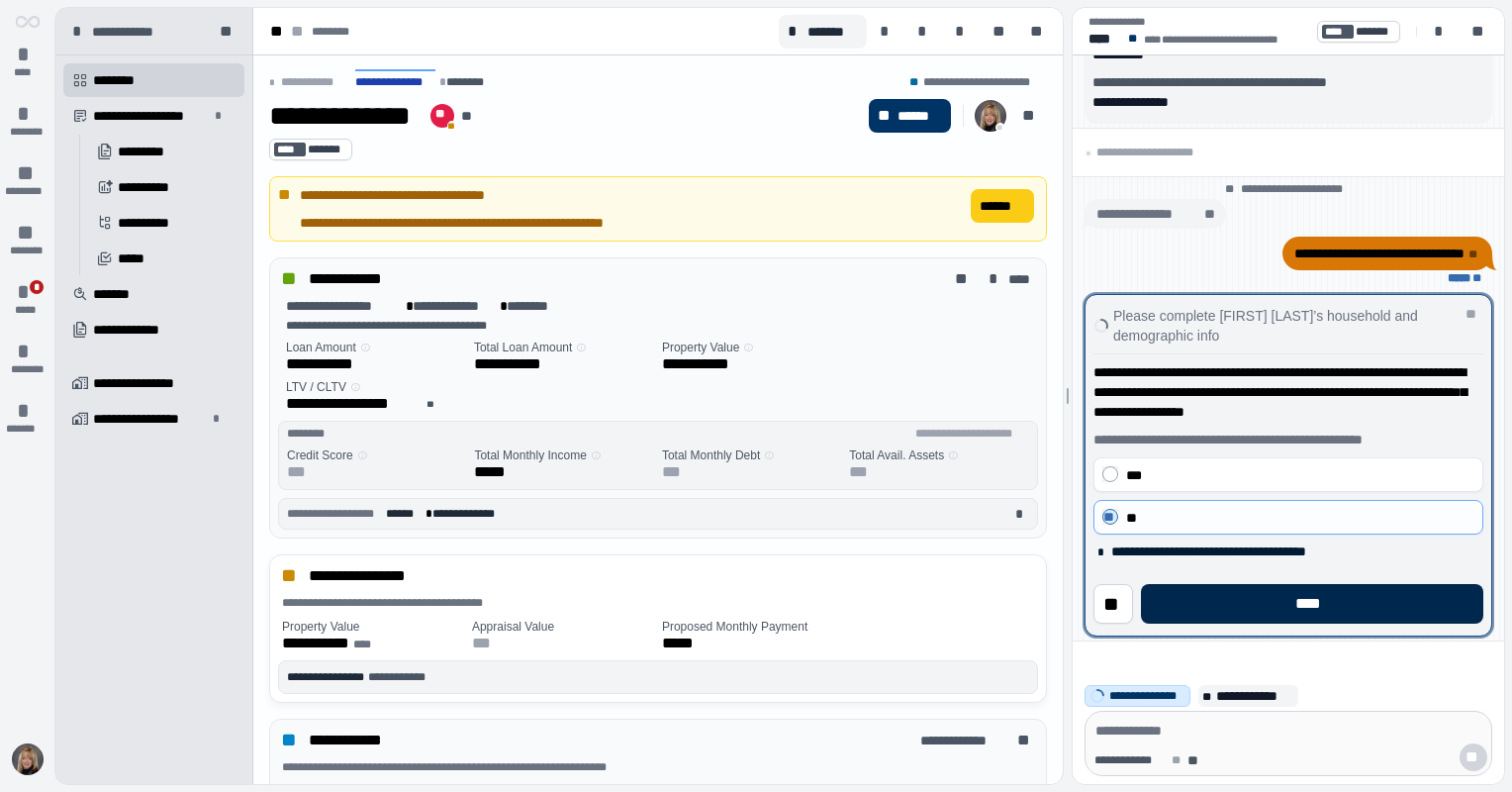 click on "****" at bounding box center (1312, 604) 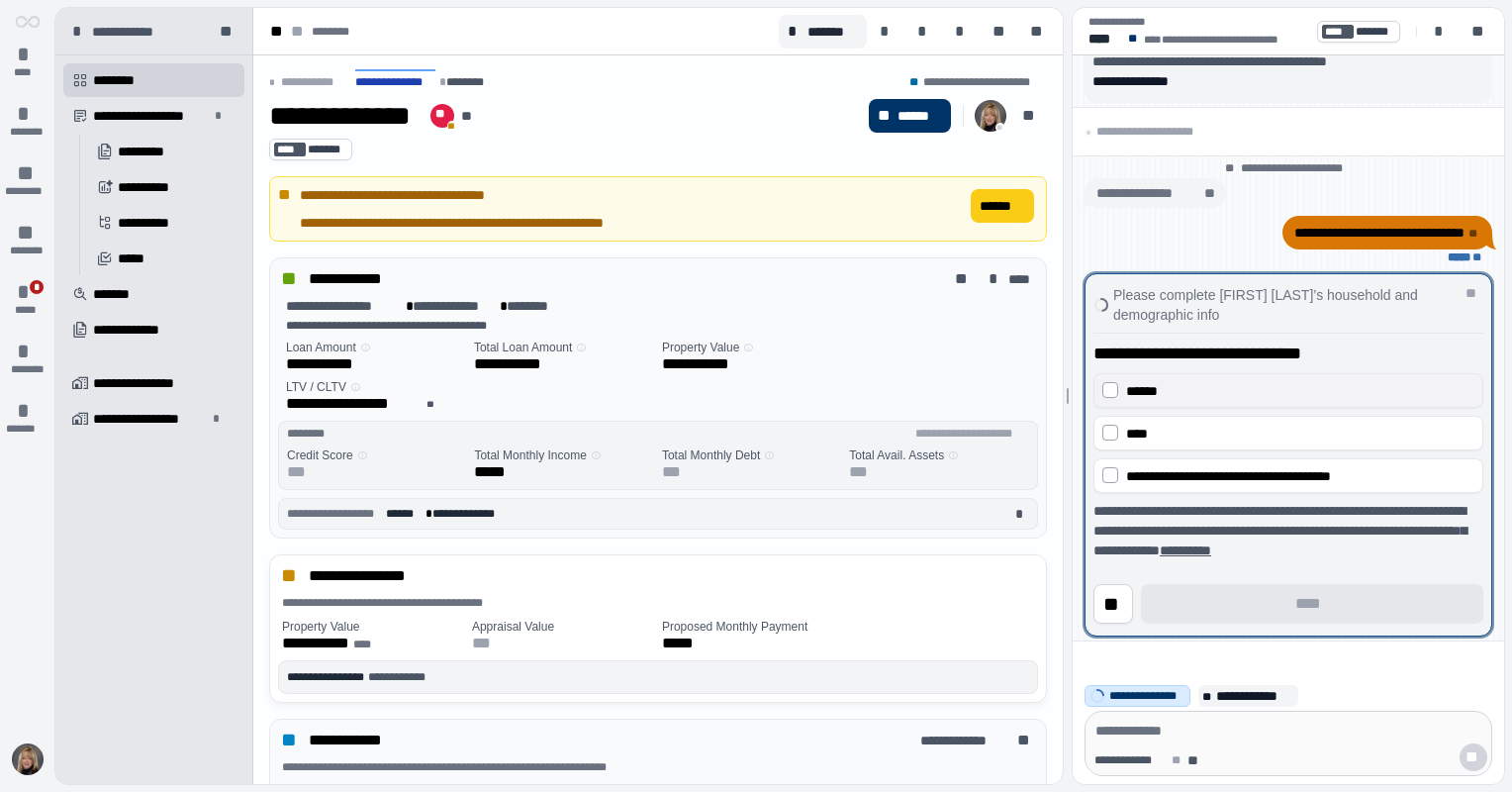 click on "******" at bounding box center (1288, 390) 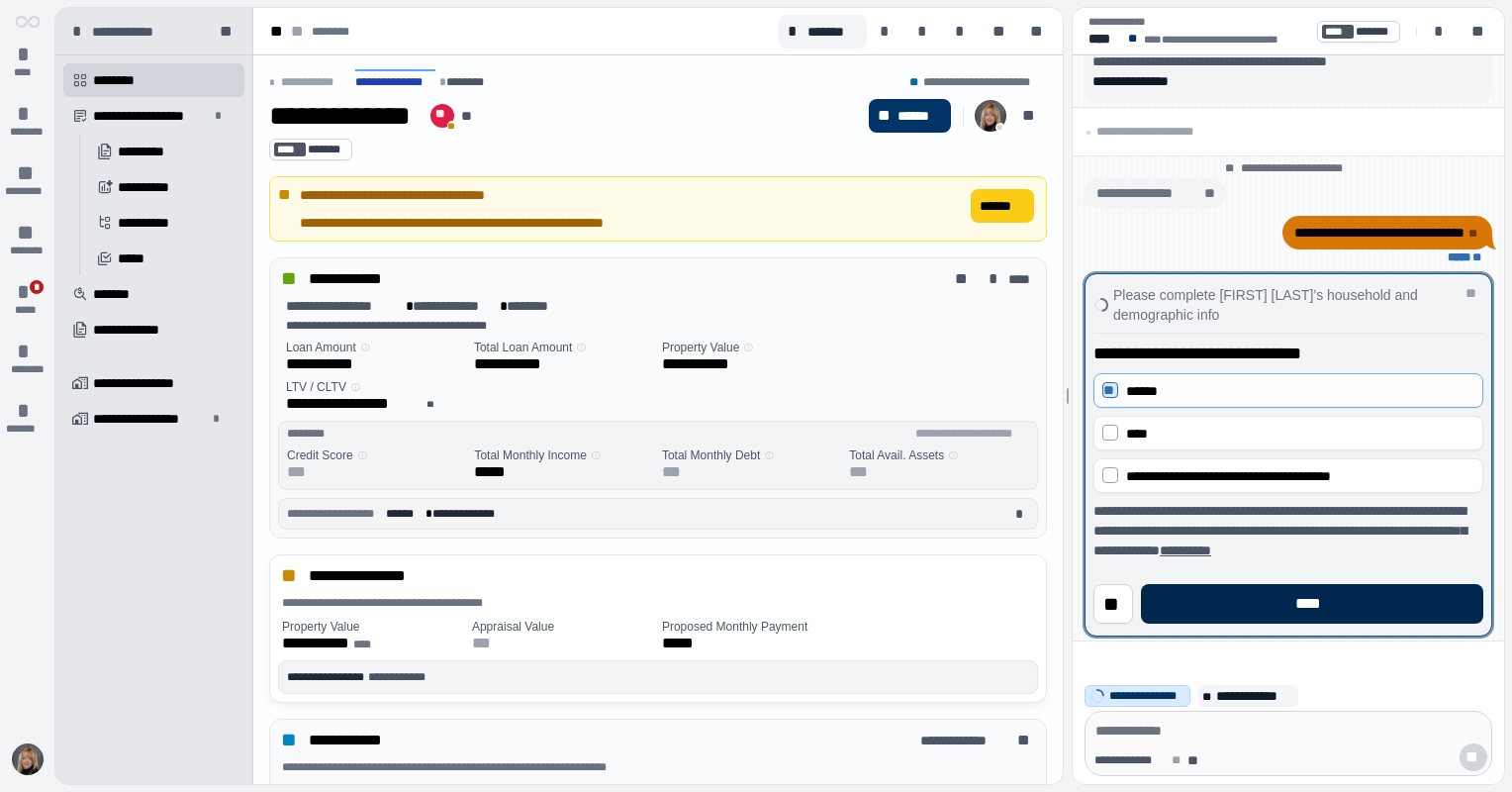 click on "****" at bounding box center [1312, 604] 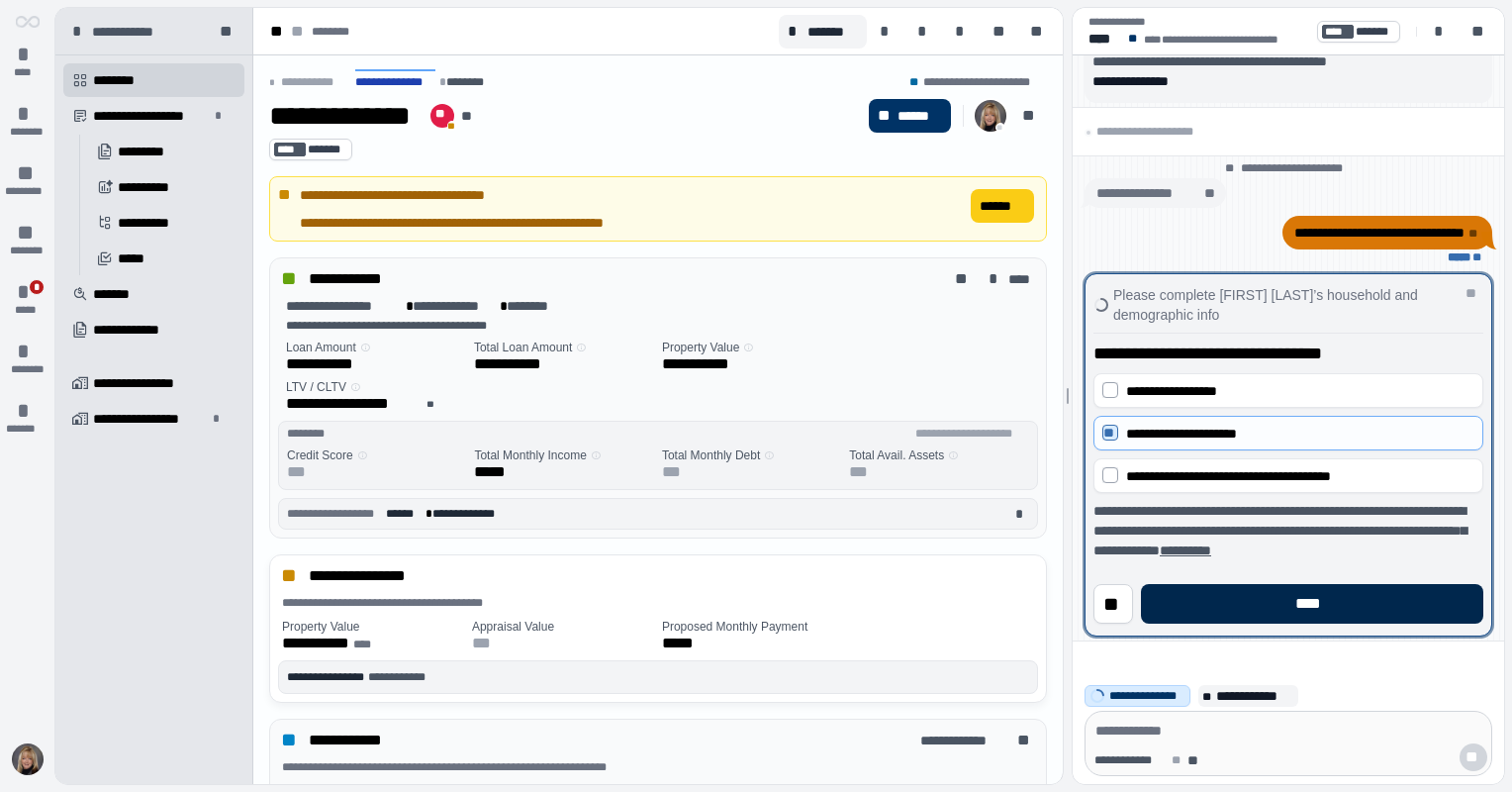 click on "****" at bounding box center (1312, 604) 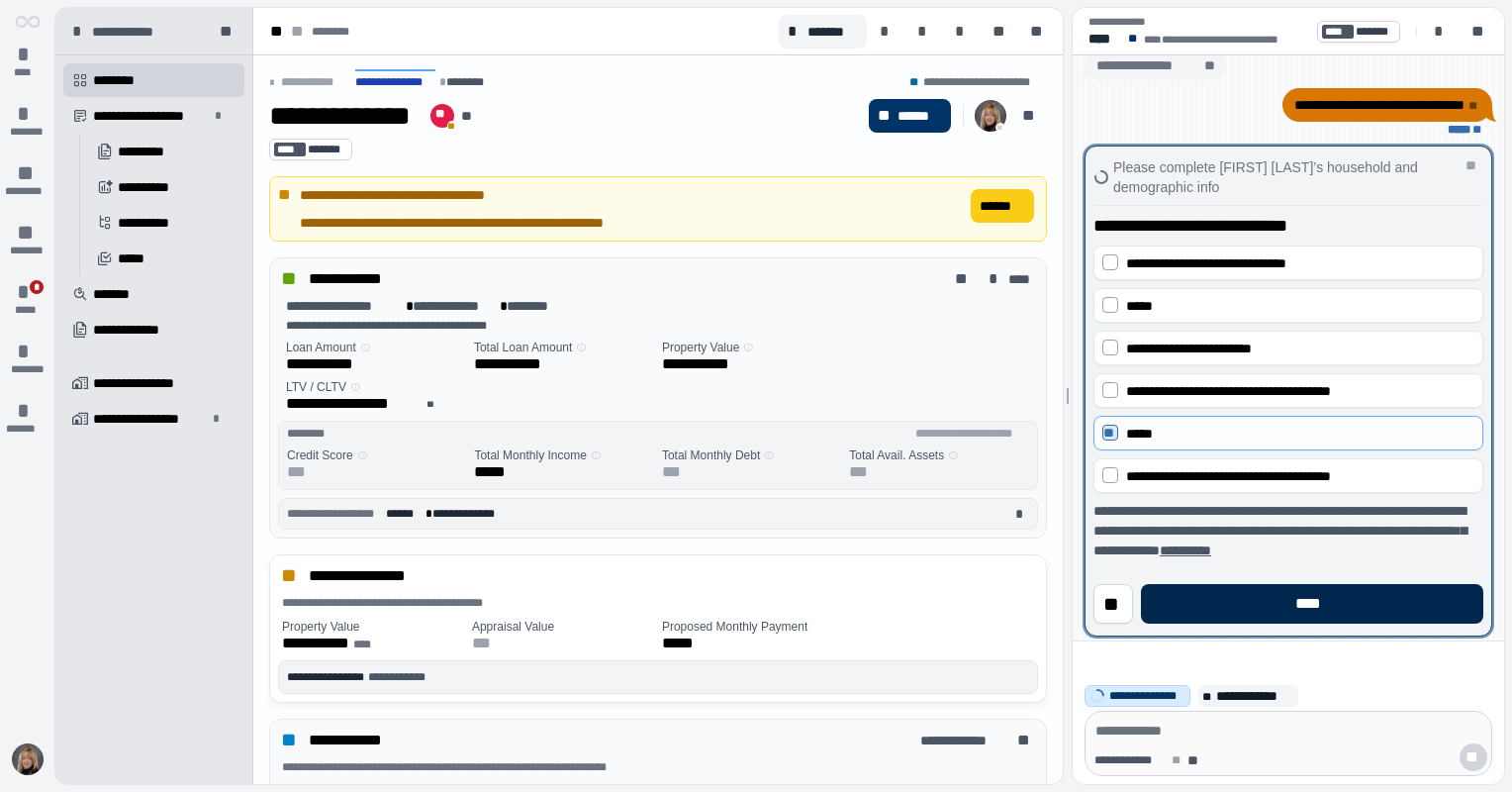 click on "****" at bounding box center (1312, 604) 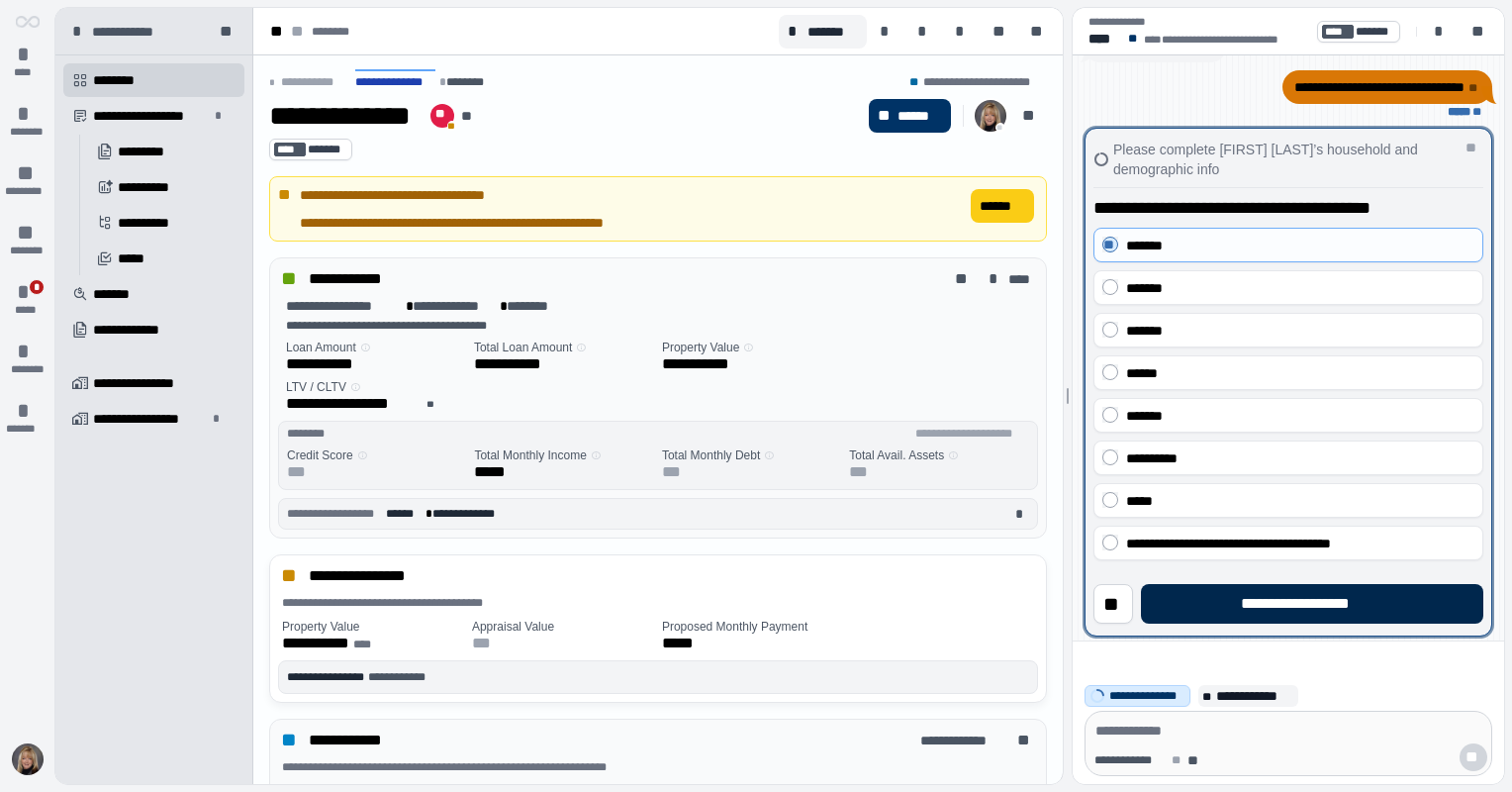 click on "**********" at bounding box center [1312, 604] 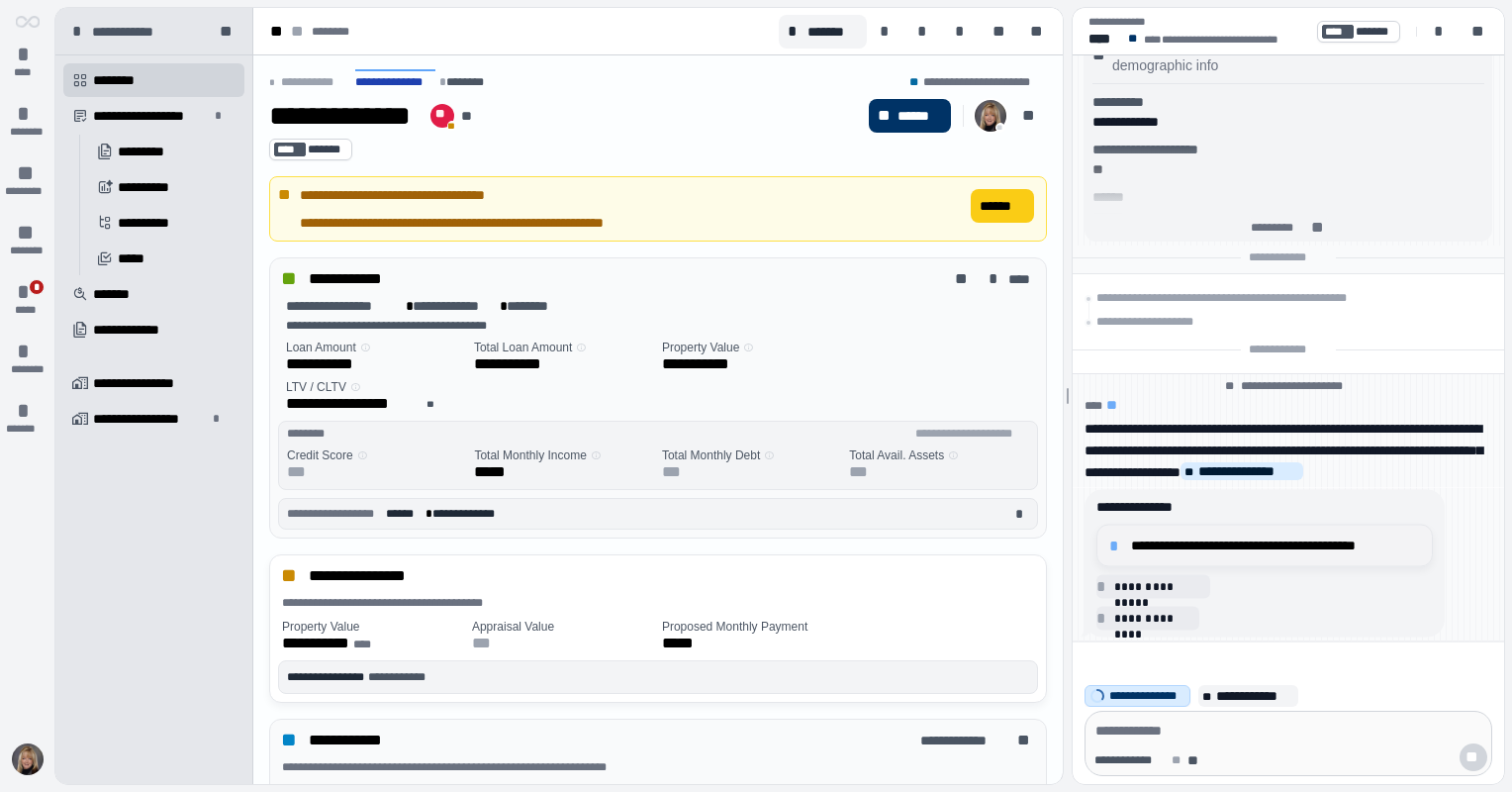 click on "**********" at bounding box center (1276, 545) 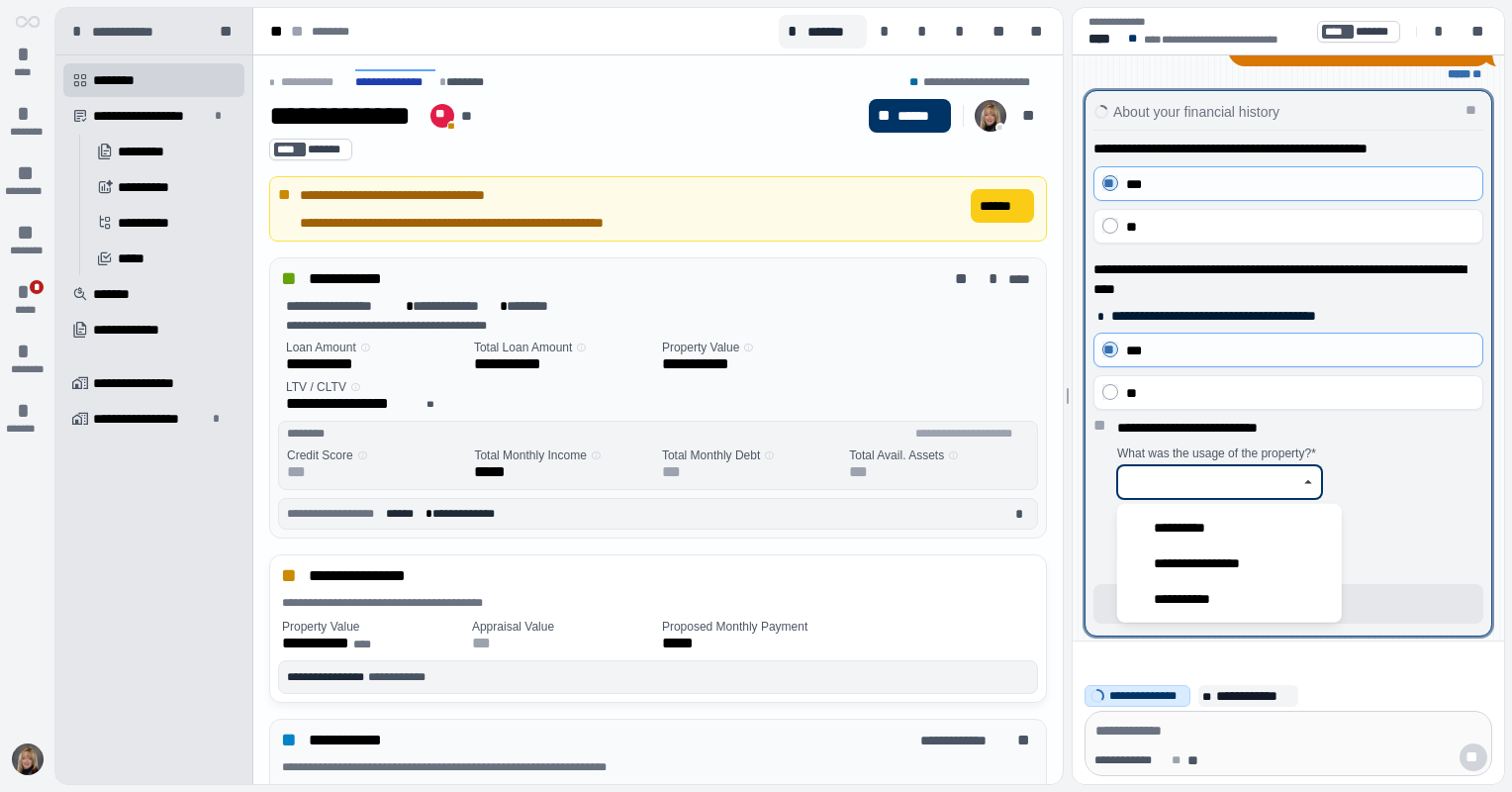 click at bounding box center (1208, 482) 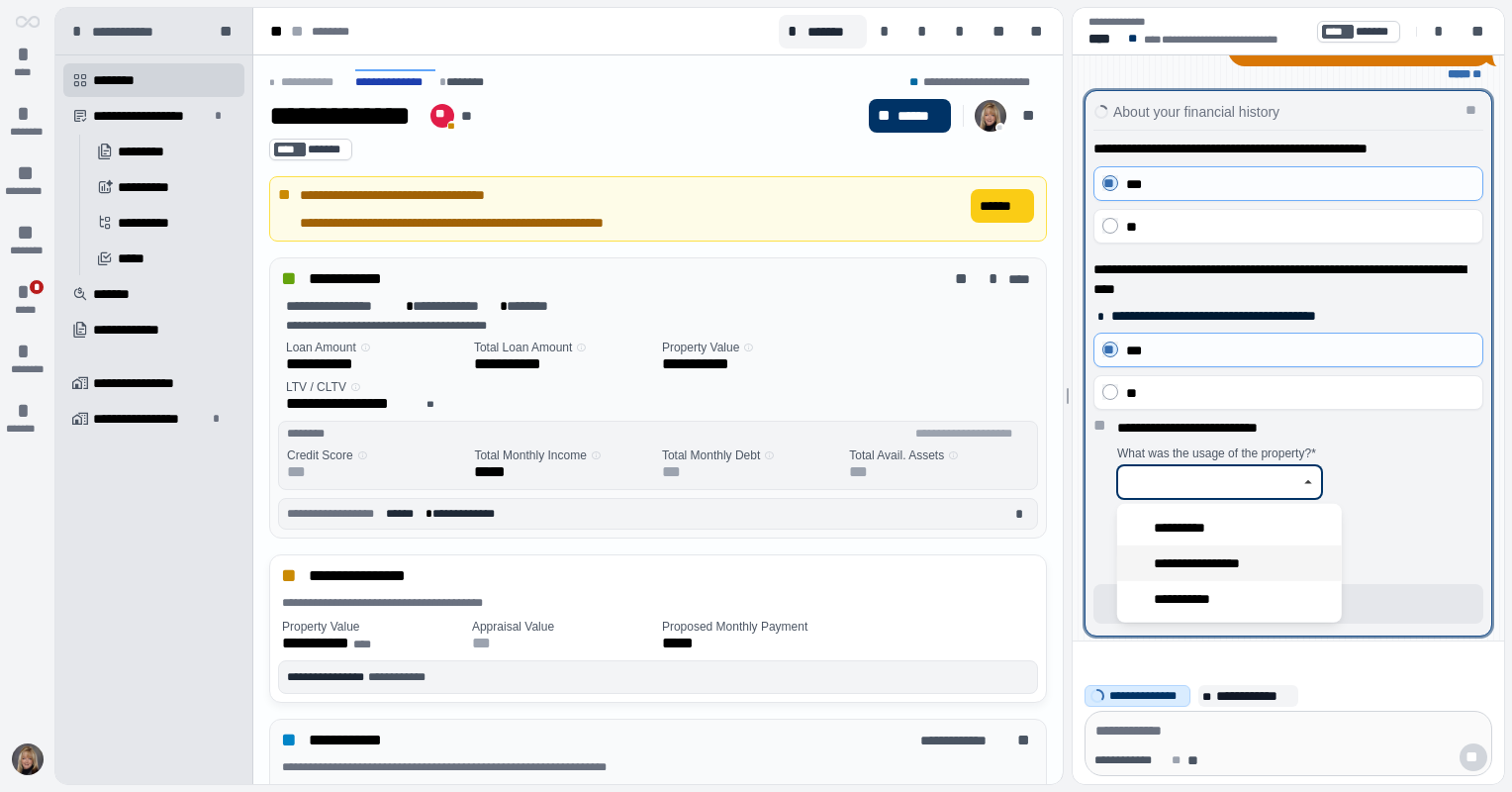 click on "**********" at bounding box center [1209, 563] 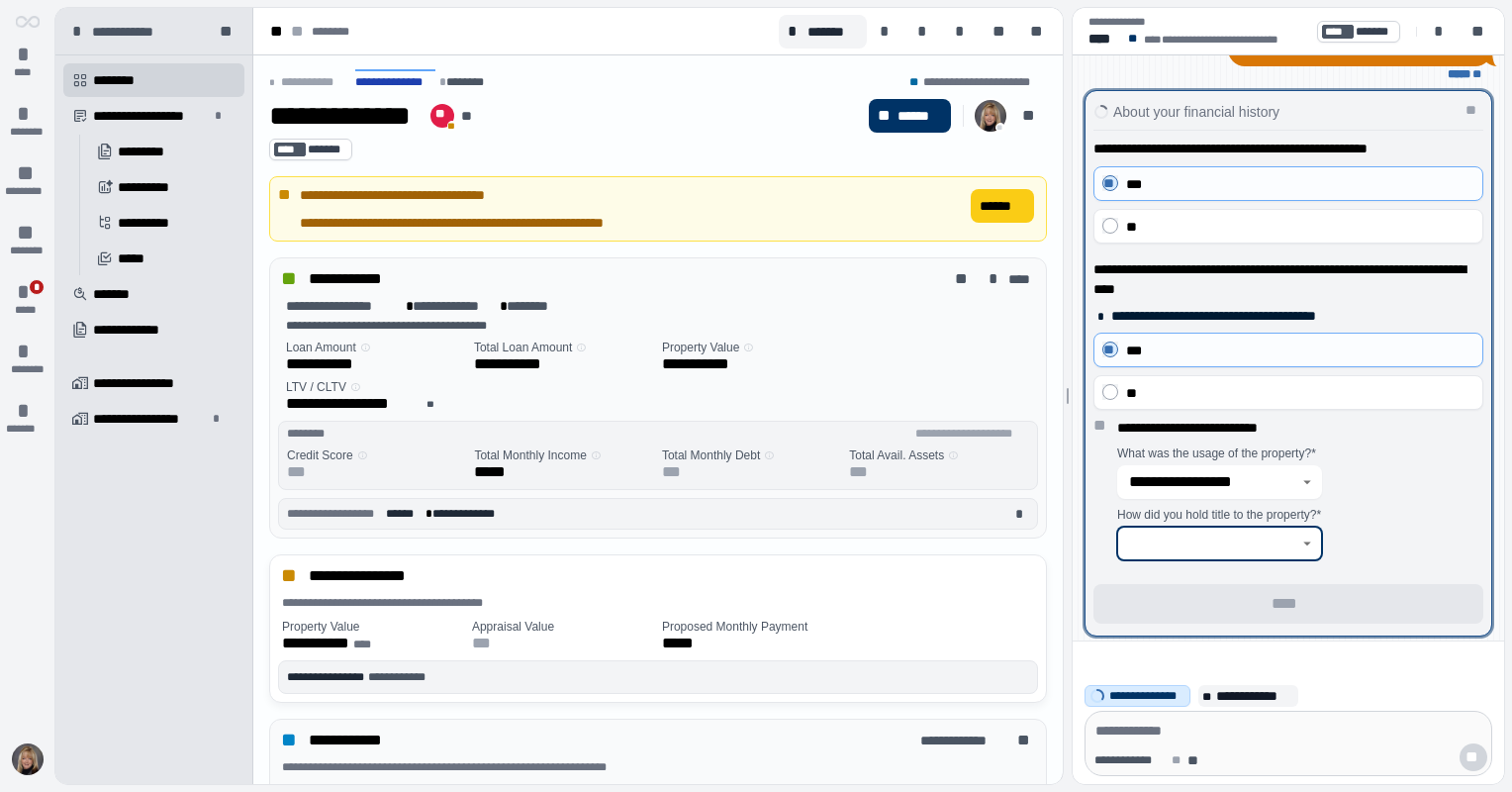 click at bounding box center (1208, 544) 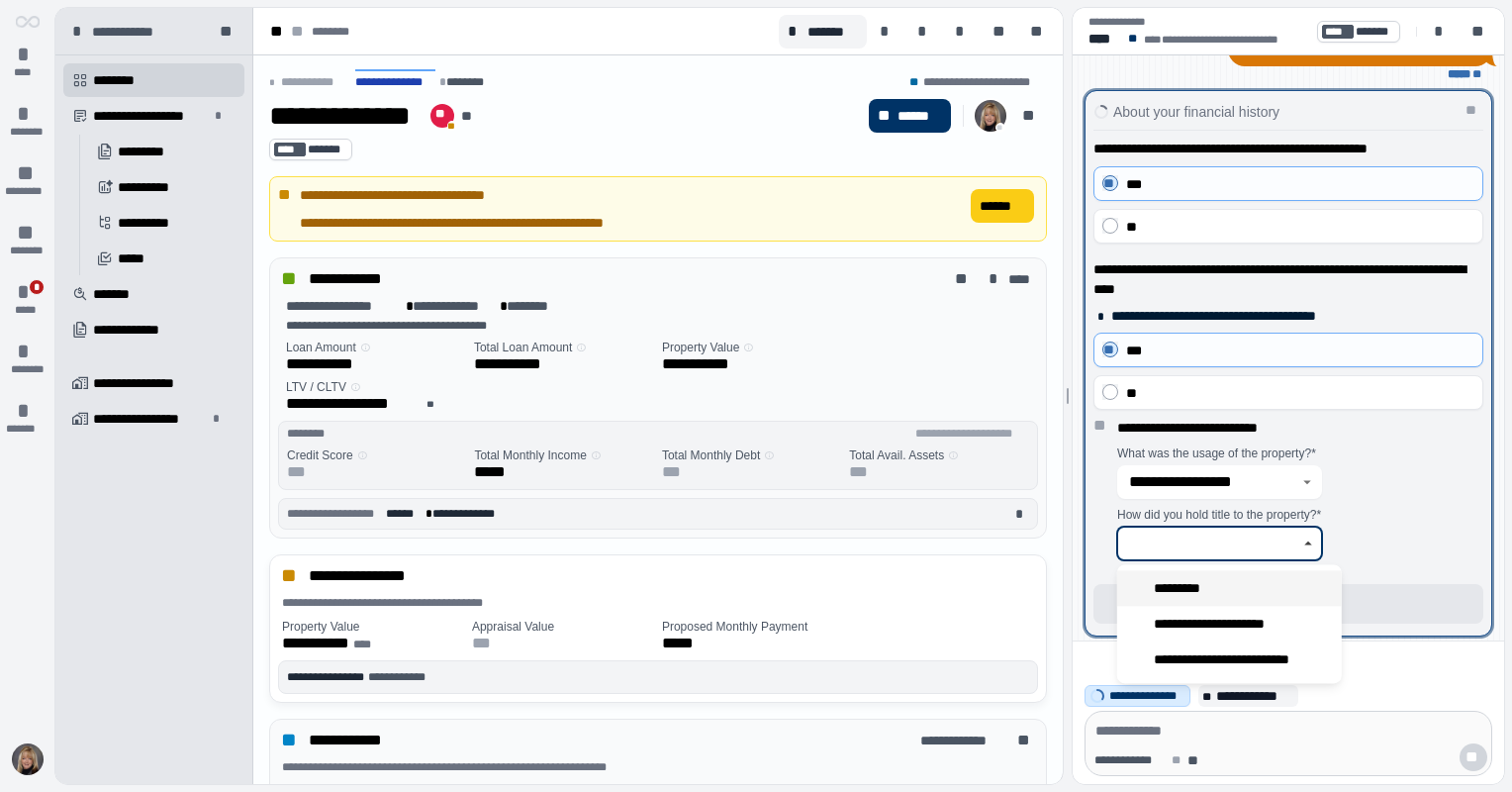 click on "*********" at bounding box center [1229, 588] 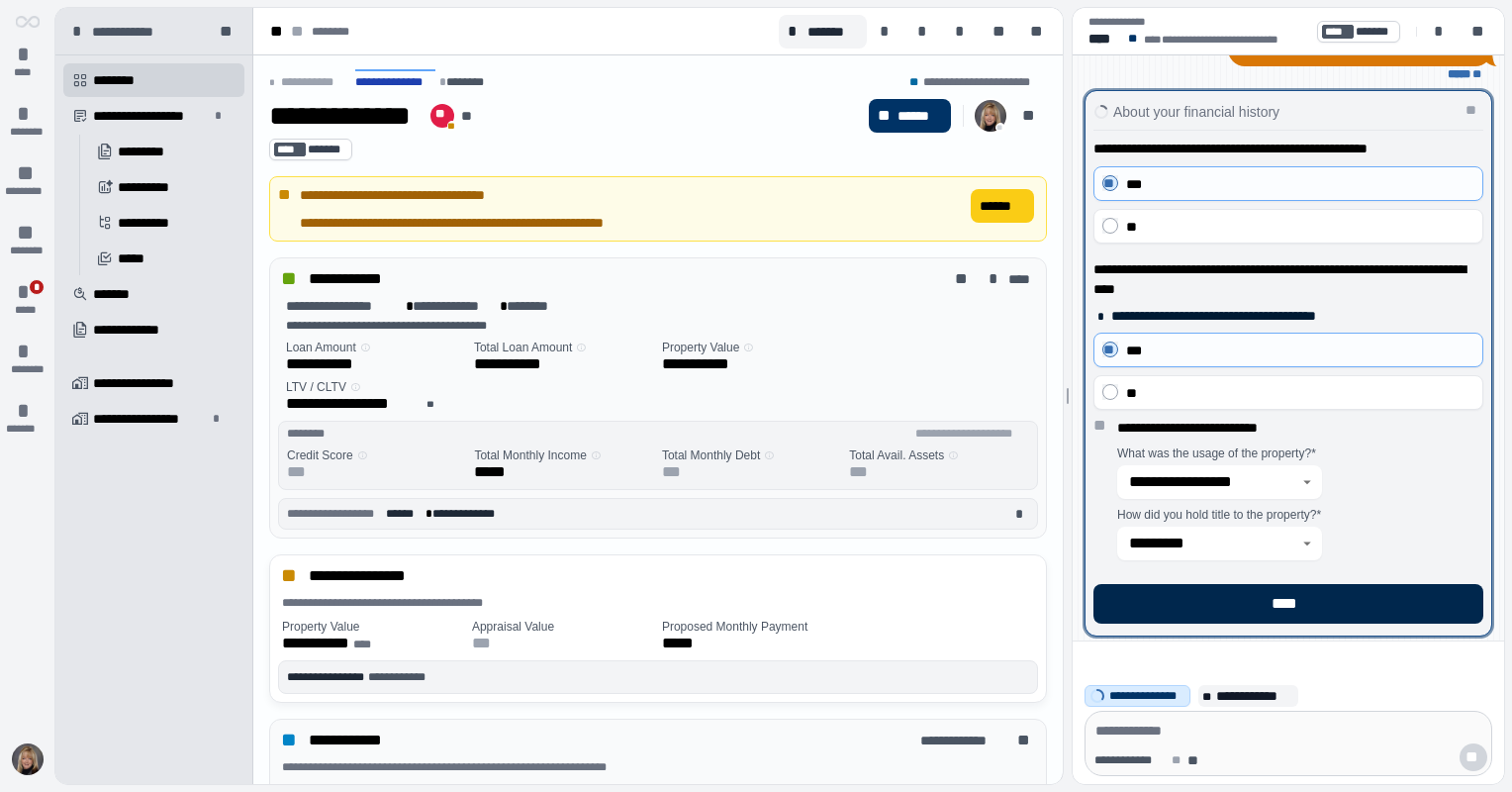 click on "****" at bounding box center [1288, 604] 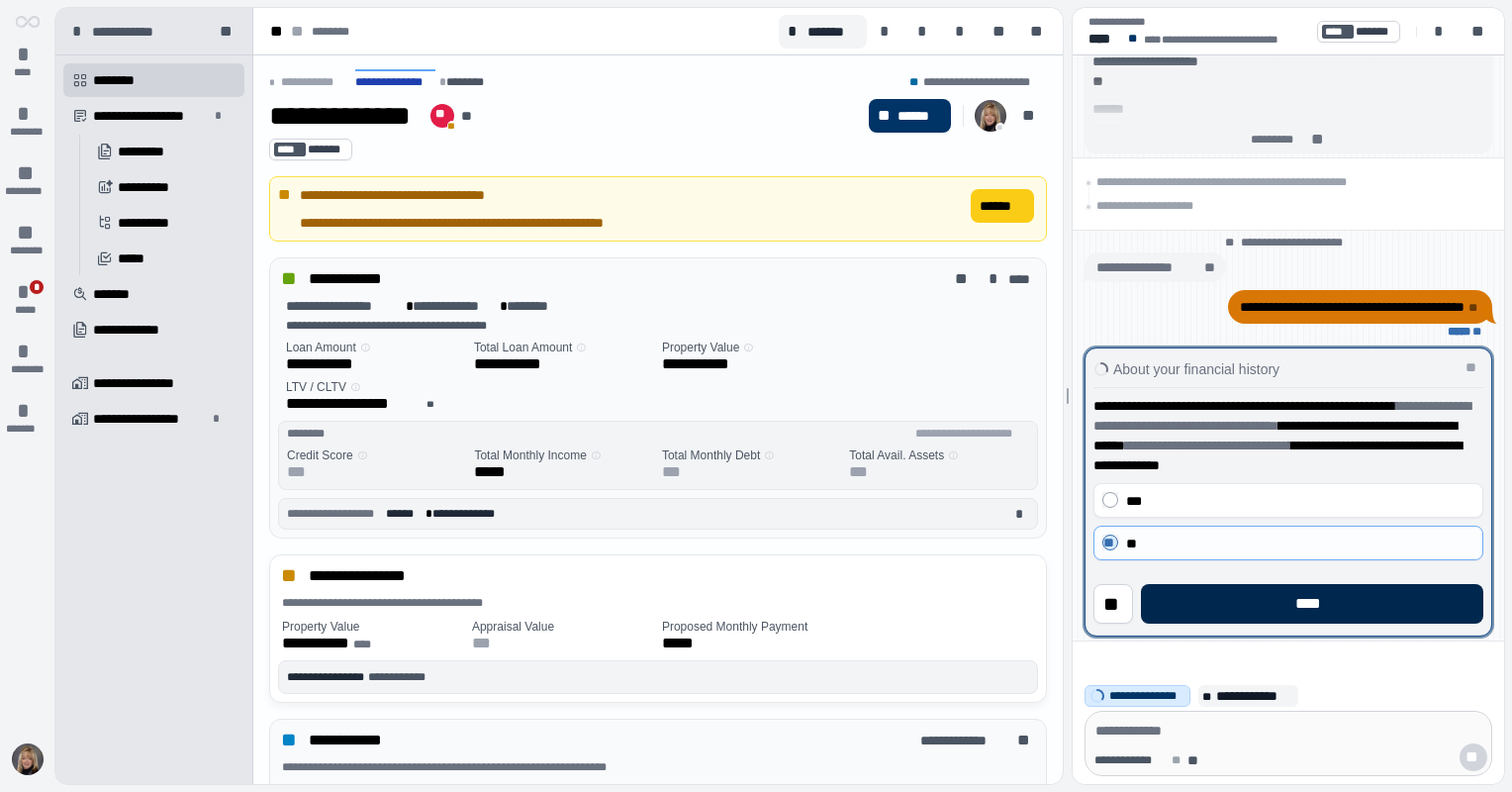 click on "****" at bounding box center (1312, 604) 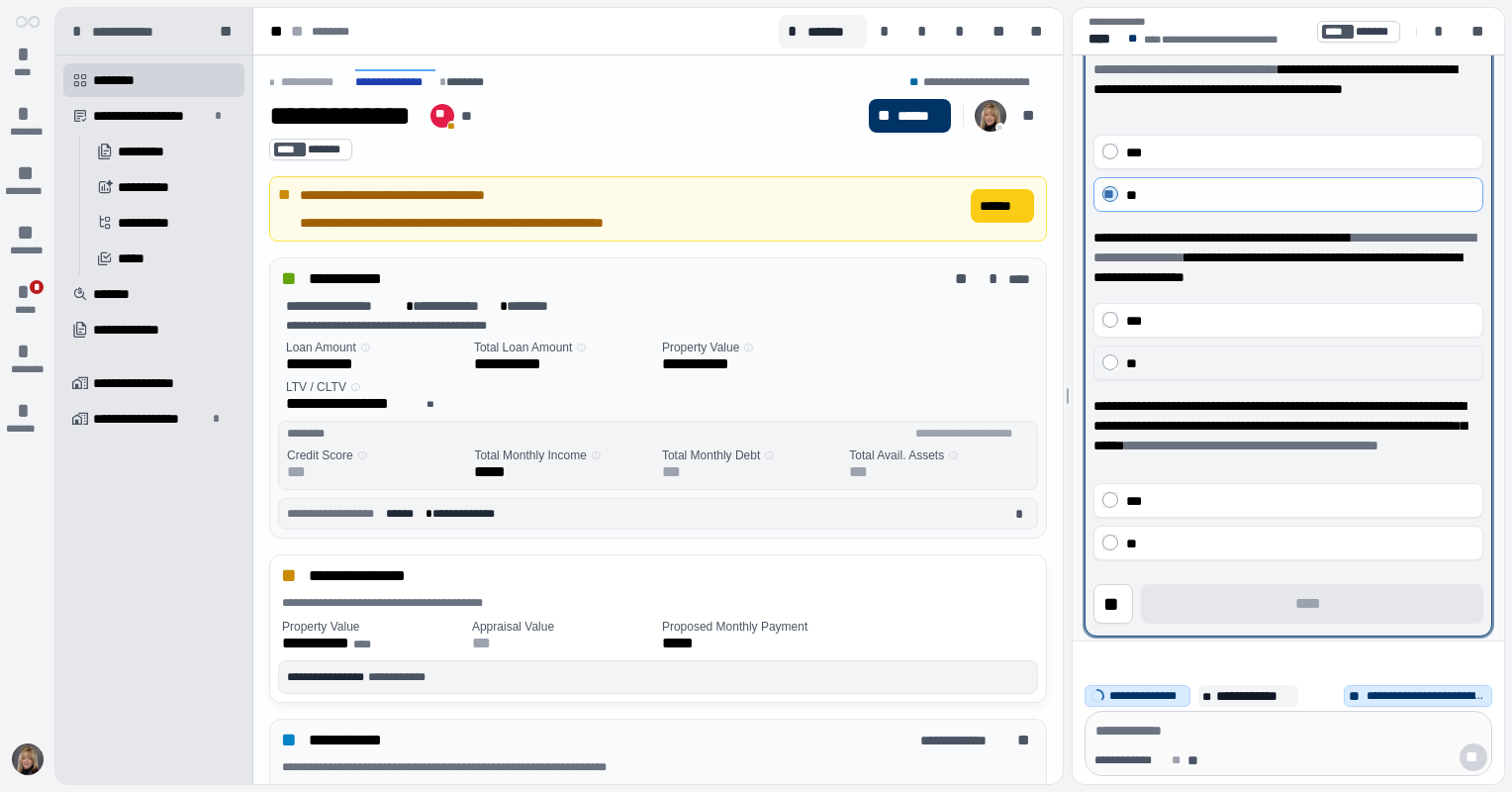 click on "**" at bounding box center [1288, 362] 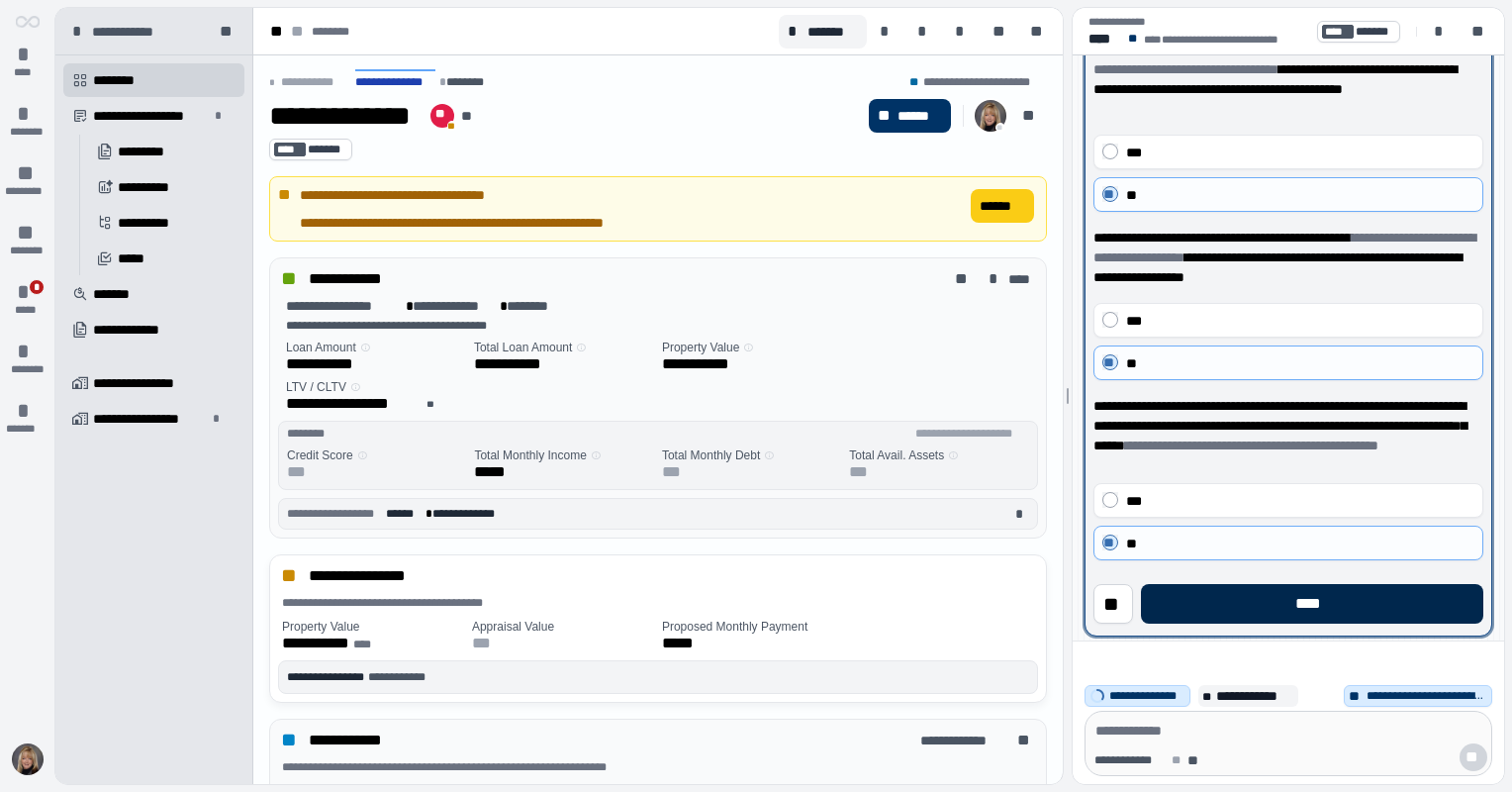 click on "****" at bounding box center [1312, 604] 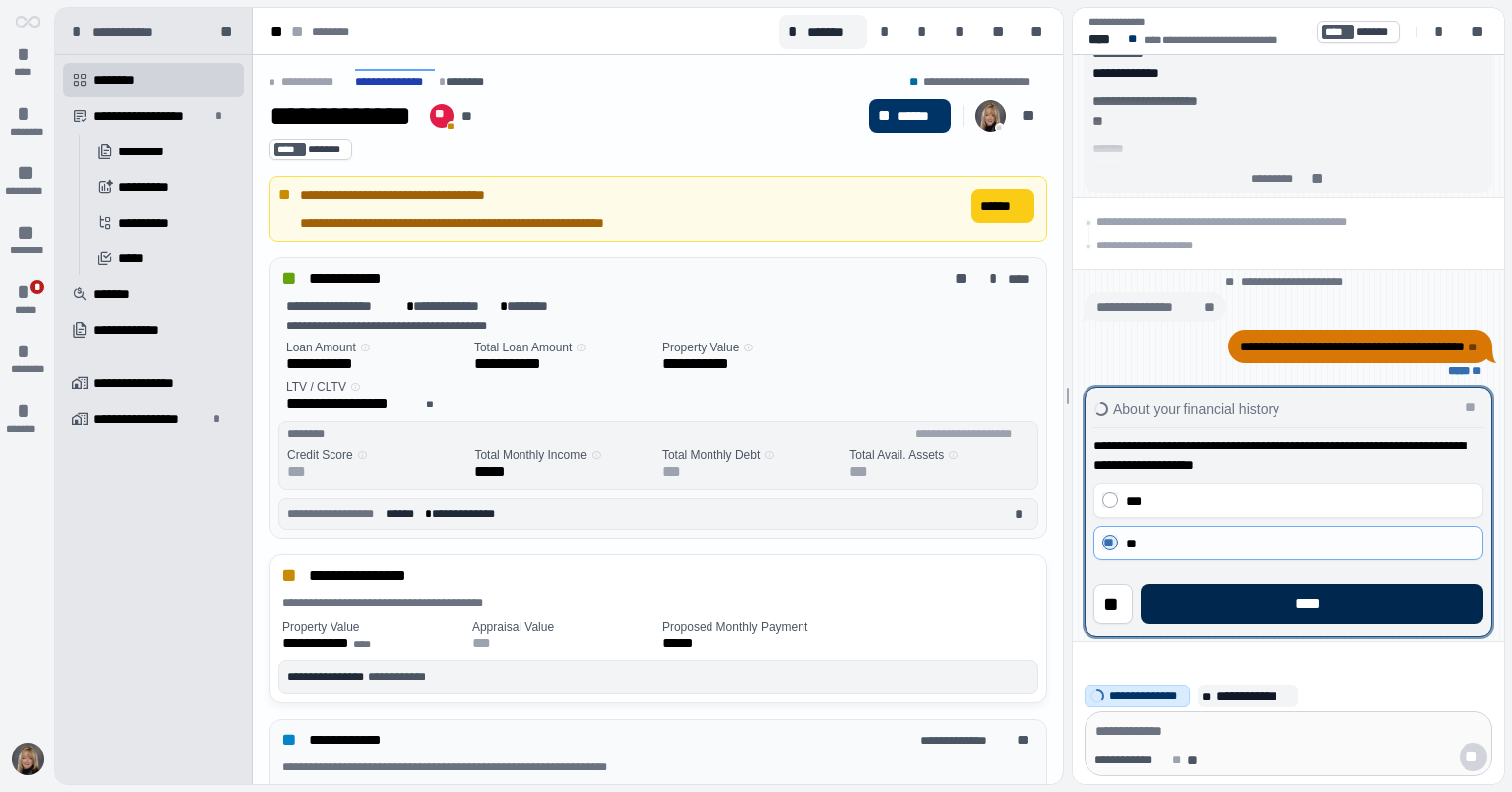 click on "****" at bounding box center (1312, 604) 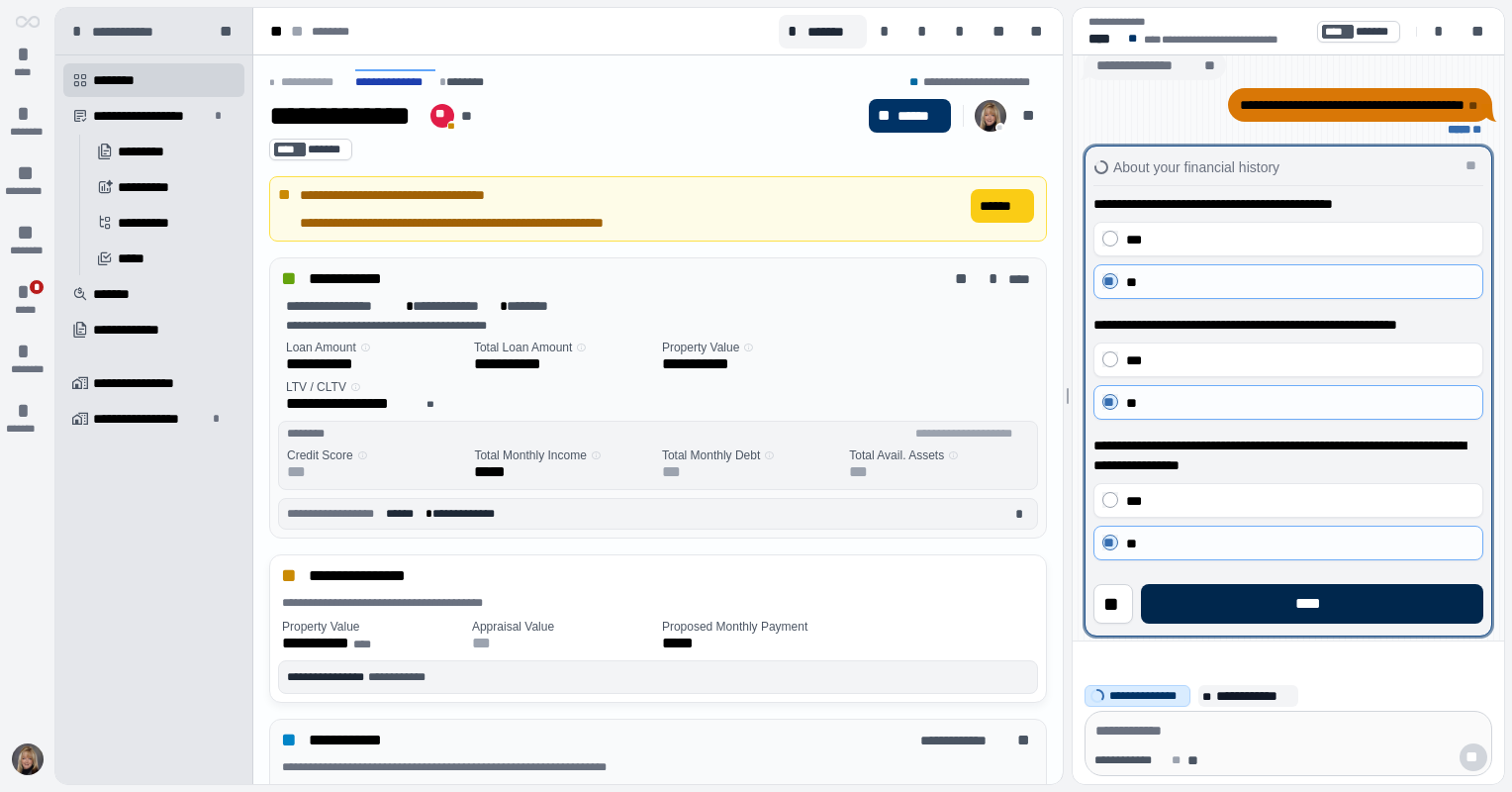 click on "****" at bounding box center (1312, 604) 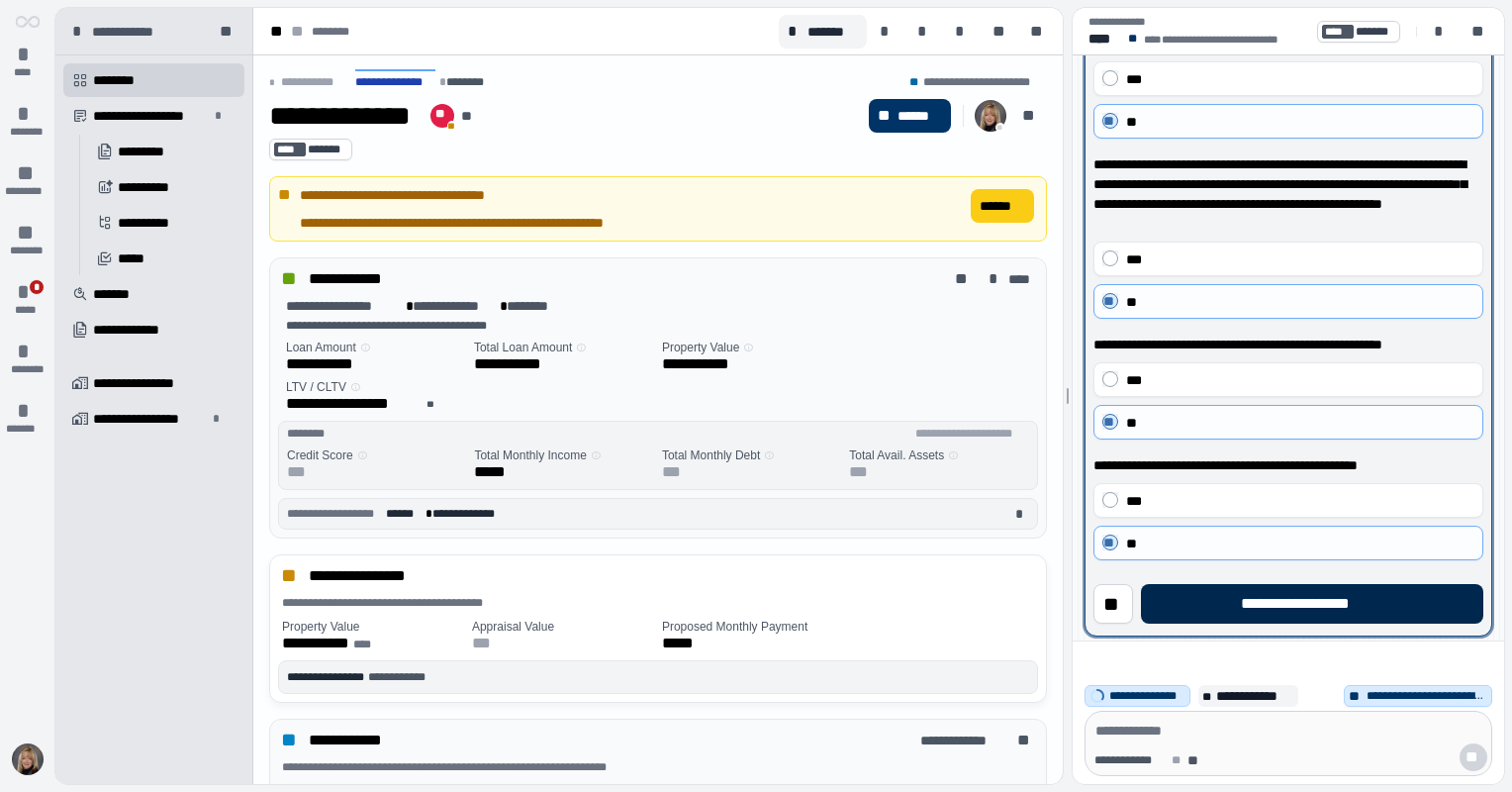 click on "**********" at bounding box center [1311, 604] 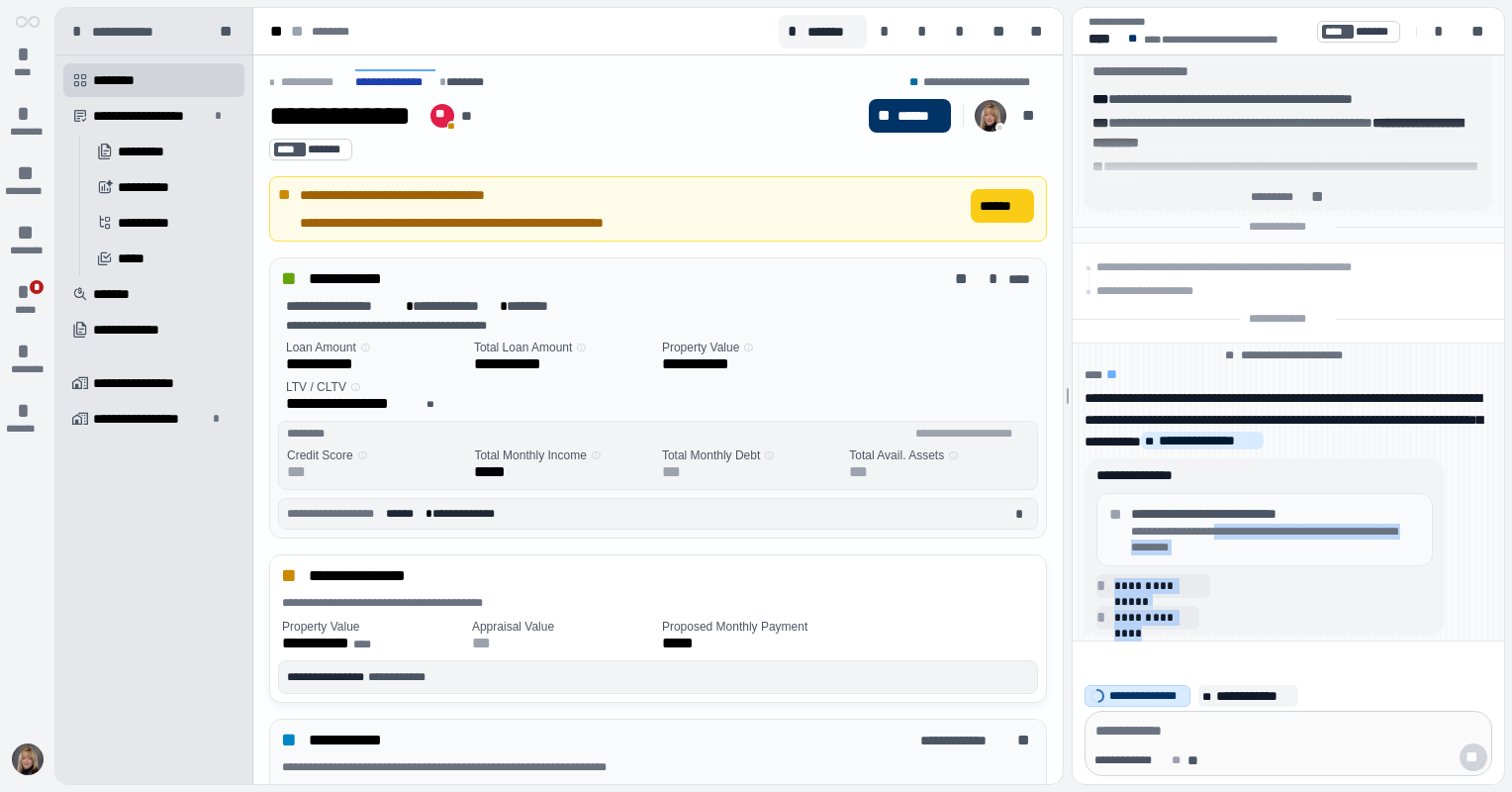 drag, startPoint x: 1277, startPoint y: 613, endPoint x: 1210, endPoint y: 533, distance: 104.35037 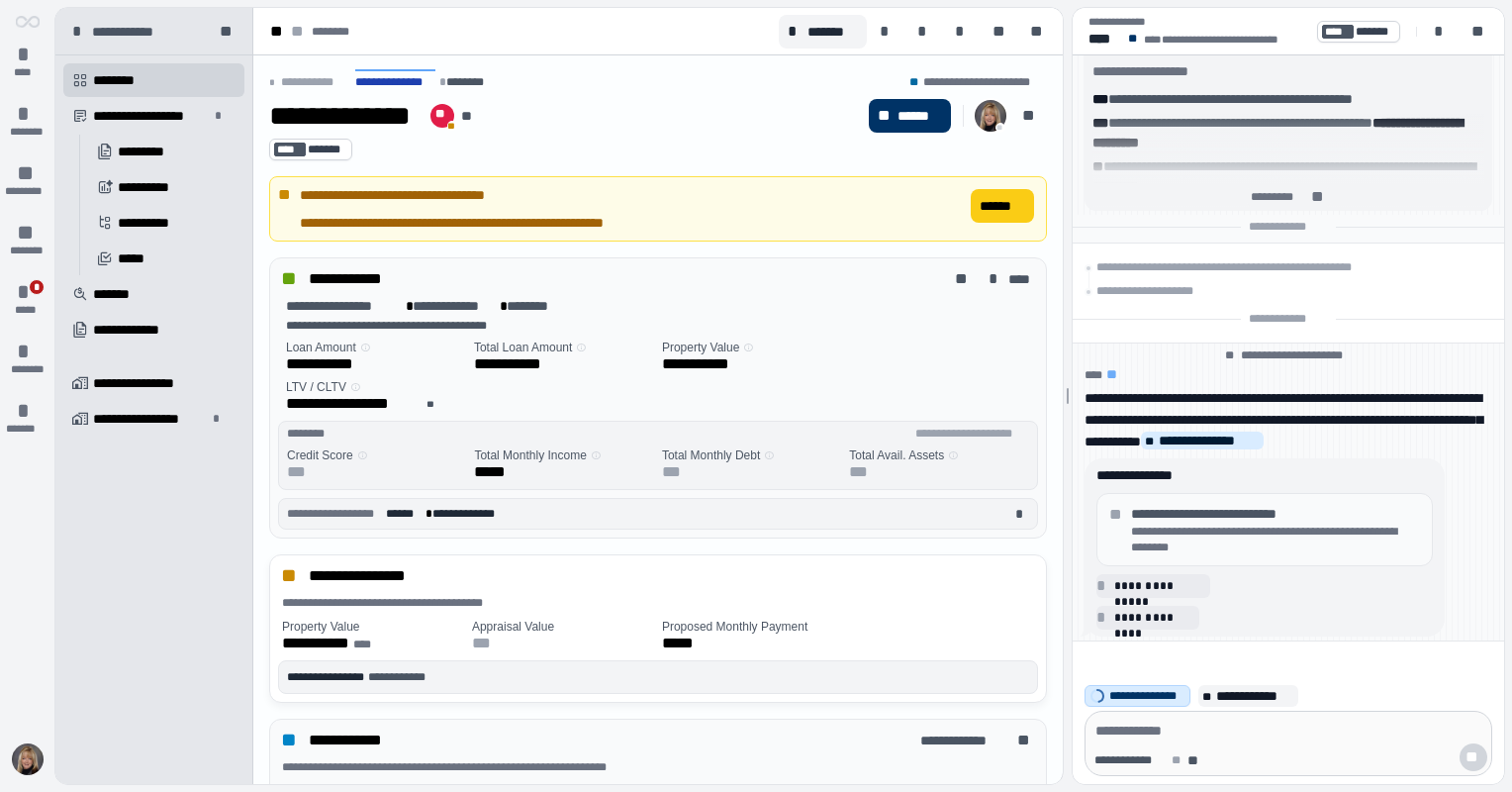 click on "**********" at bounding box center (1276, 514) 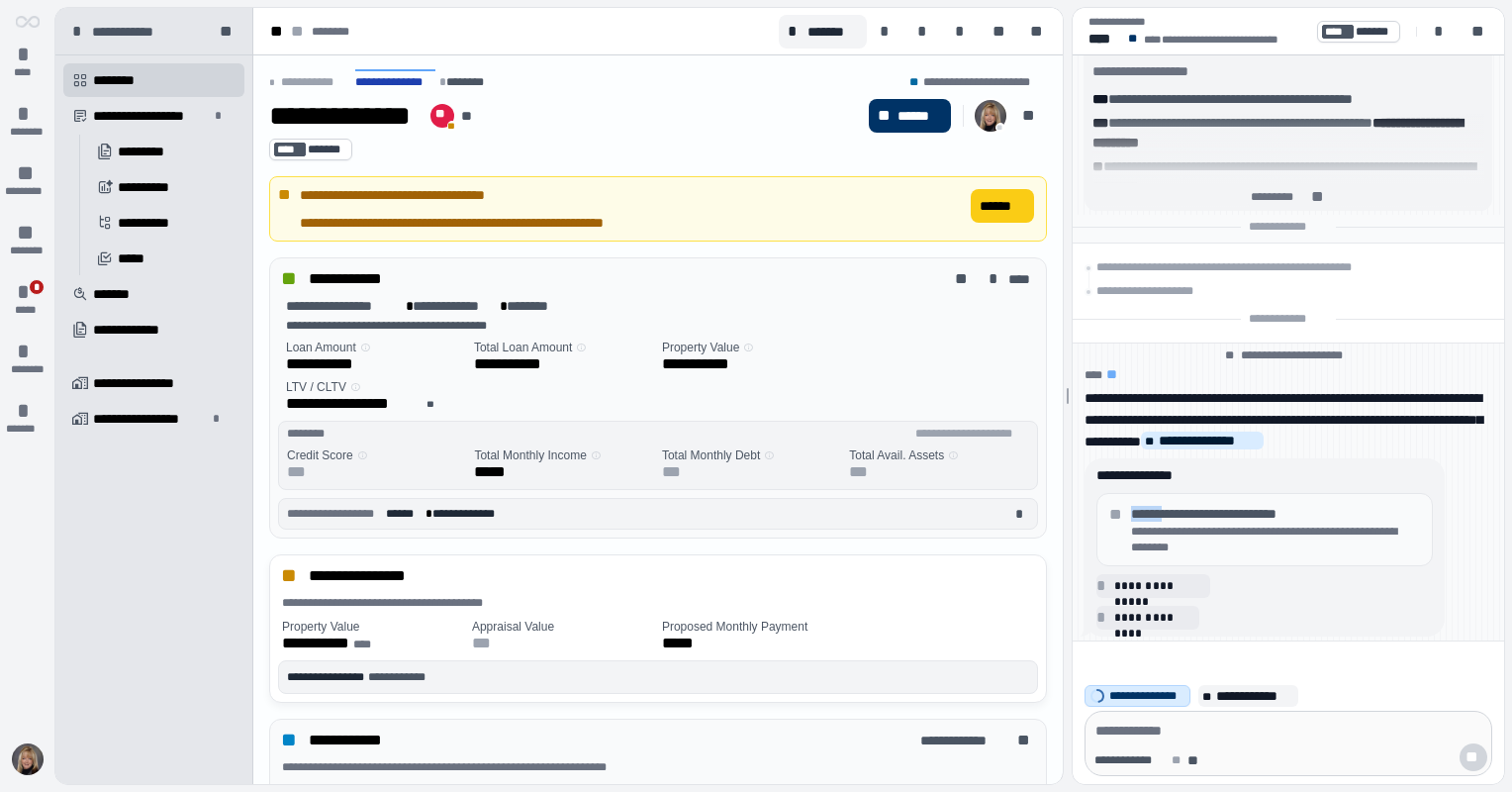 click on "**********" at bounding box center [1276, 514] 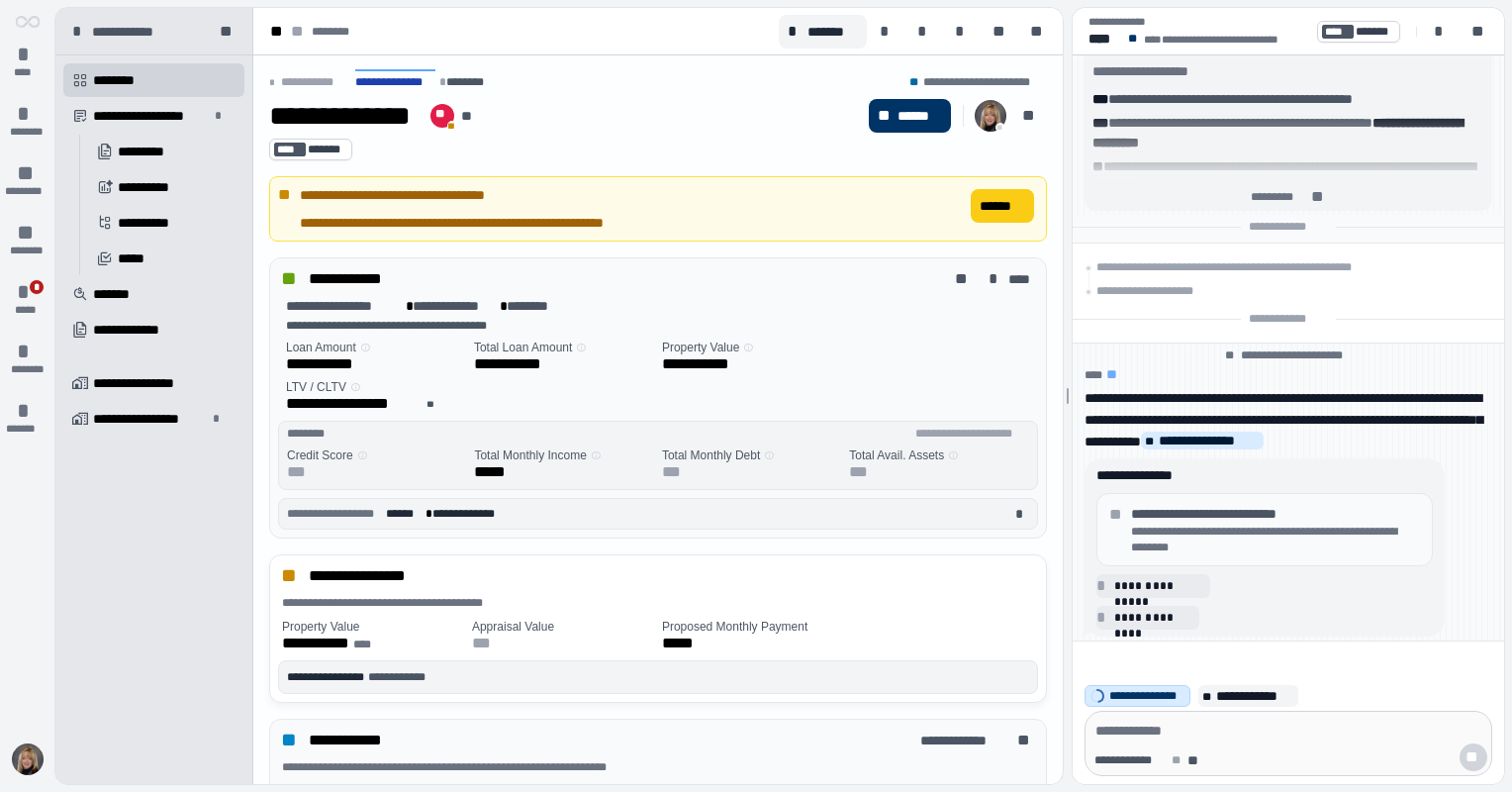 drag, startPoint x: 1167, startPoint y: 519, endPoint x: 1370, endPoint y: 586, distance: 213.7709 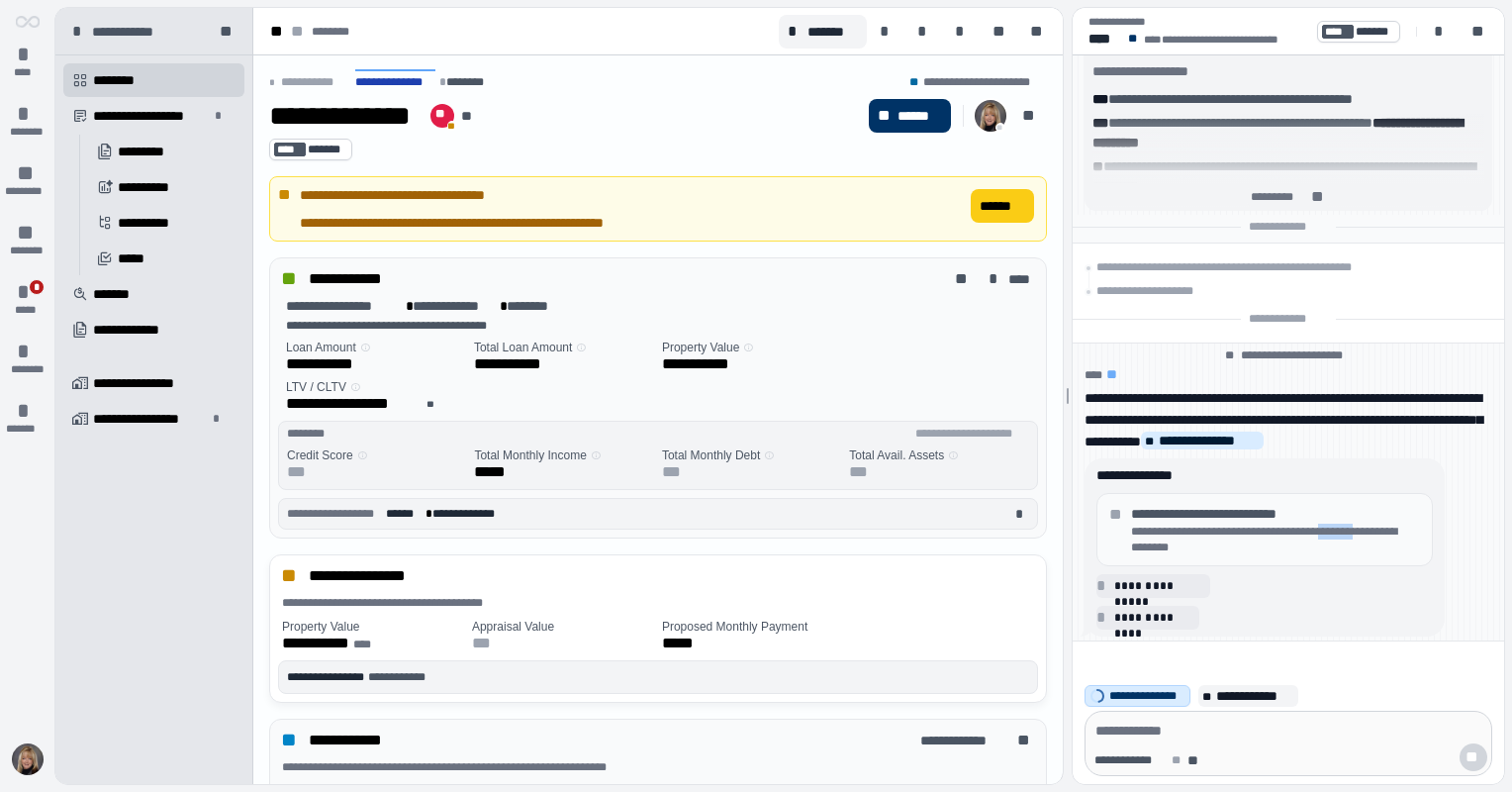 click on "**********" at bounding box center (1276, 540) 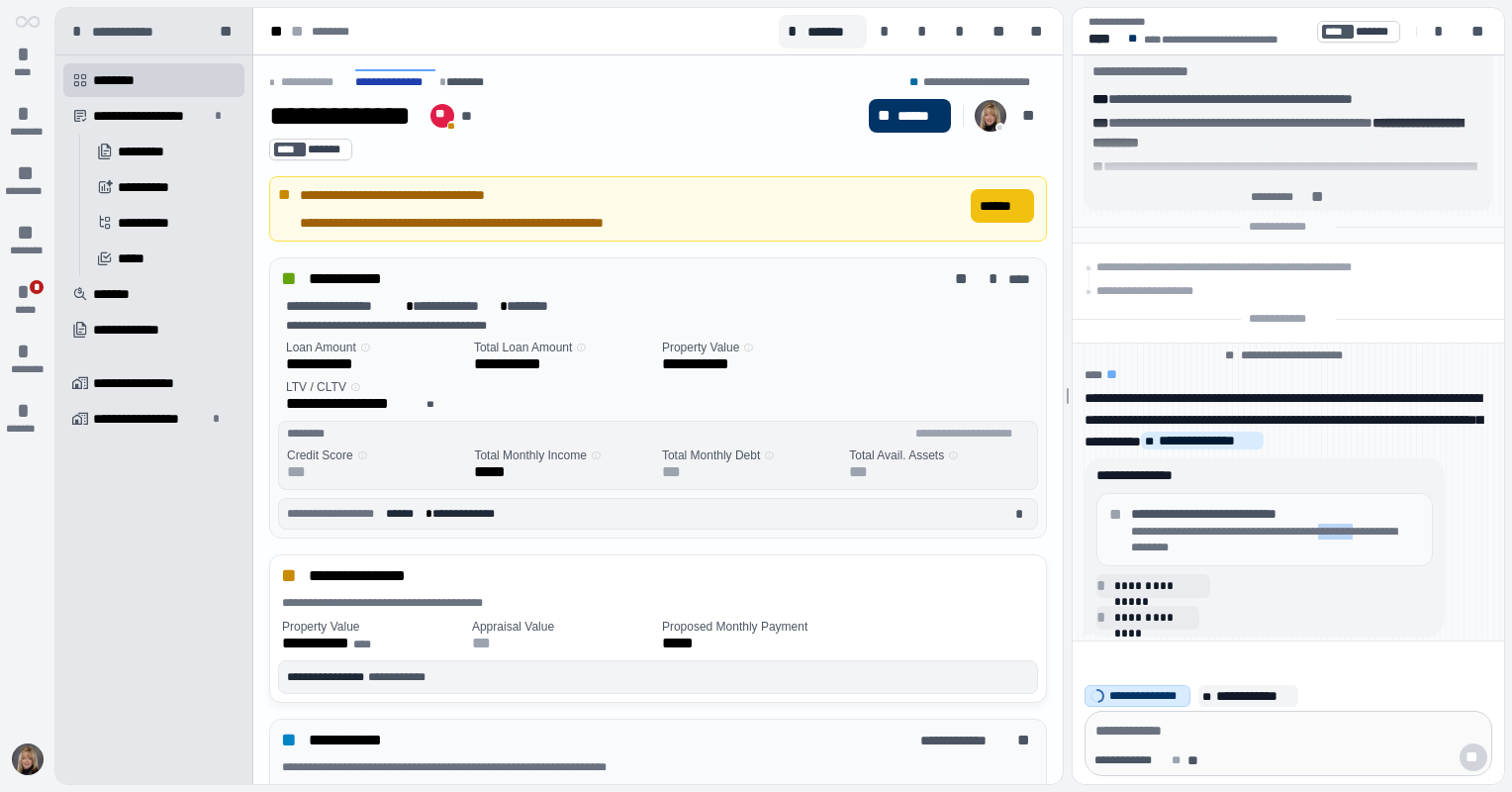 click on "******" at bounding box center (1002, 206) 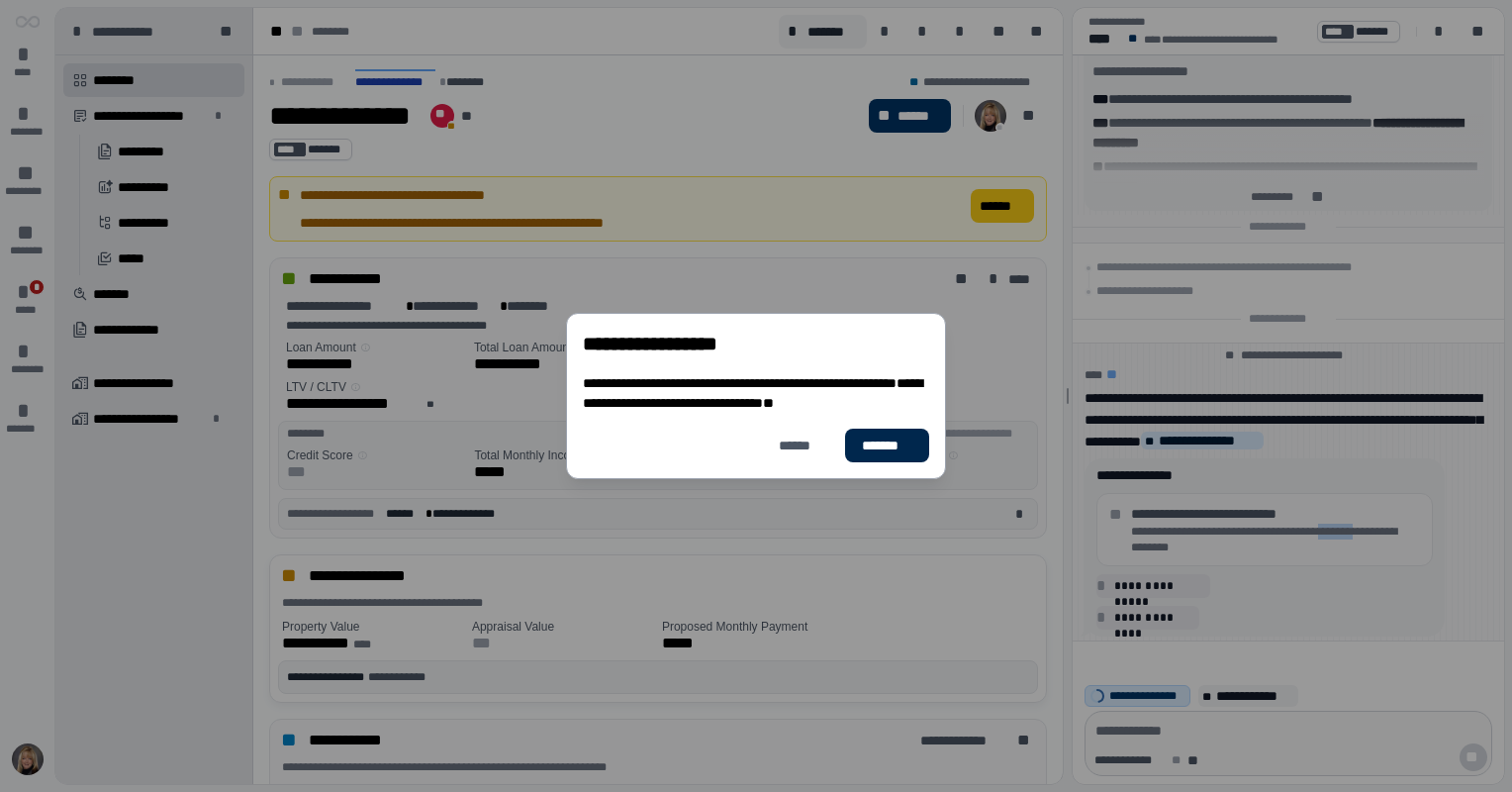 click on "*******" at bounding box center (887, 446) 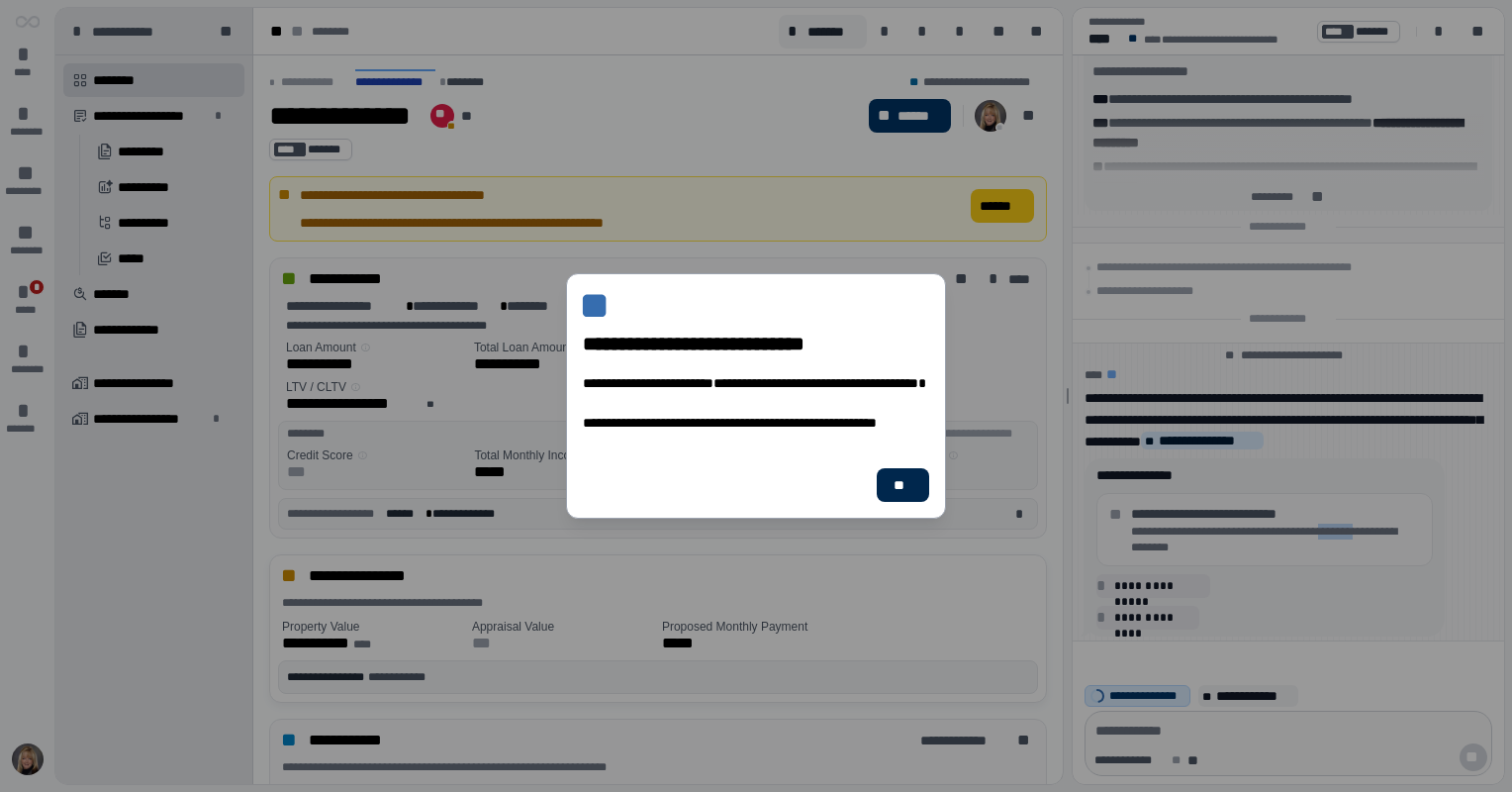 click on "**" at bounding box center (902, 485) 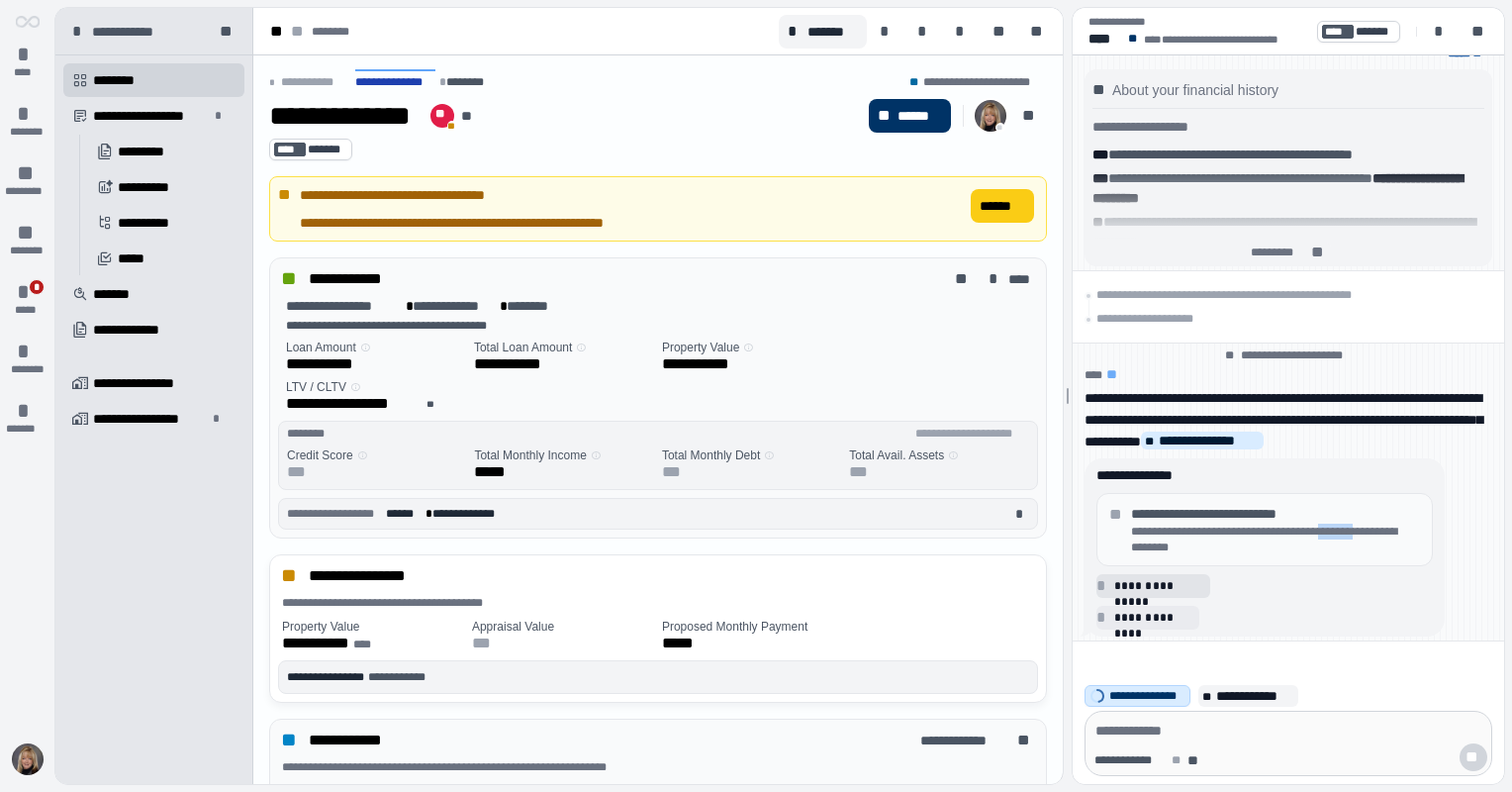 click on "*" at bounding box center [1104, 586] 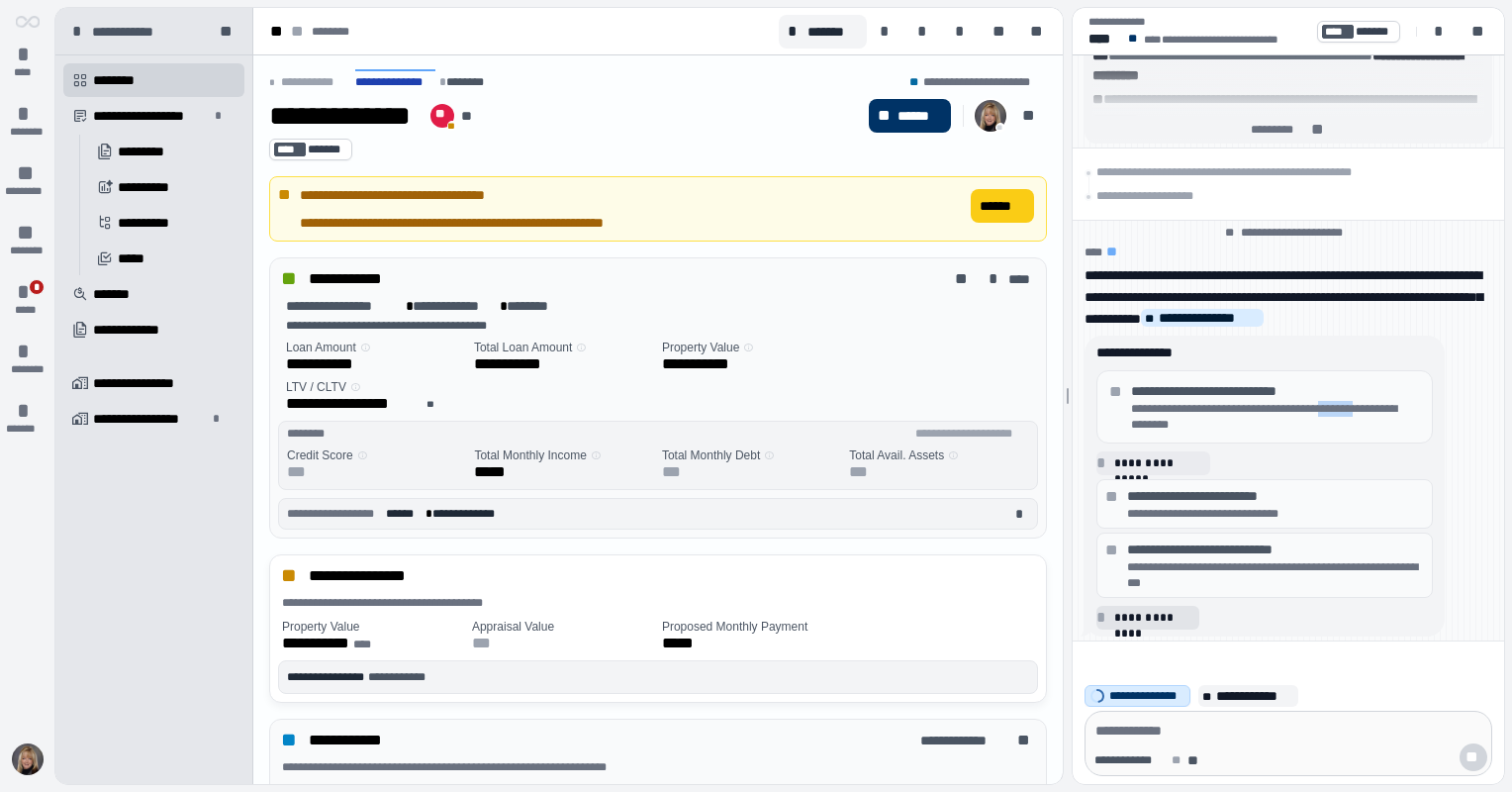 click on "*" at bounding box center [1104, 618] 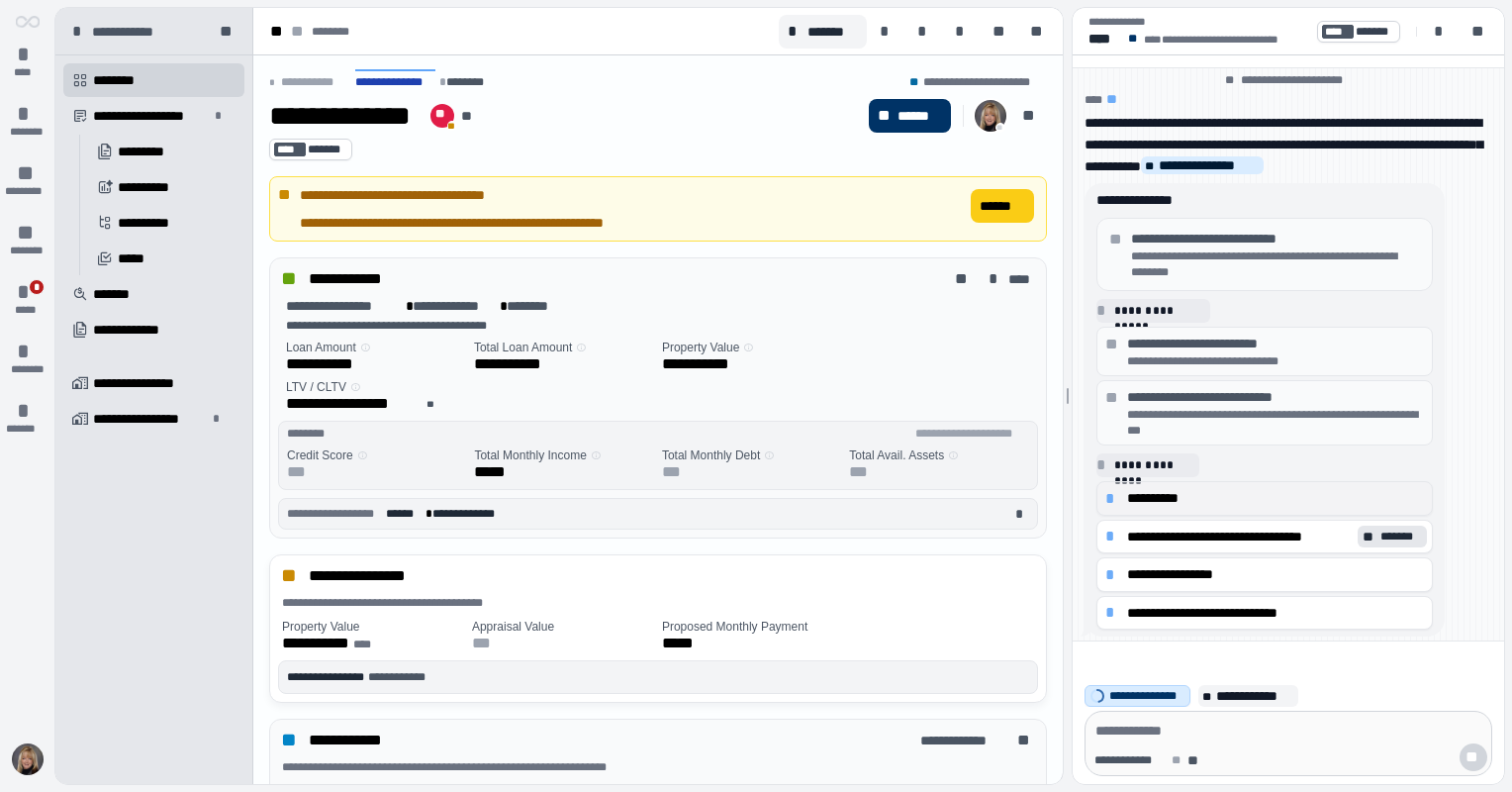 click on "**********" at bounding box center [1276, 498] 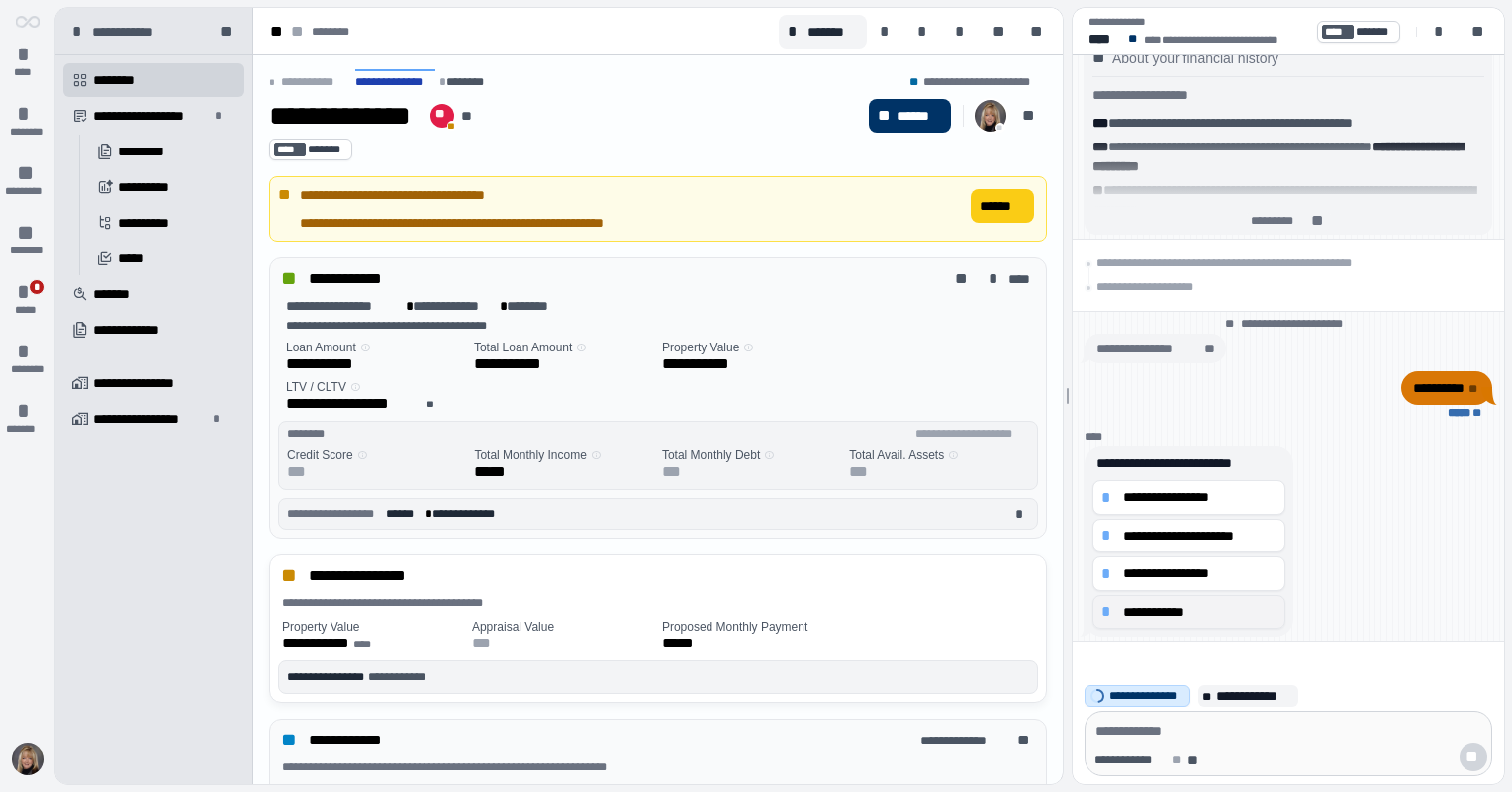 click on "**********" at bounding box center [1199, 612] 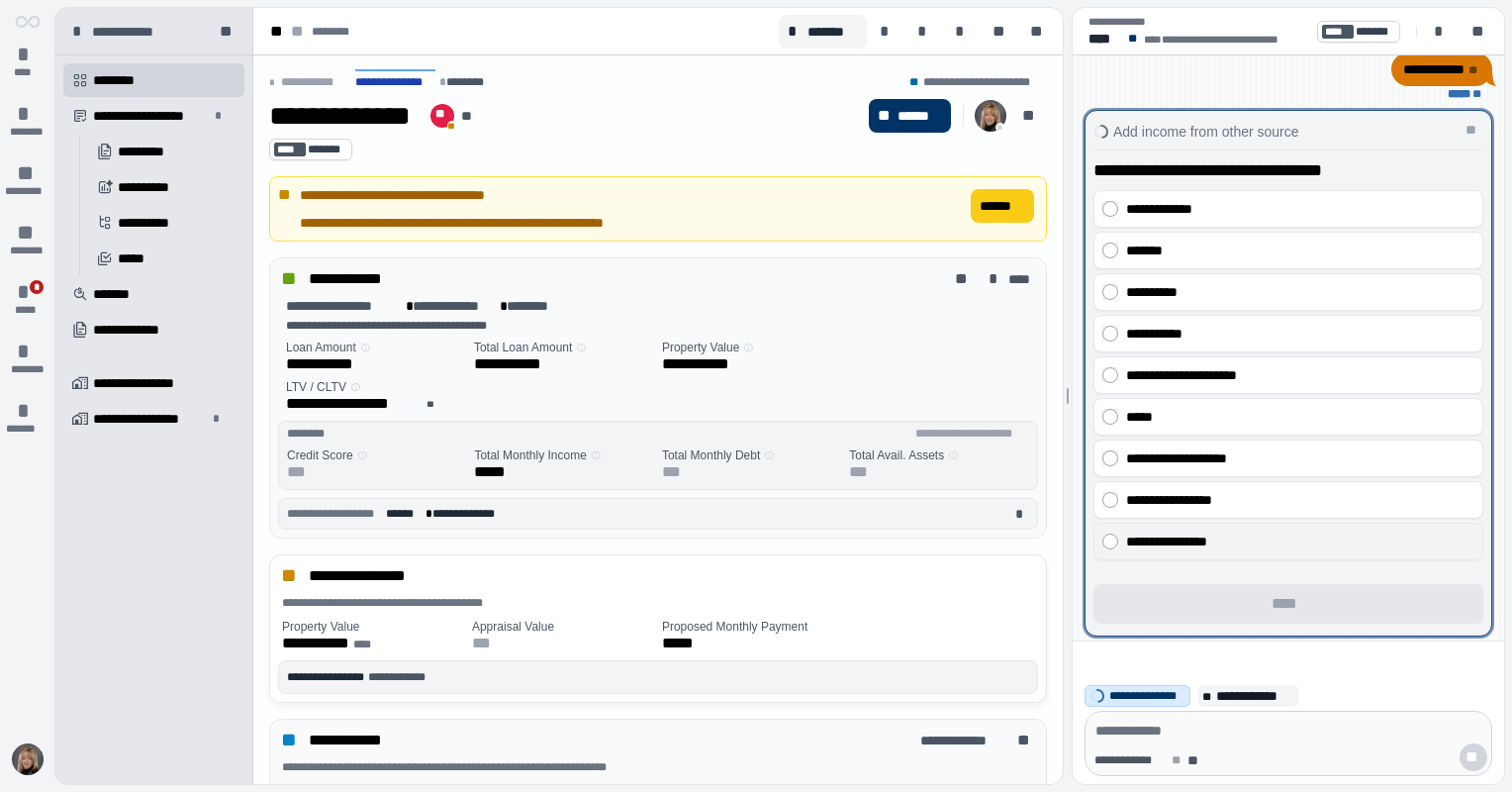 click on "**********" at bounding box center (1295, 542) 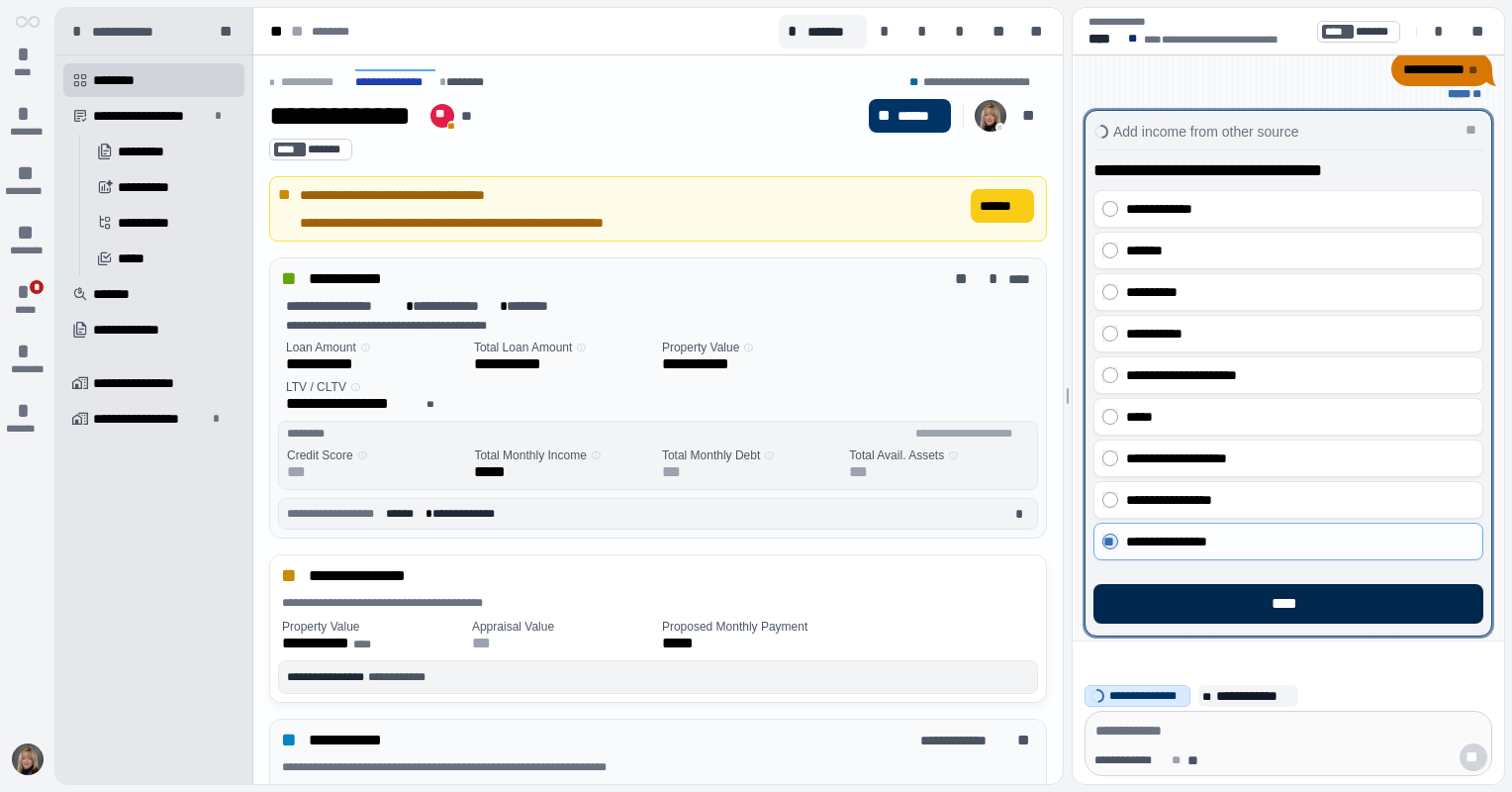 click on "****" at bounding box center [1288, 604] 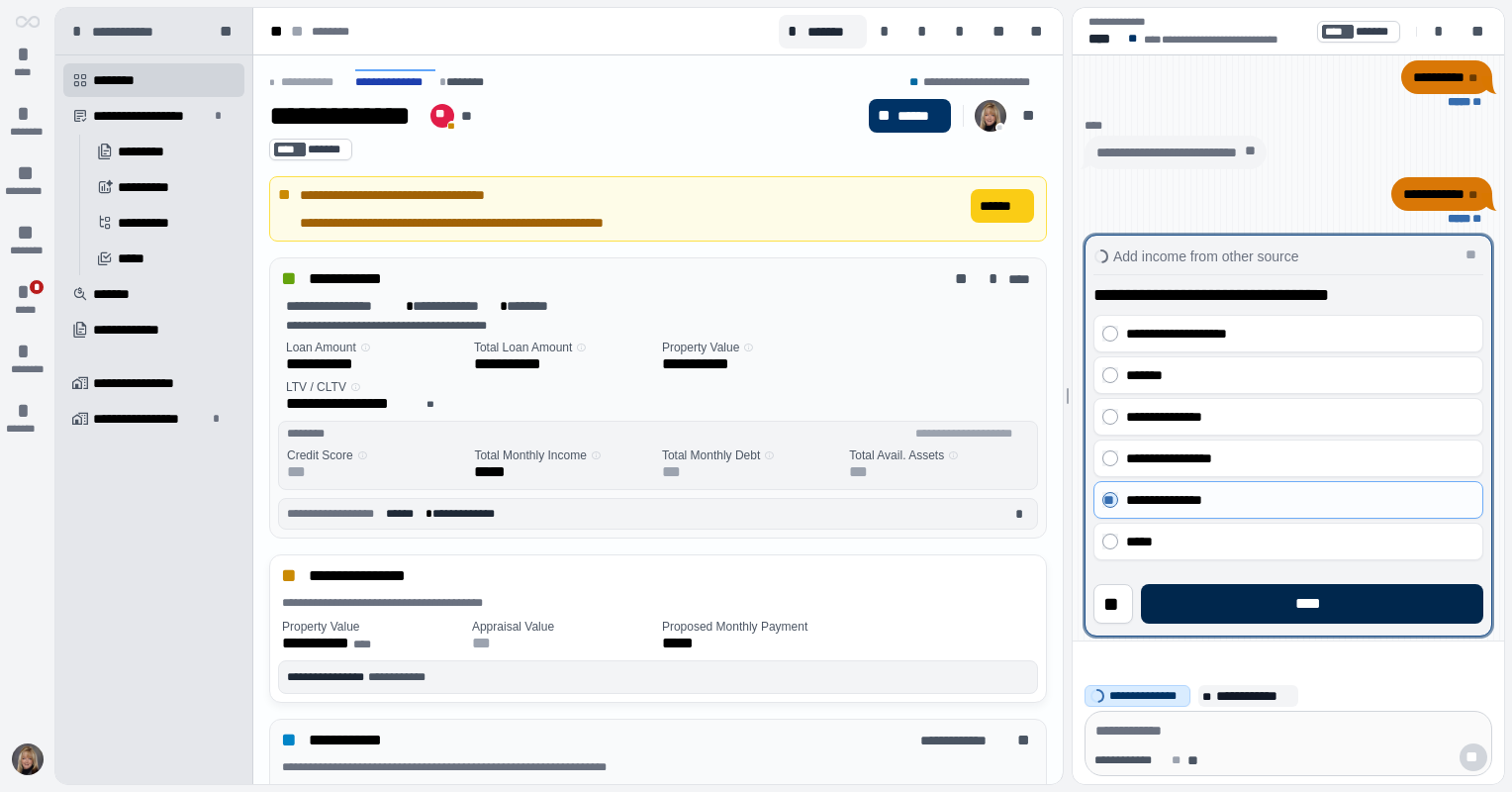 click on "****" at bounding box center [1312, 604] 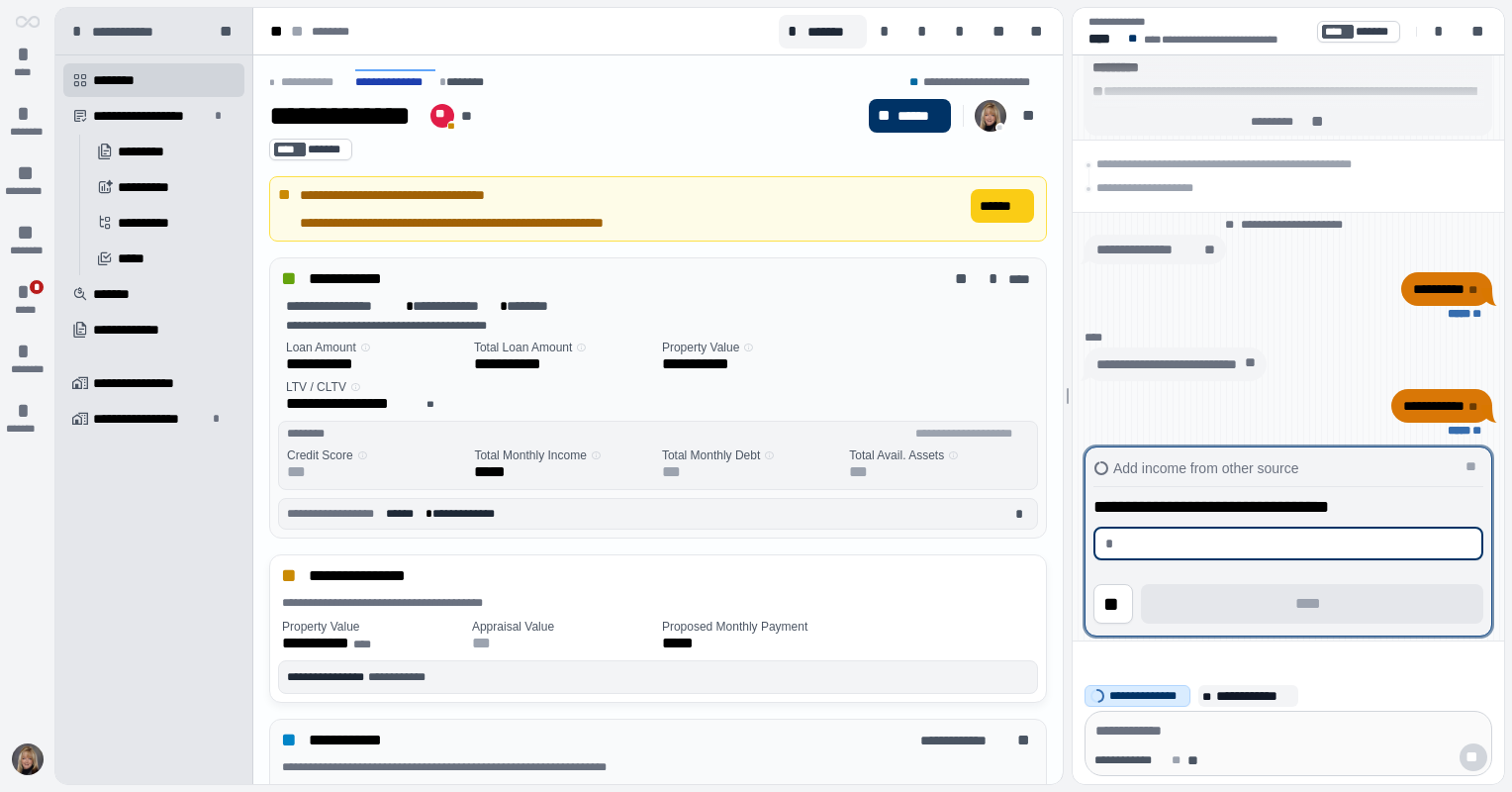 click at bounding box center (1295, 544) 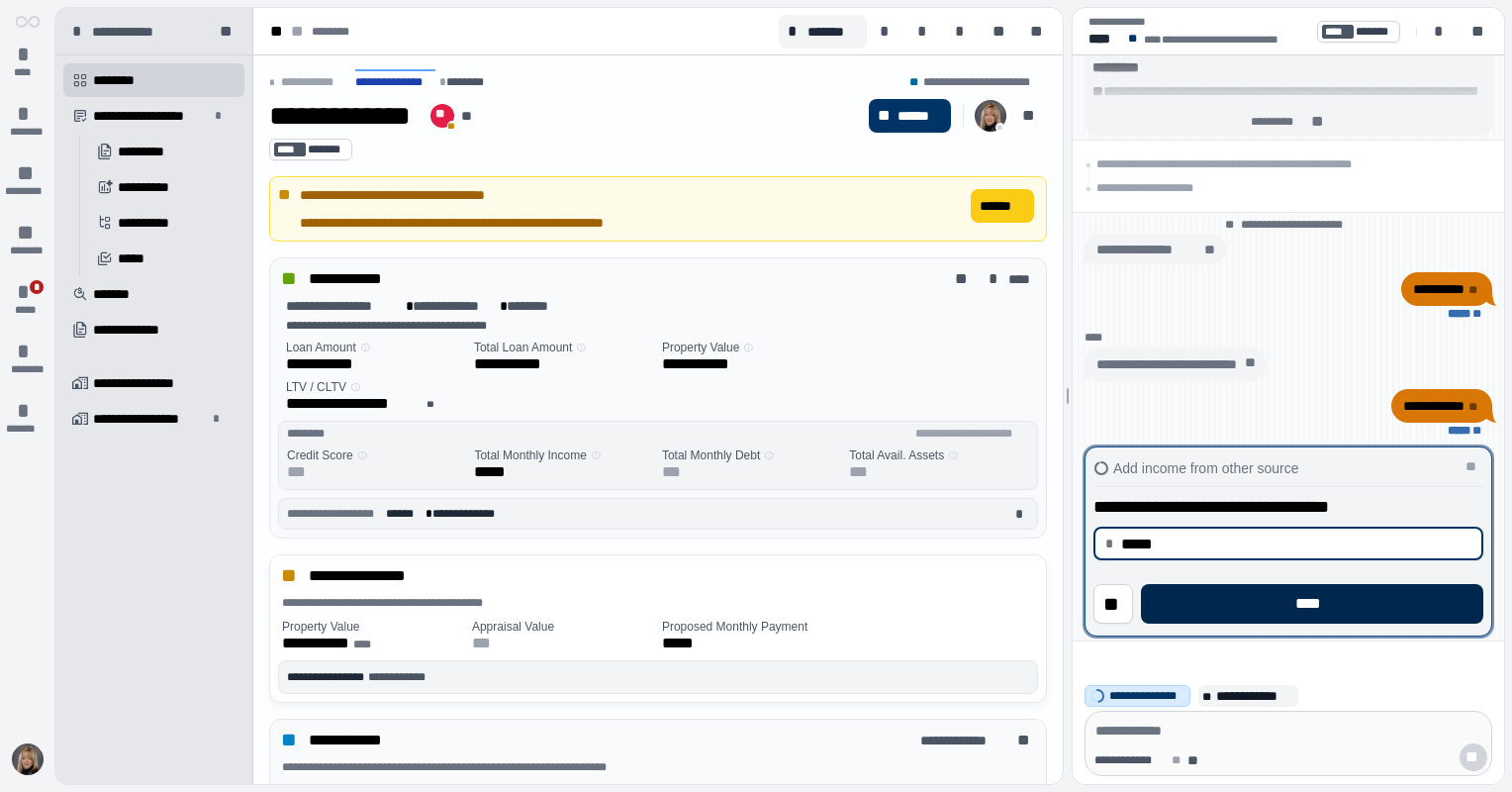 type on "********" 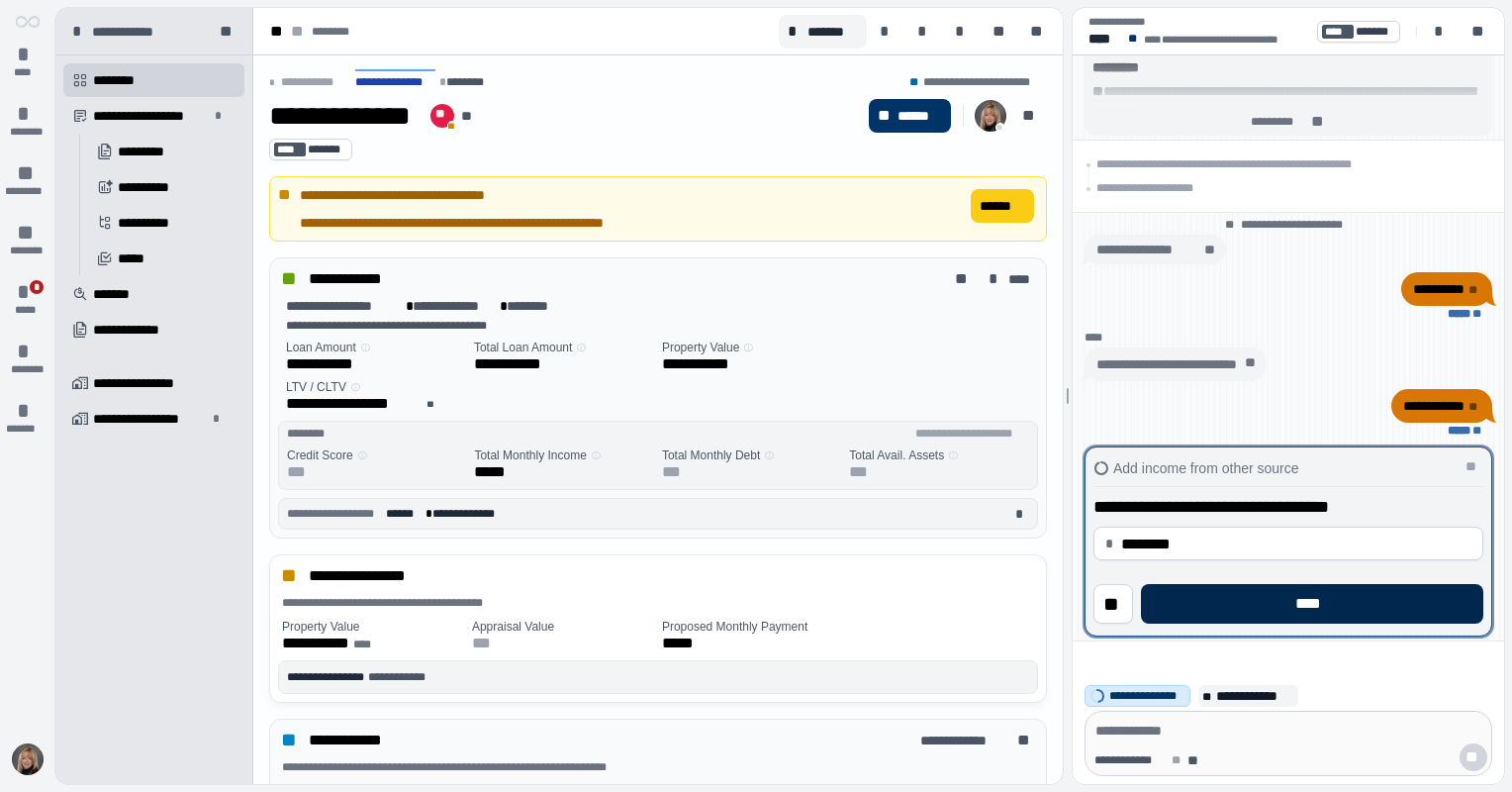 click on "****" at bounding box center (1312, 604) 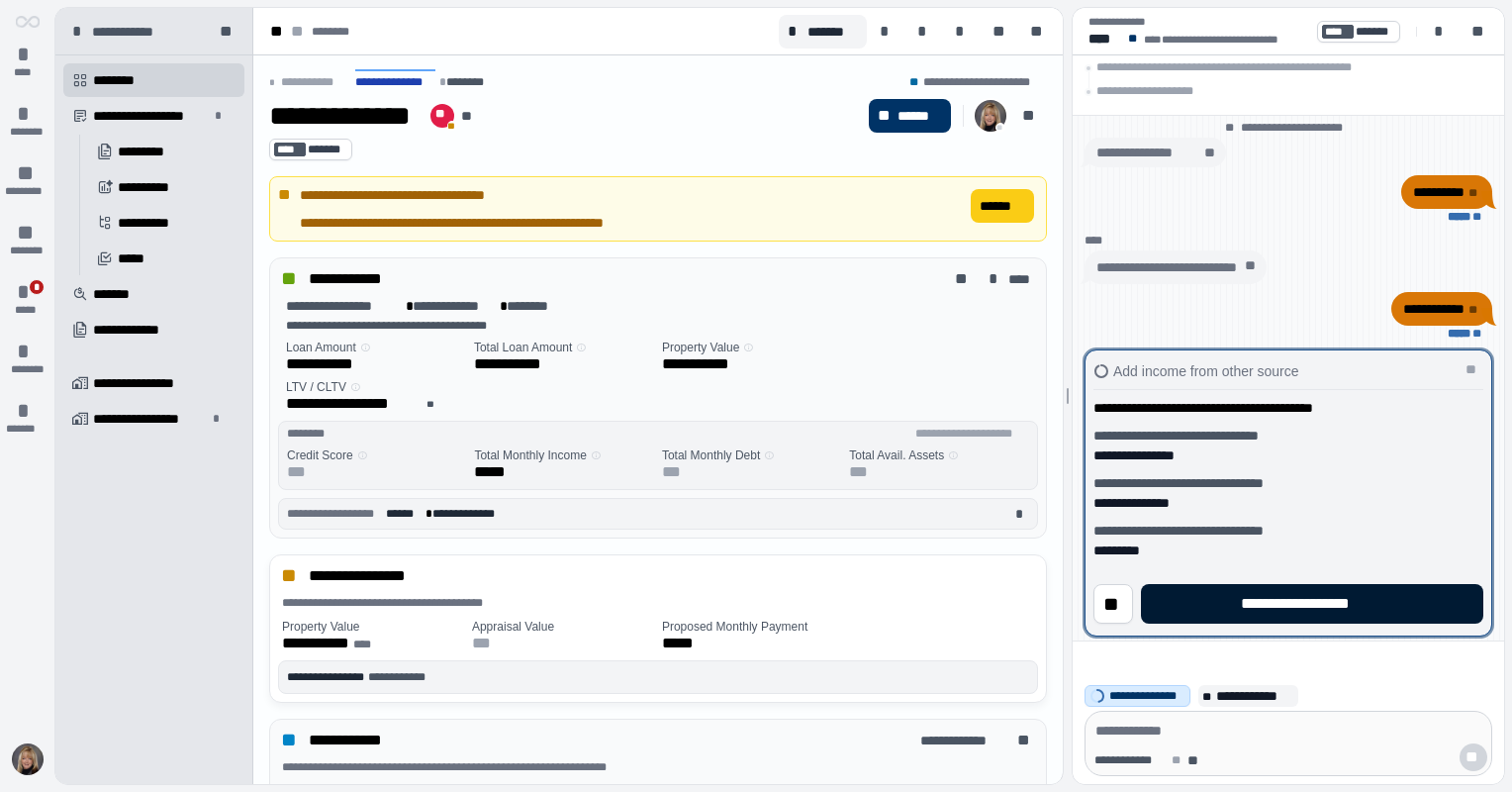 click on "**********" at bounding box center (1311, 604) 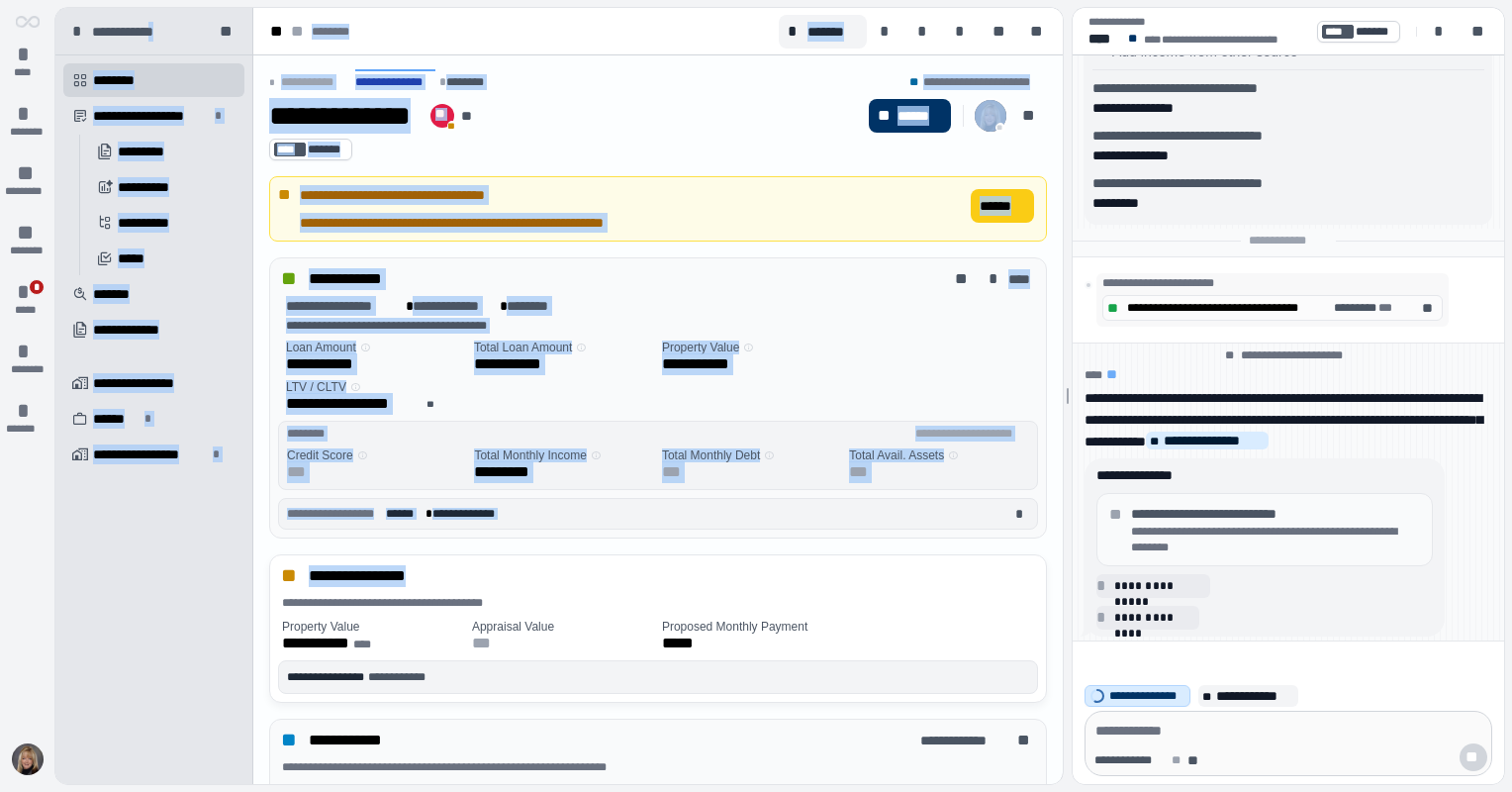 drag, startPoint x: 851, startPoint y: 557, endPoint x: 175, endPoint y: 0, distance: 875.91381 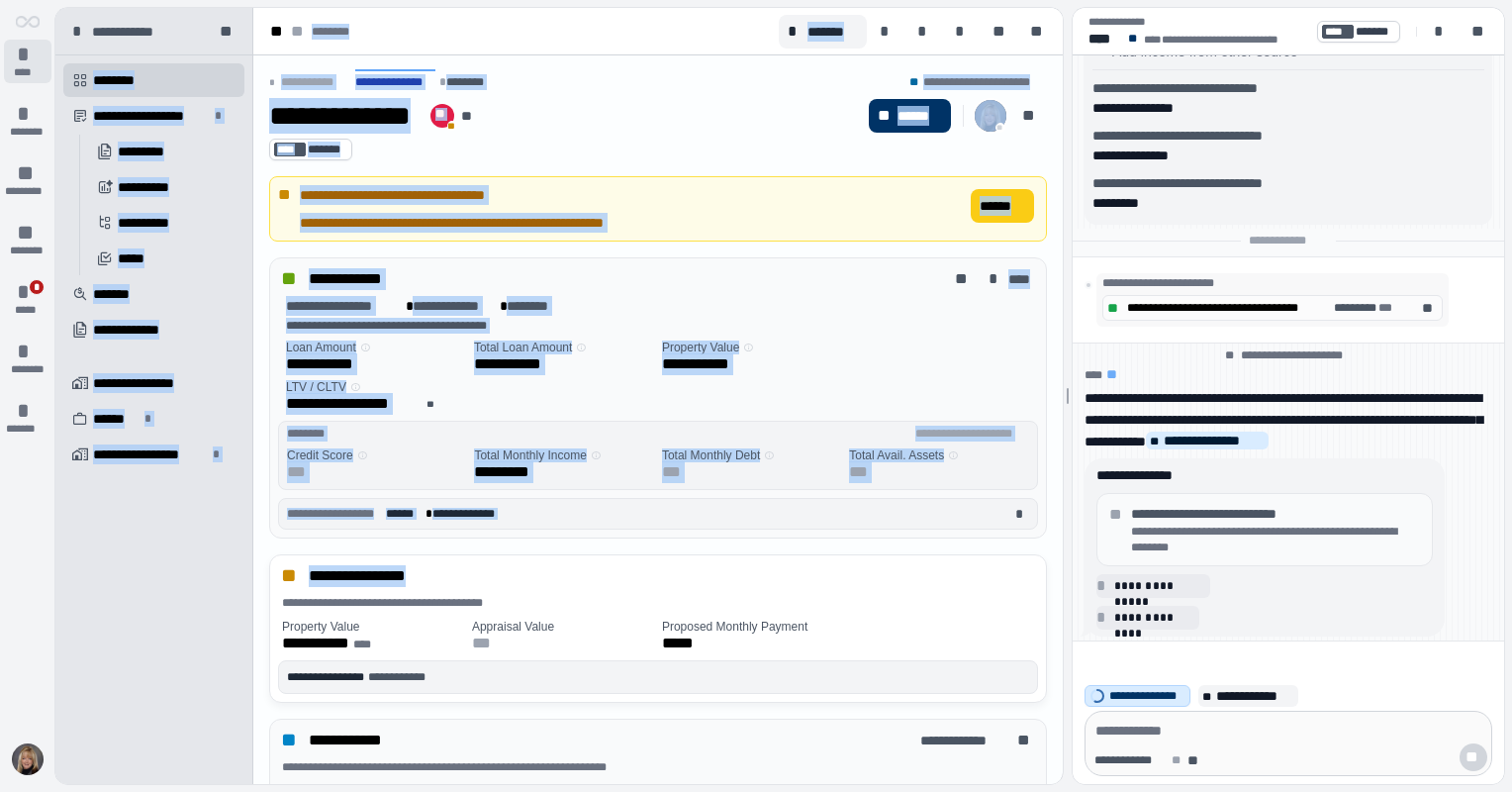 drag, startPoint x: 175, startPoint y: 0, endPoint x: 31, endPoint y: 58, distance: 155.24175 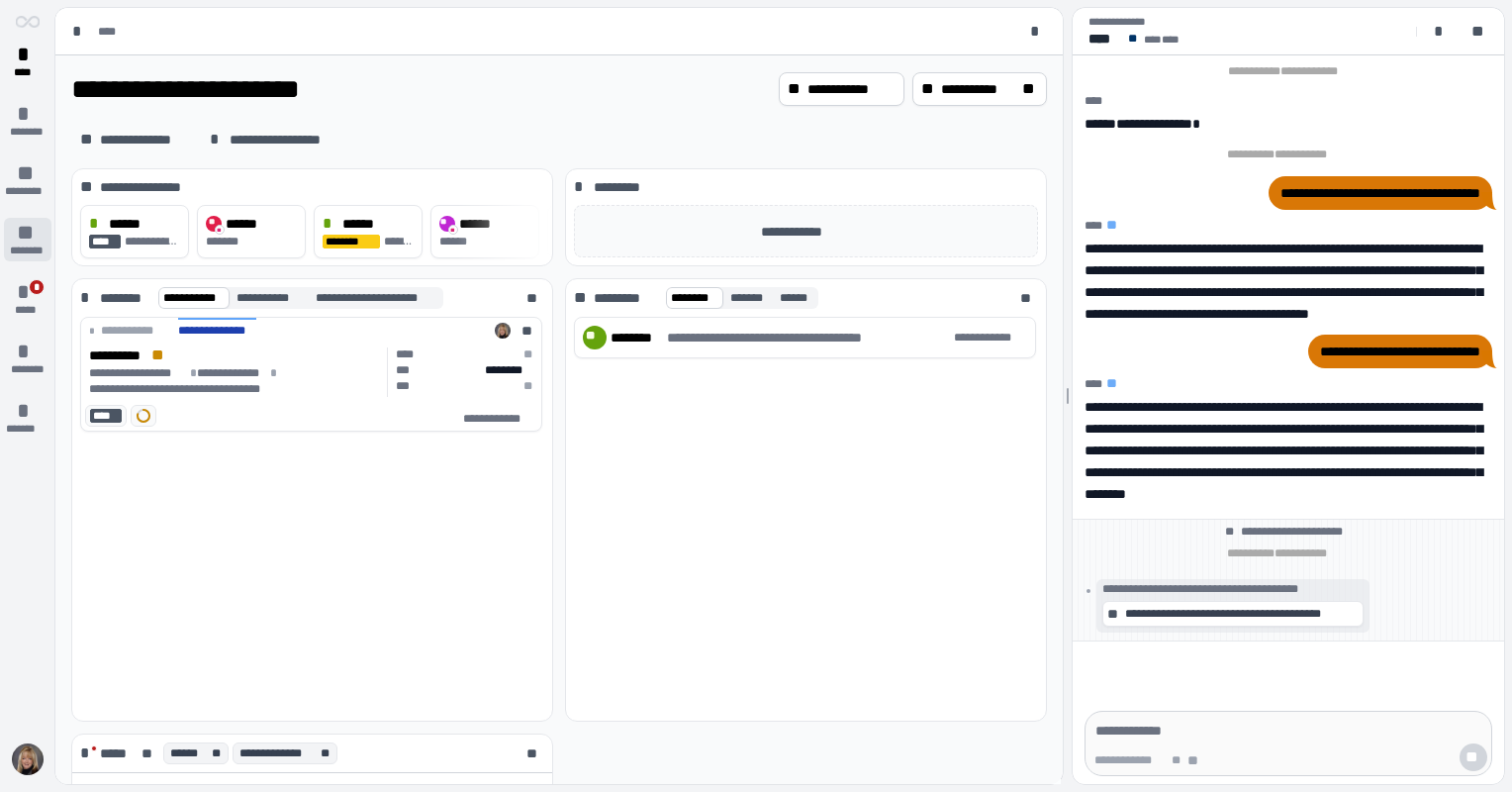 click on "**" at bounding box center (28, 233) 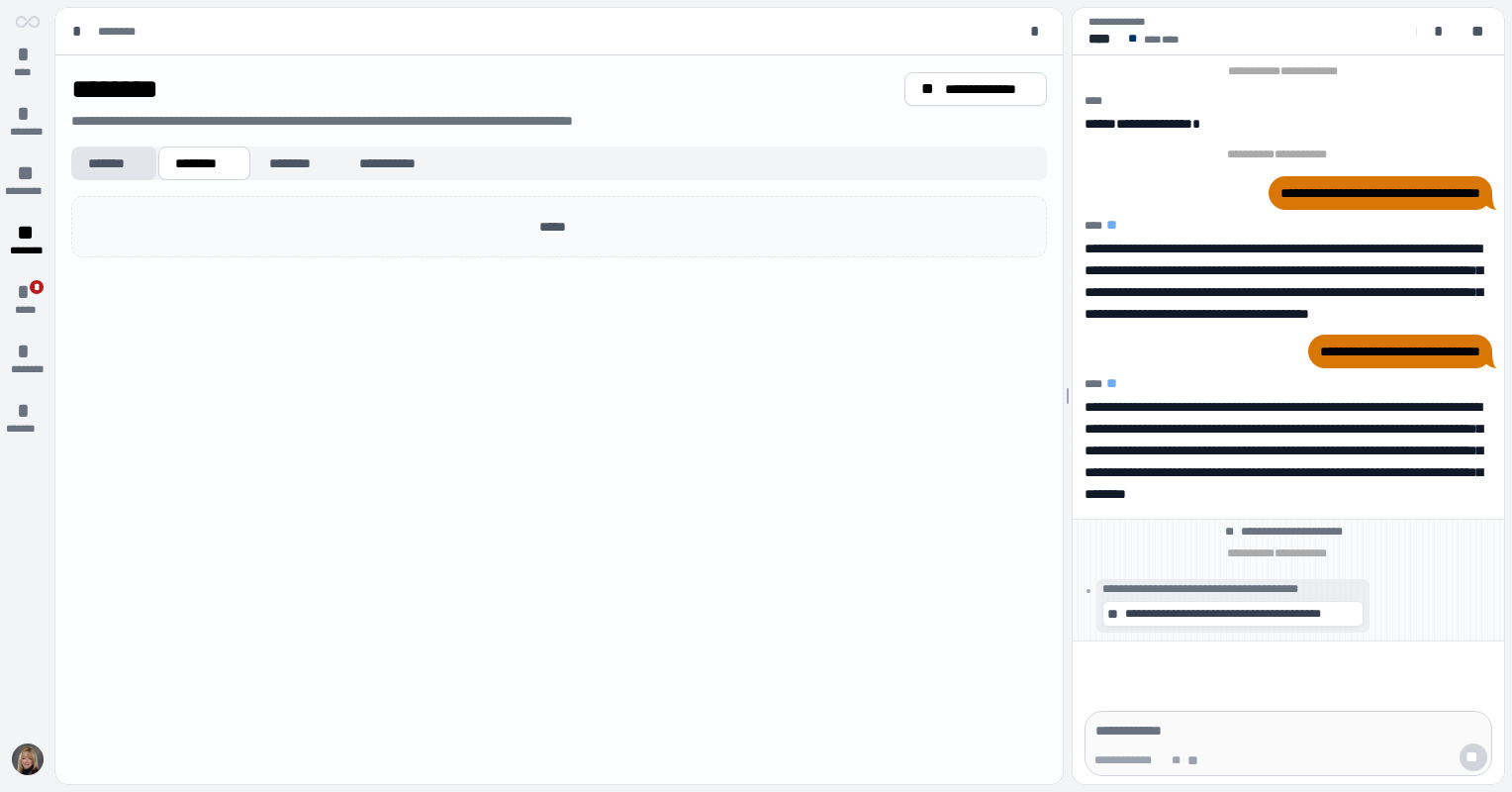 click on "*******" at bounding box center [114, 163] 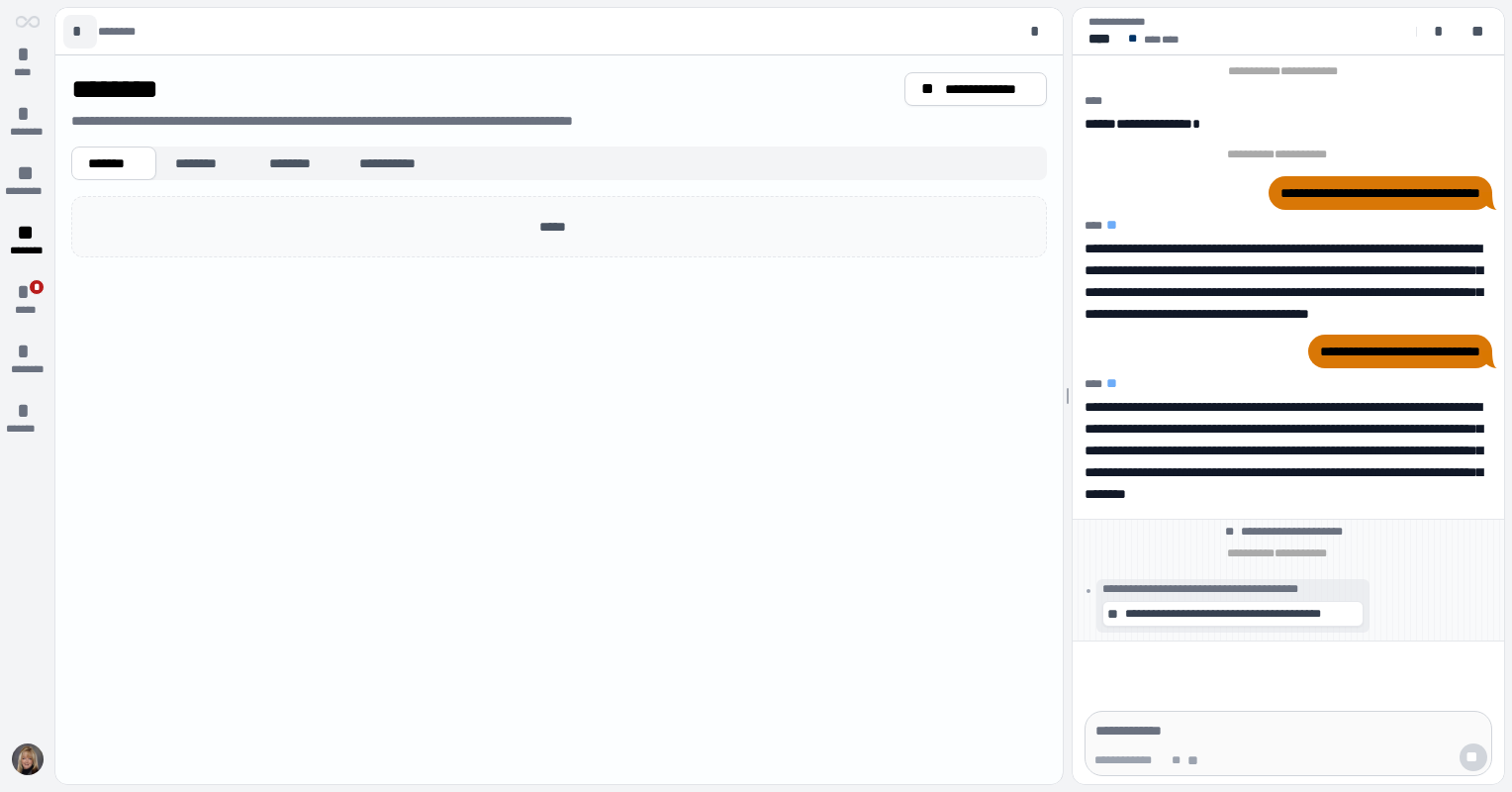 click on "*" at bounding box center (80, 32) 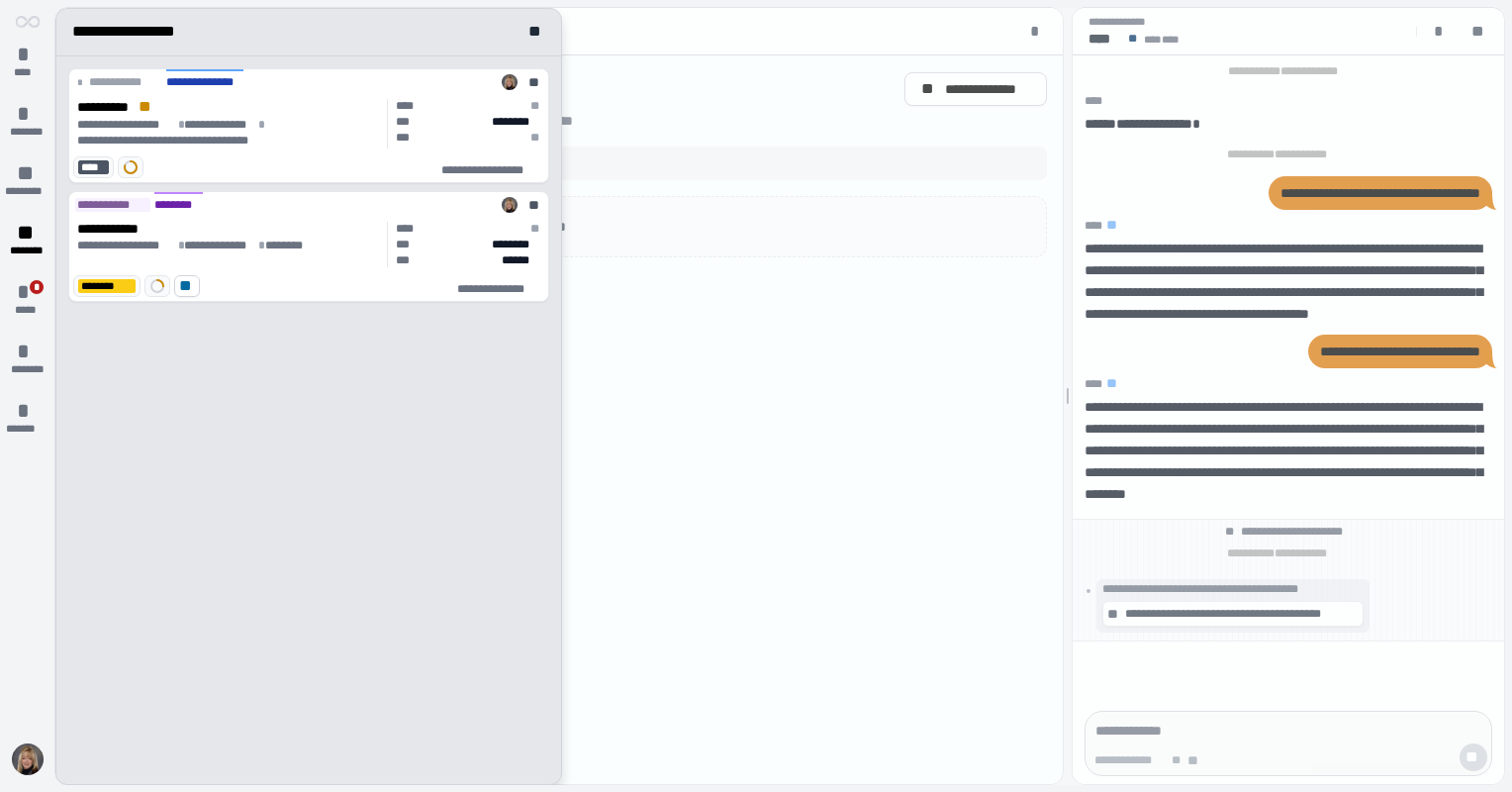 click on "**********" at bounding box center [135, 32] 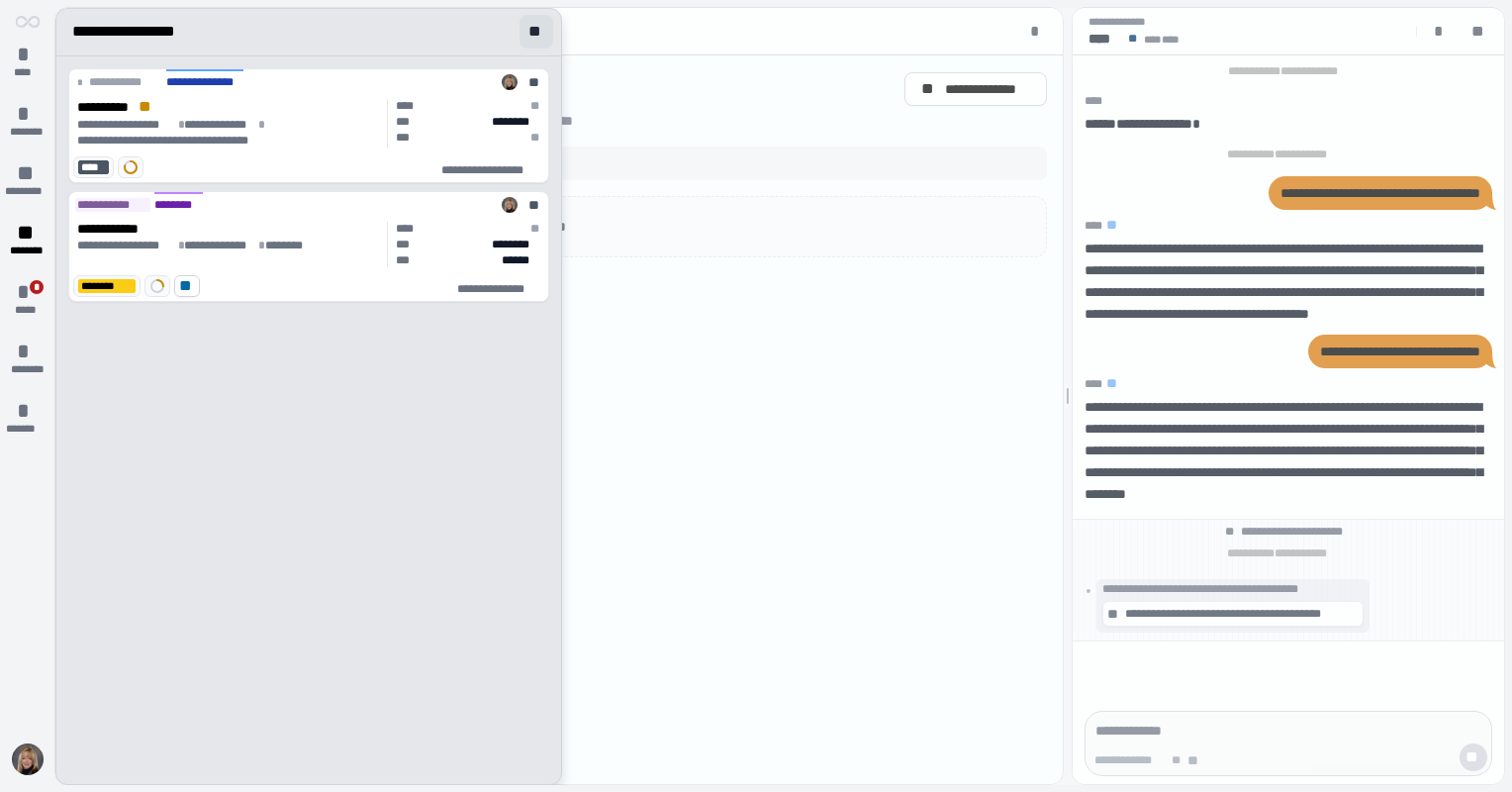 click on "**" at bounding box center (536, 32) 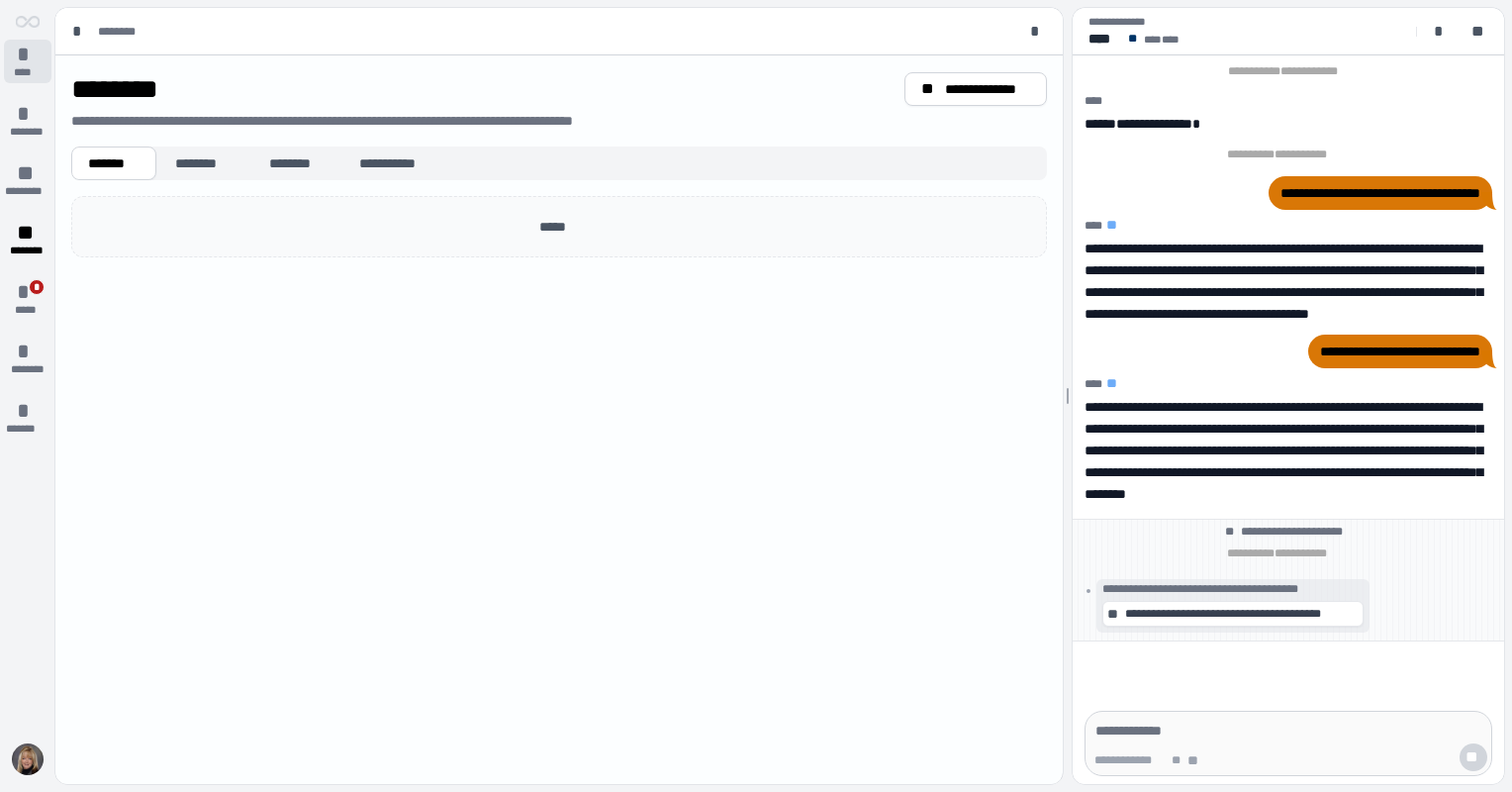 click on "*" at bounding box center (28, 54) 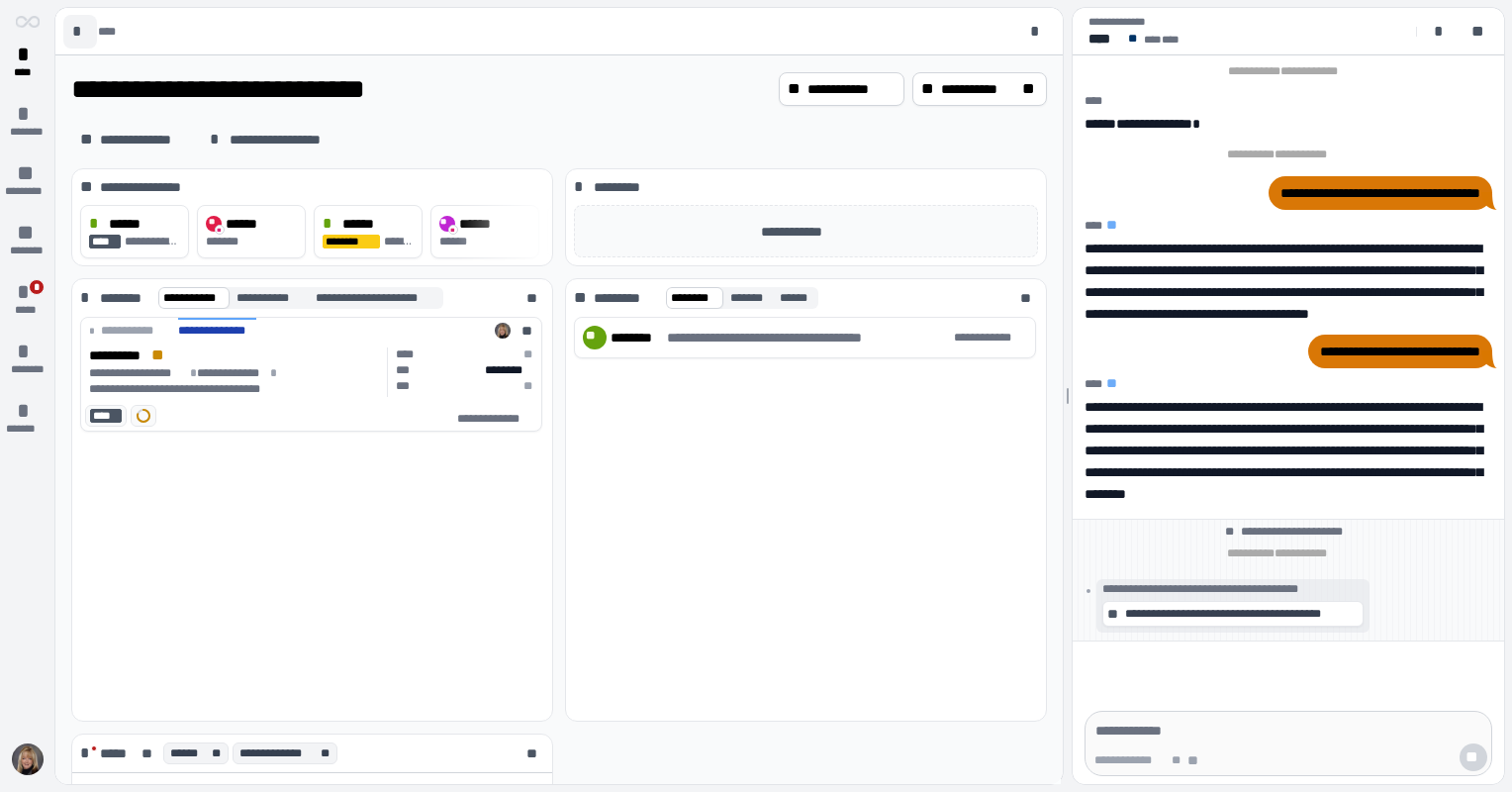 click on "*" at bounding box center [80, 32] 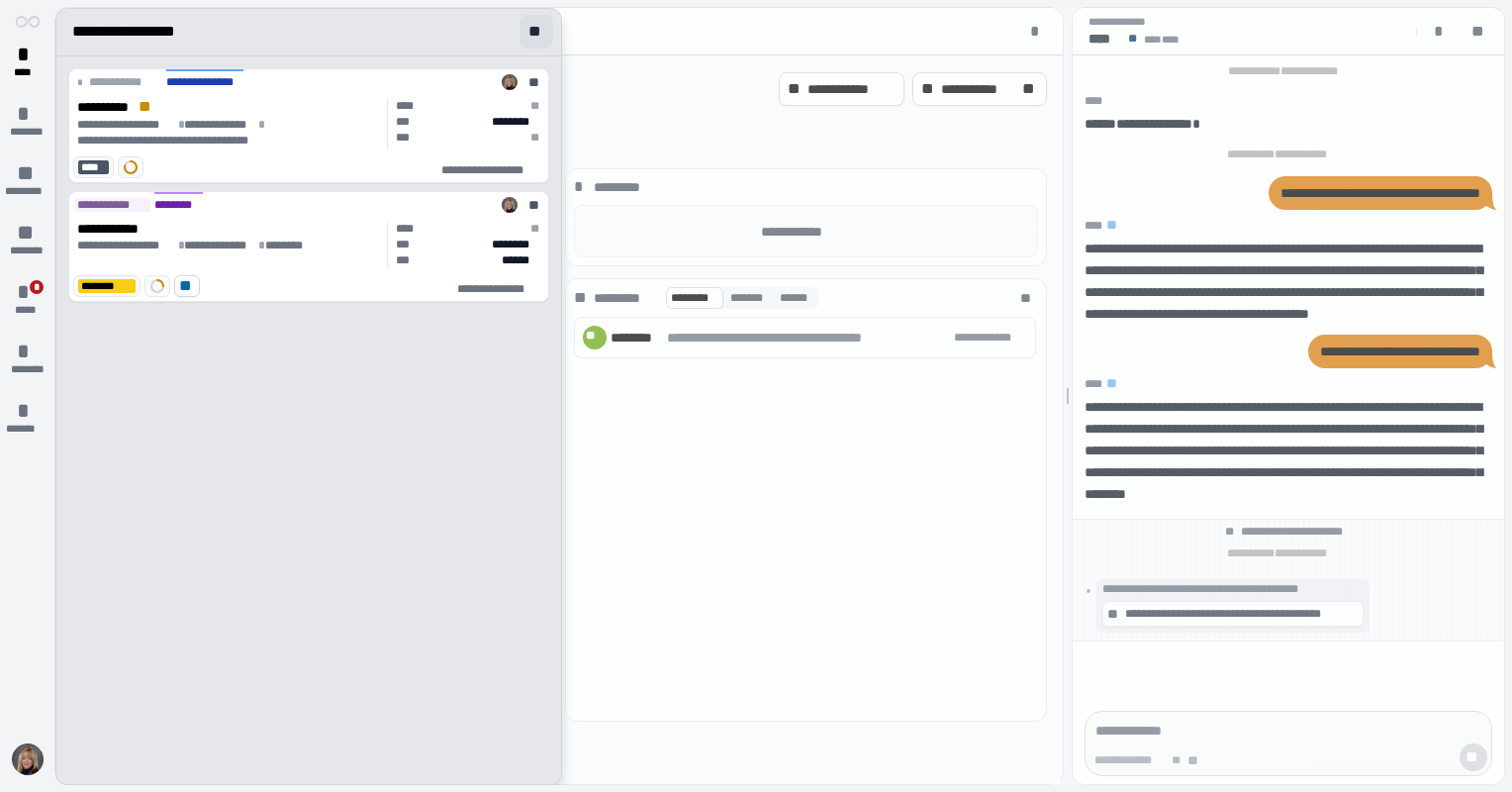 click on "**" at bounding box center (536, 32) 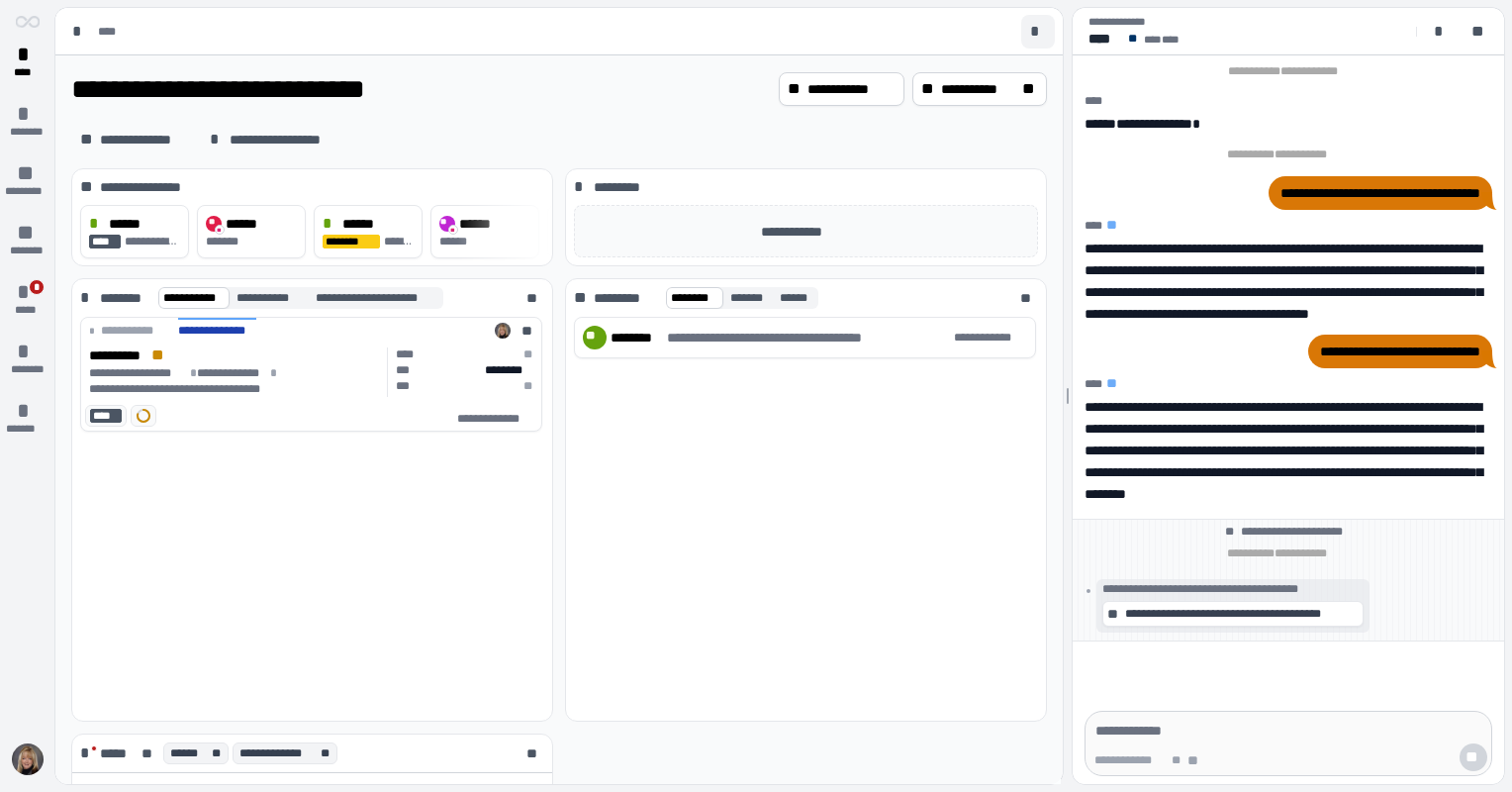 click on "*" at bounding box center [1038, 32] 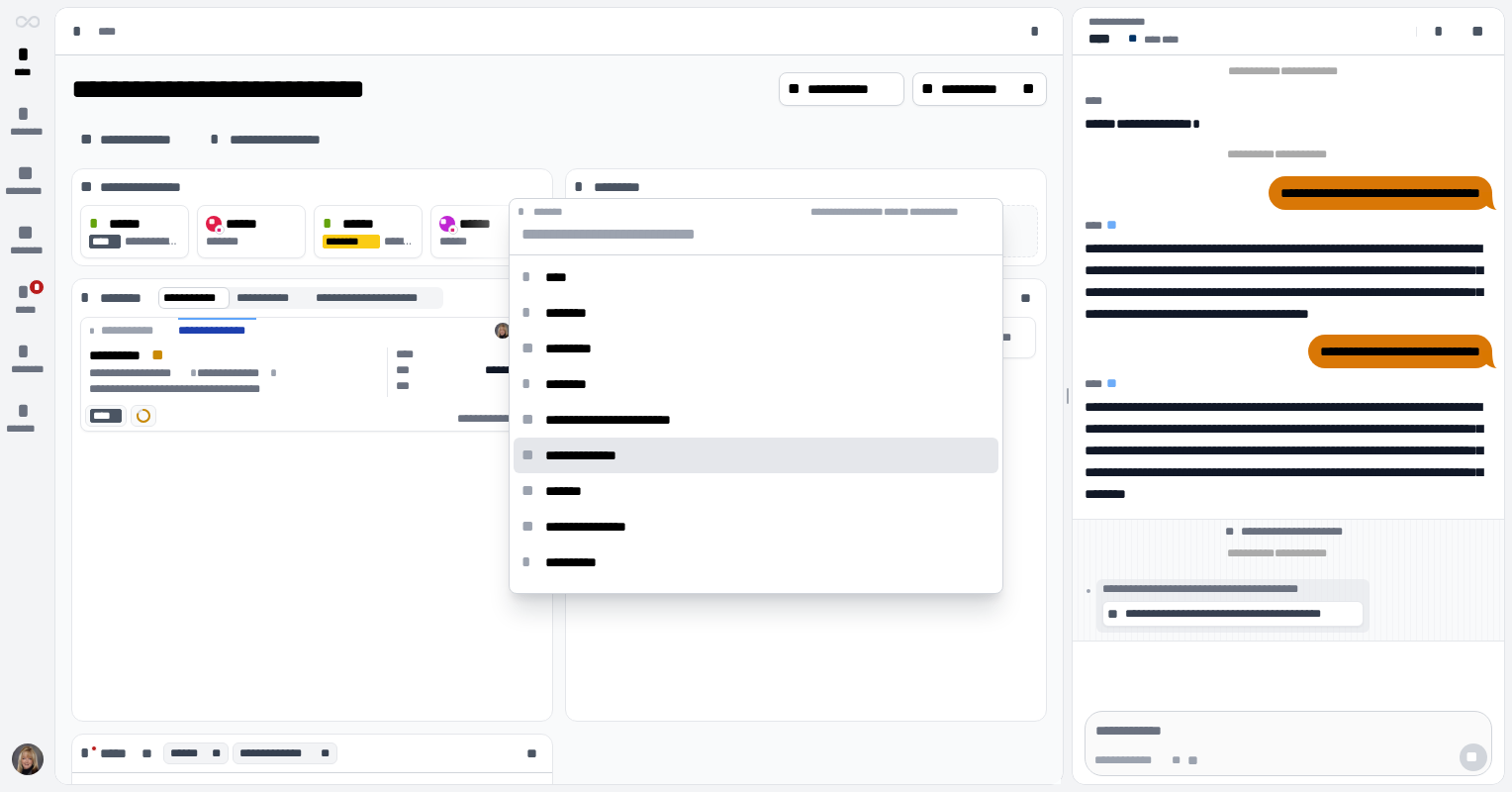 click on "**********" at bounding box center (756, 455) 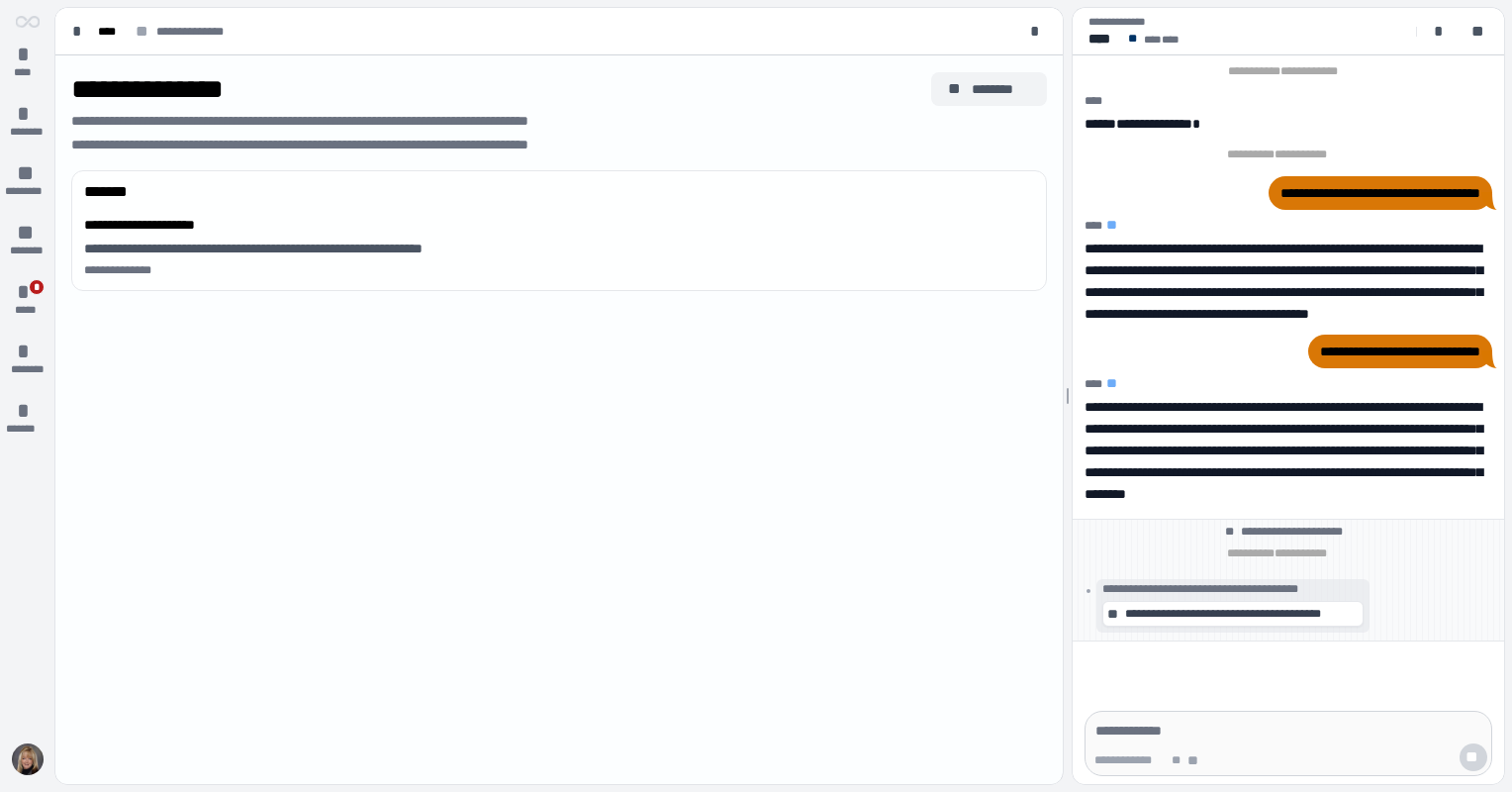click on "********" at bounding box center (1000, 89) 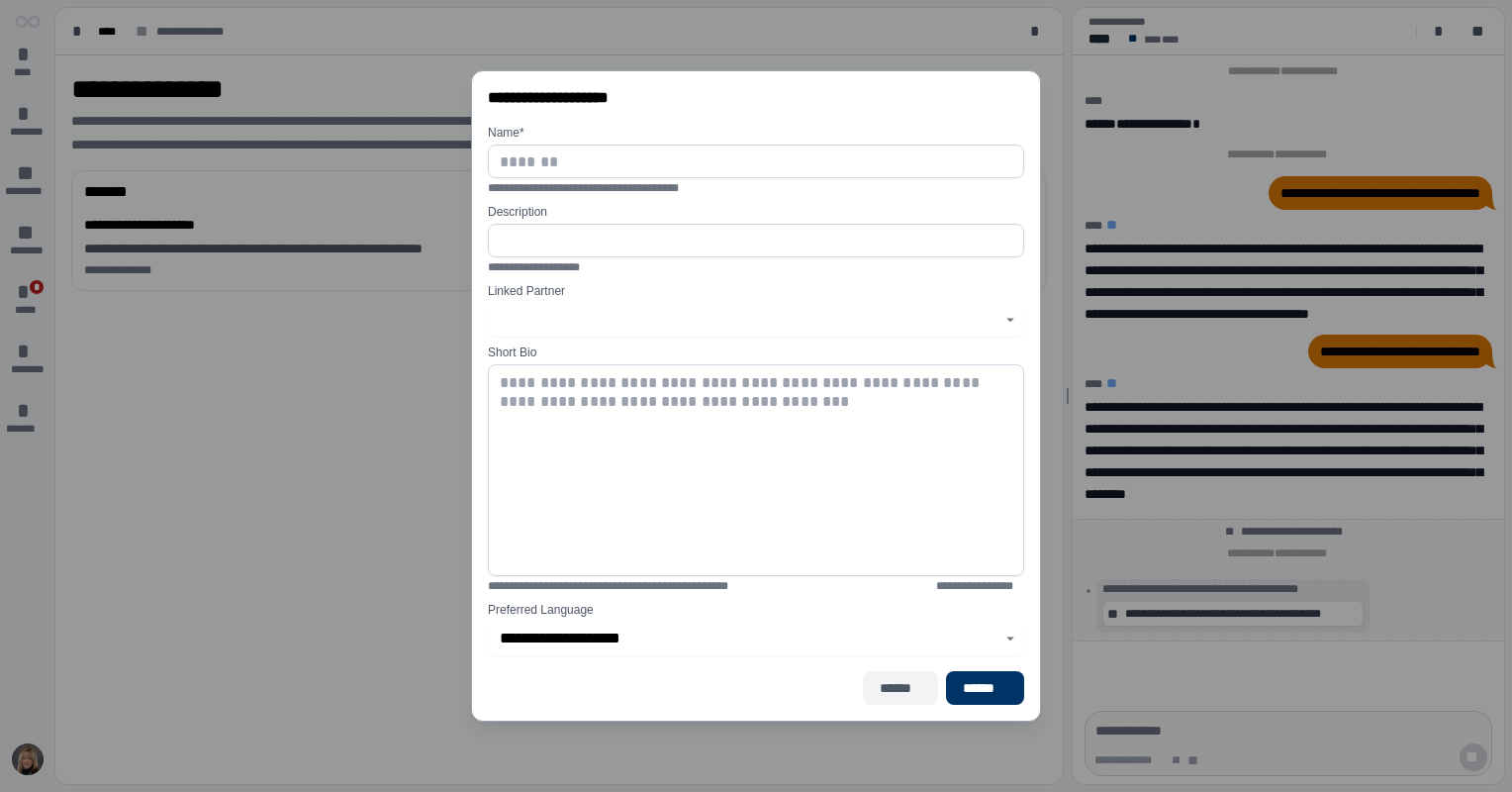 click on "******" at bounding box center [900, 688] 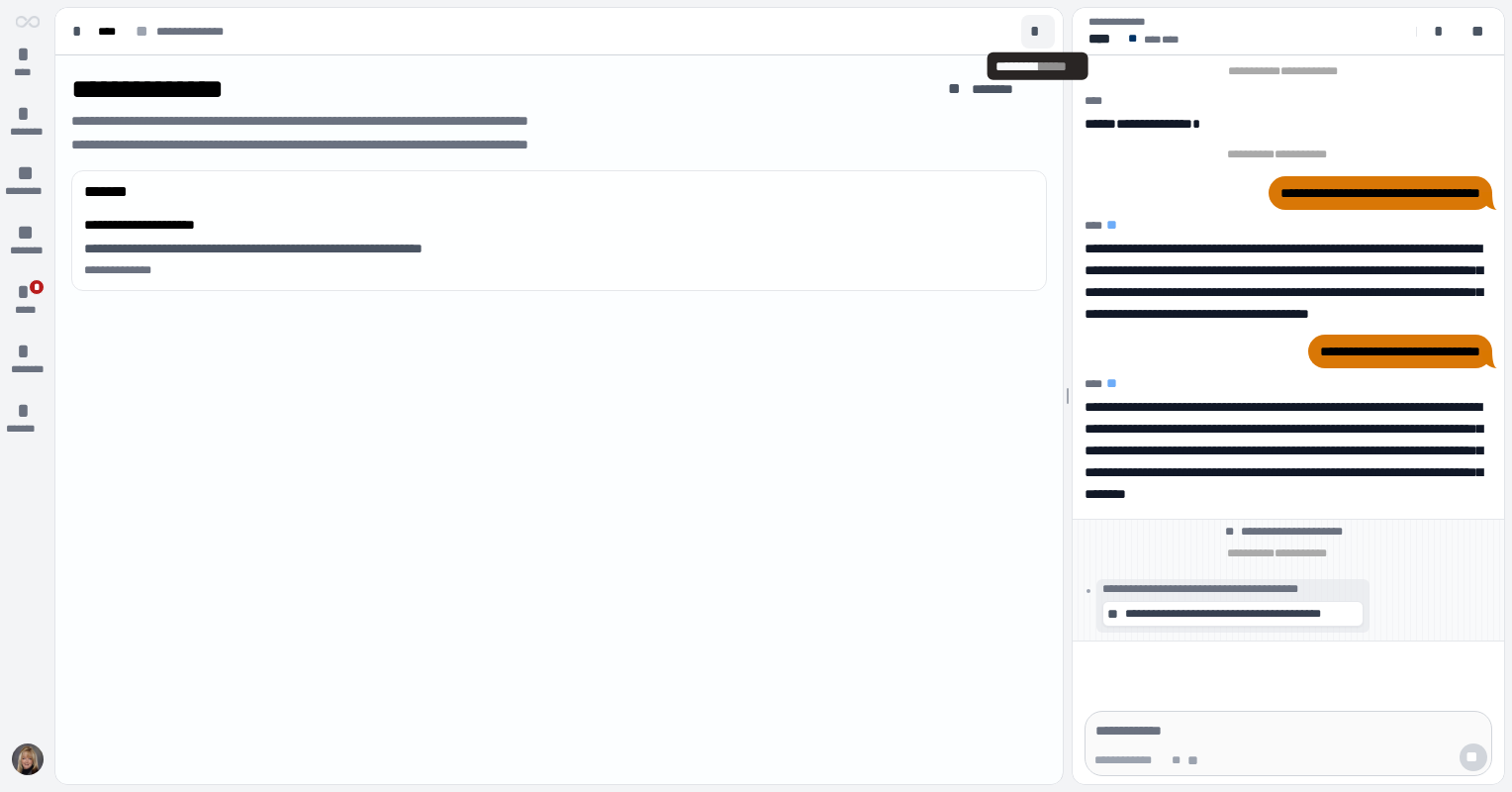 click on "*" at bounding box center [1038, 32] 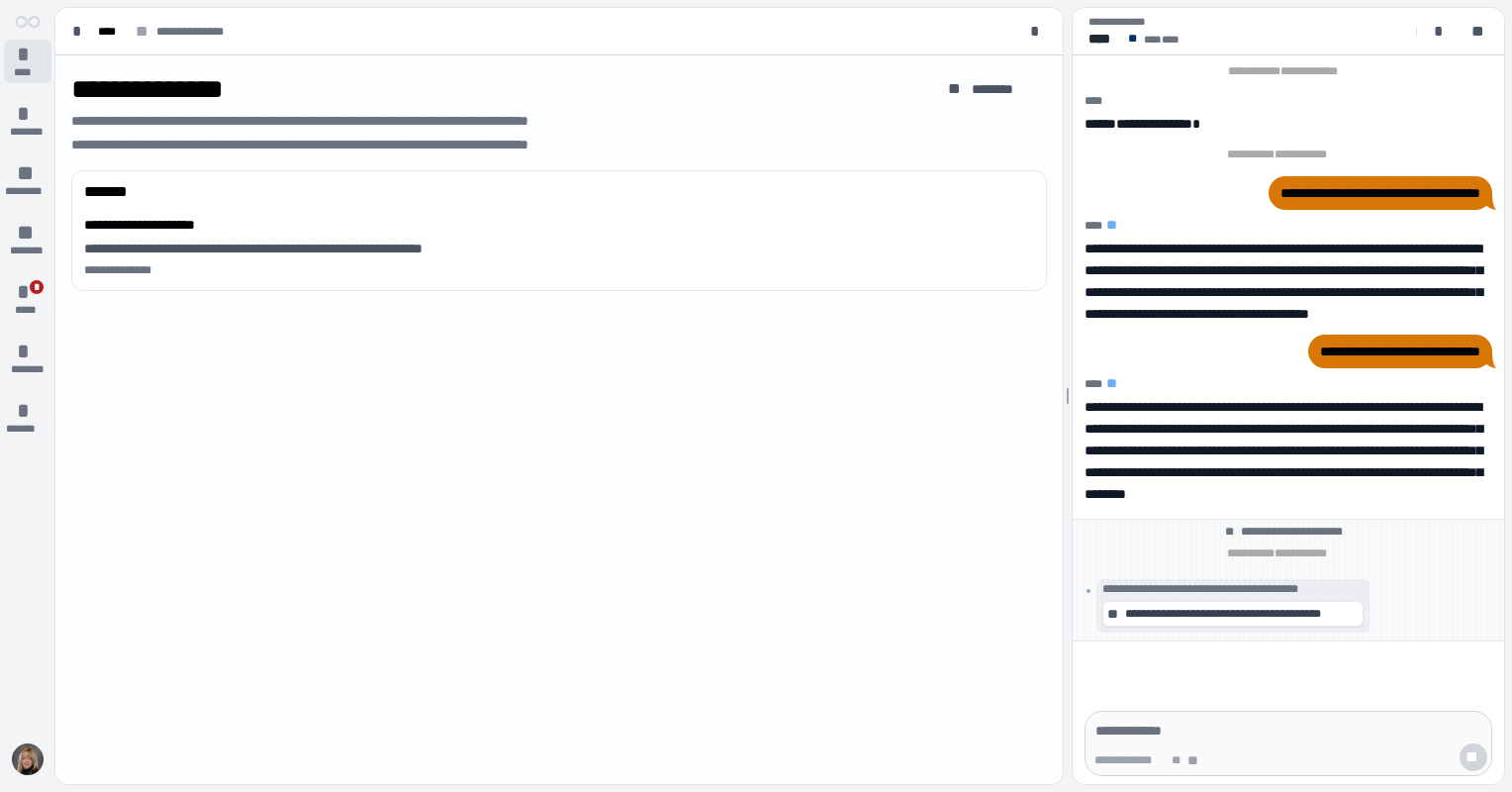 click on "*" at bounding box center (28, 54) 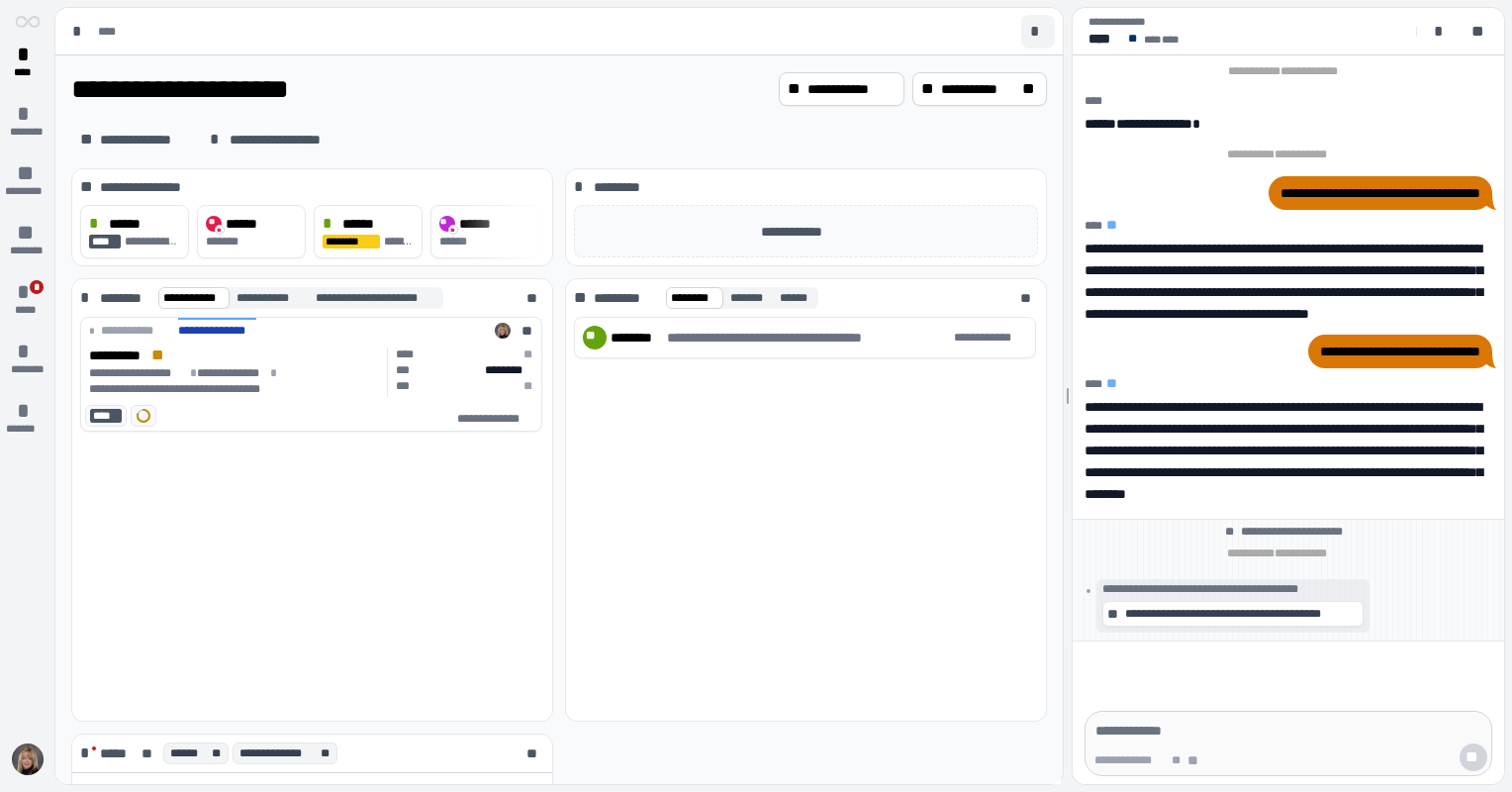 click on "*" at bounding box center (1038, 32) 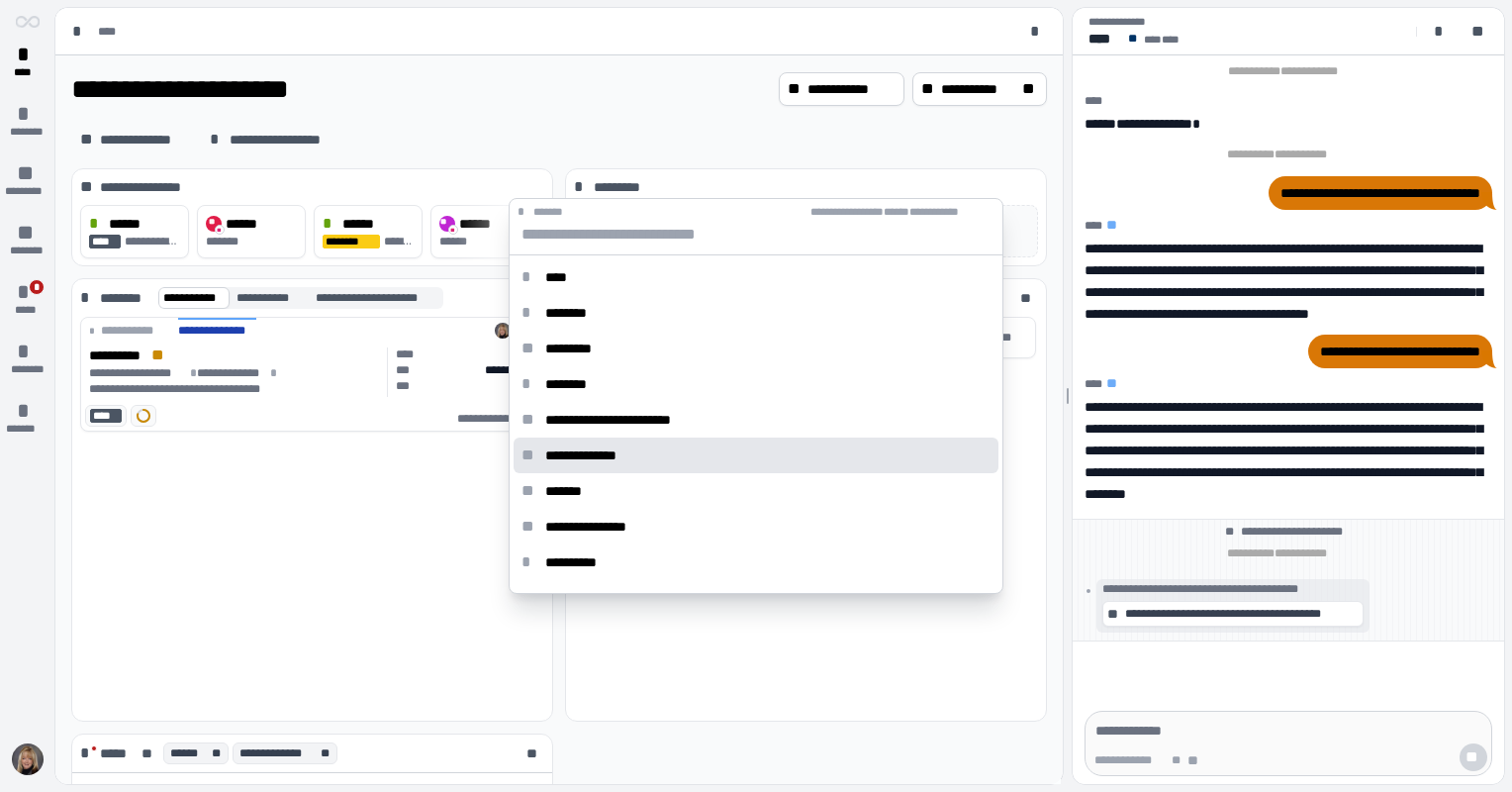 click on "**********" at bounding box center [586, 455] 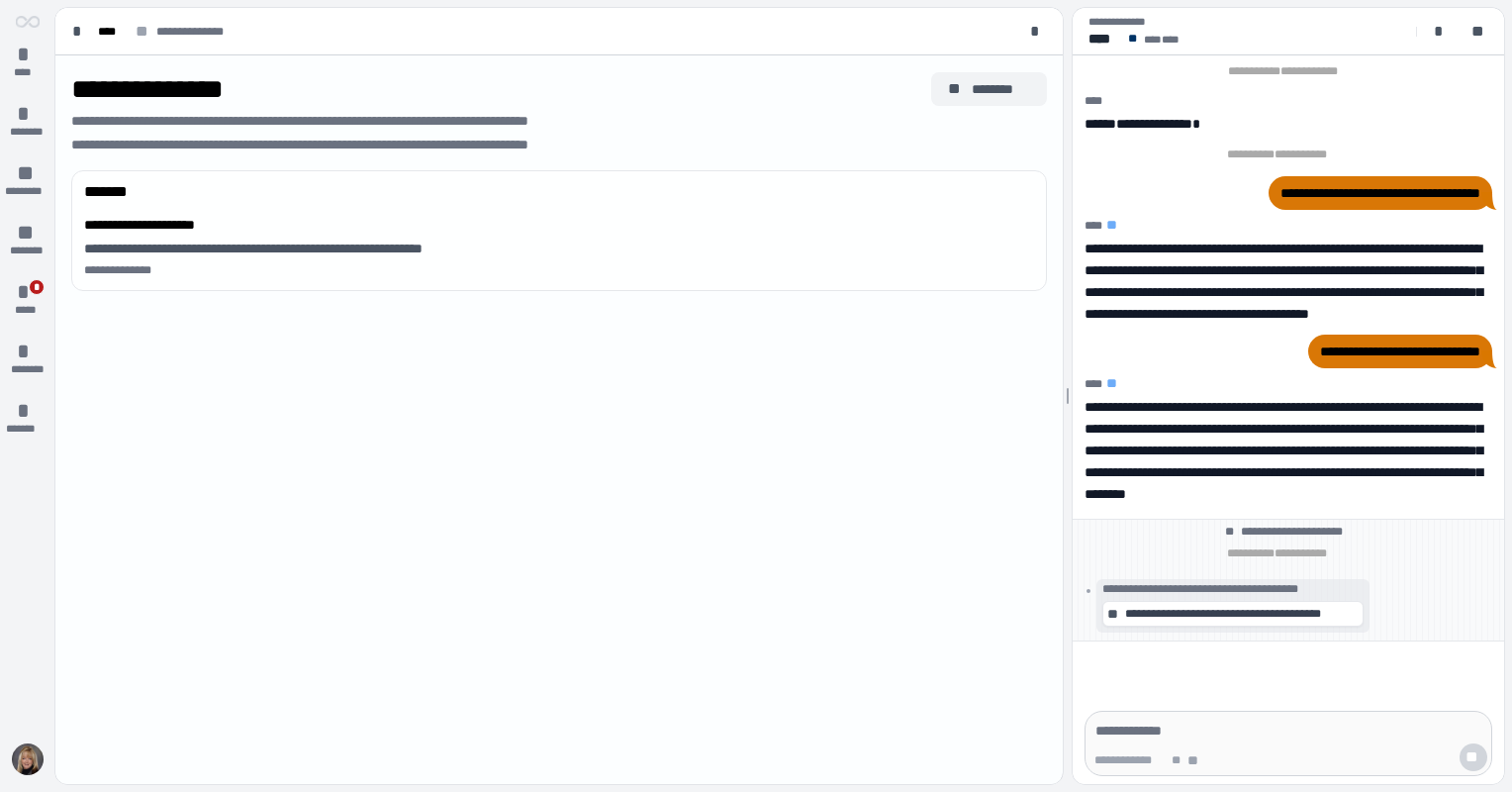 click on "********" at bounding box center (1000, 89) 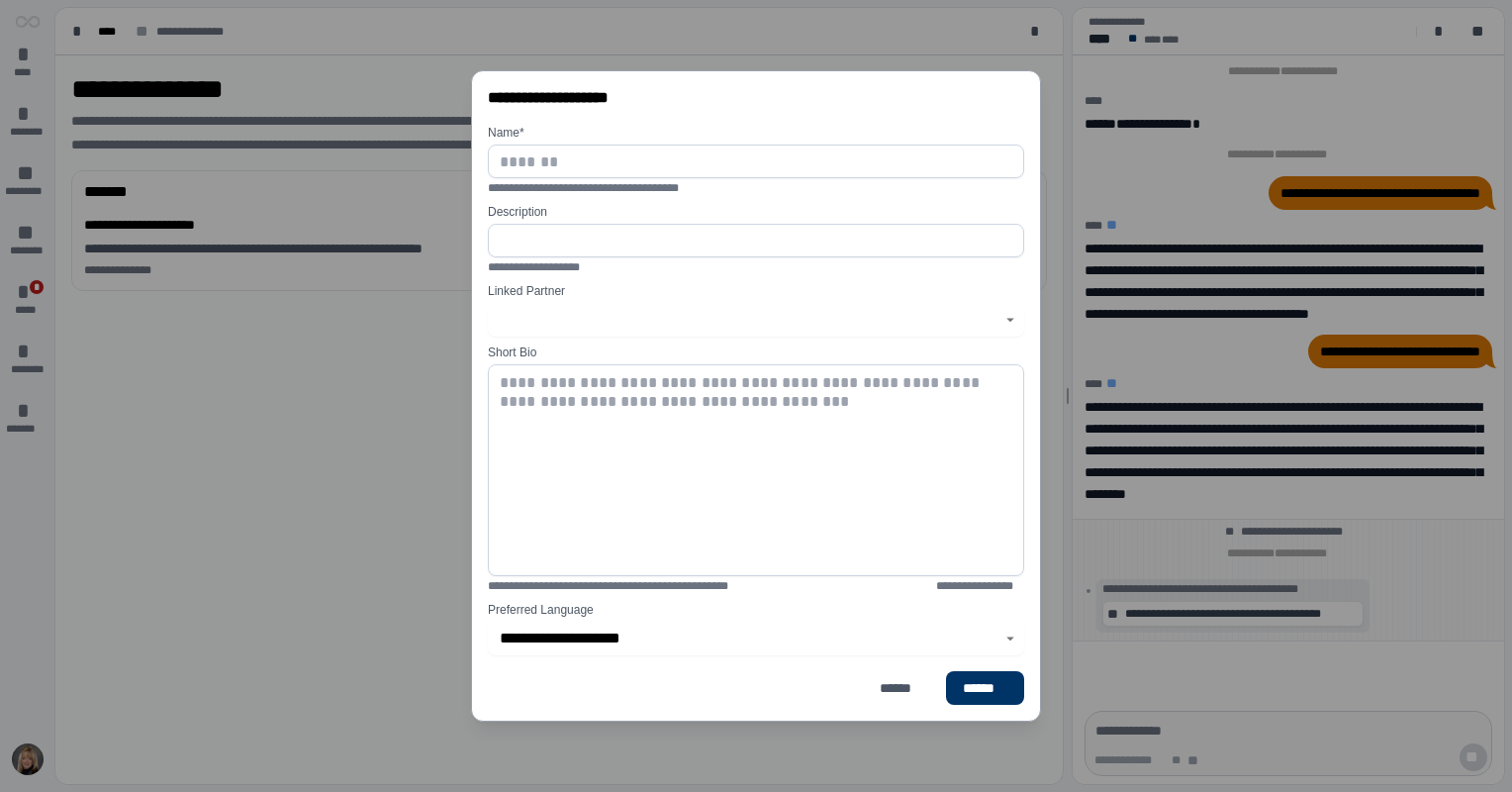 click on "**********" at bounding box center [756, 396] 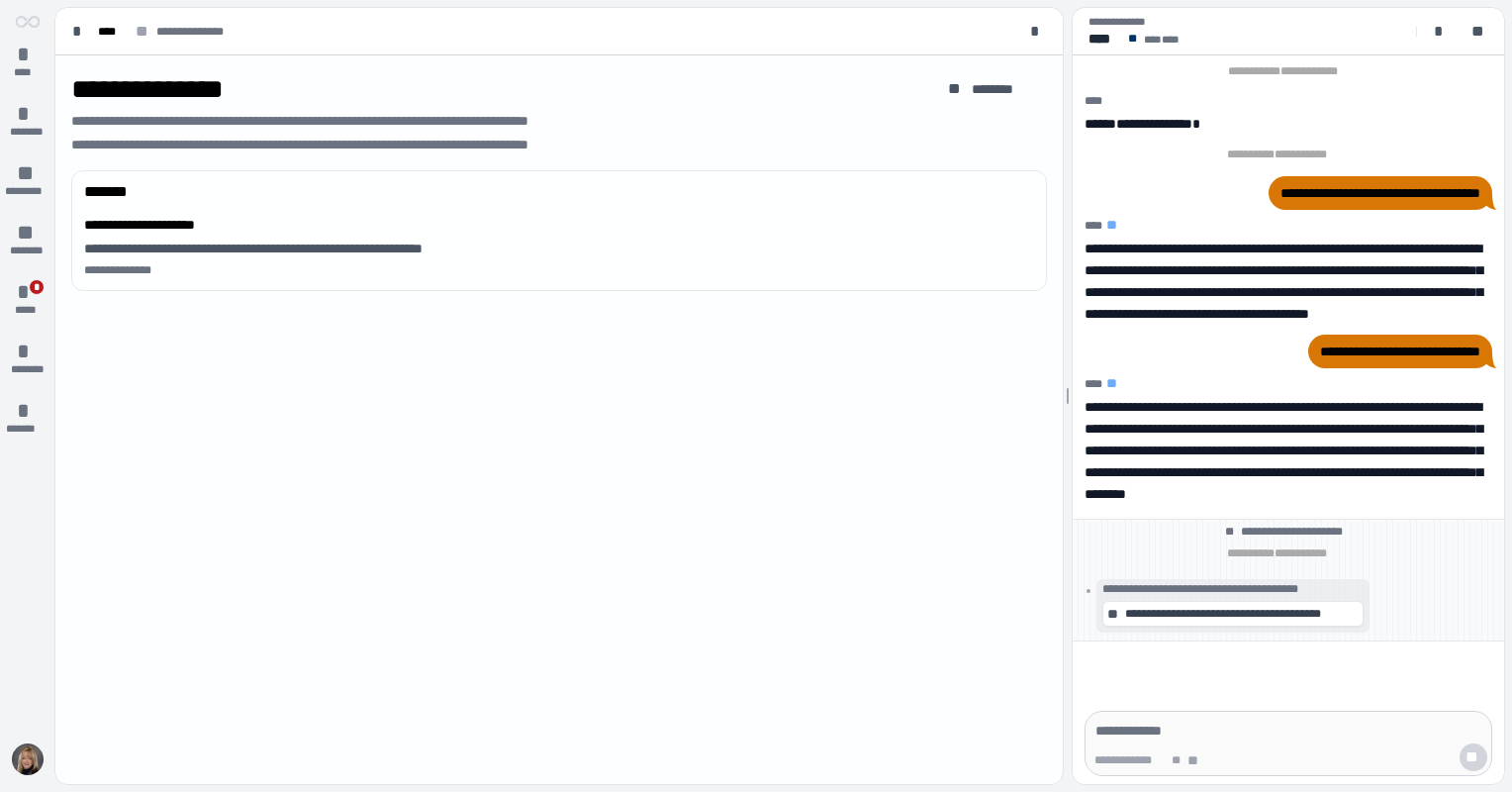 click on "**********" at bounding box center [559, 420] 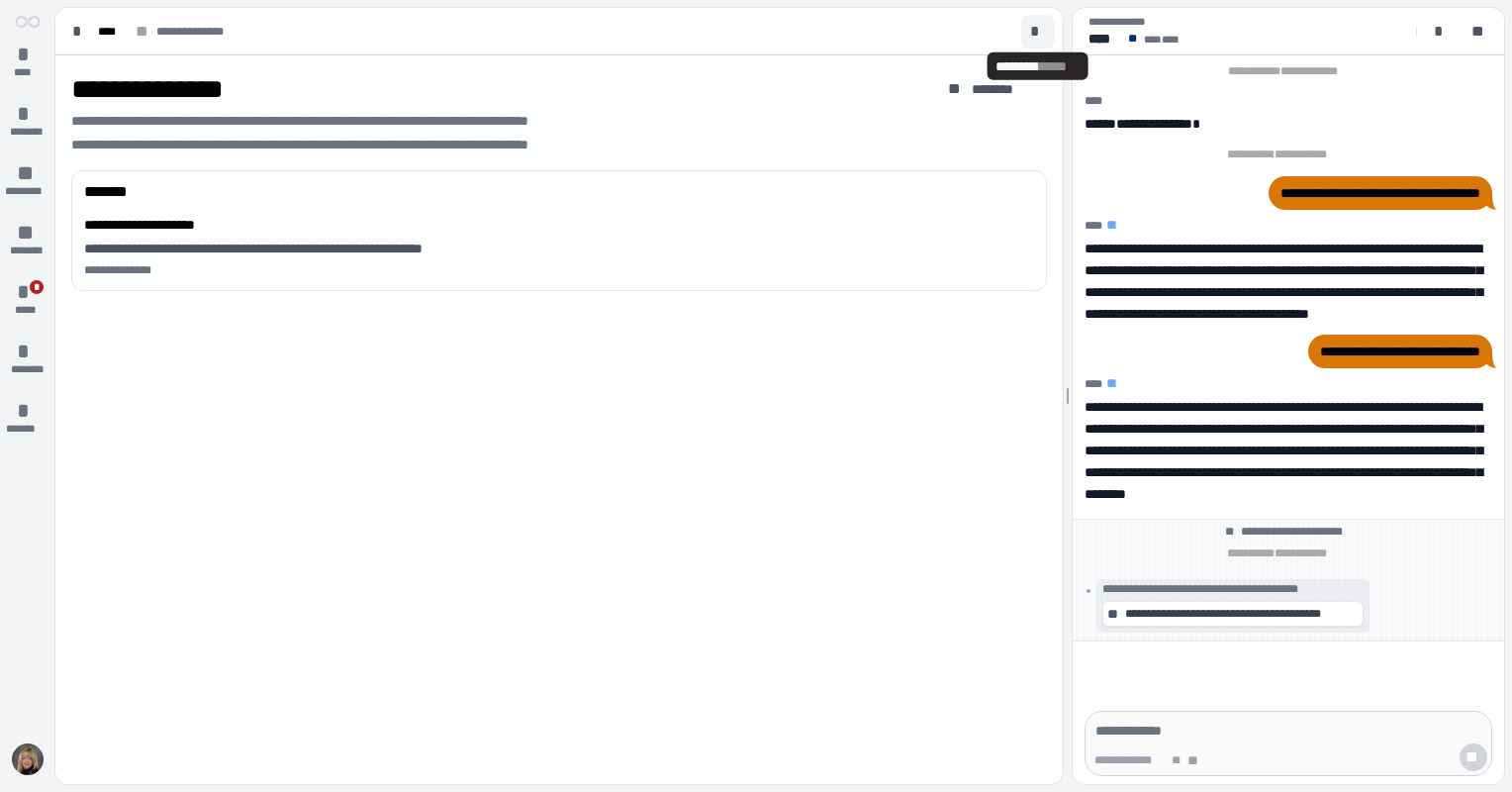 click on "*" at bounding box center [1038, 32] 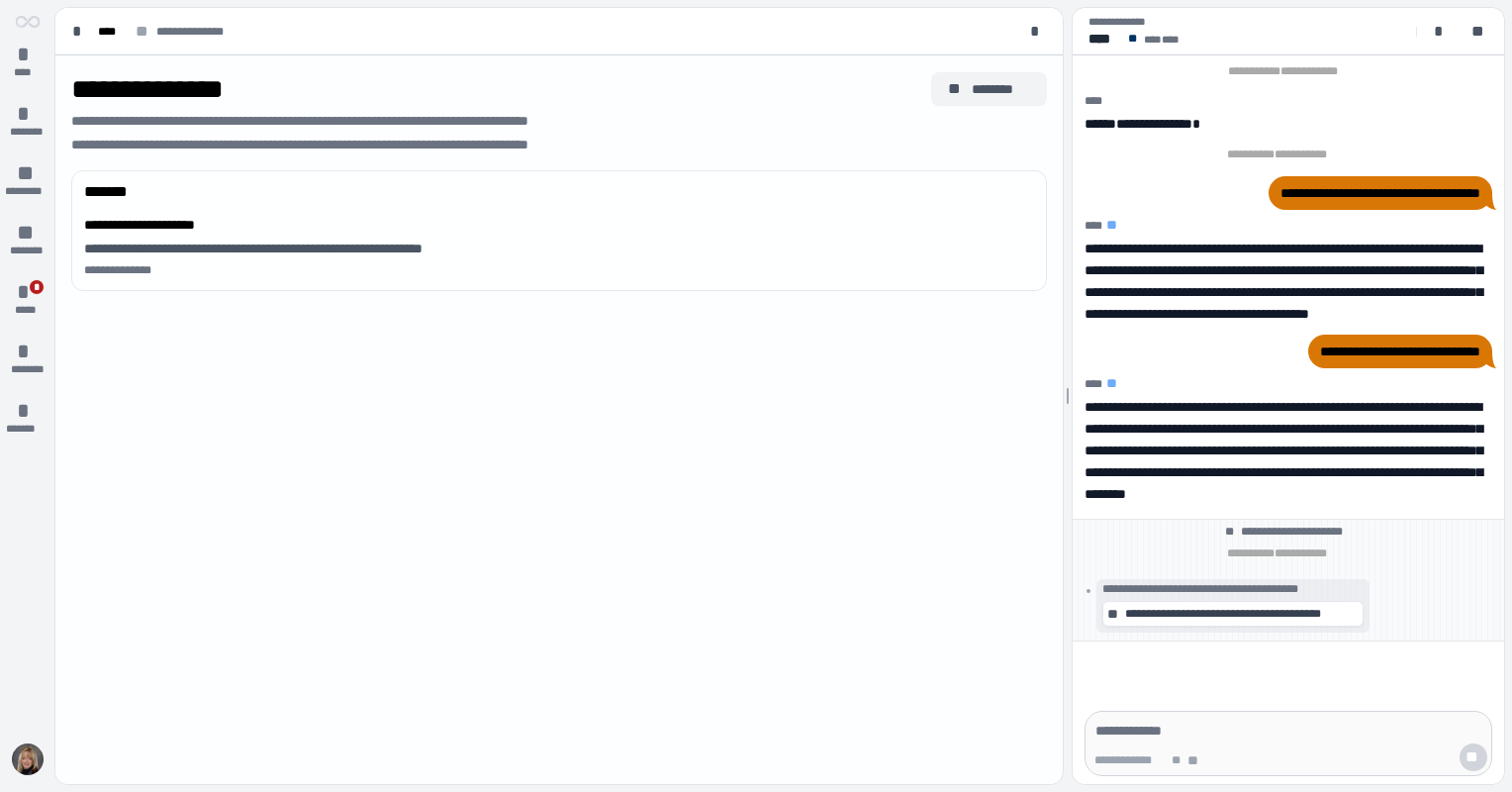 click on "********" at bounding box center (1000, 89) 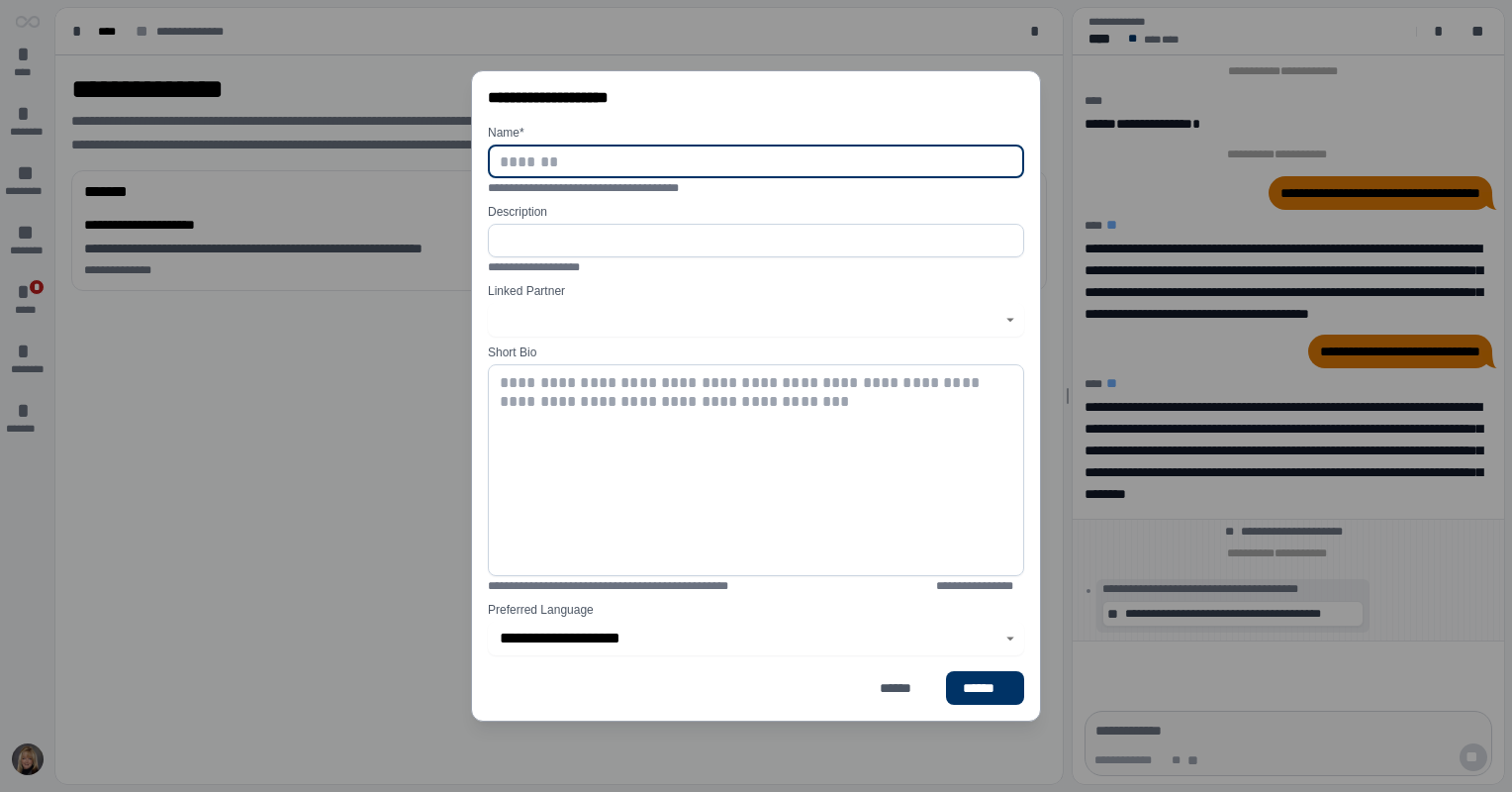 click on "**********" at bounding box center [756, 396] 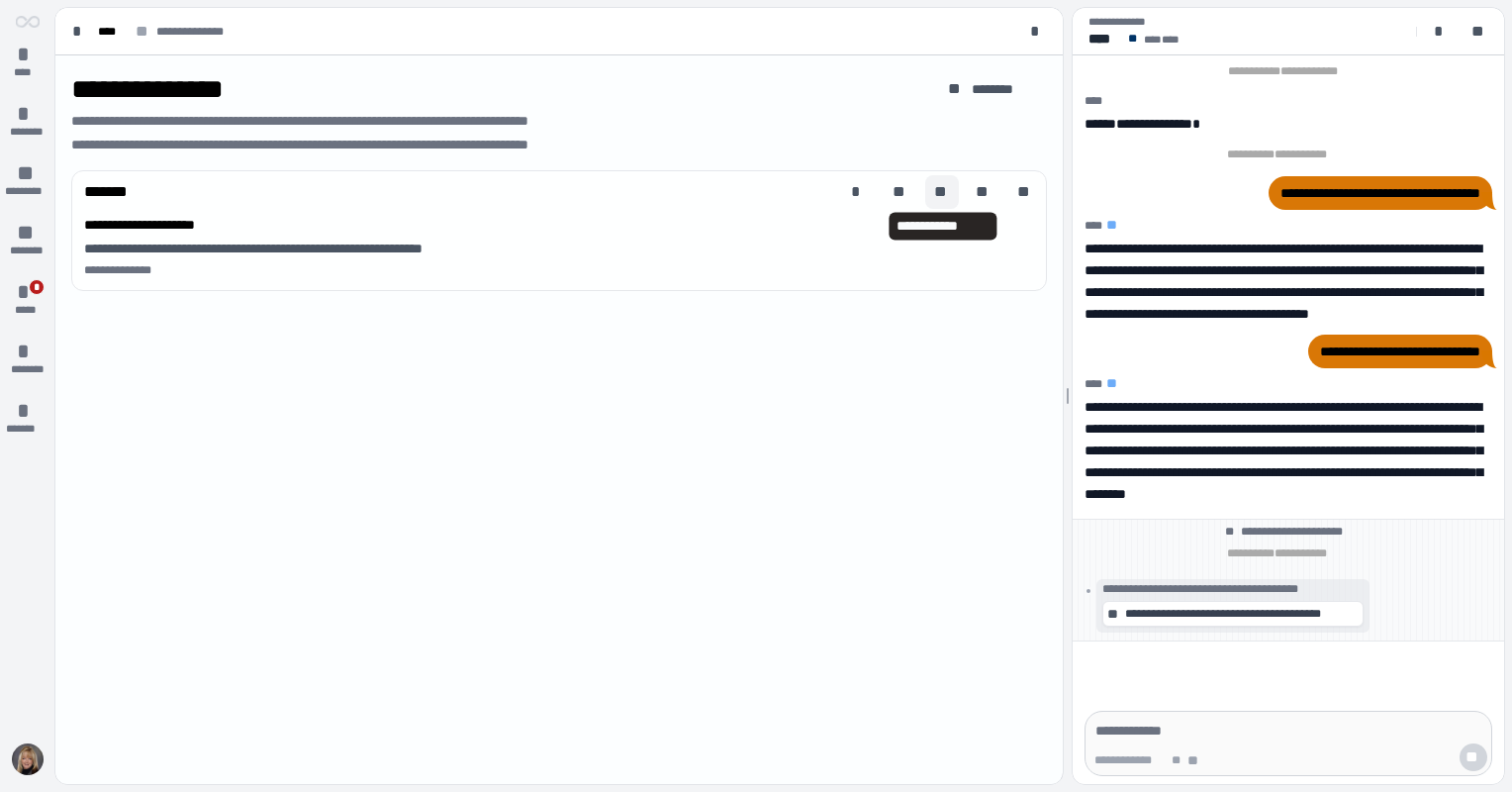 click on "**" at bounding box center (942, 192) 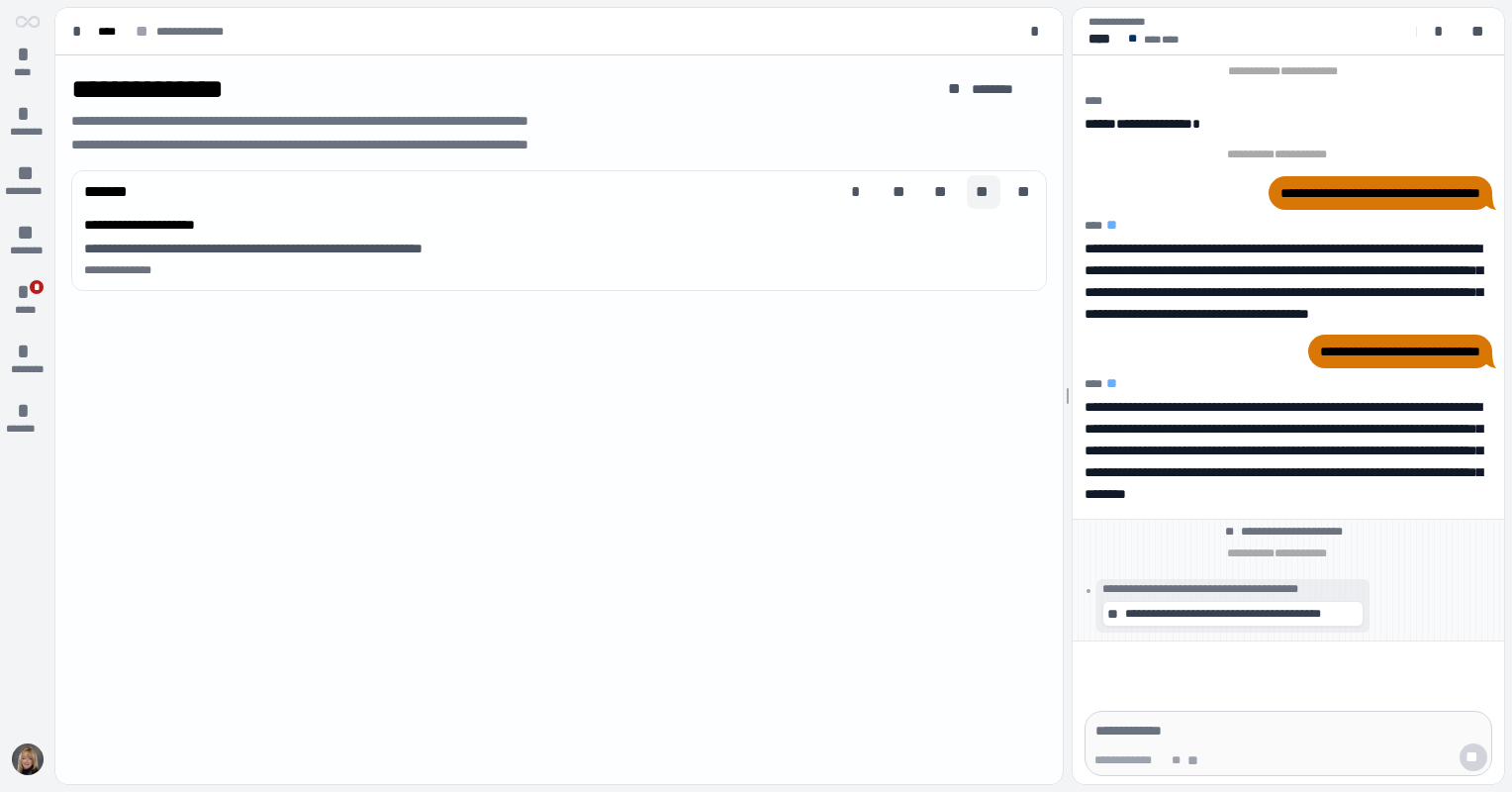 click on "**" at bounding box center [984, 192] 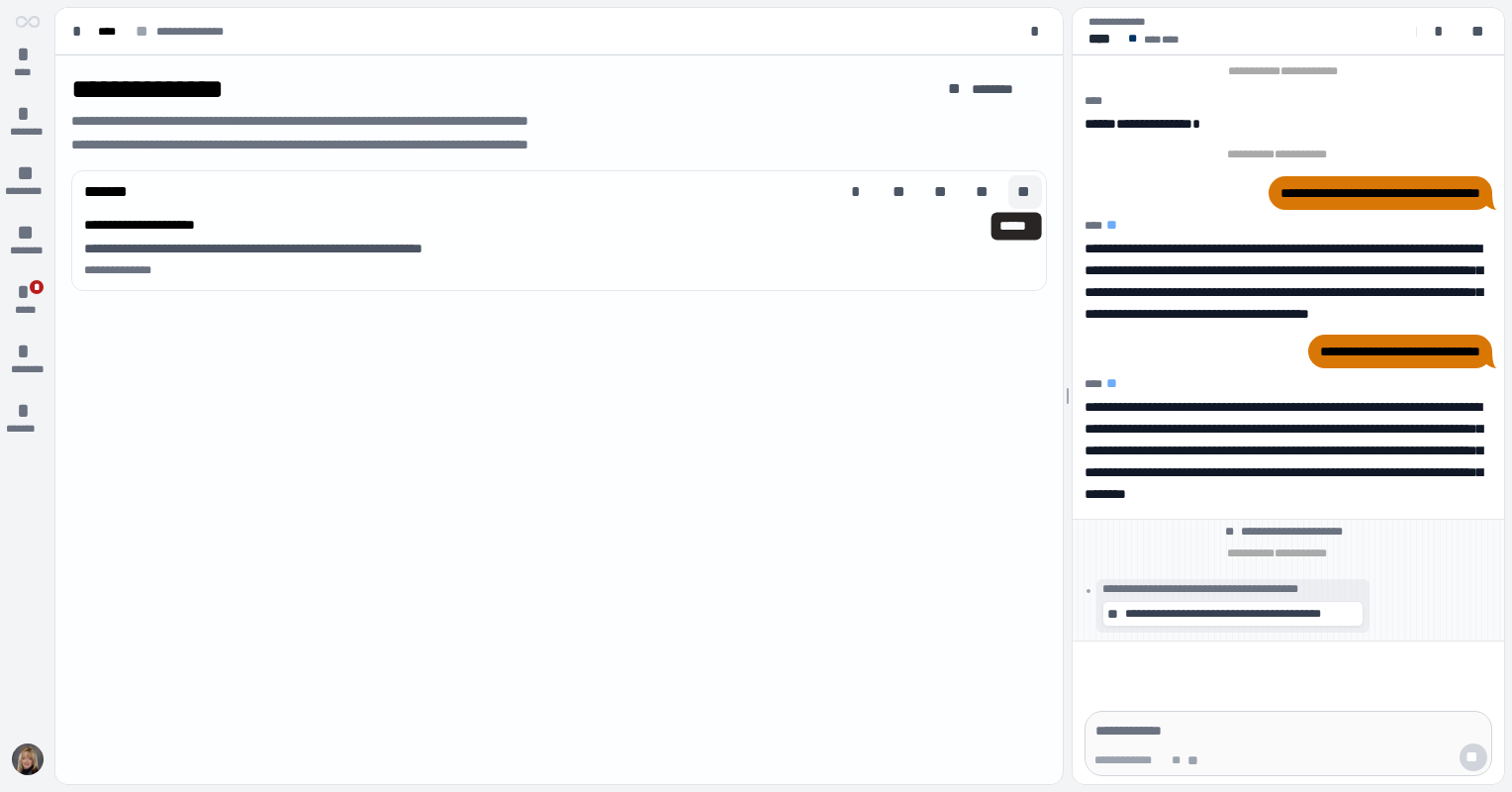 click on "**" at bounding box center (1025, 192) 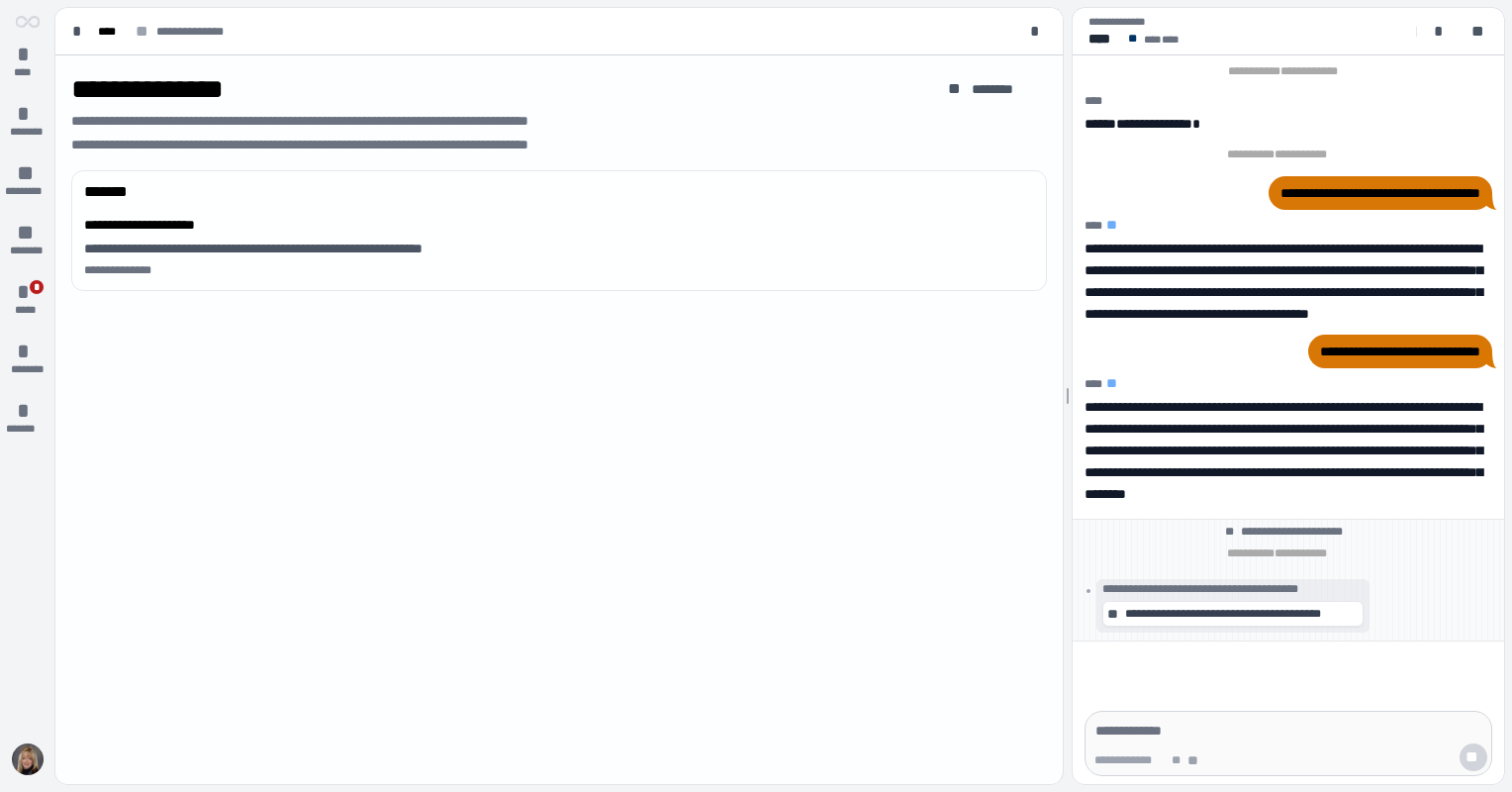 click on "**********" at bounding box center (559, 420) 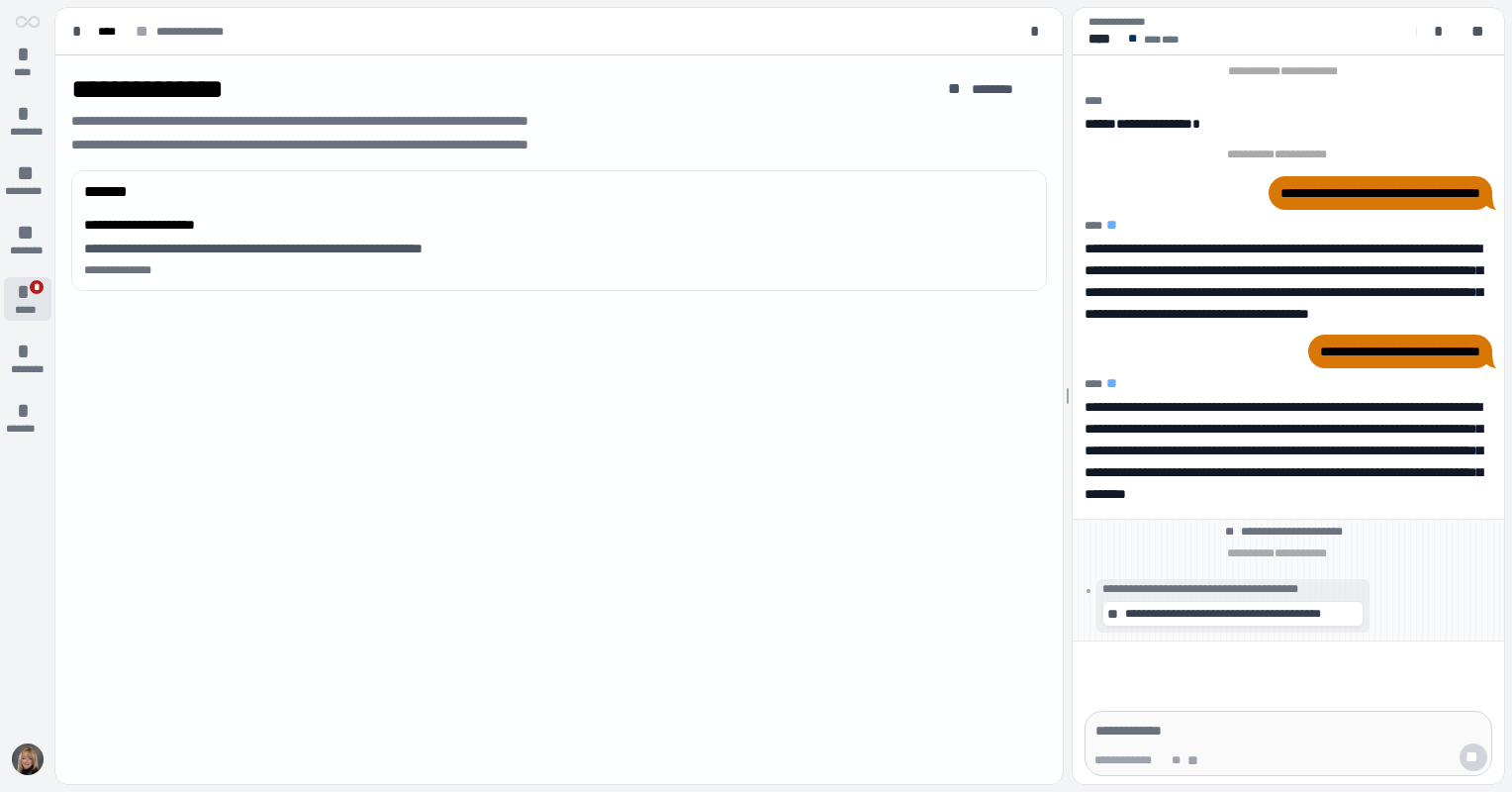 click on "*" at bounding box center (28, 292) 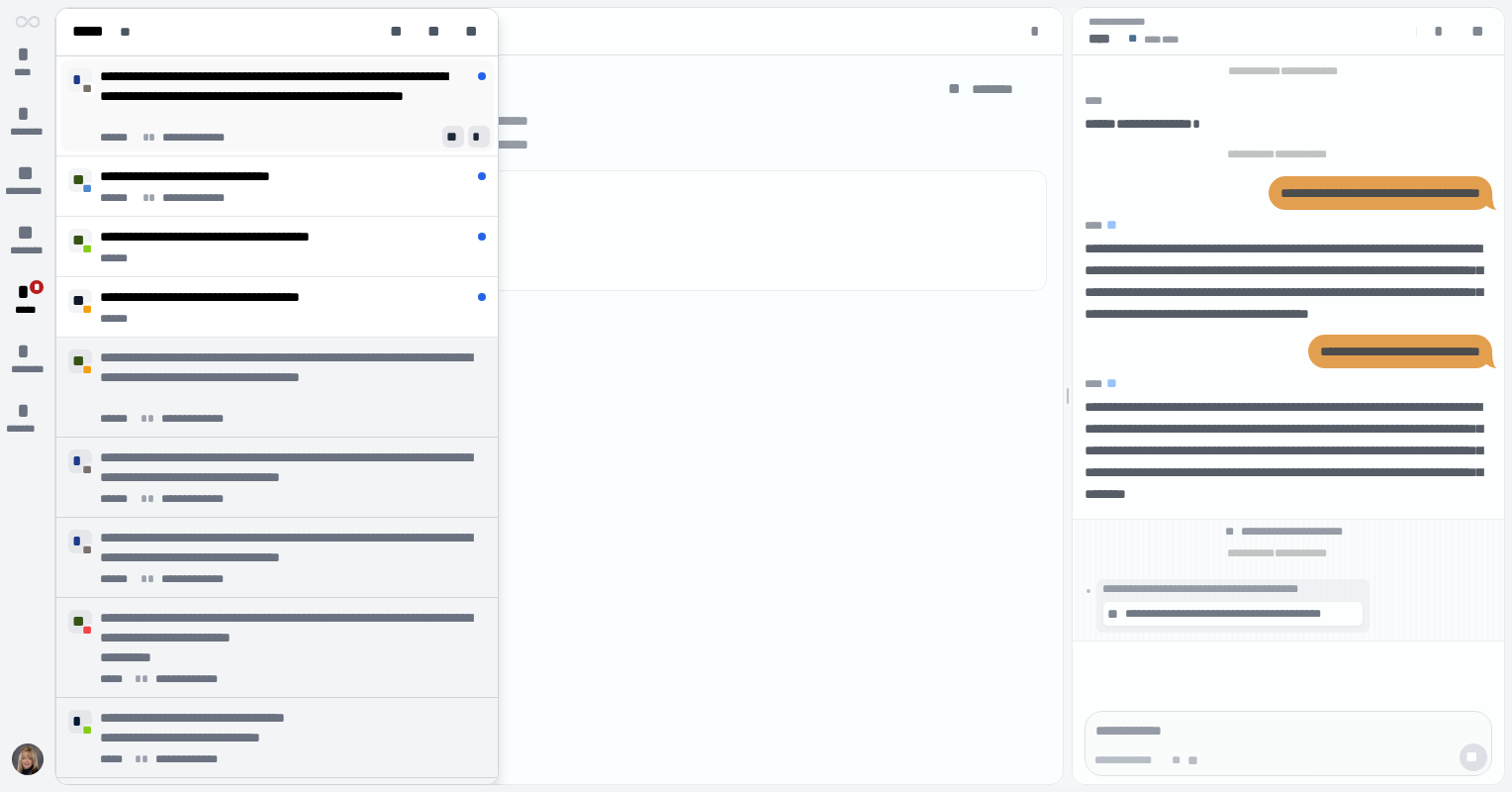 click on "*" at bounding box center (479, 137) 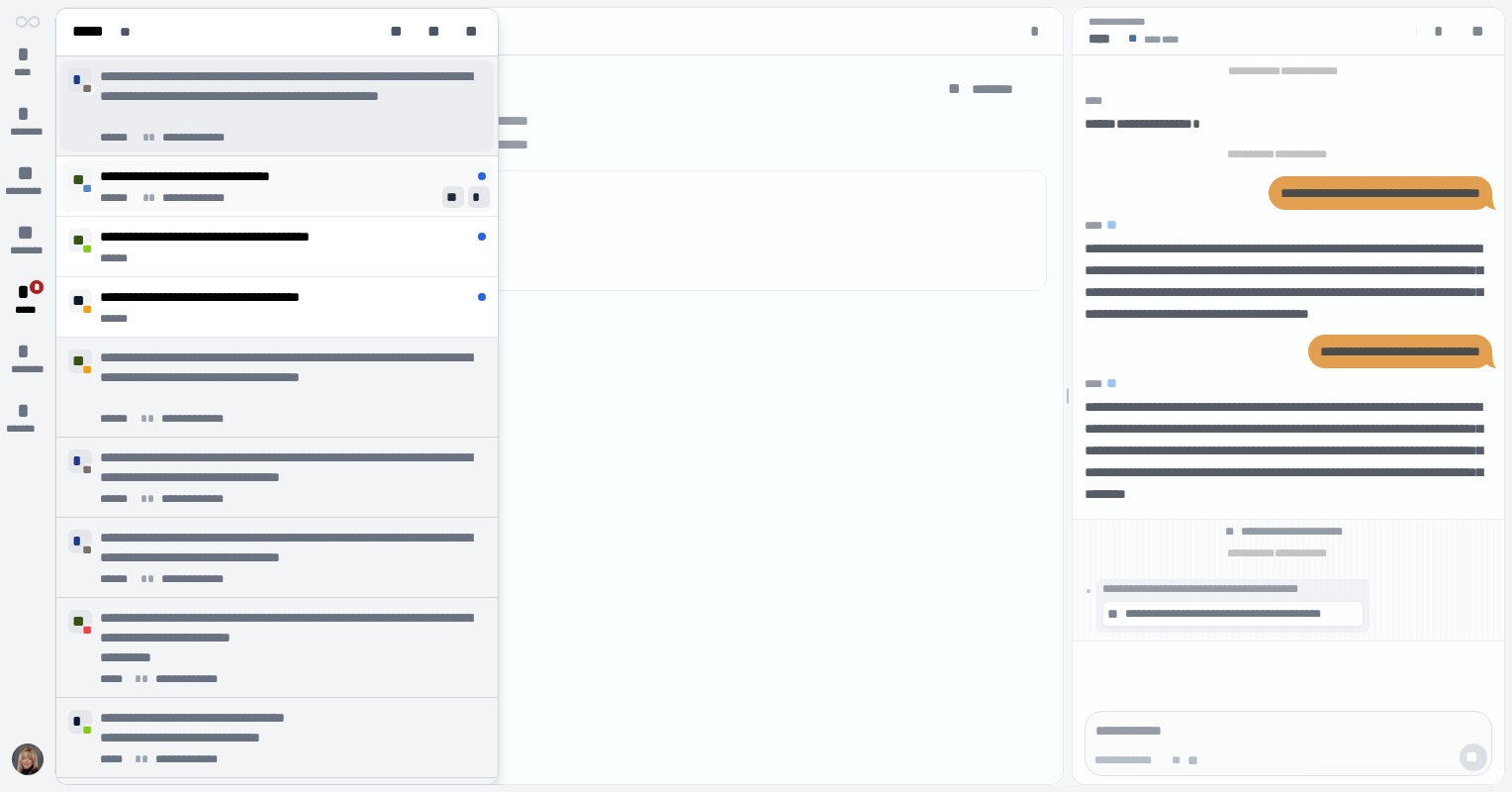 click on "*" at bounding box center [479, 197] 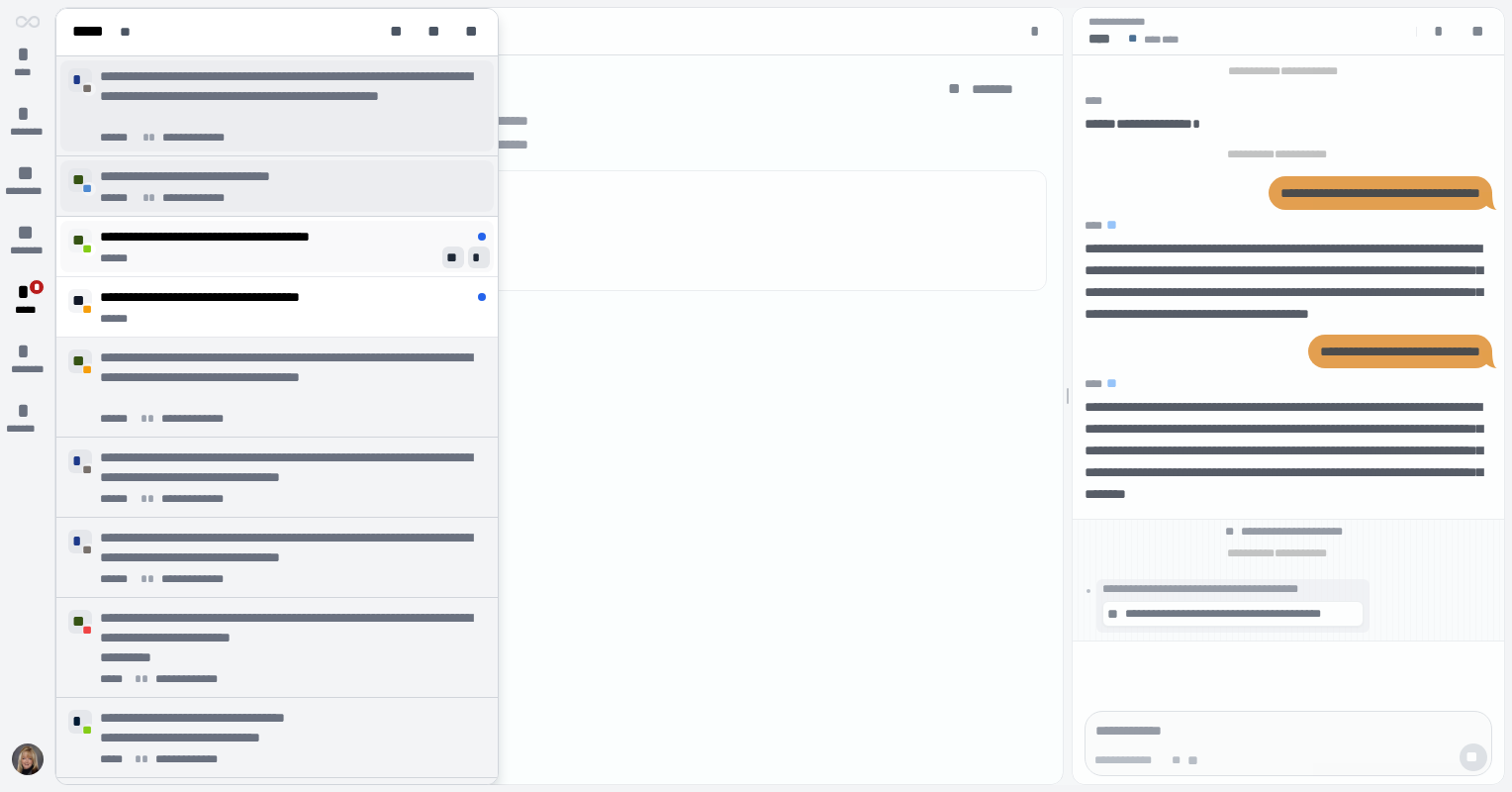 click on "*" at bounding box center [479, 257] 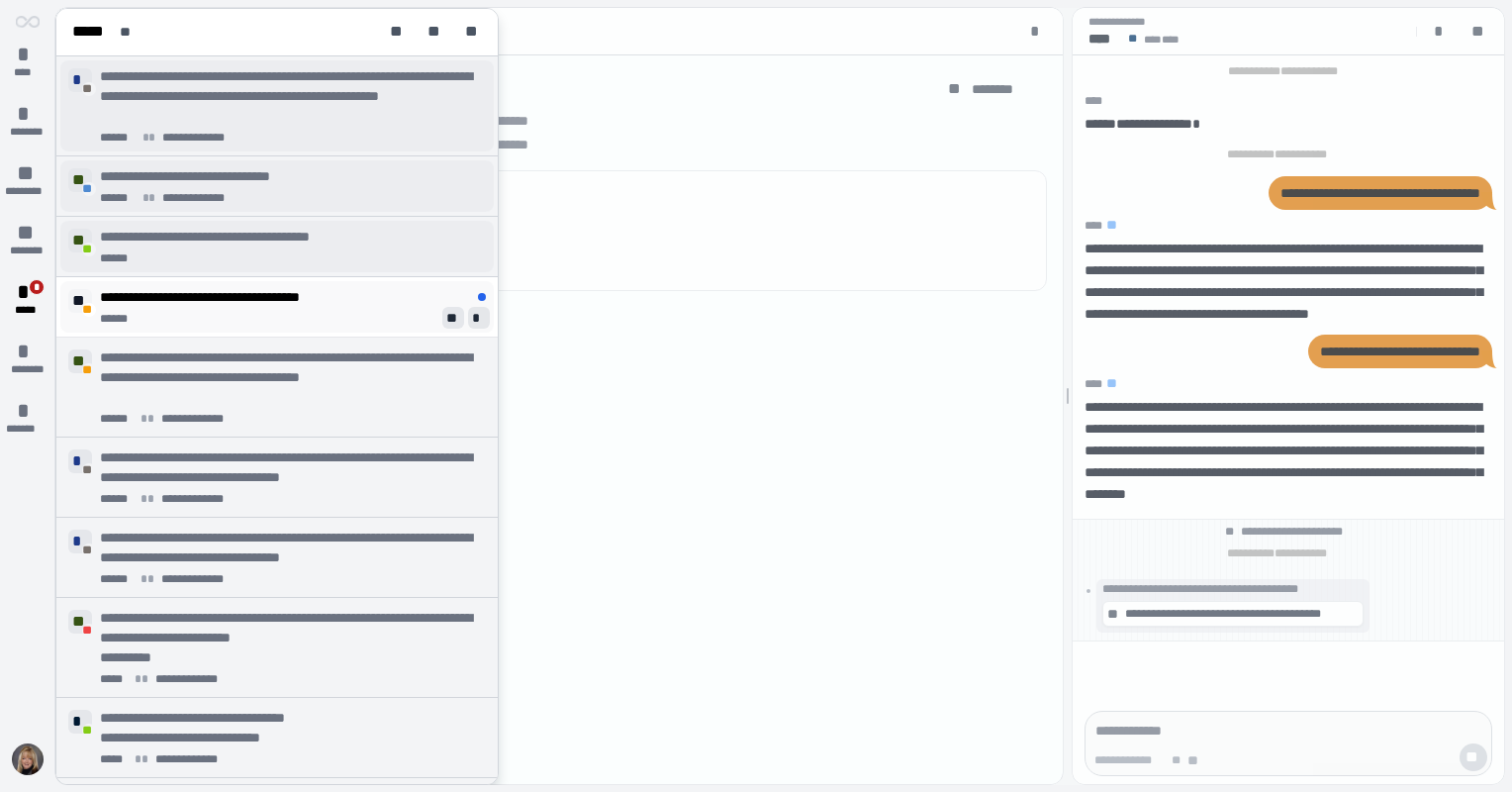 click on "*" at bounding box center (479, 318) 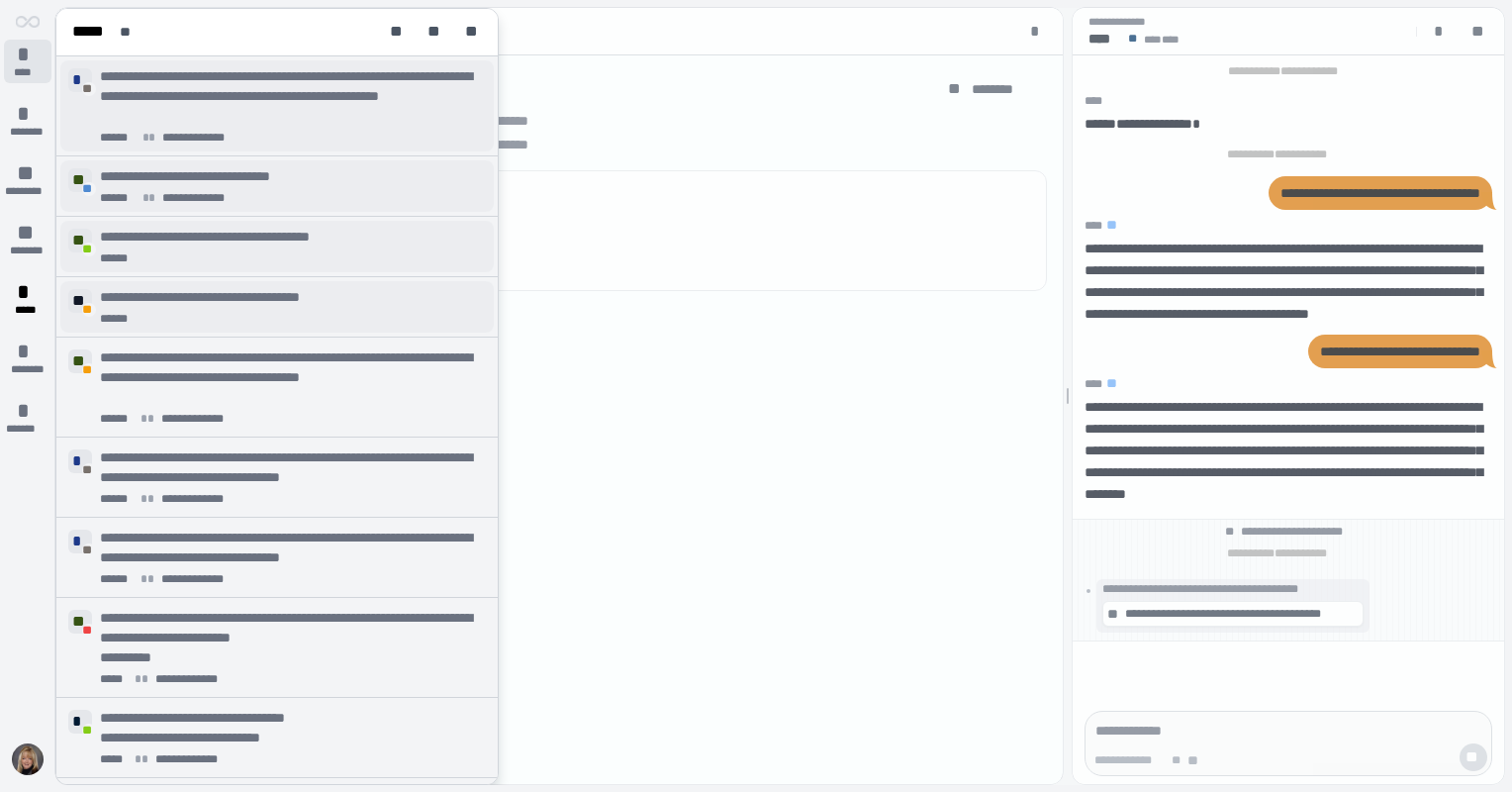 click on "*" at bounding box center [28, 54] 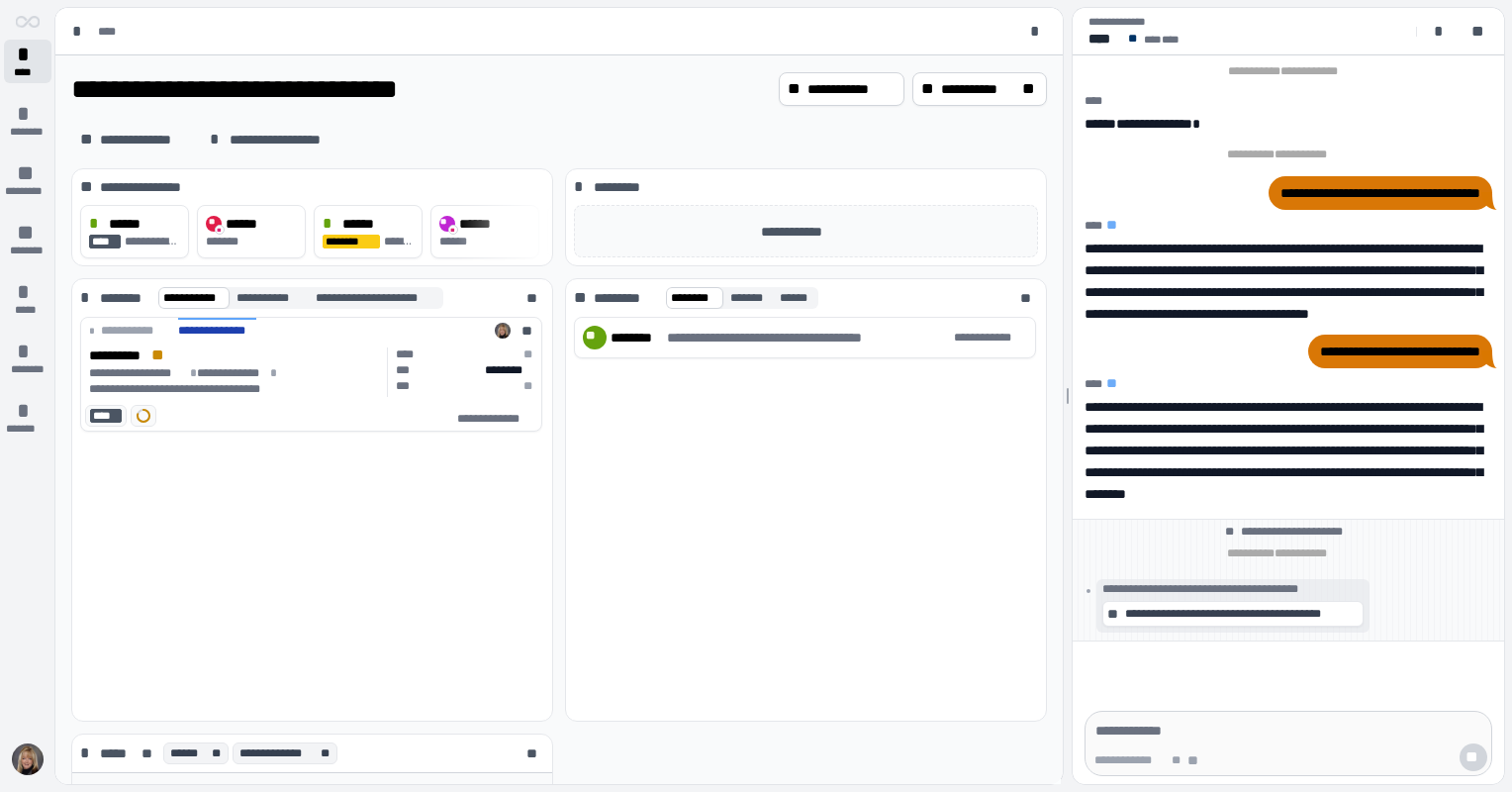 click on "*" at bounding box center (28, 54) 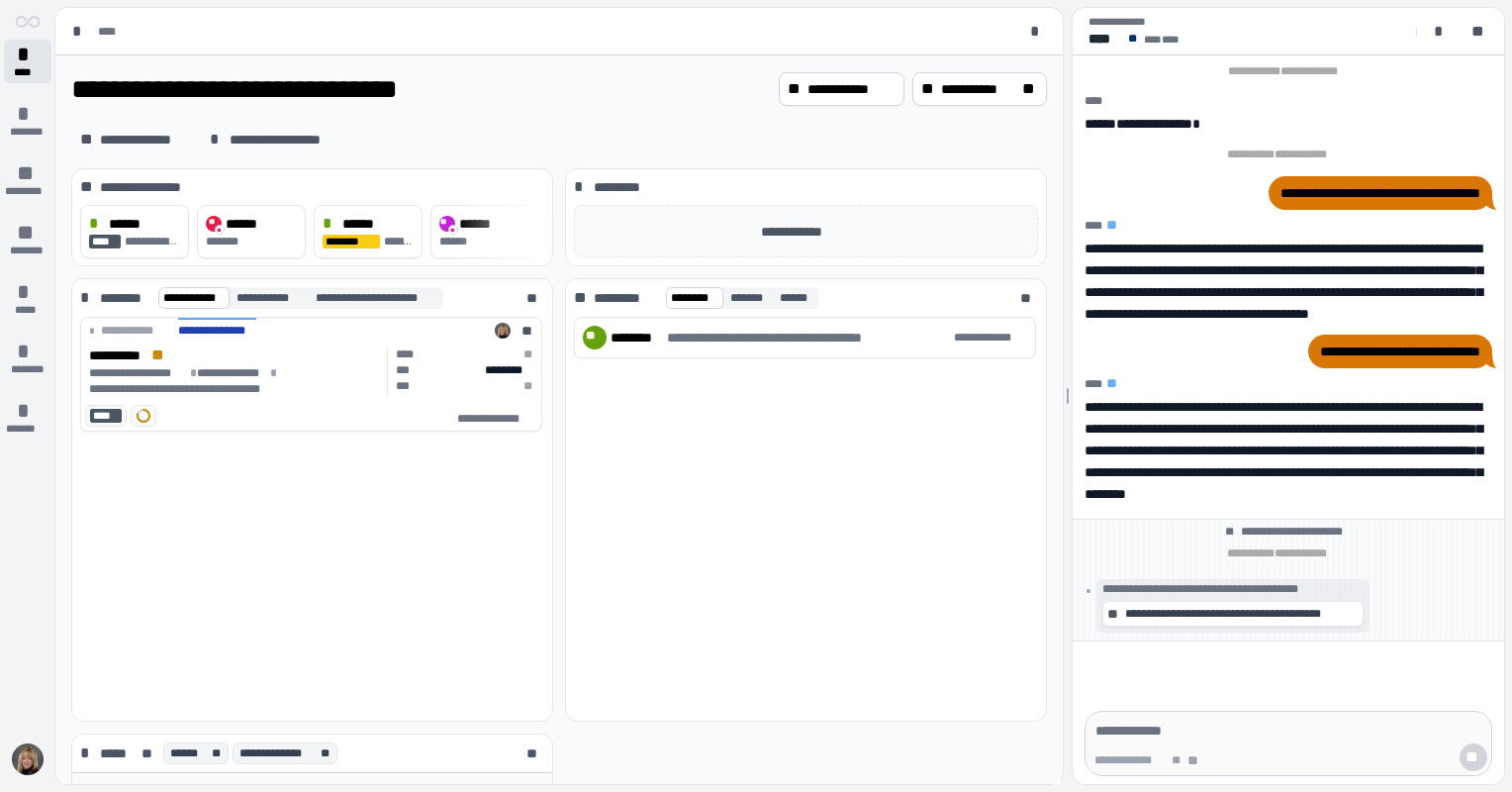 click on "*" at bounding box center [28, 54] 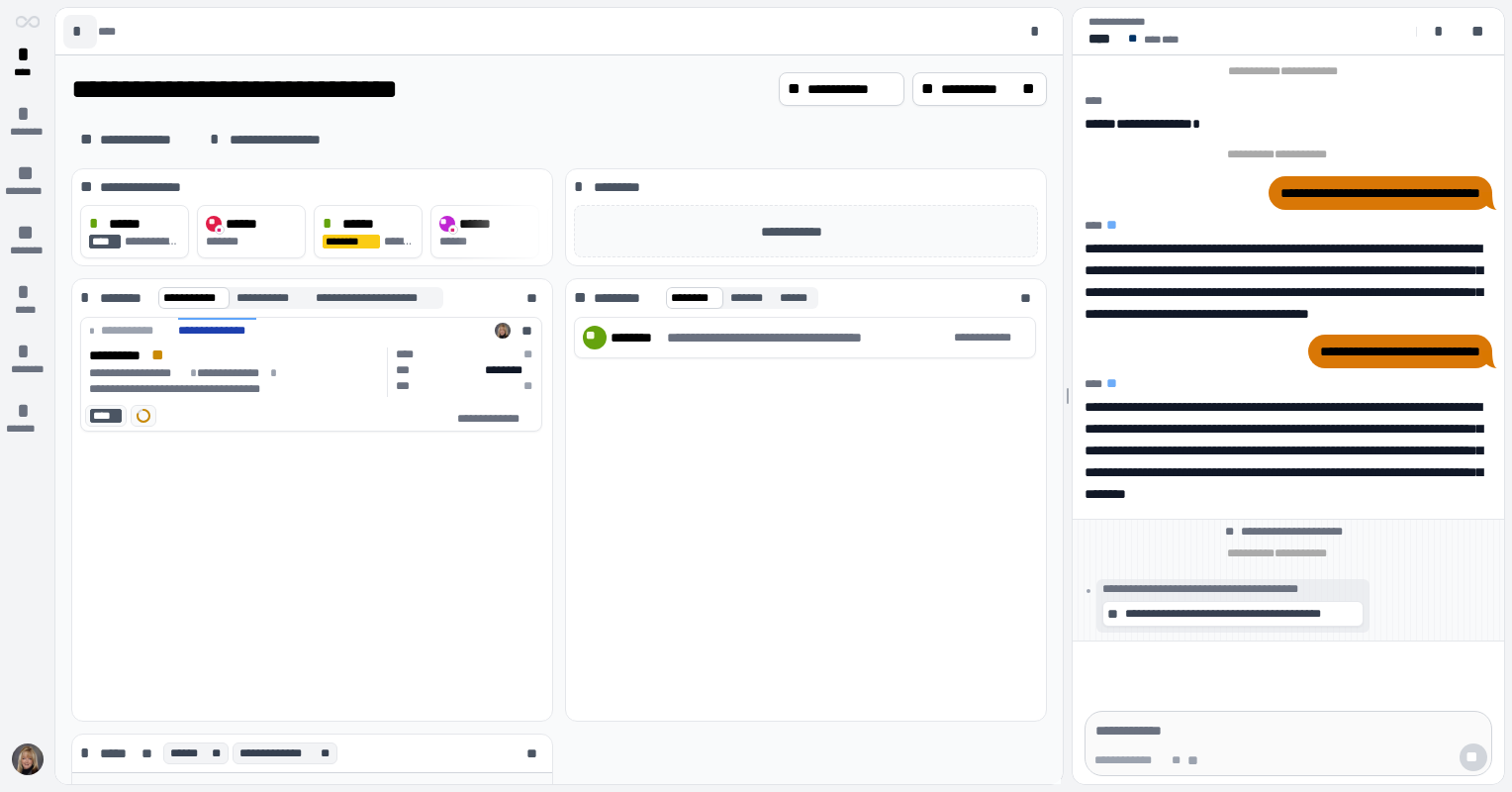 click on "*" at bounding box center [80, 32] 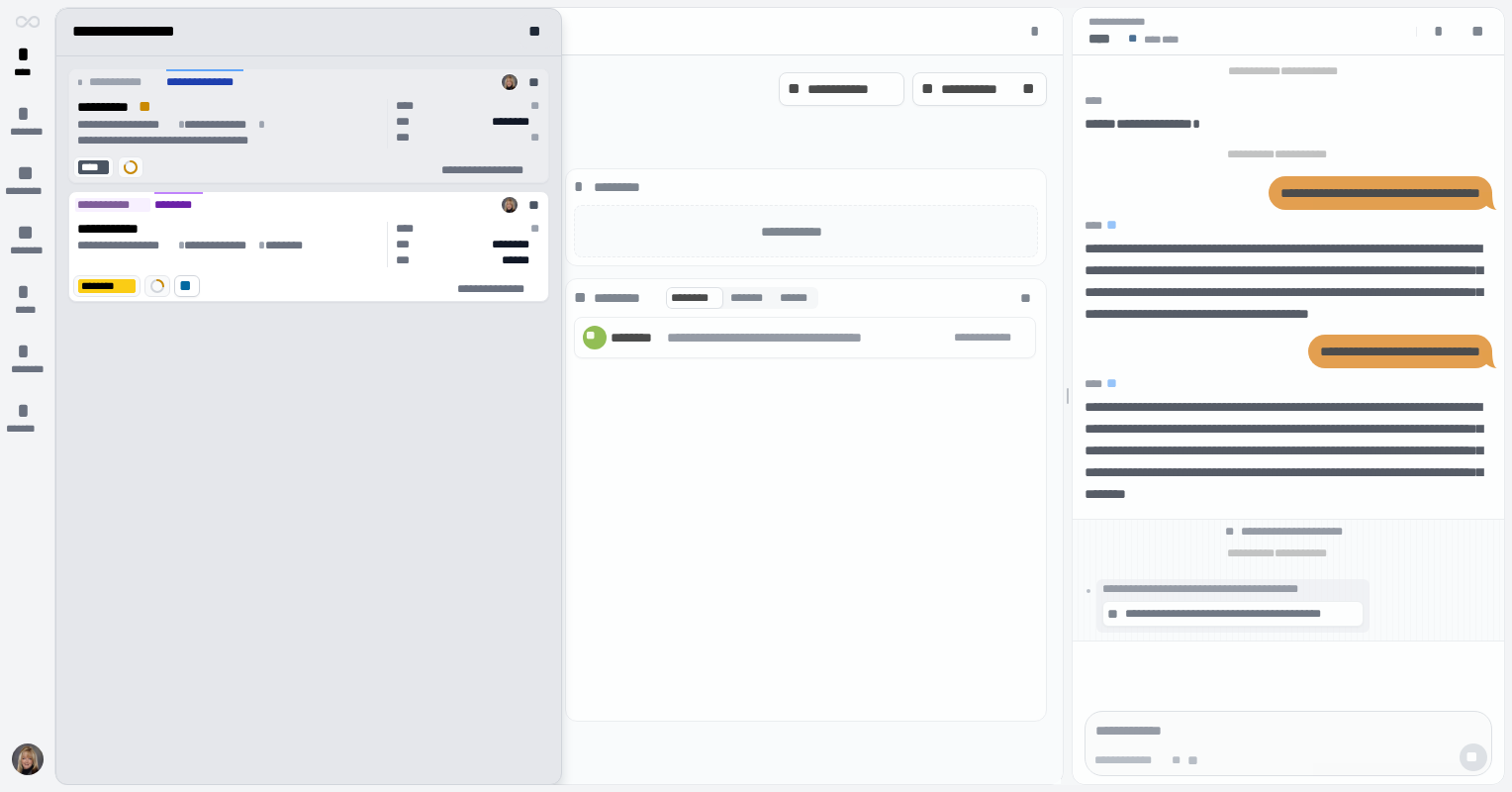 click on "****" at bounding box center [94, 167] 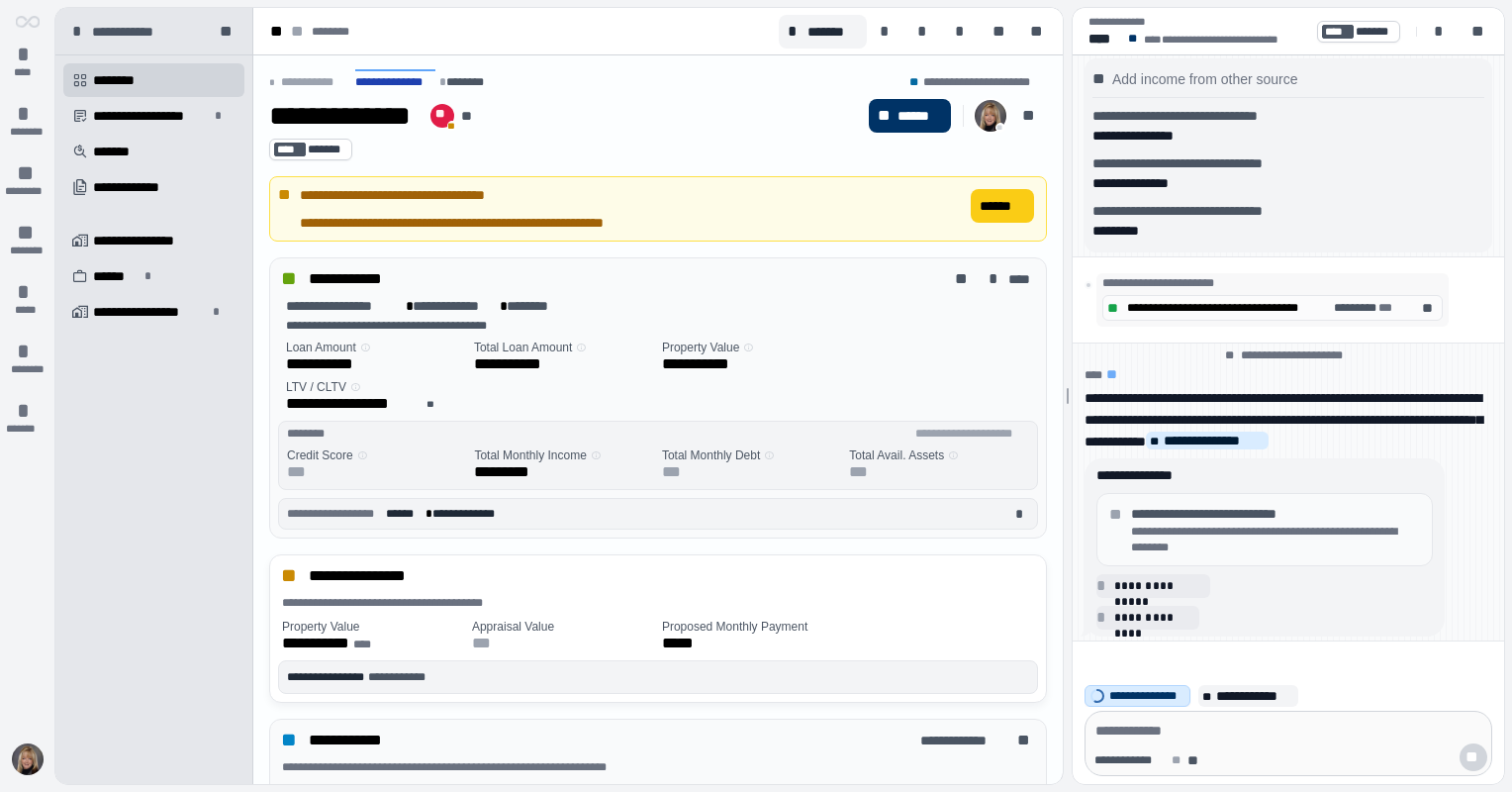 click on "**********" at bounding box center (565, 116) 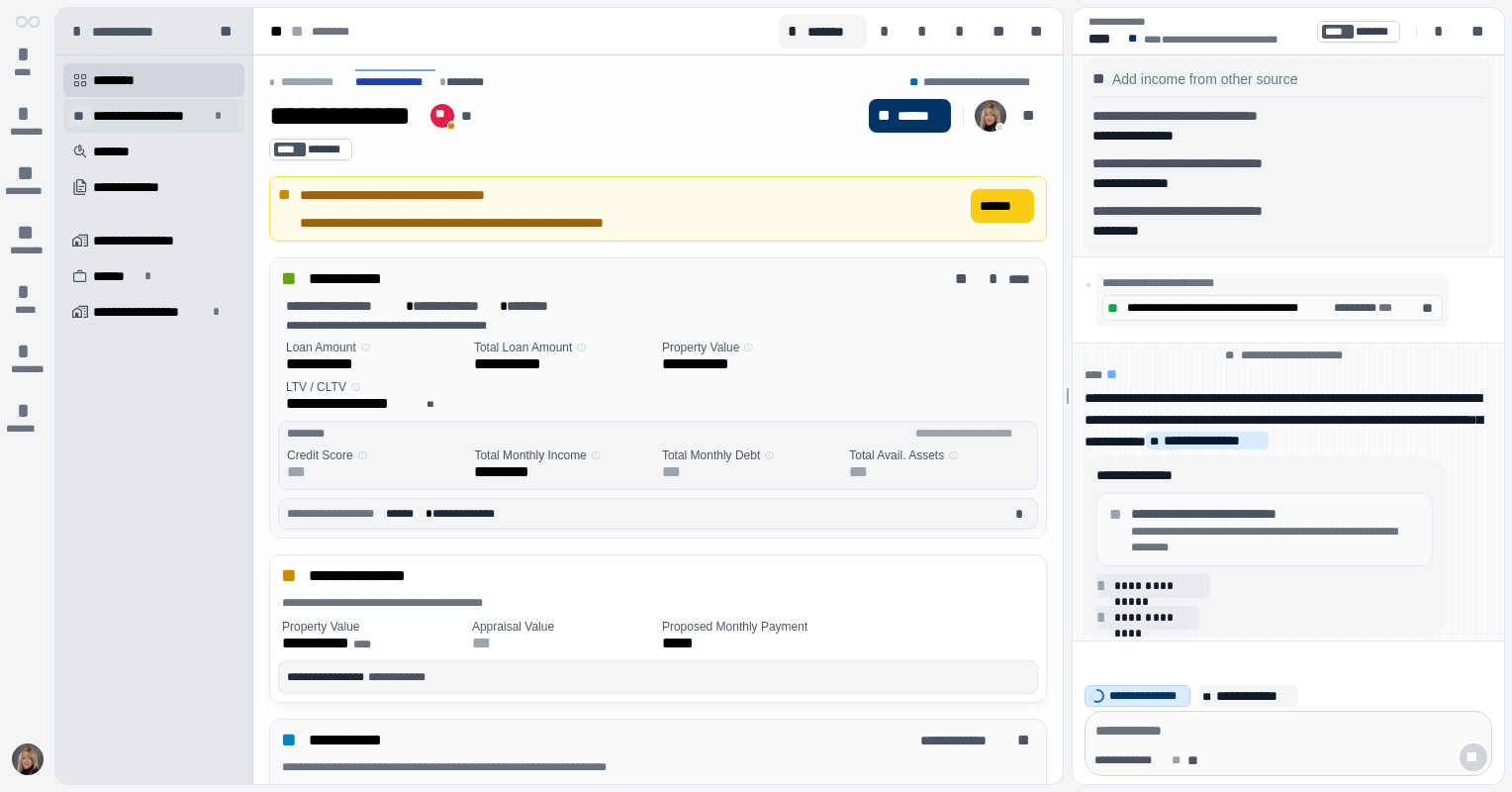 click on "**" at bounding box center (80, 116) 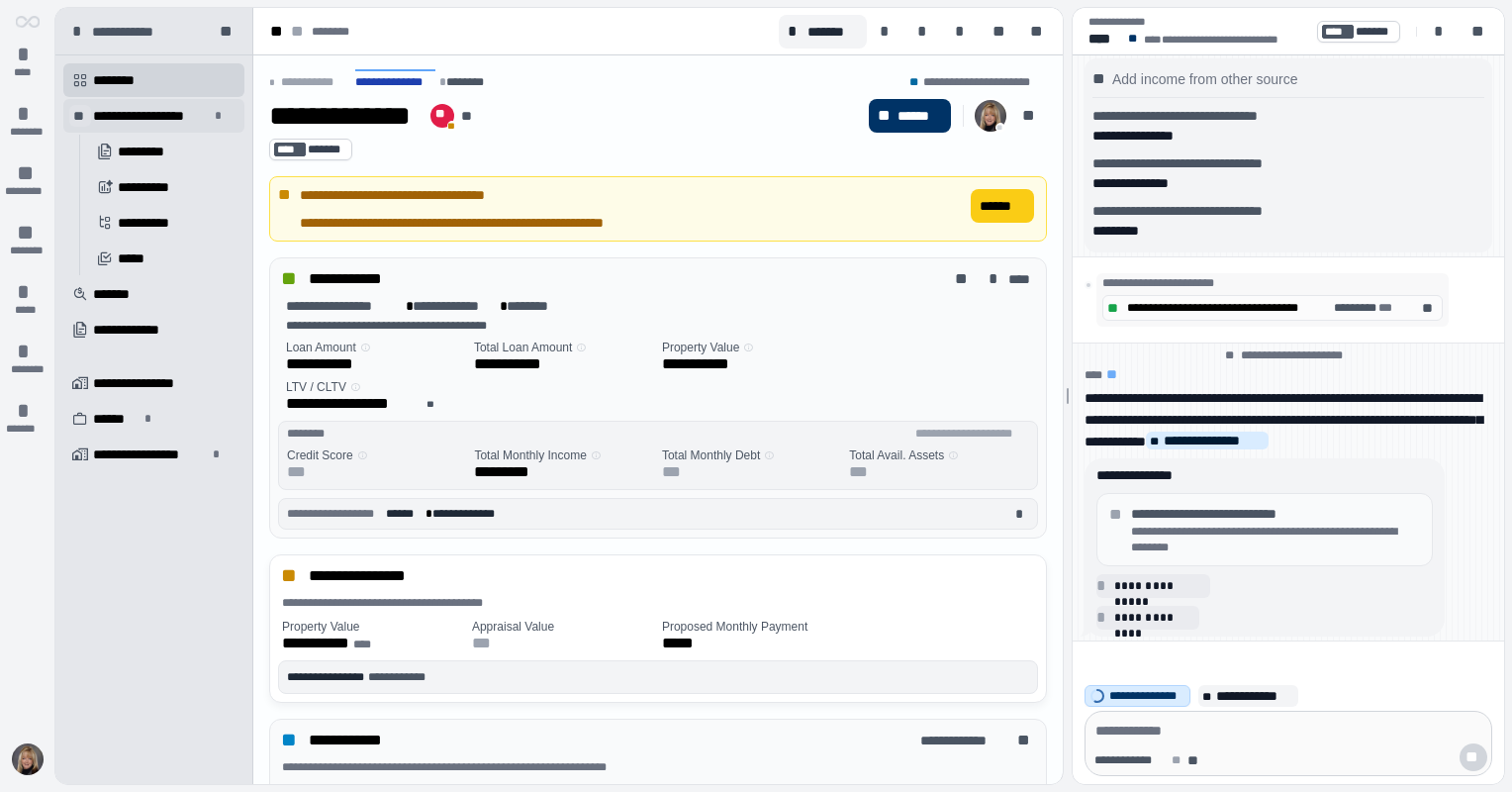 click on "**" at bounding box center [80, 116] 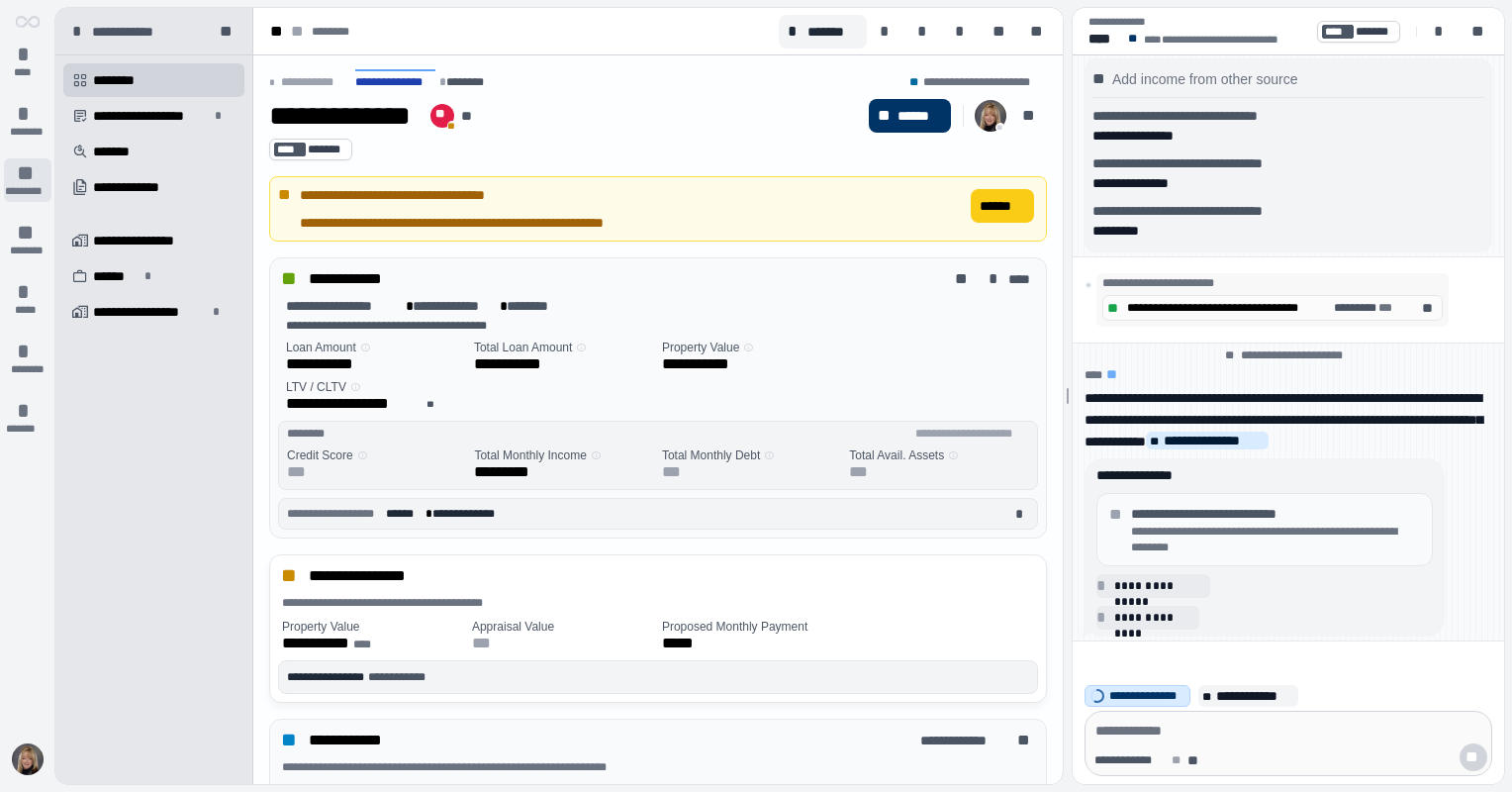 click on "**" at bounding box center [28, 173] 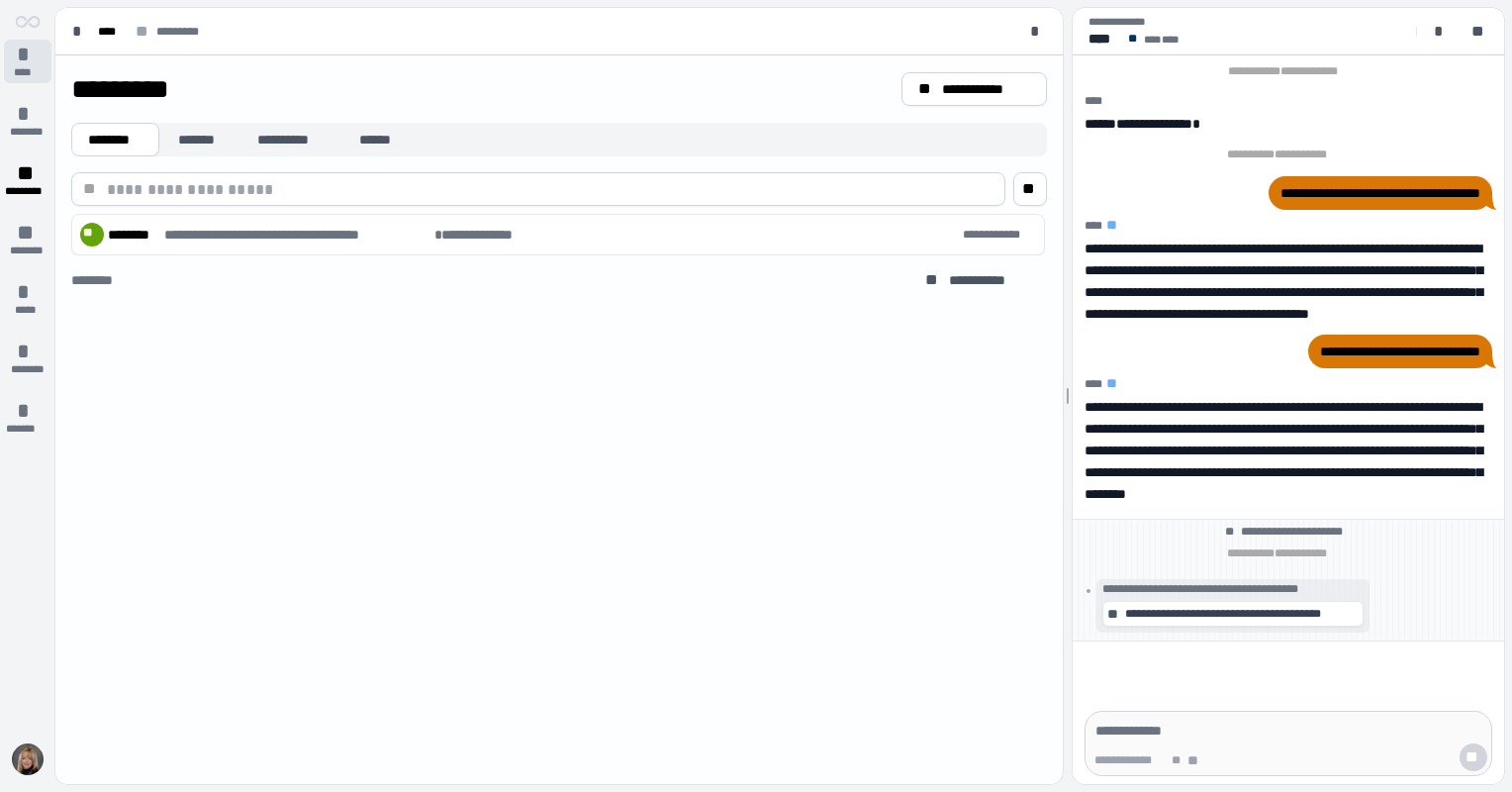 click on "*" at bounding box center (28, 54) 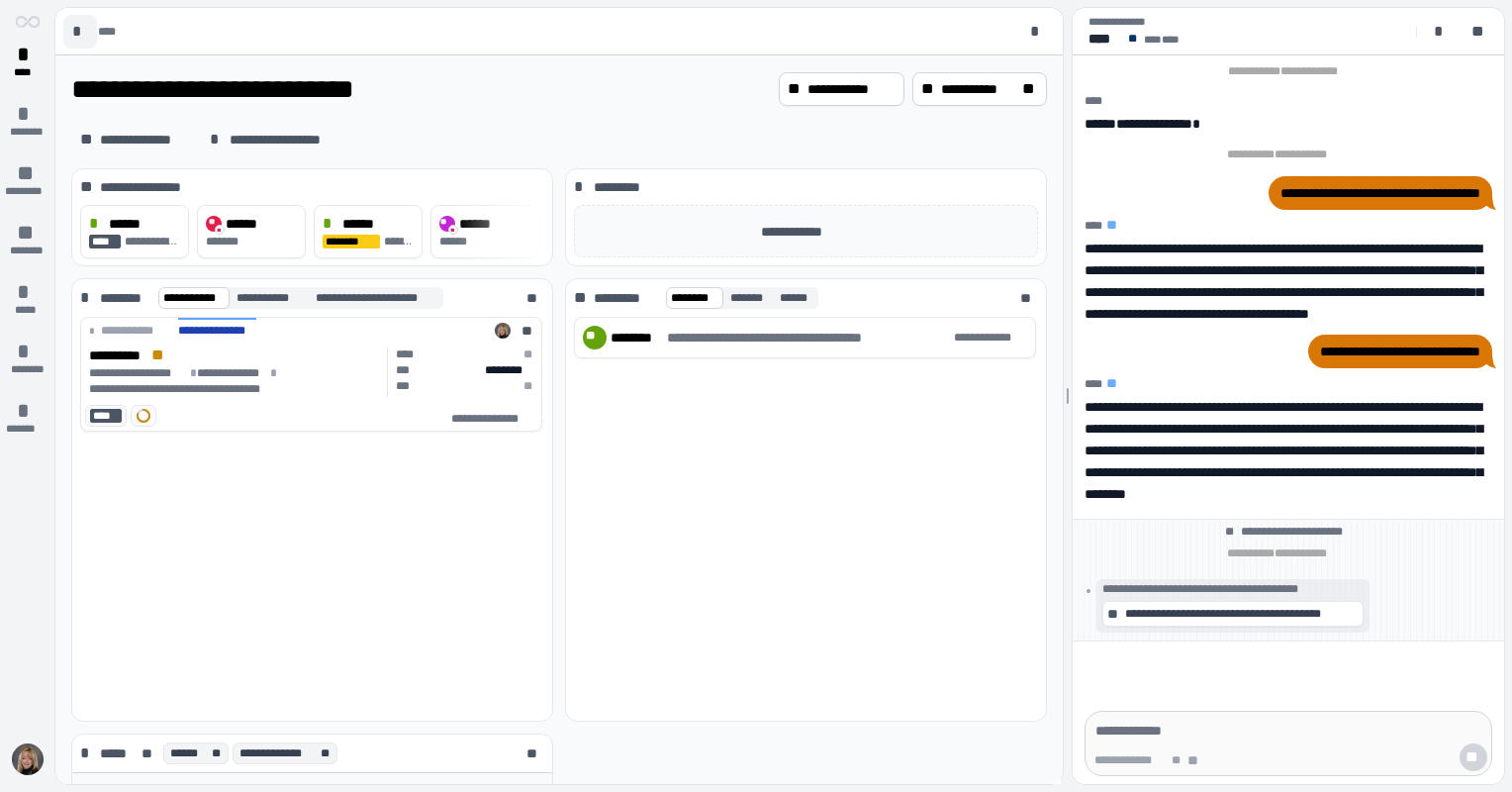 click on "*" at bounding box center [80, 32] 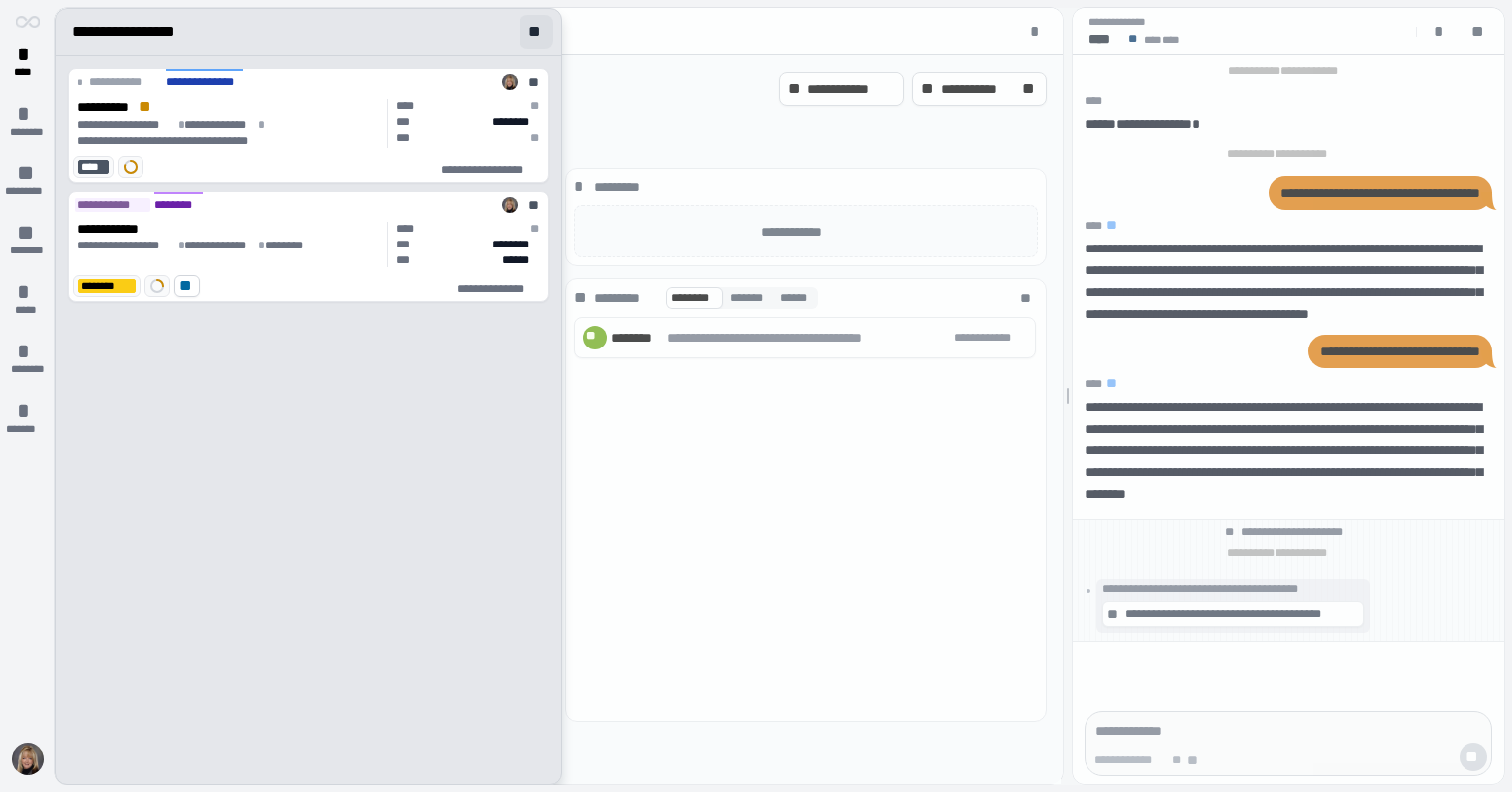 click on "**" at bounding box center (536, 32) 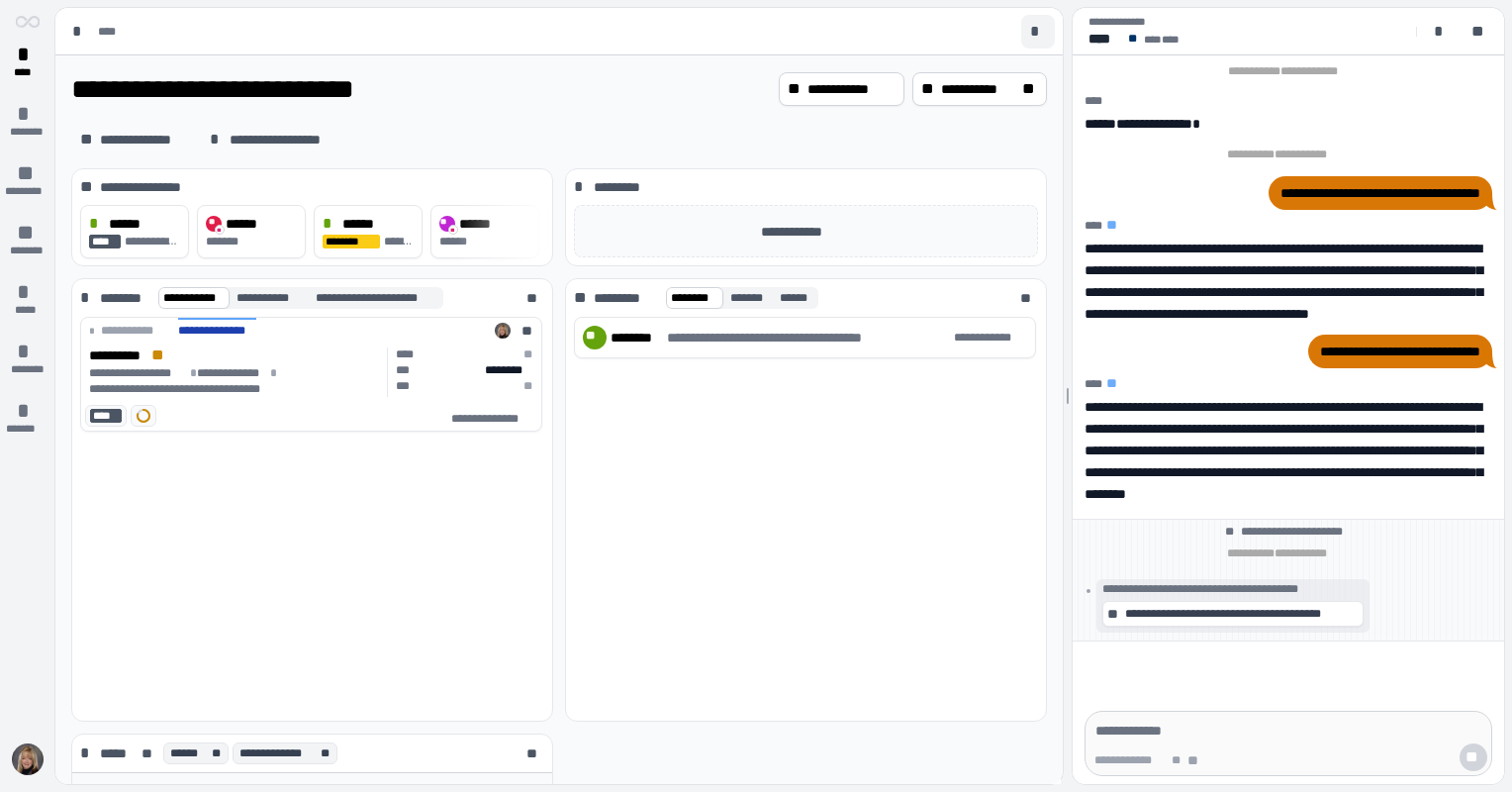 click on "*" at bounding box center (1038, 32) 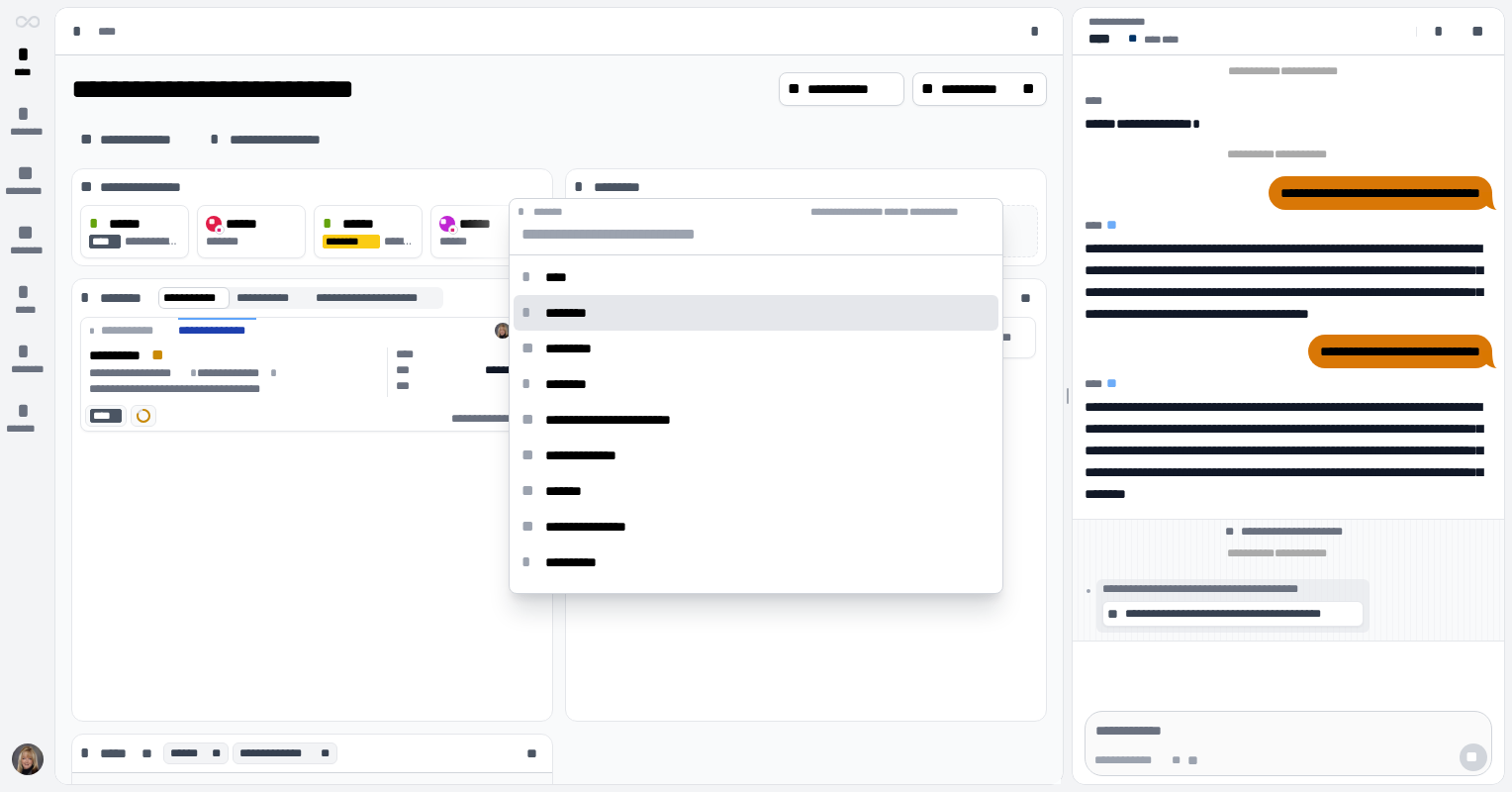 click on "* ********" at bounding box center [756, 313] 